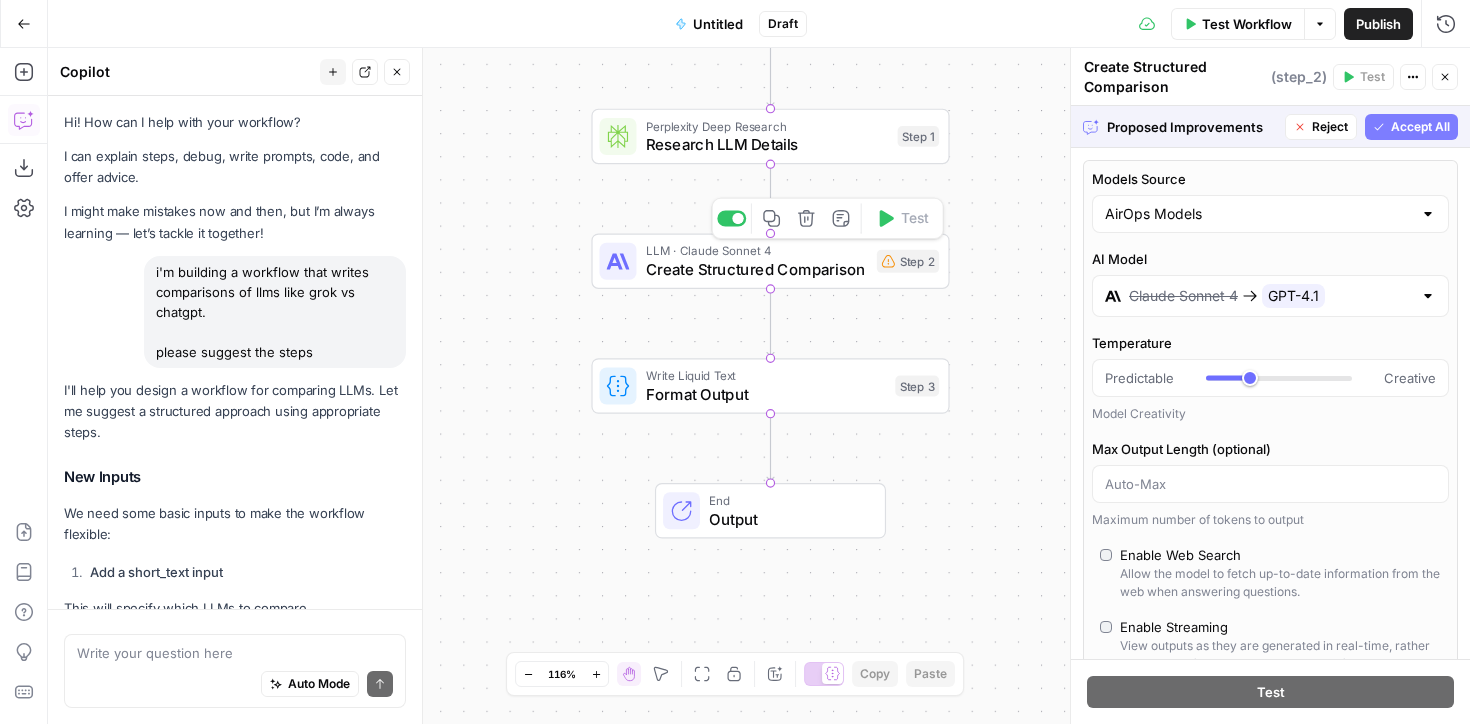 scroll, scrollTop: 0, scrollLeft: 0, axis: both 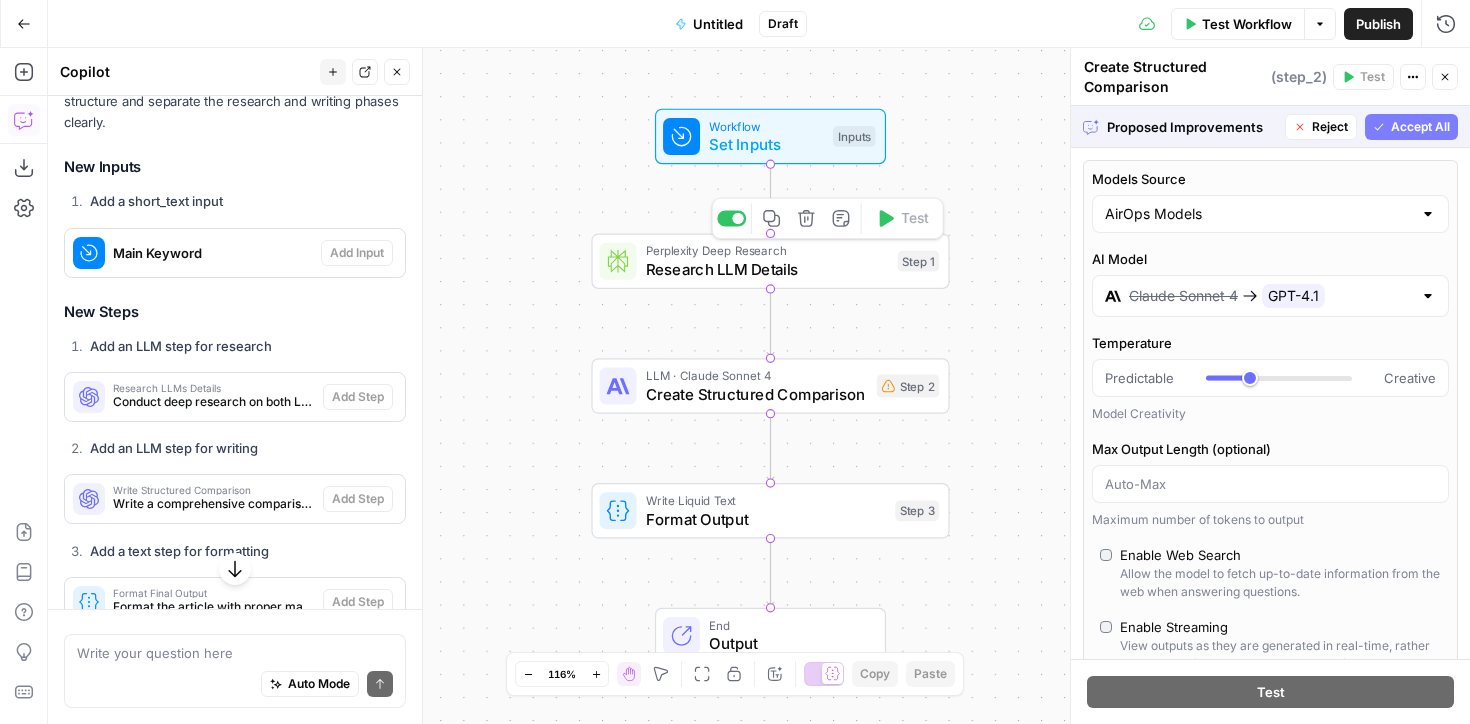 click on "Perplexity Deep Research Research LLM Details Step 1 Copy step Delete step Add Note Test" at bounding box center [770, 260] 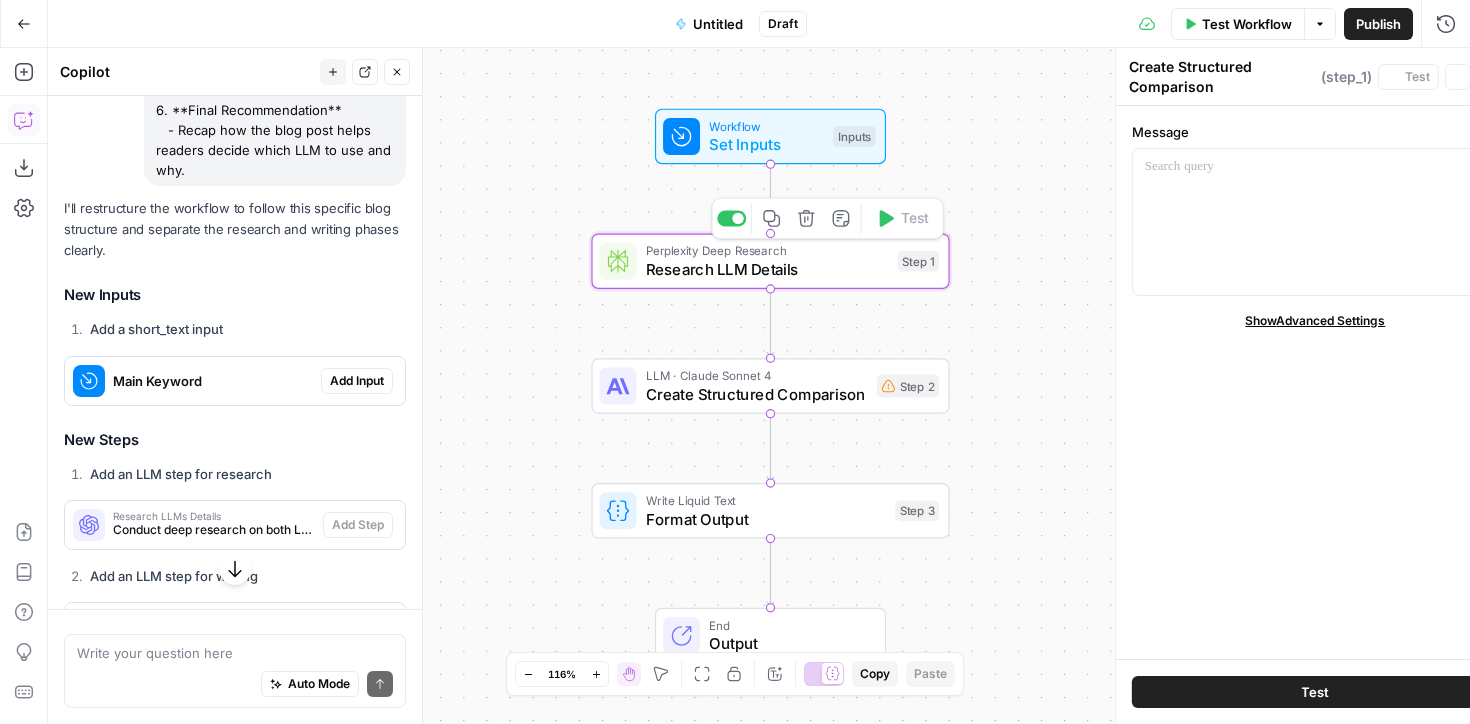 type on "Research LLM Details" 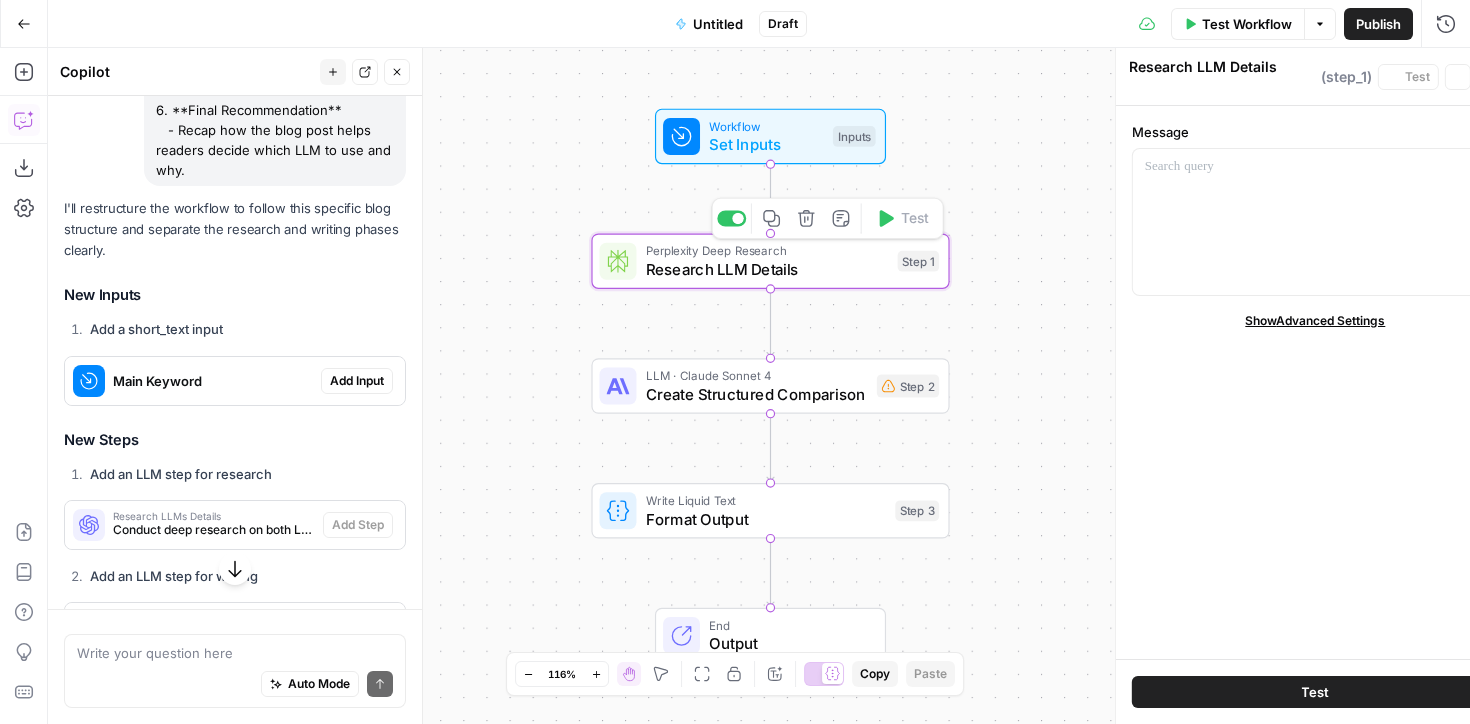 scroll, scrollTop: 5535, scrollLeft: 0, axis: vertical 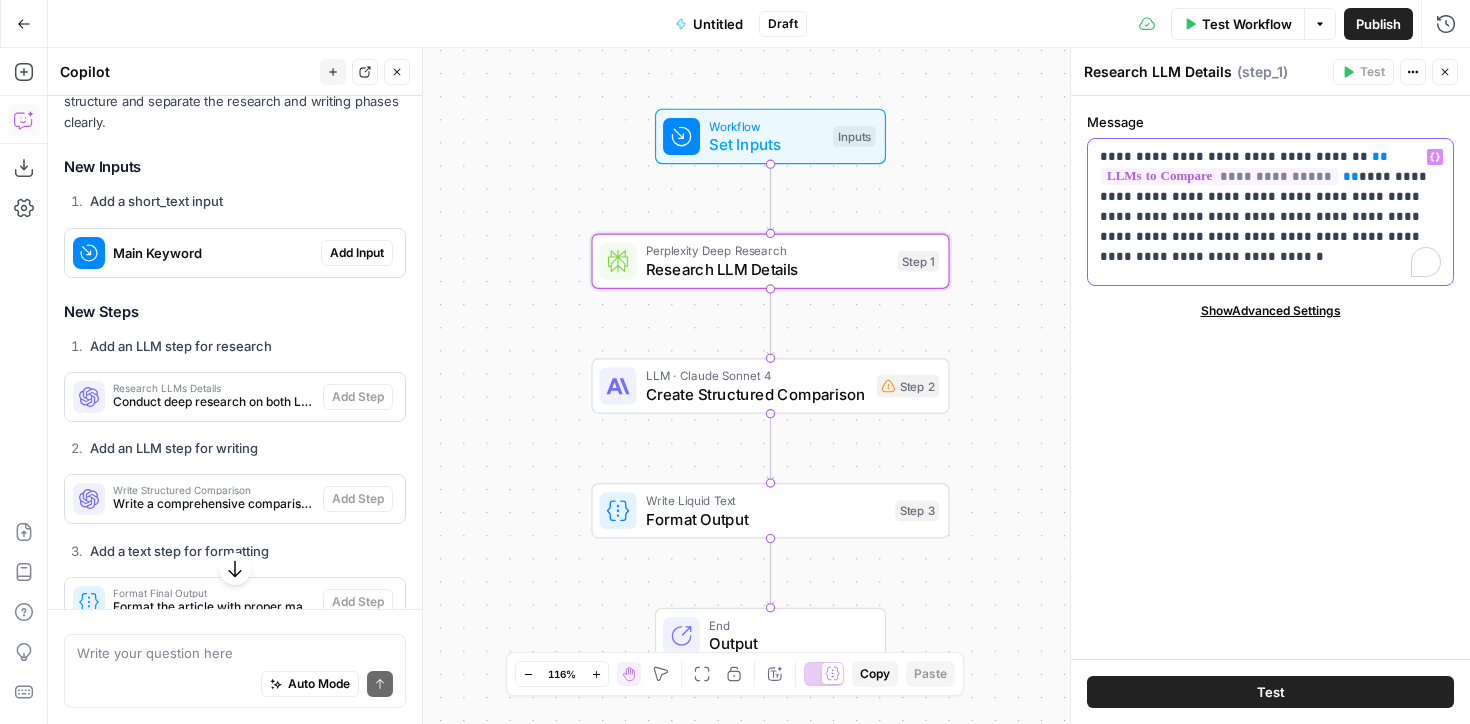 click on "**********" at bounding box center [1270, 207] 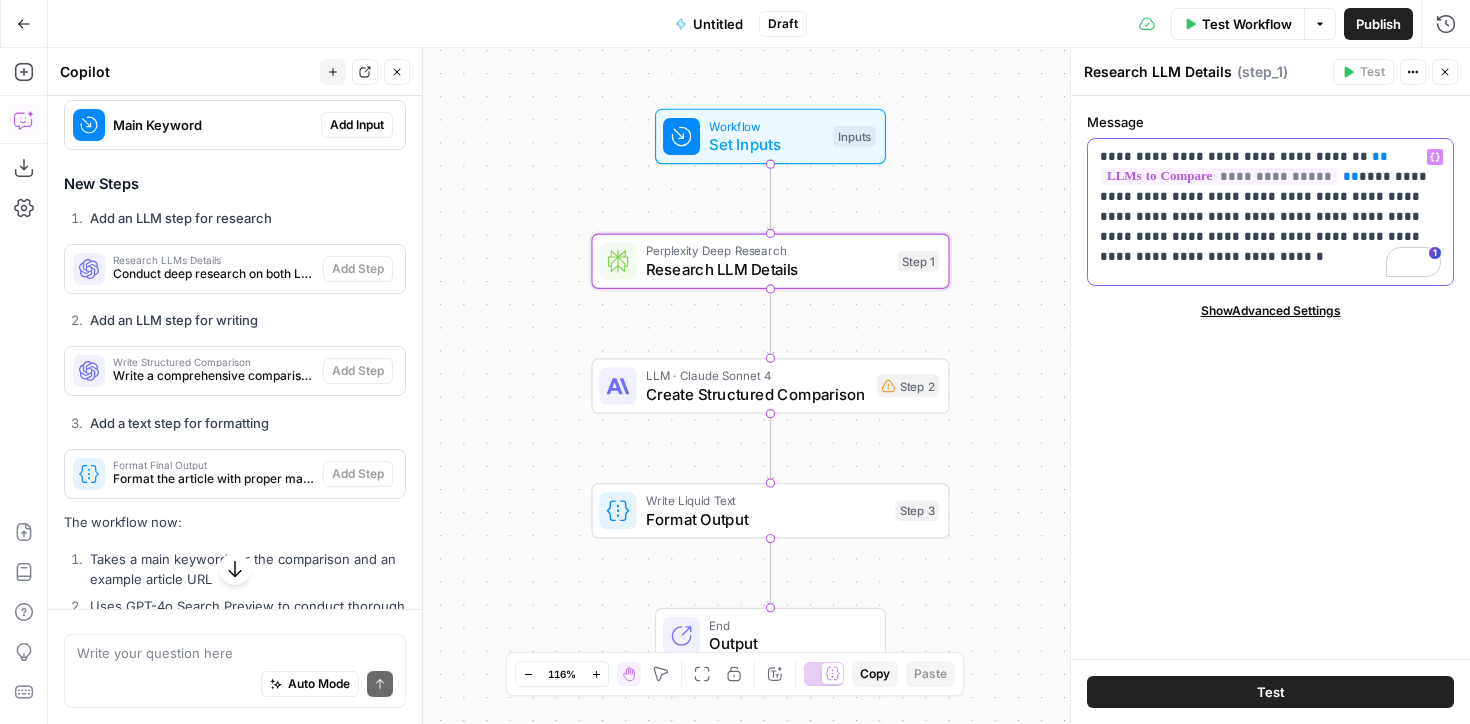 scroll, scrollTop: 5407, scrollLeft: 0, axis: vertical 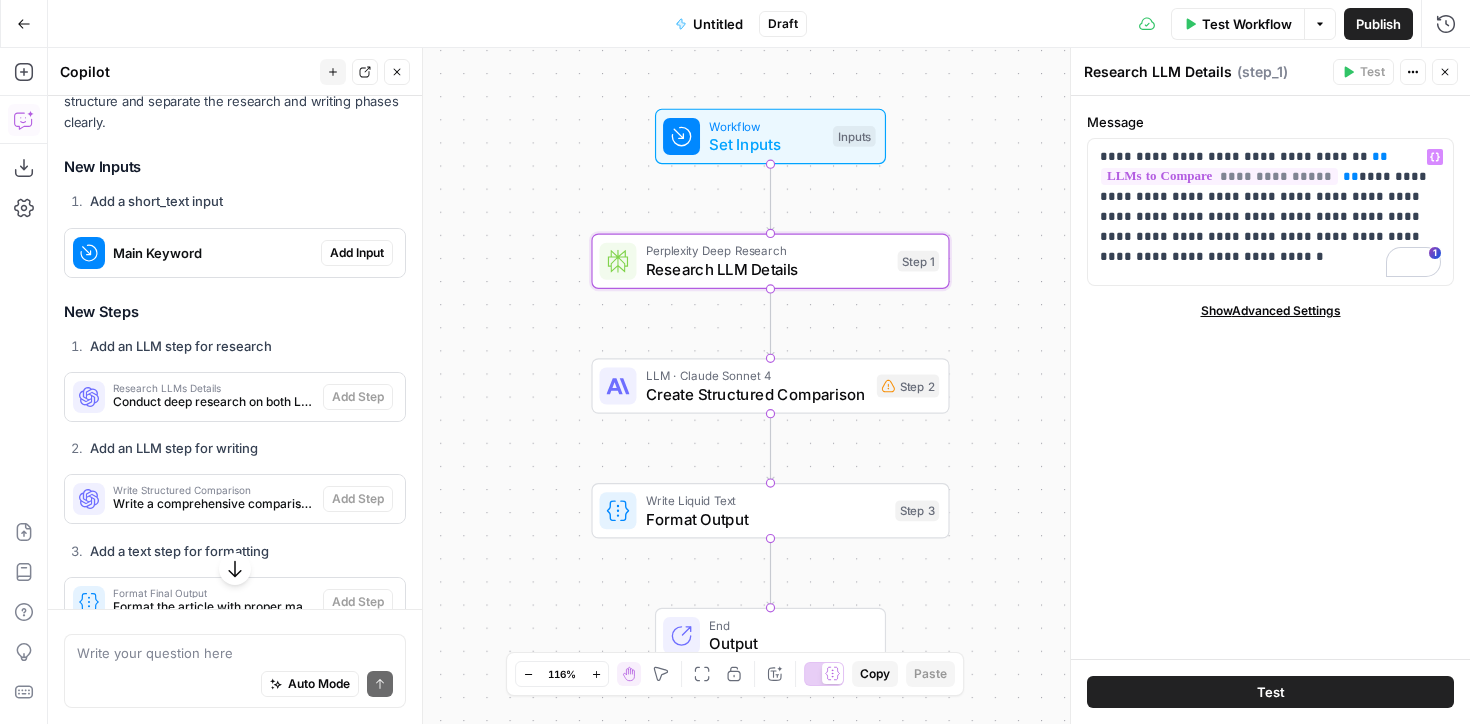click 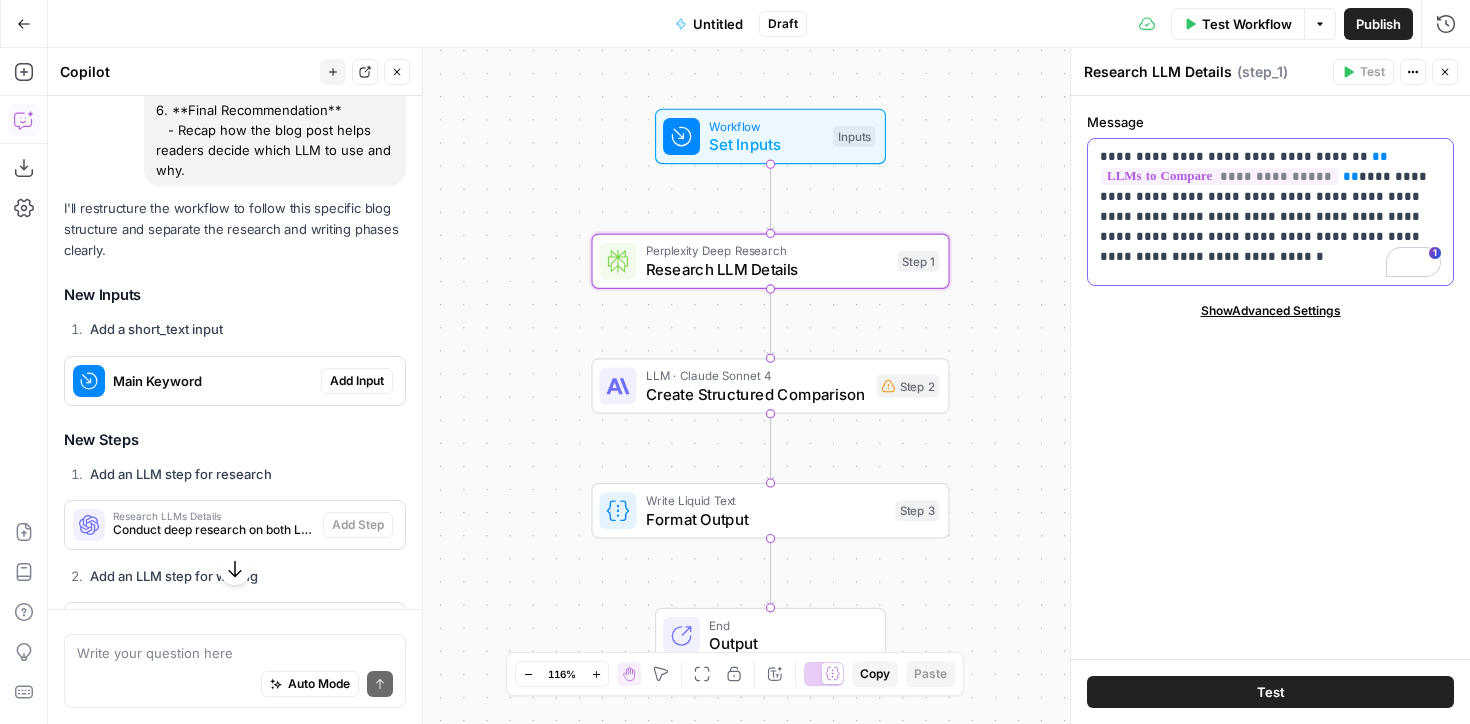scroll, scrollTop: 5535, scrollLeft: 0, axis: vertical 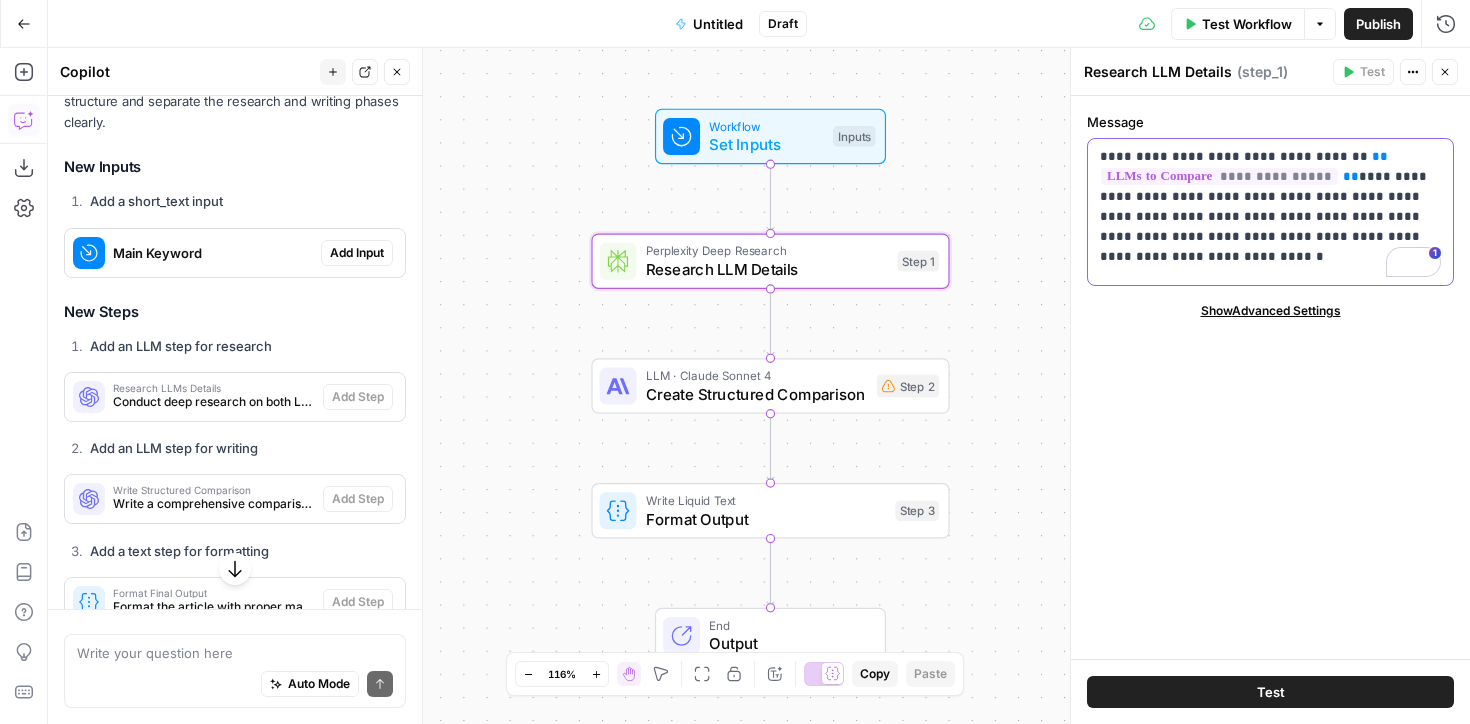 click on "**********" at bounding box center (1270, 207) 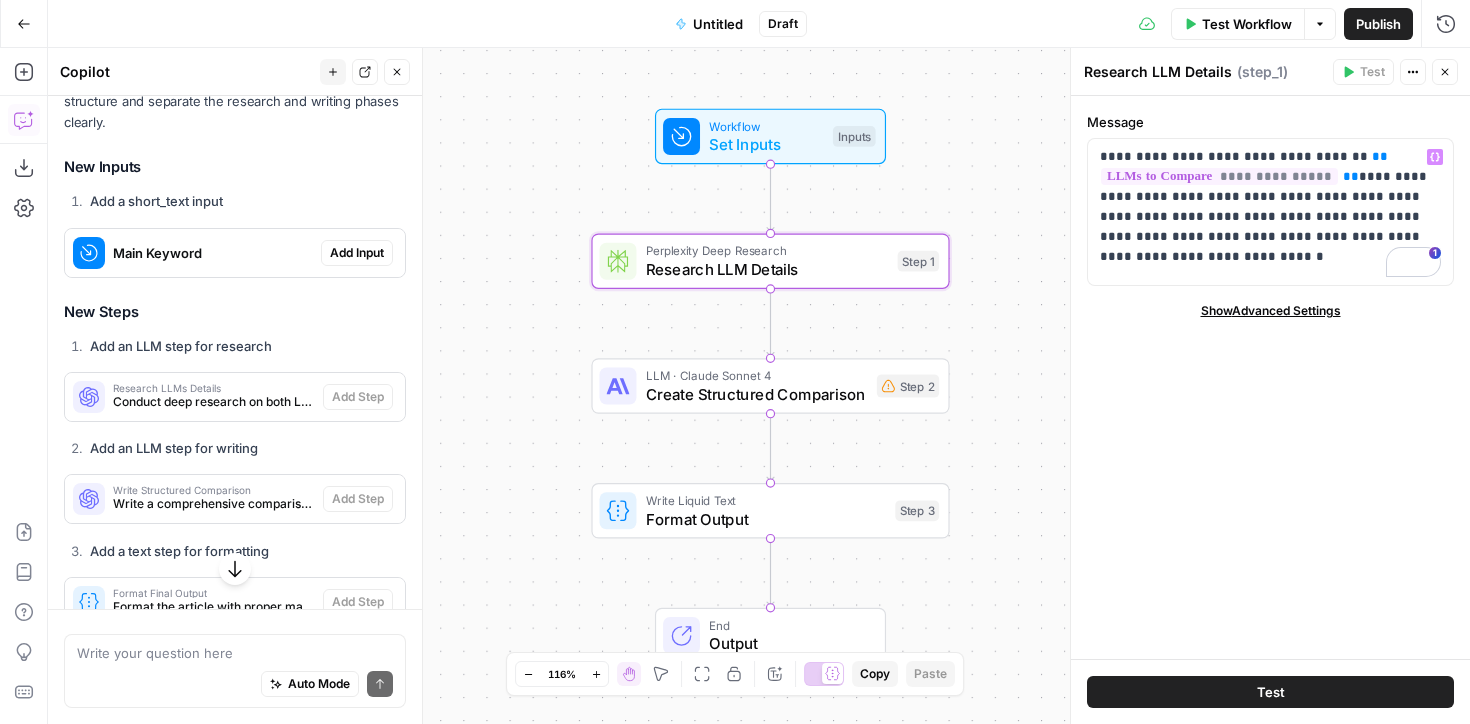click on "Research LLM Details" at bounding box center [767, 269] 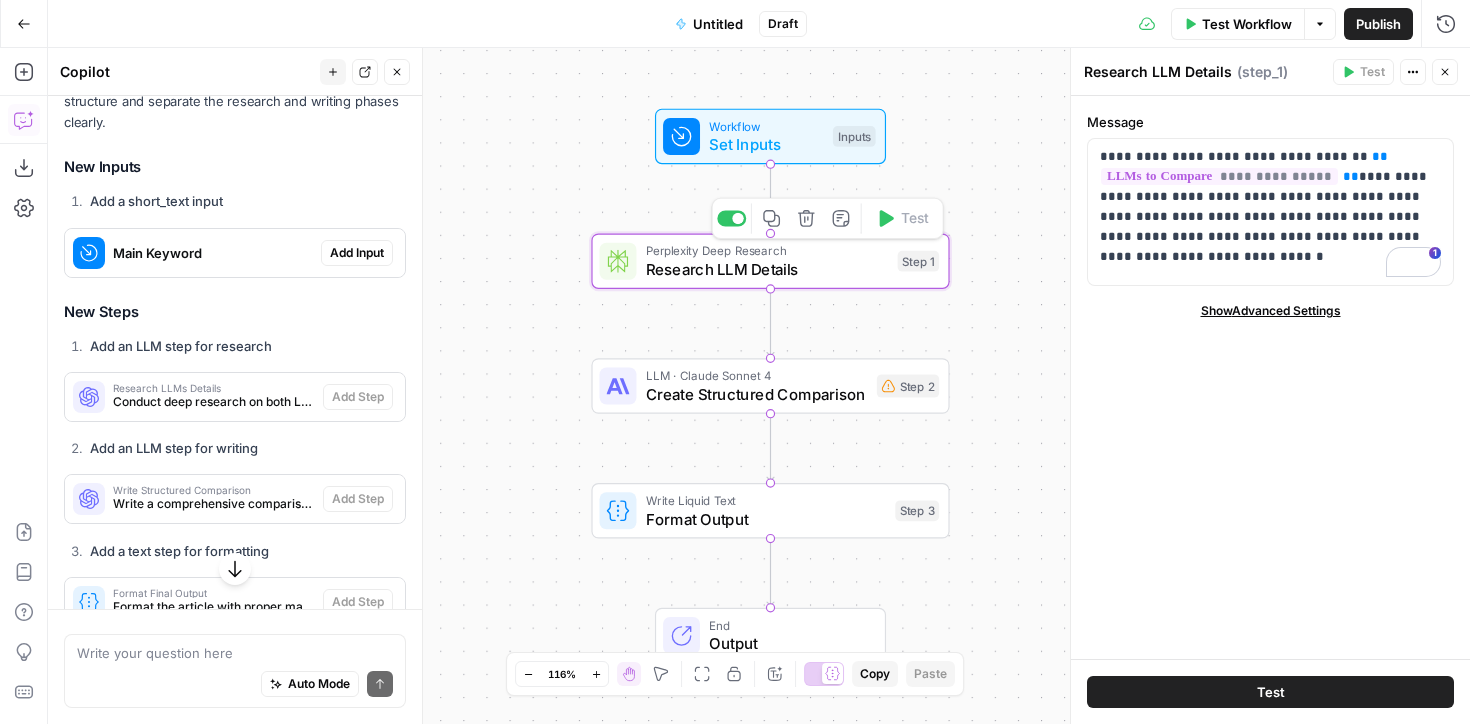 click on "Research LLM Details" at bounding box center [767, 269] 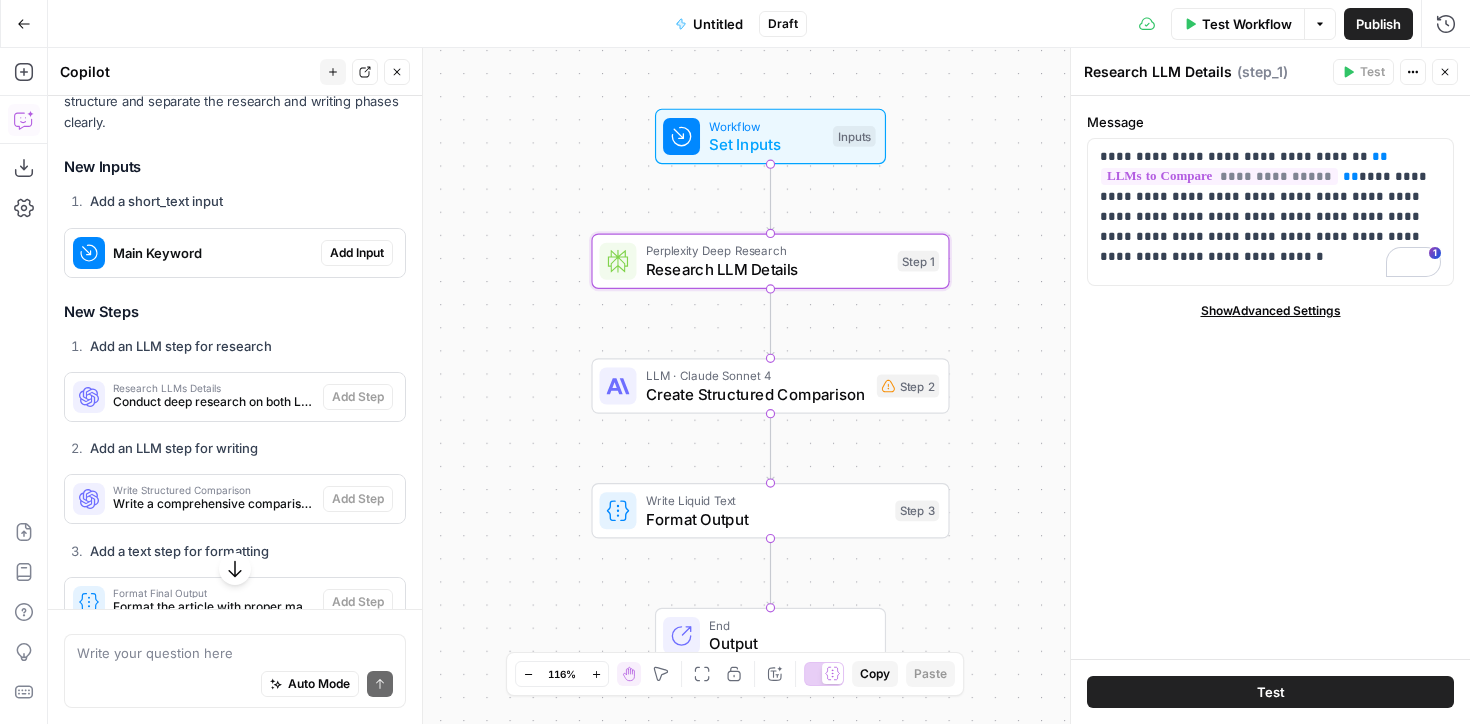 click on "Show  Advanced Settings" at bounding box center [1271, 311] 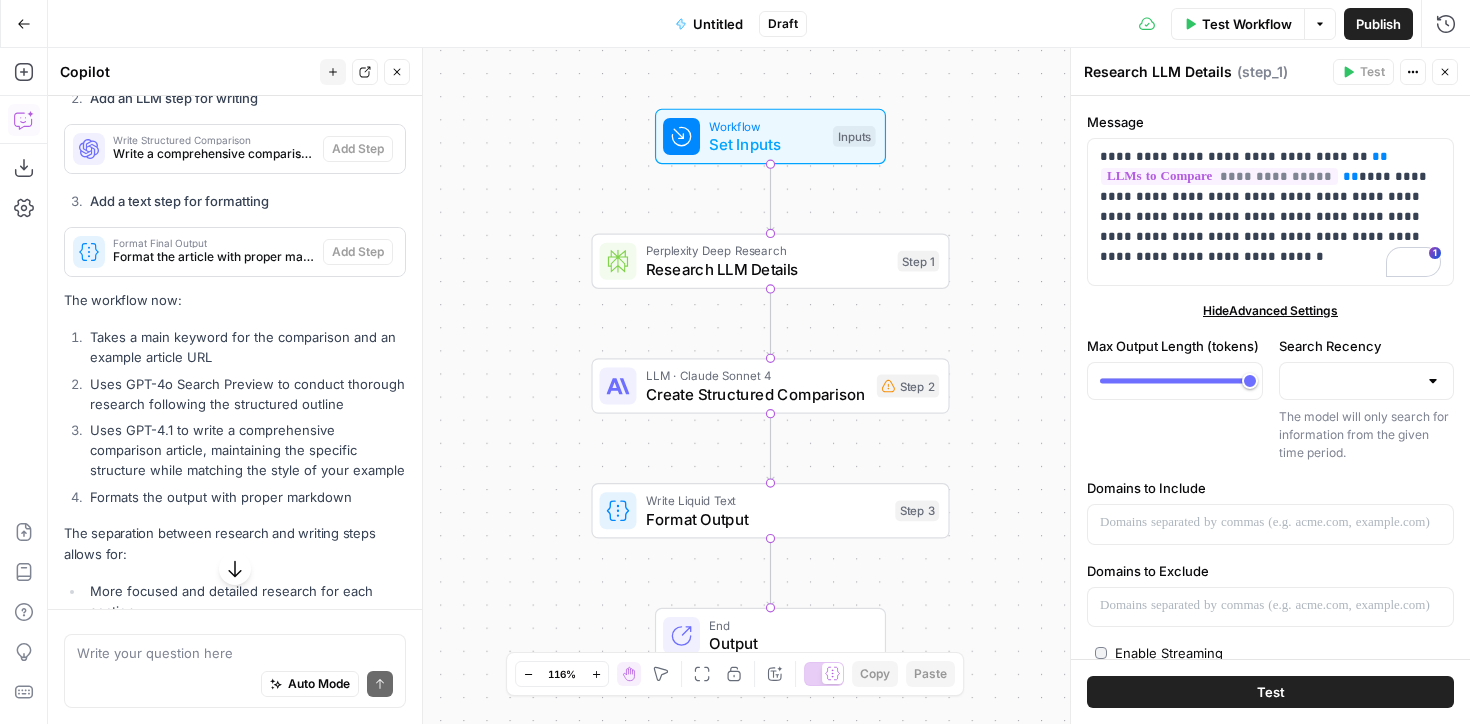 scroll, scrollTop: 5978, scrollLeft: 0, axis: vertical 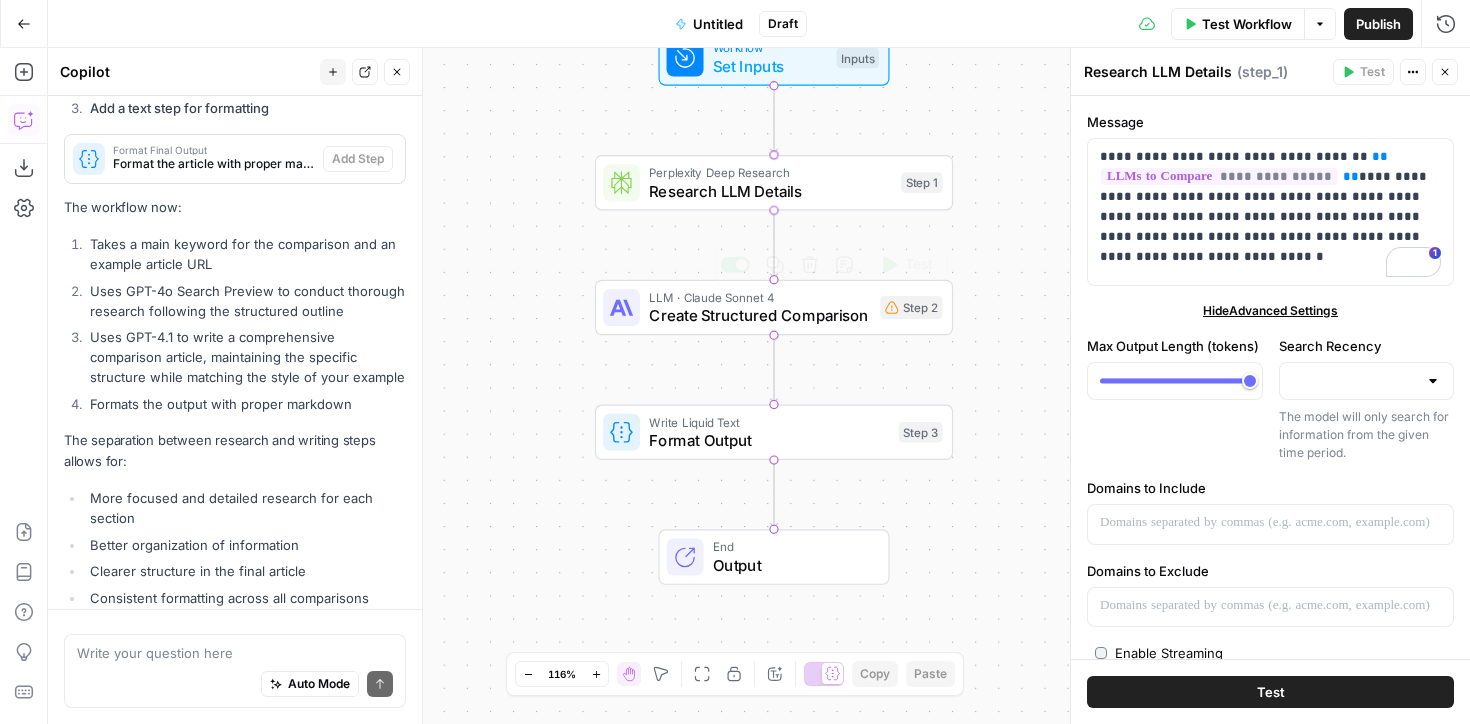 click on "Research LLM Details" at bounding box center (770, 190) 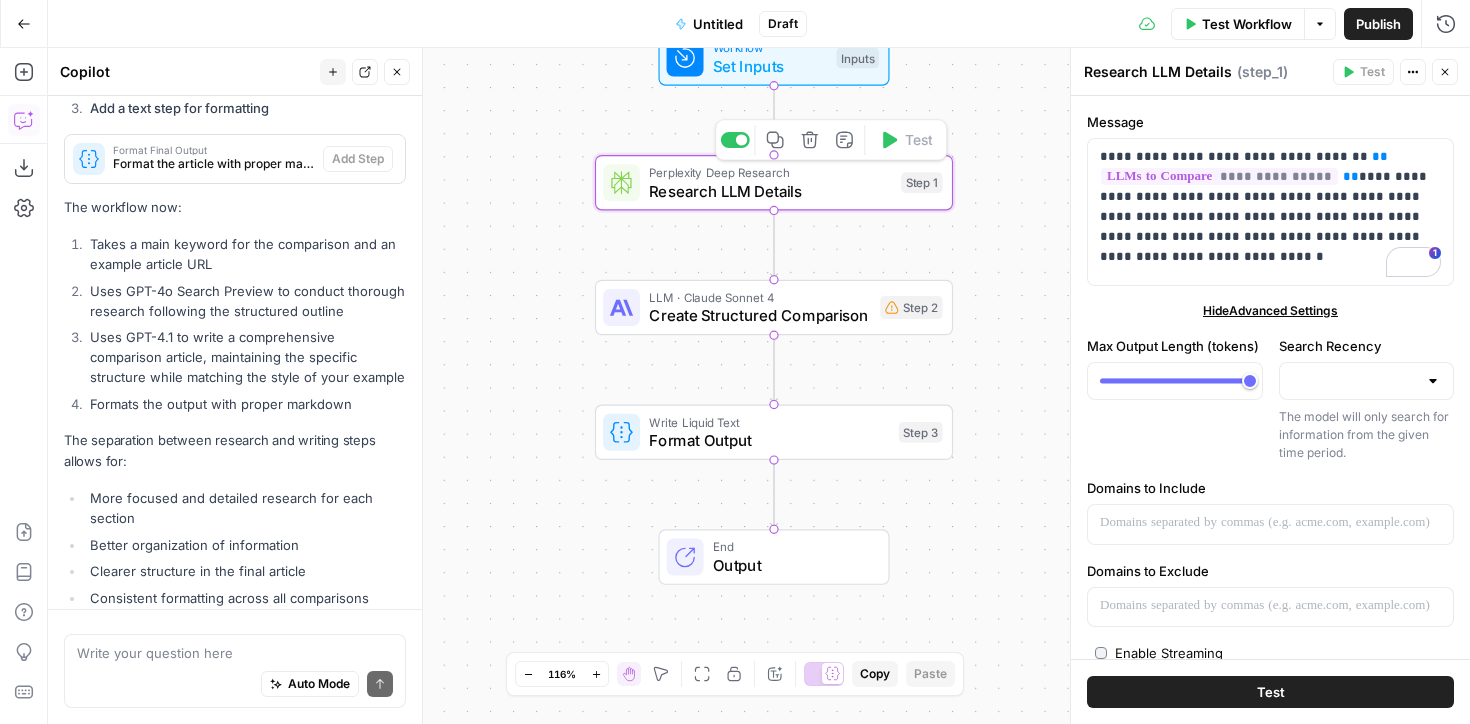 click 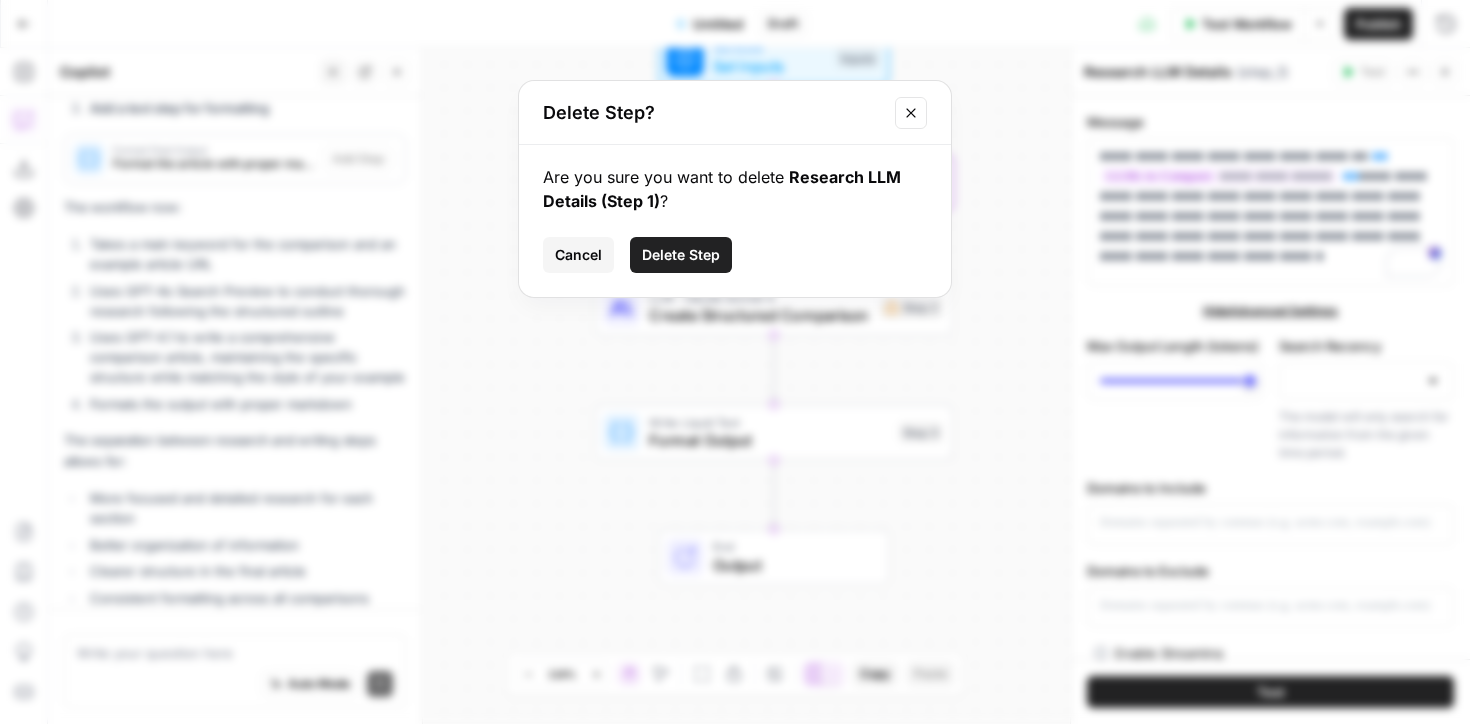 click on "Delete Step" at bounding box center [681, 255] 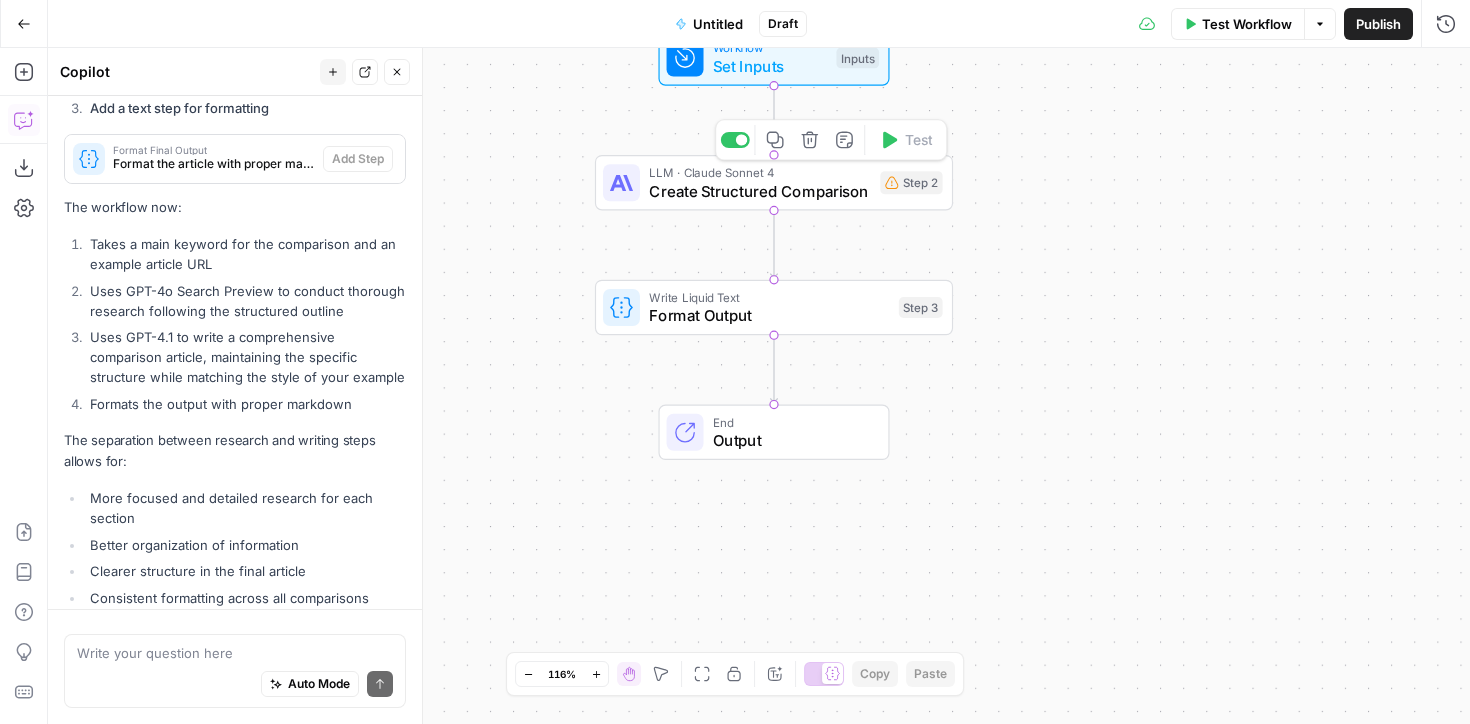 click on "Delete step" at bounding box center [810, 140] 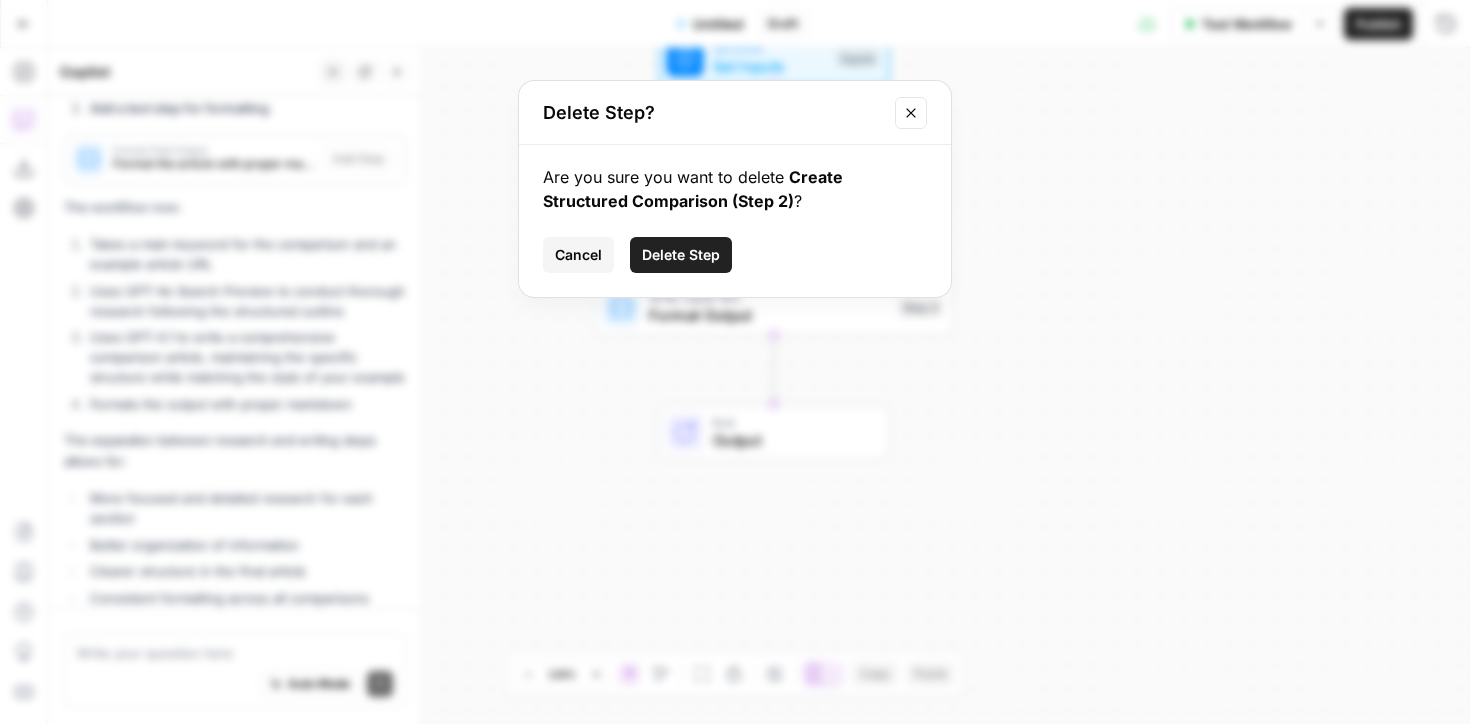 click on "Delete Step" at bounding box center [681, 255] 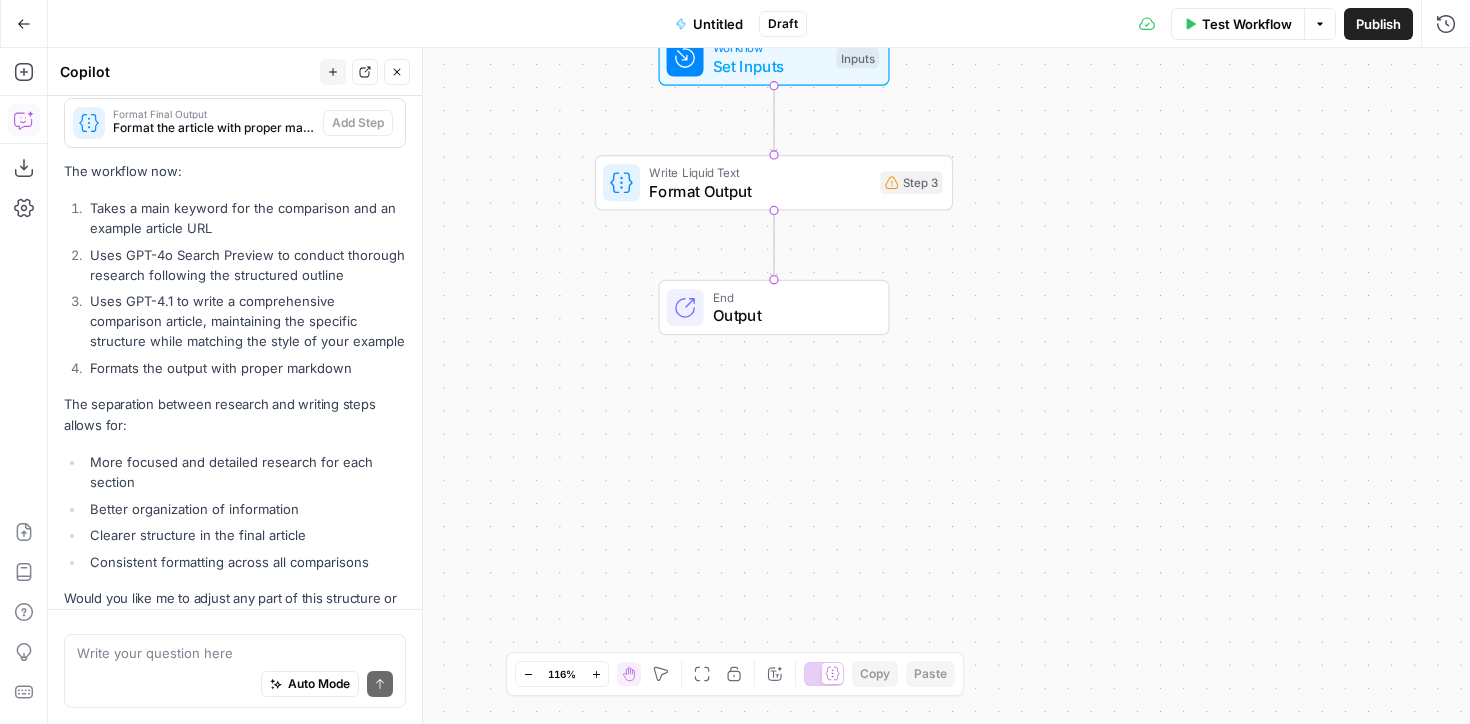 scroll, scrollTop: 5962, scrollLeft: 0, axis: vertical 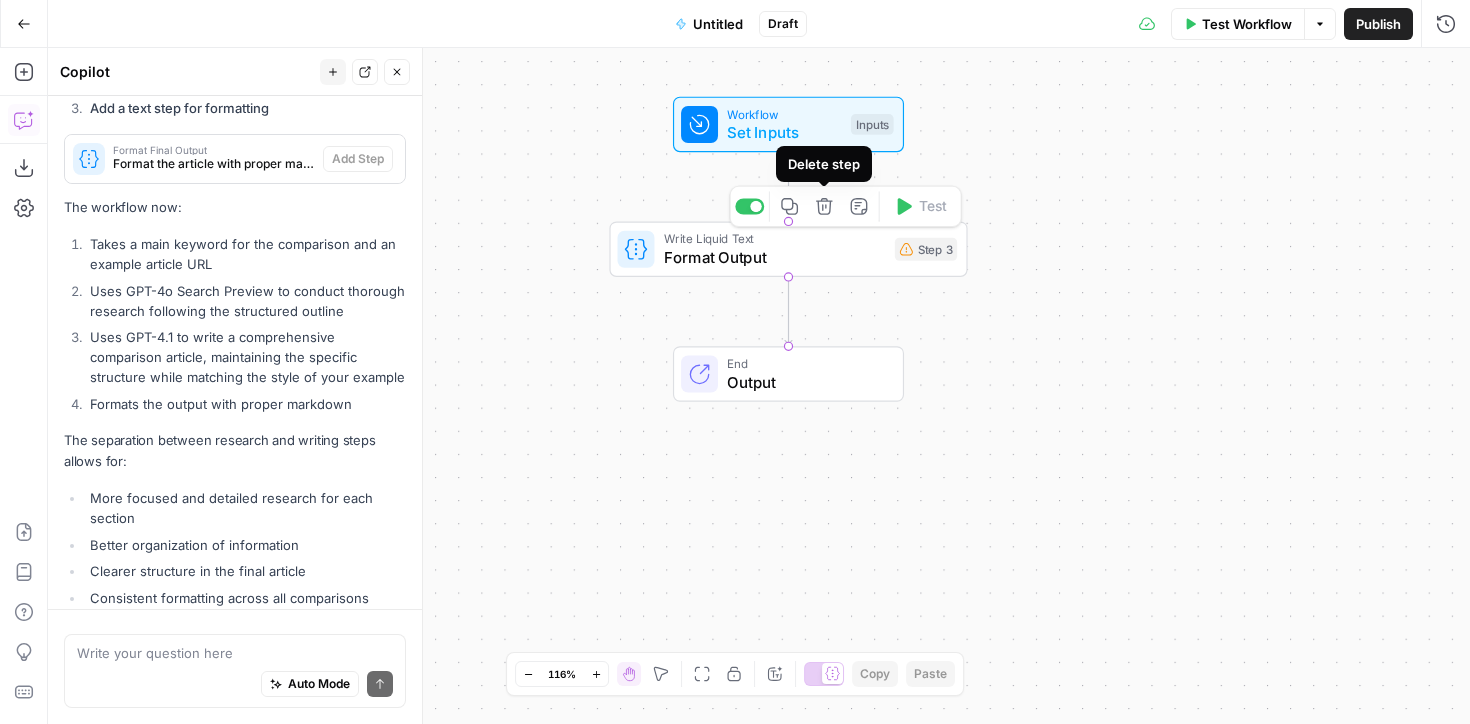 click on "Set Inputs" at bounding box center (784, 132) 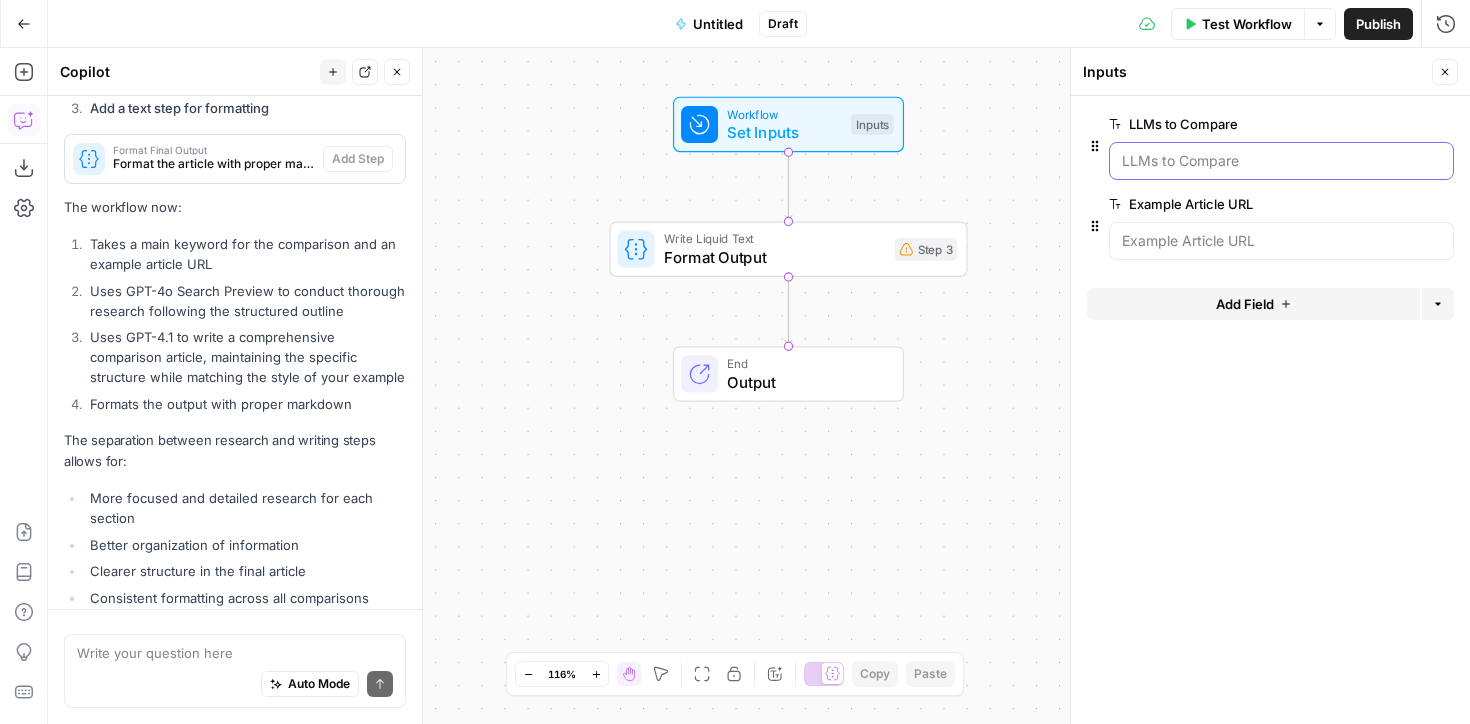 click on "LLMs to Compare" at bounding box center (1281, 161) 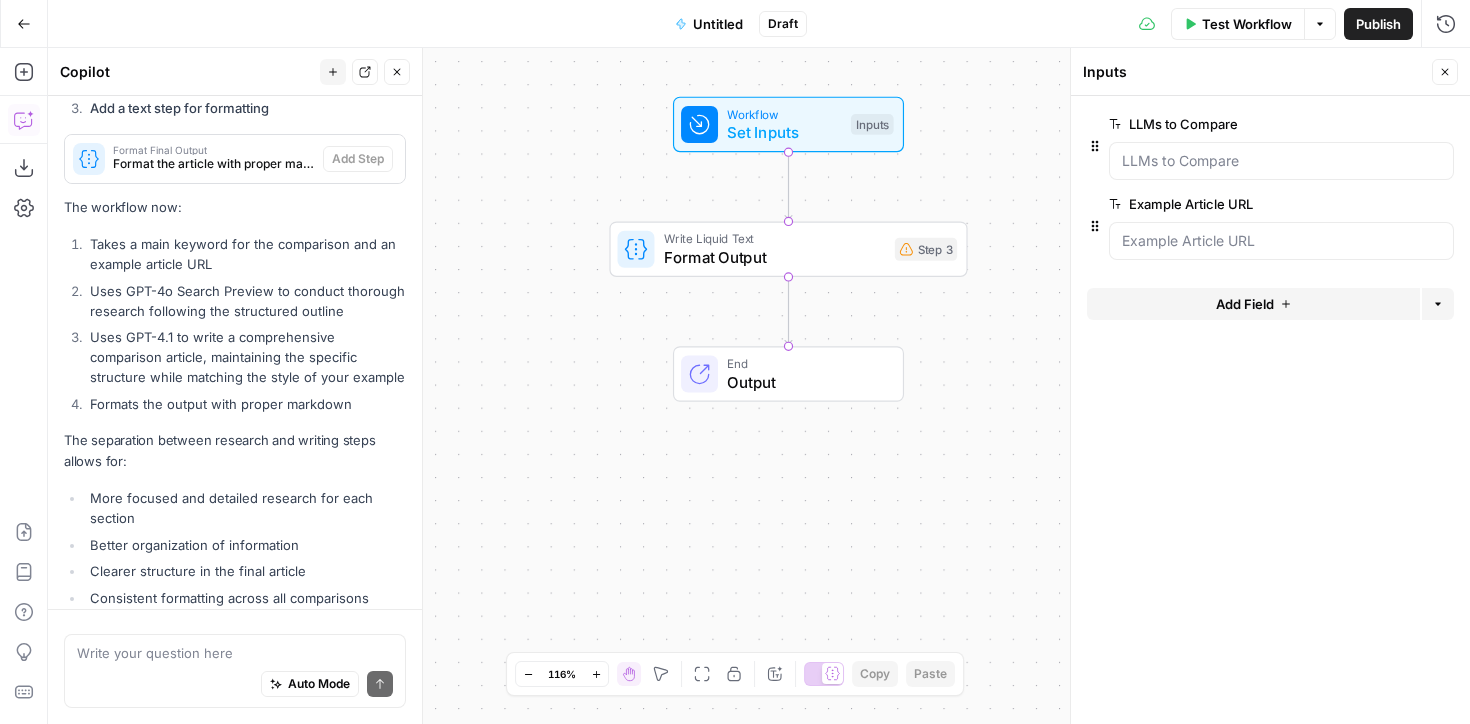 click on "LLMs to Compare" at bounding box center [1225, 124] 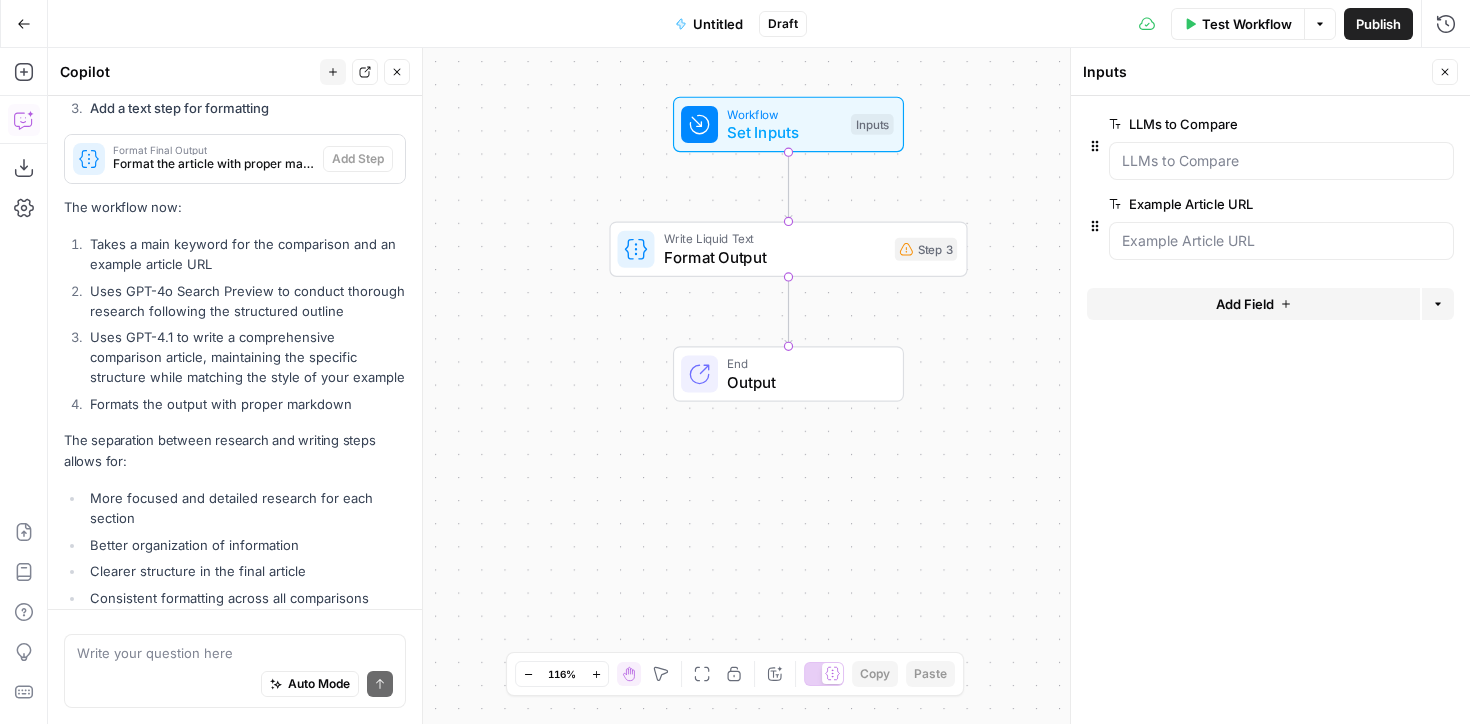 click on "edit field" at bounding box center (1379, 124) 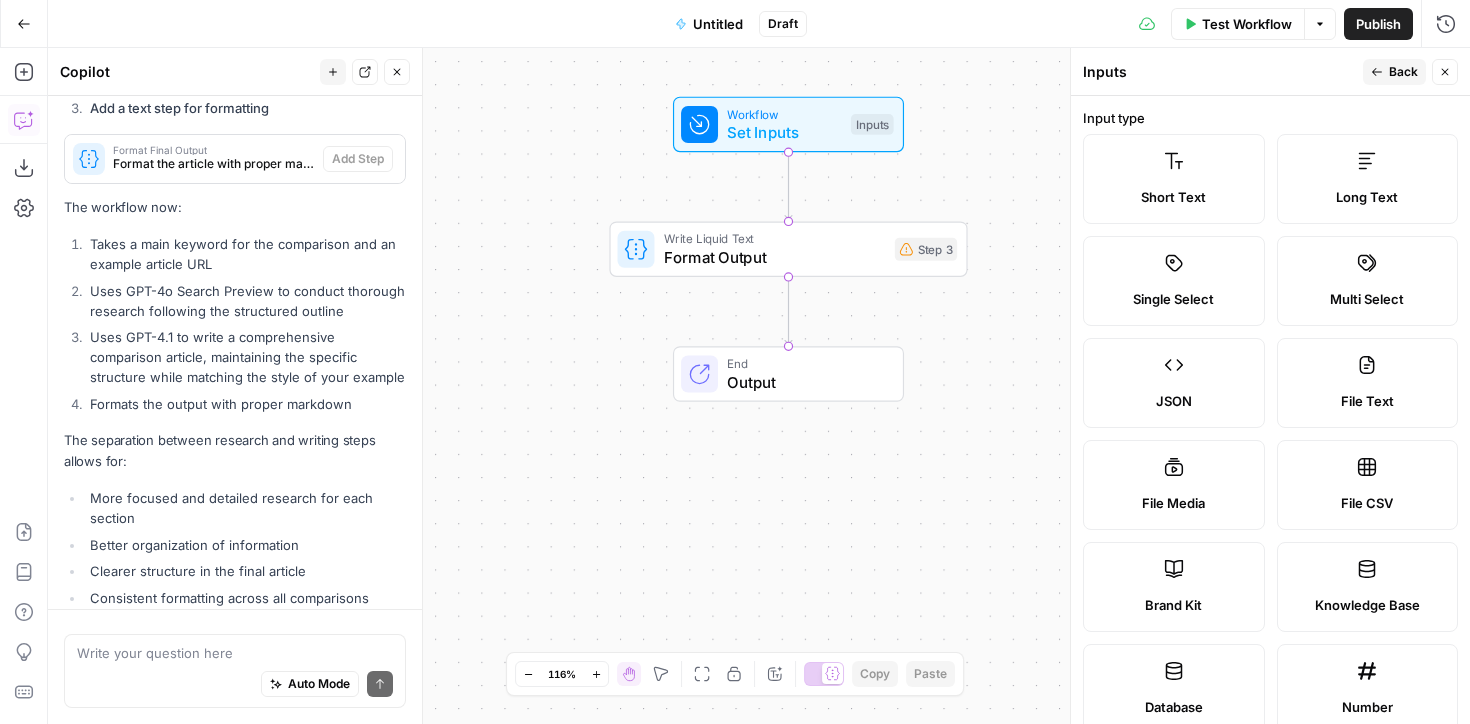 click on "Short Text" at bounding box center (1174, 179) 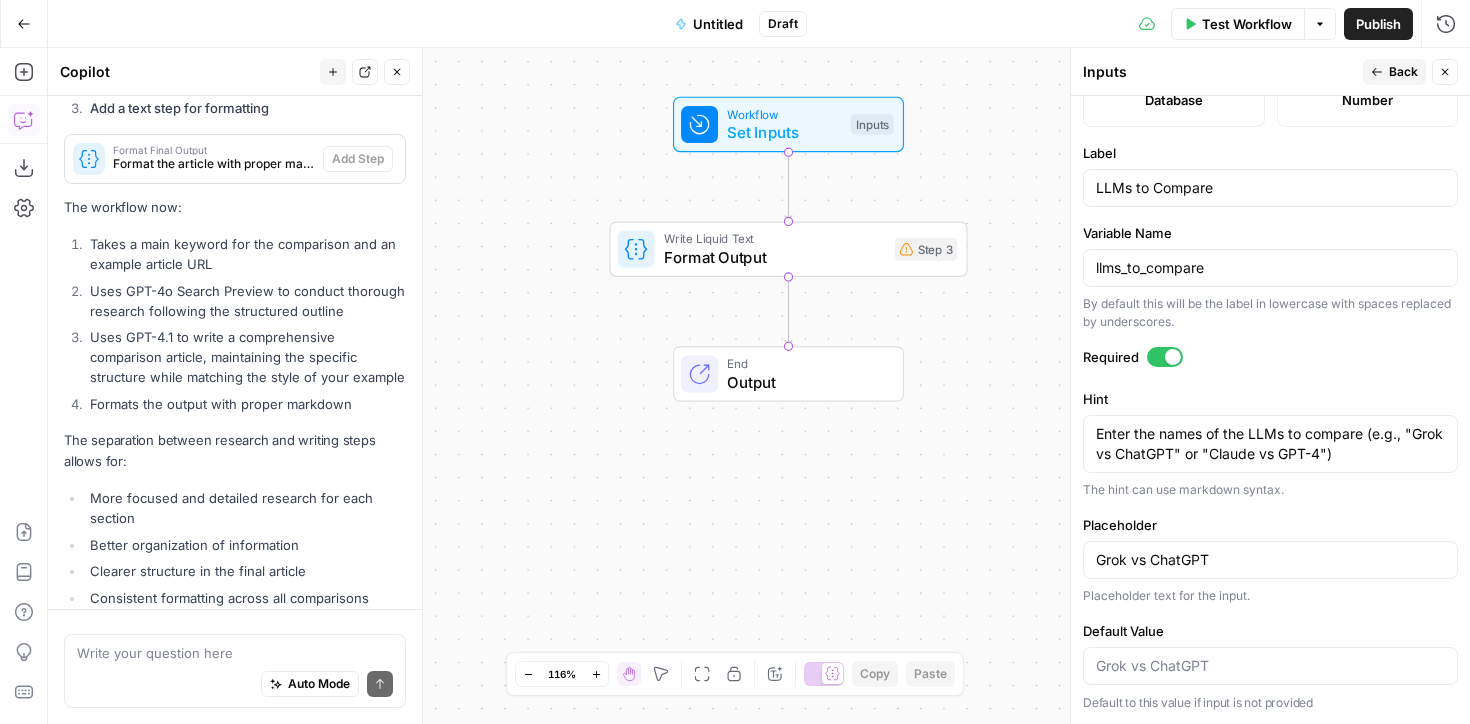 click 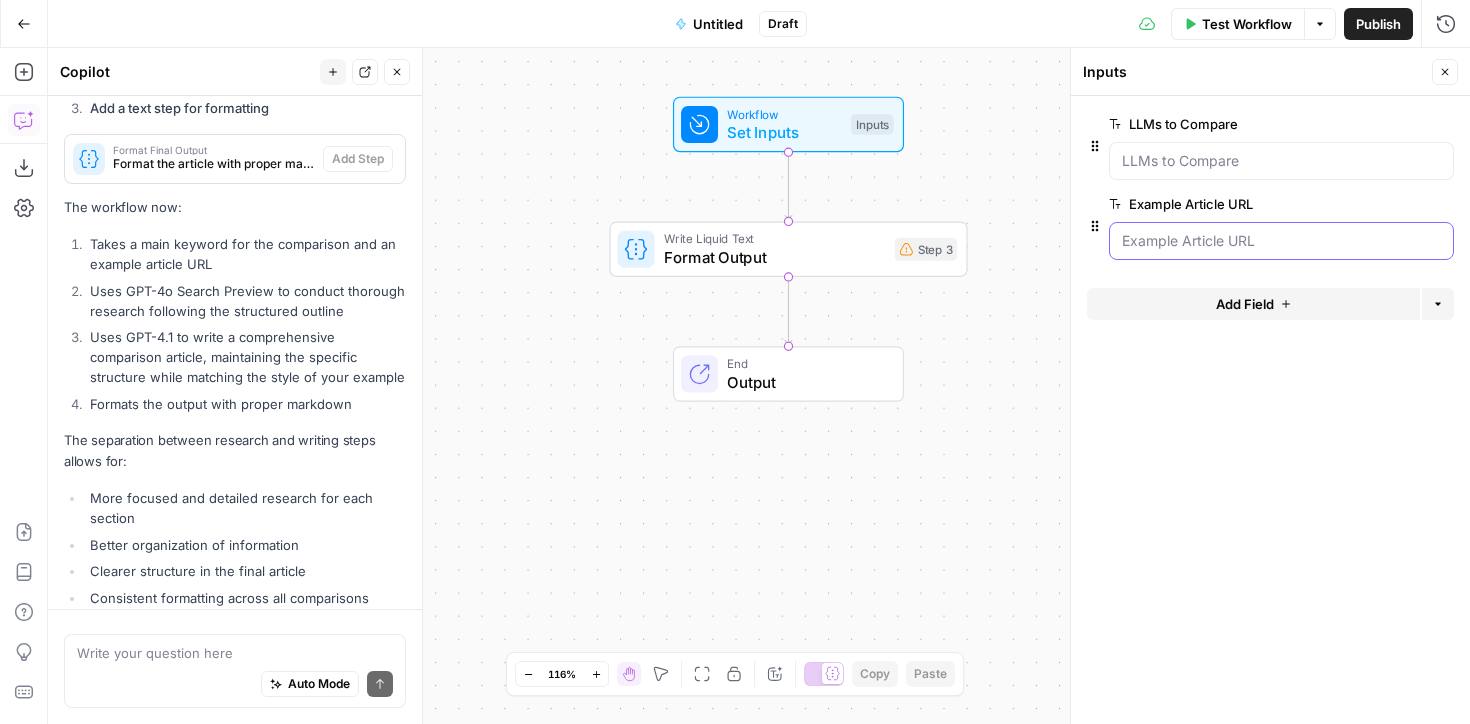 click on "Example Article URL" at bounding box center (1281, 241) 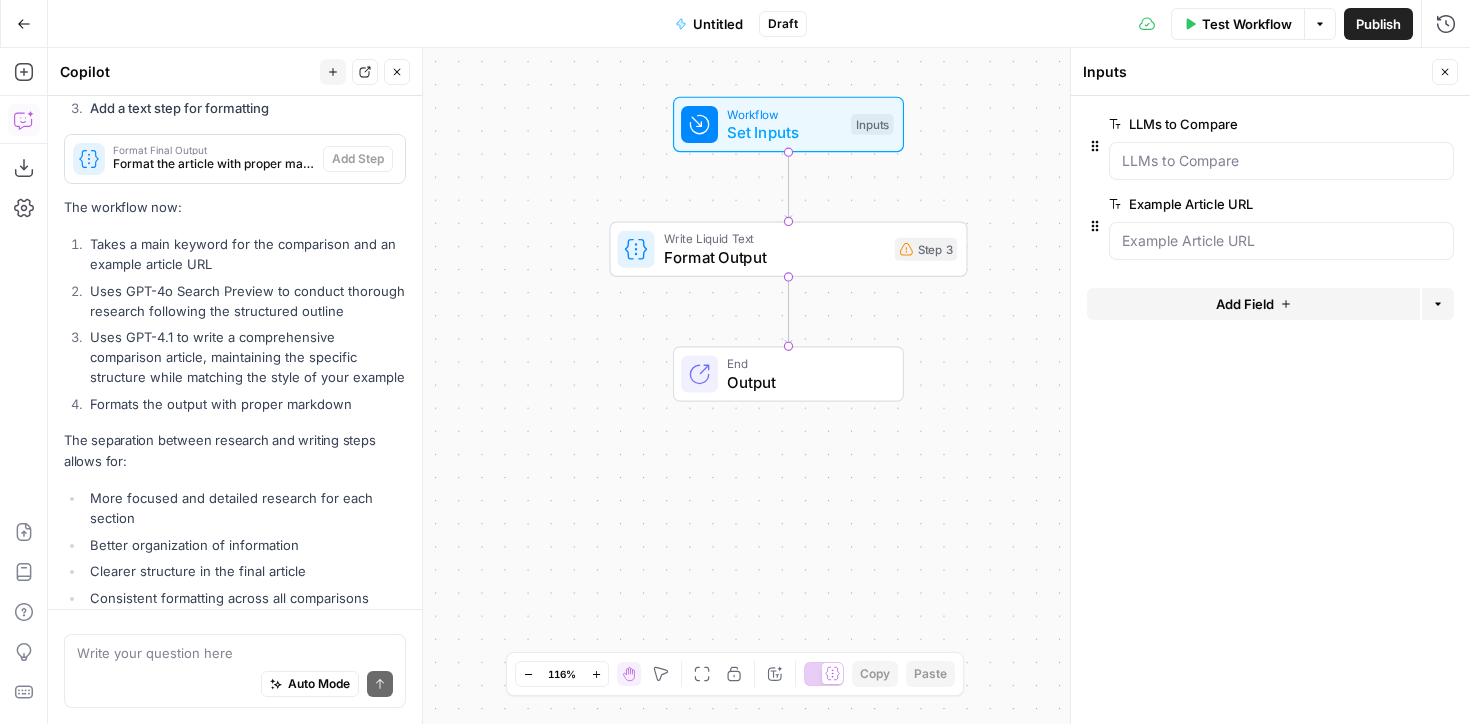 click on "Example Article URL" at bounding box center [1225, 204] 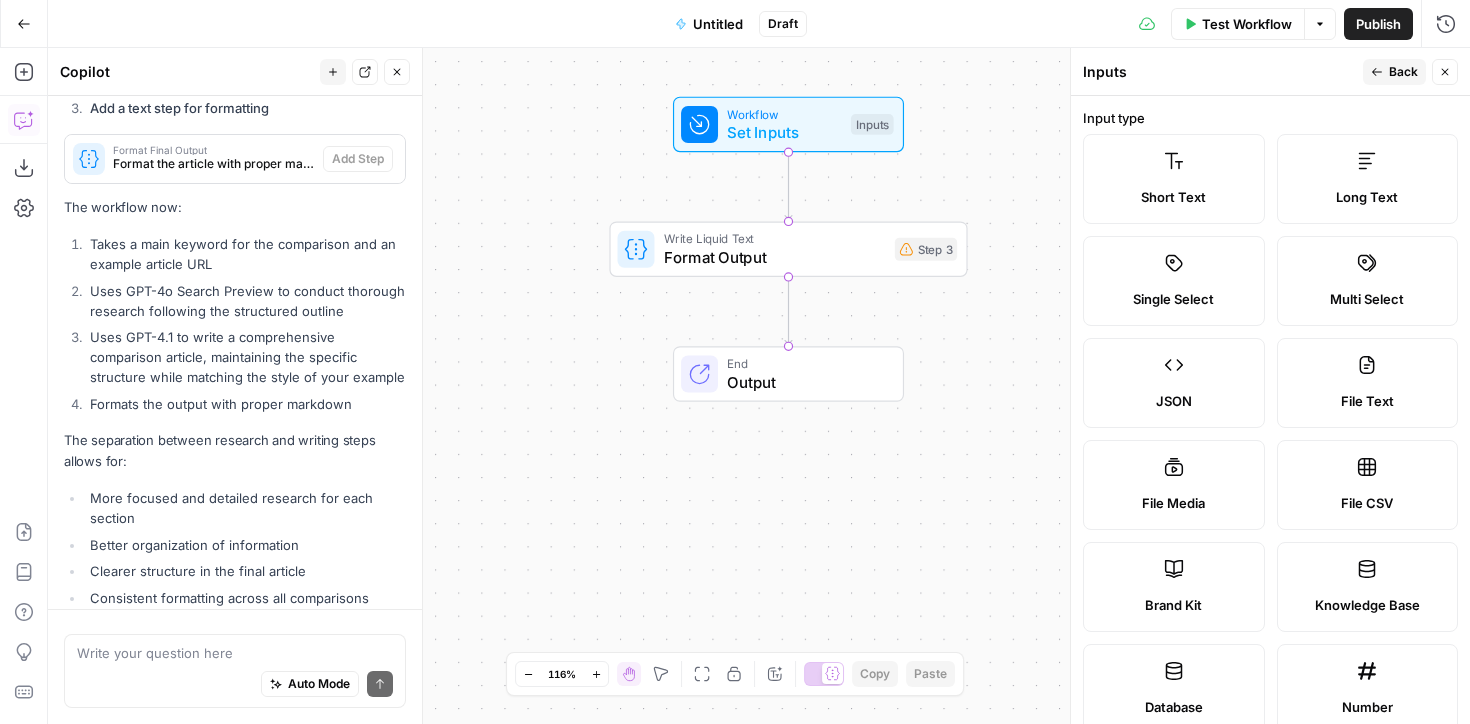 click on "Long Text" at bounding box center (1368, 179) 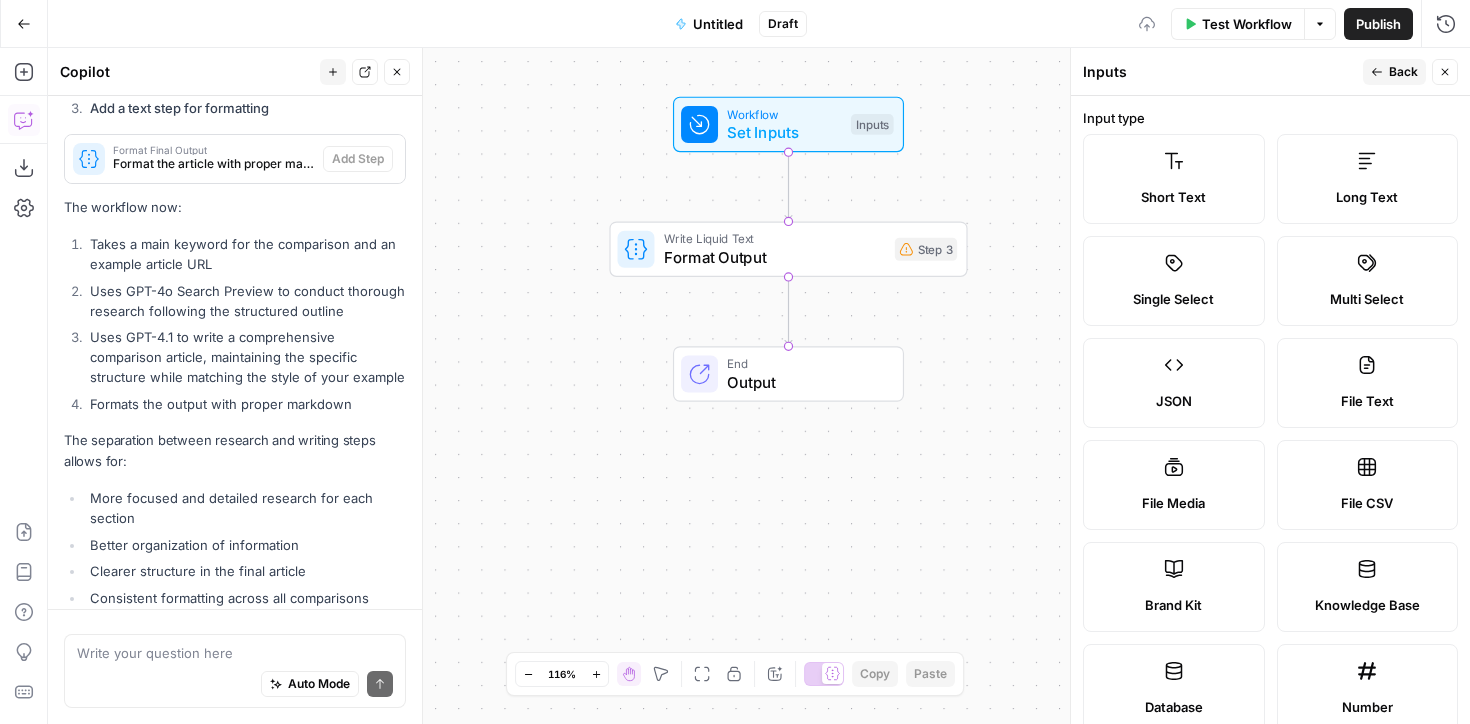 scroll, scrollTop: 647, scrollLeft: 0, axis: vertical 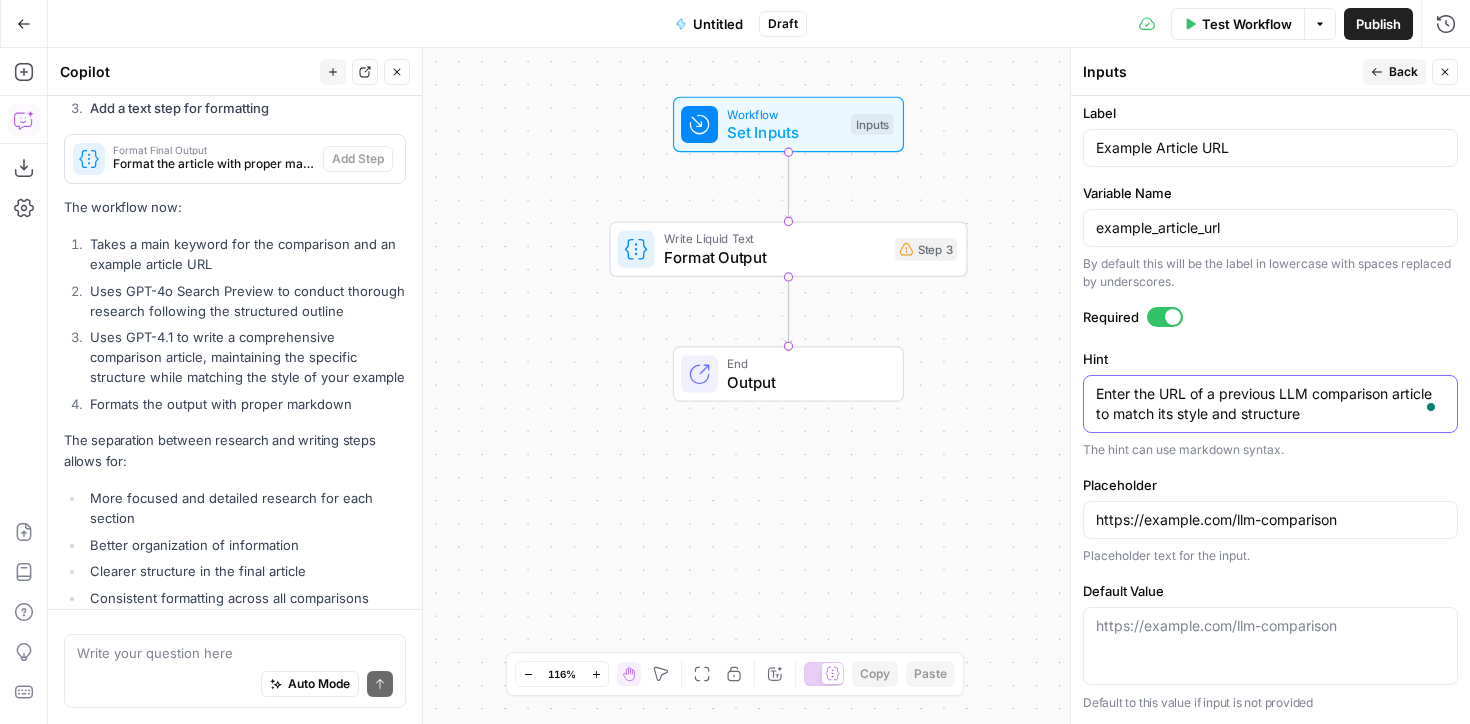 drag, startPoint x: 1322, startPoint y: 419, endPoint x: 1078, endPoint y: 374, distance: 248.1149 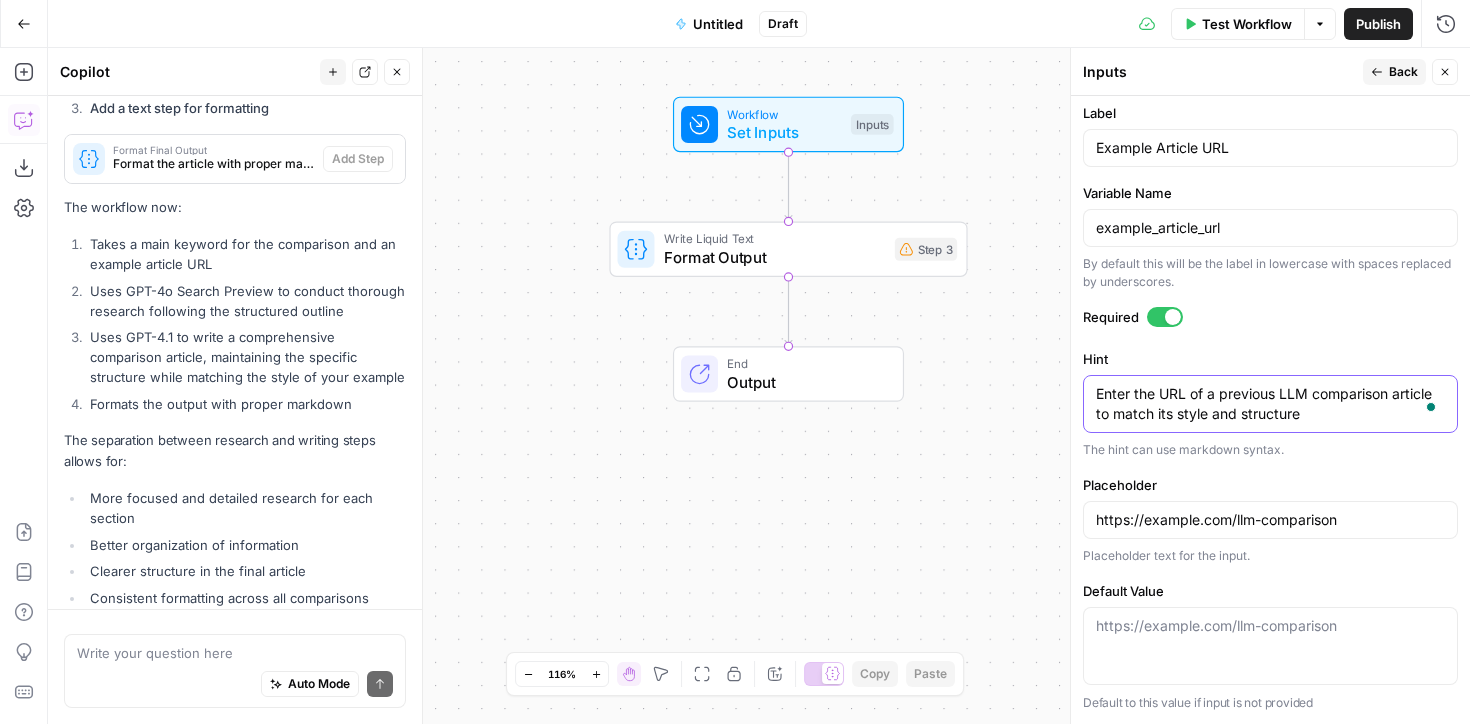 click on "Inputs Back Close Input type Short Text Long Text Single Select Multi Select JSON File Text File Media File CSV Brand Kit Knowledge Base Database Number Label Example Article URL Variable Name example_article_url By default this will be the label in lowercase with spaces replaced by underscores. Required Hint Enter the URL of a previous LLM comparison article to match its style and structure Enter the URL of a previous LLM comparison article to match its style and structure The hint can use markdown syntax. Placeholder https://example.com/llm-comparison Placeholder text for the input. Default Value https://example.com/llm-comparison Default to this value if input is not provided" at bounding box center [1270, 386] 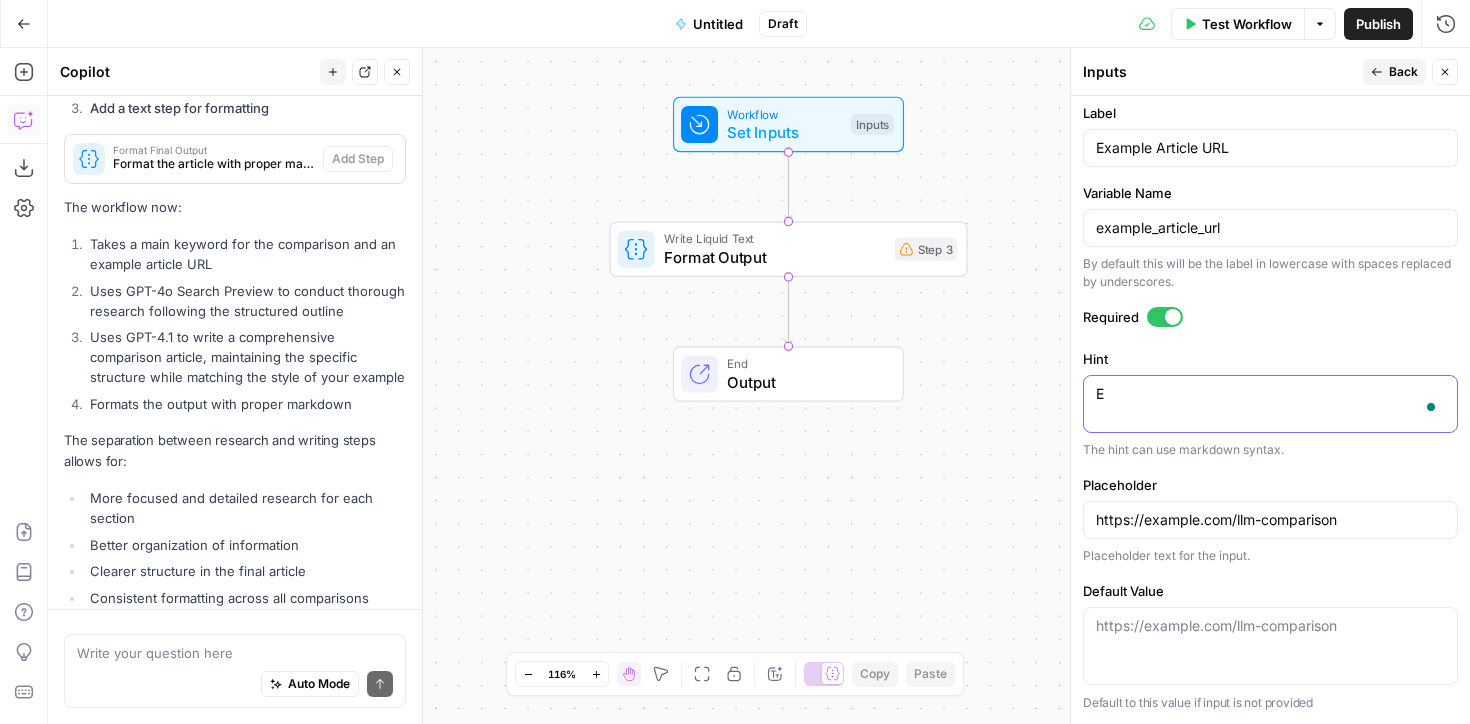 scroll, scrollTop: 627, scrollLeft: 0, axis: vertical 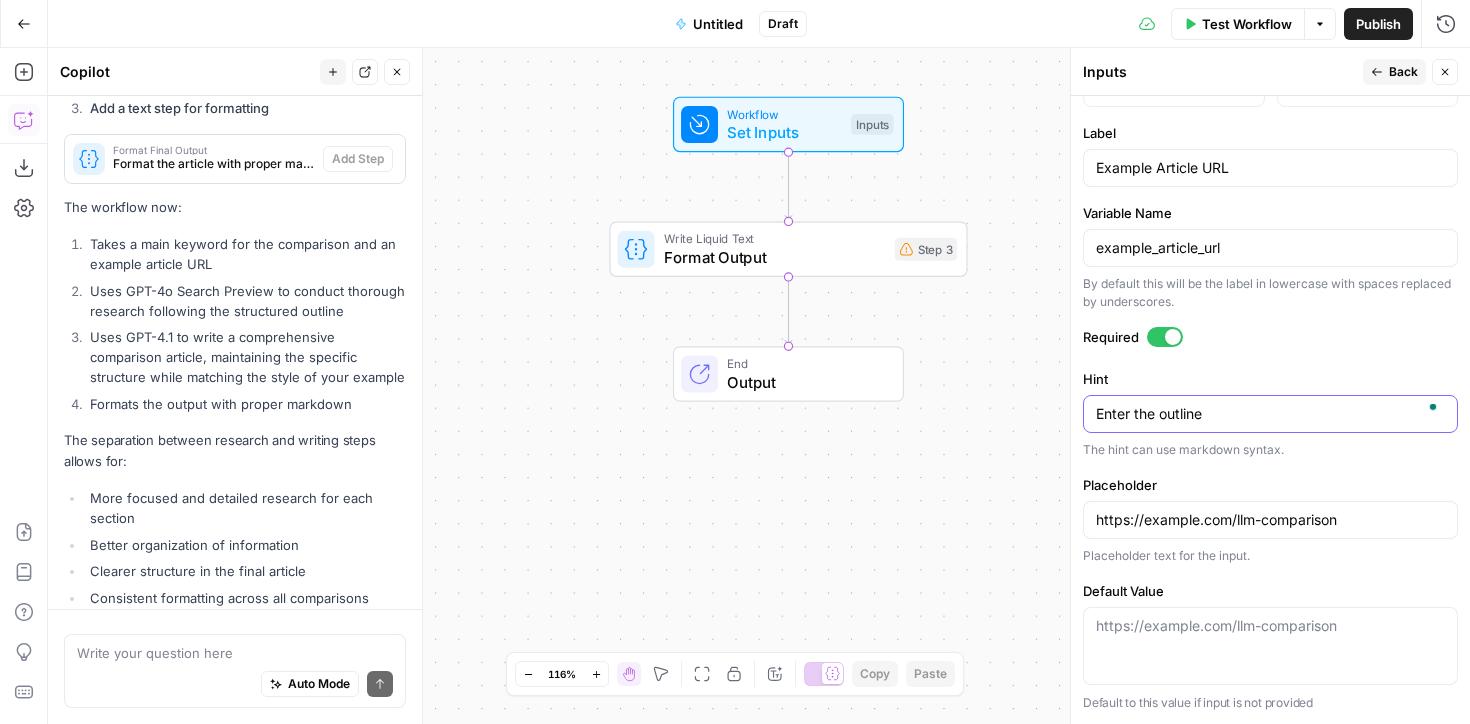 type on "Enter the outline" 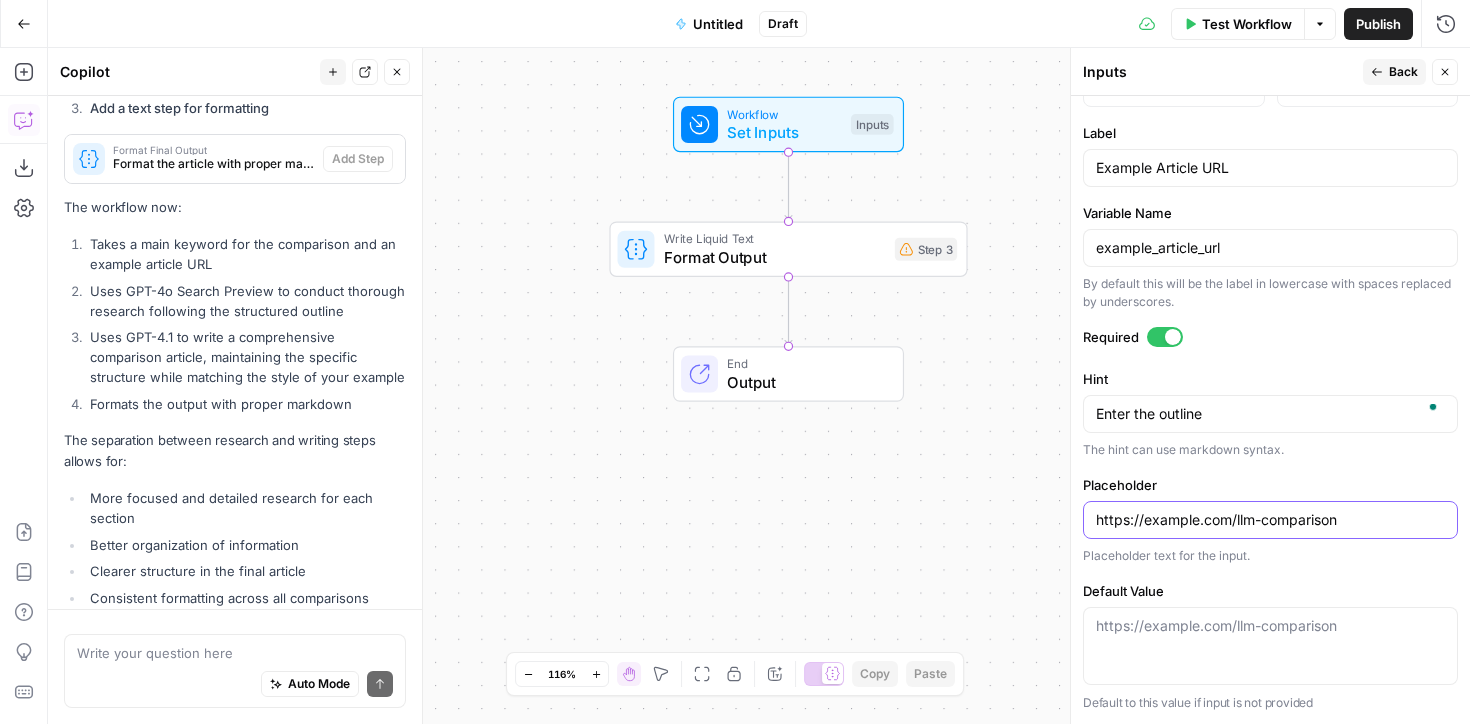 click on "https://example.com/llm-comparison" at bounding box center [1270, 520] 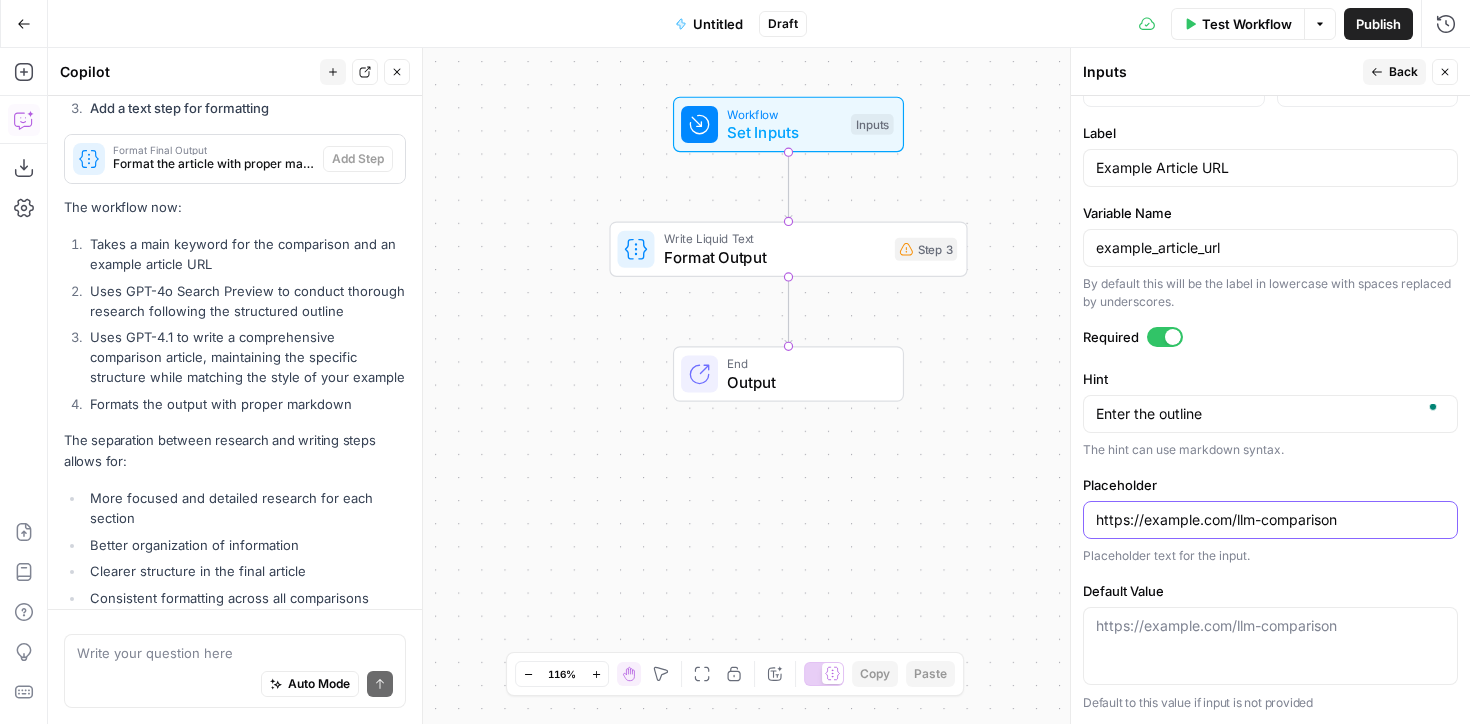 drag, startPoint x: 1364, startPoint y: 524, endPoint x: 996, endPoint y: 518, distance: 368.04892 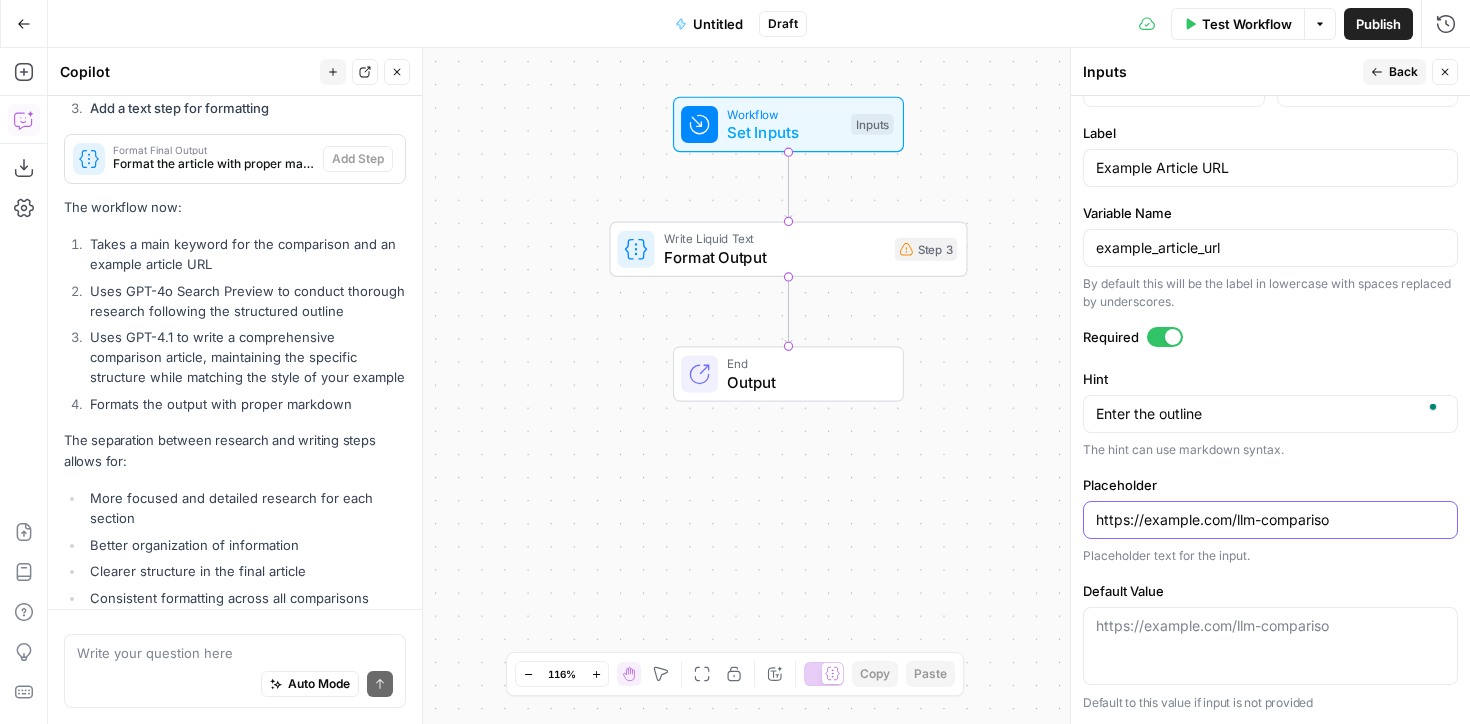 drag, startPoint x: 1353, startPoint y: 516, endPoint x: 1150, endPoint y: 516, distance: 203 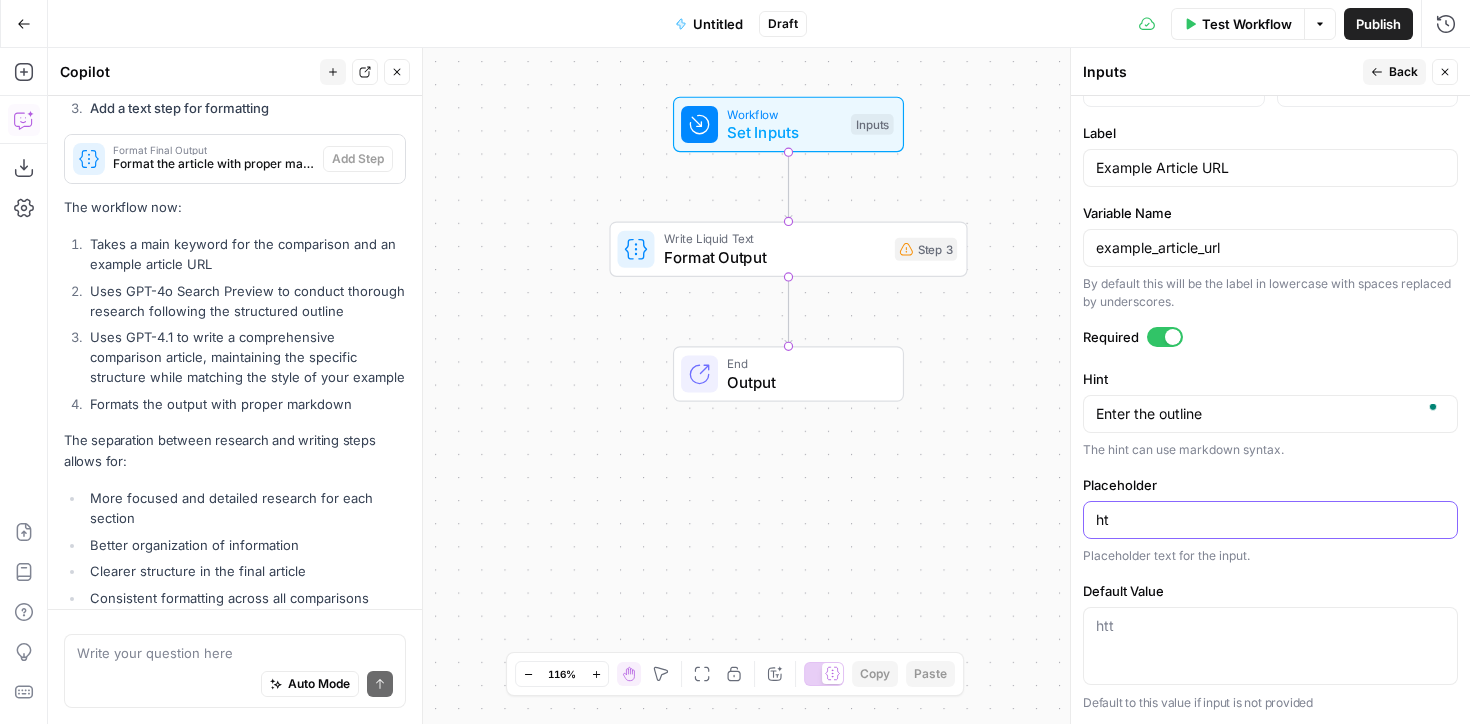 type on "h" 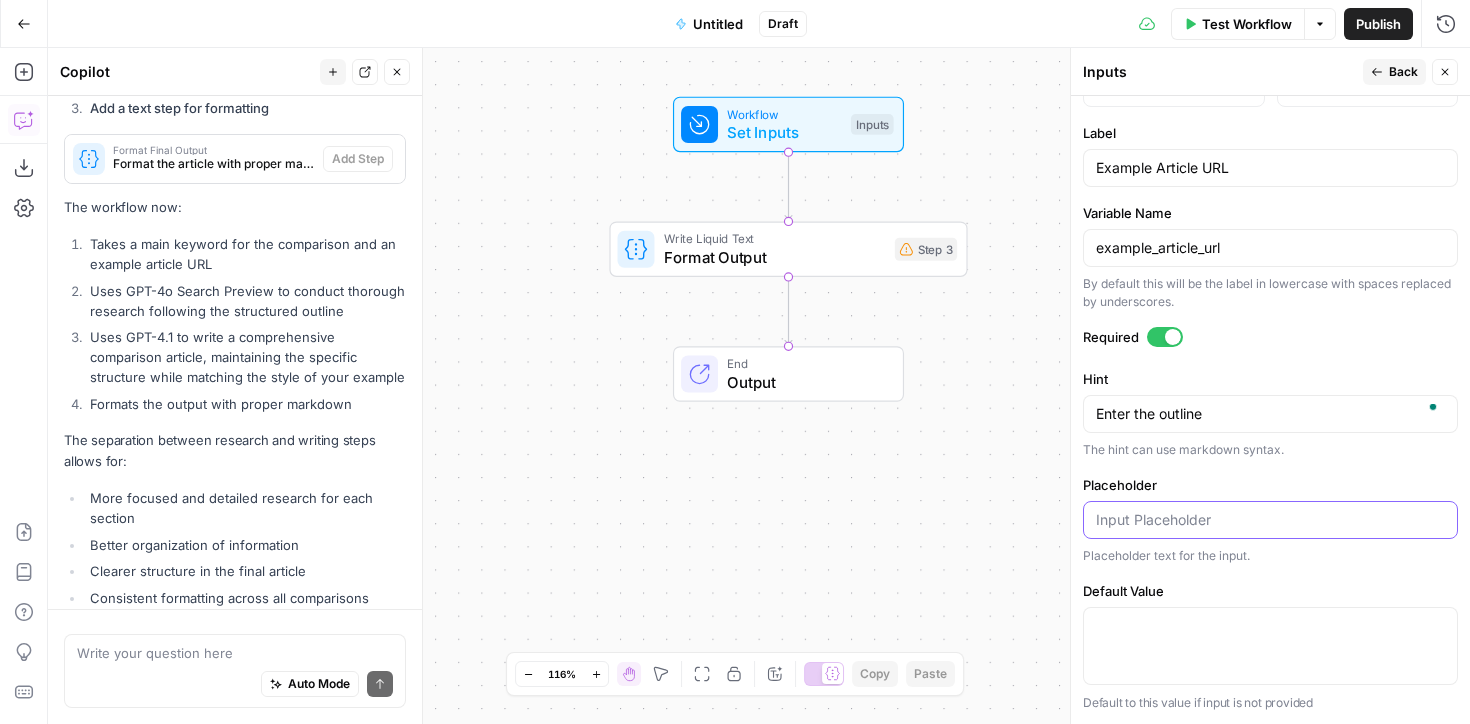 type 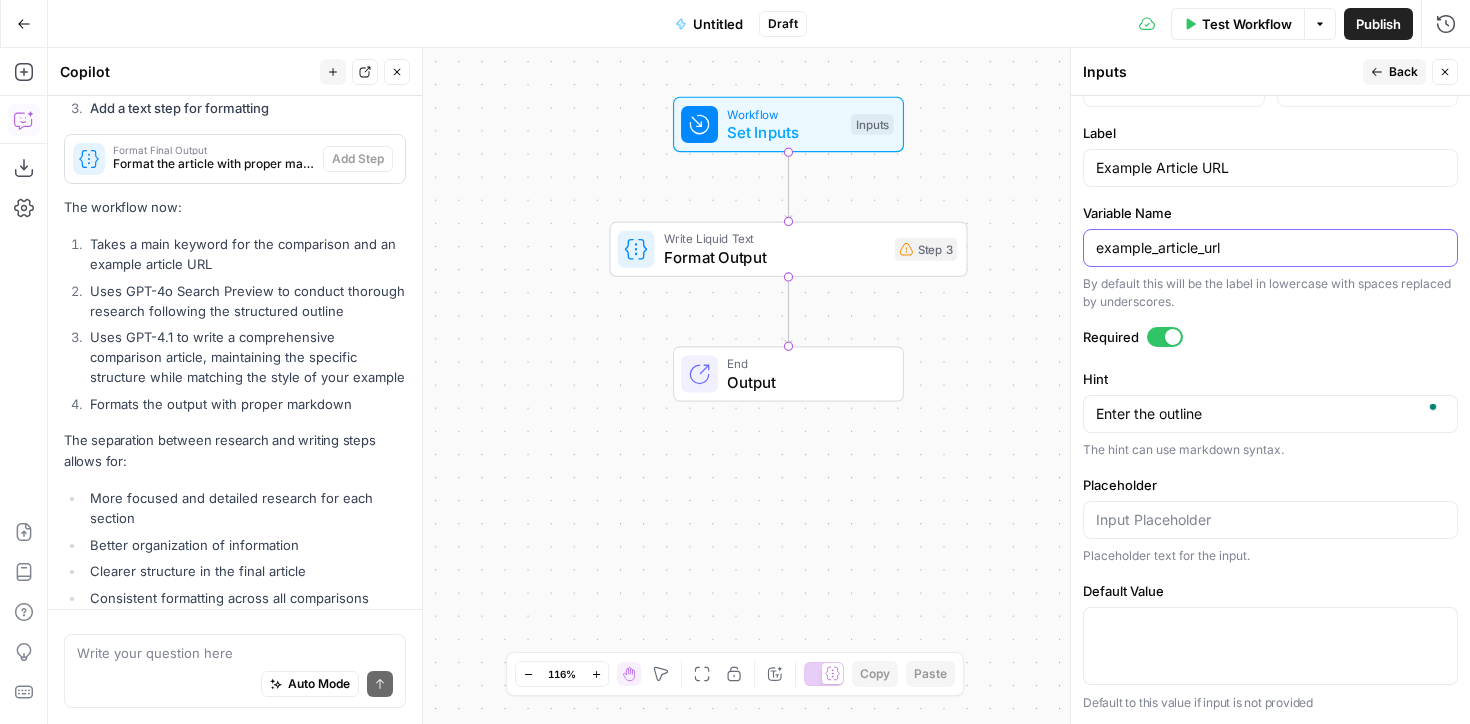 click on "example_article_url" at bounding box center (1270, 248) 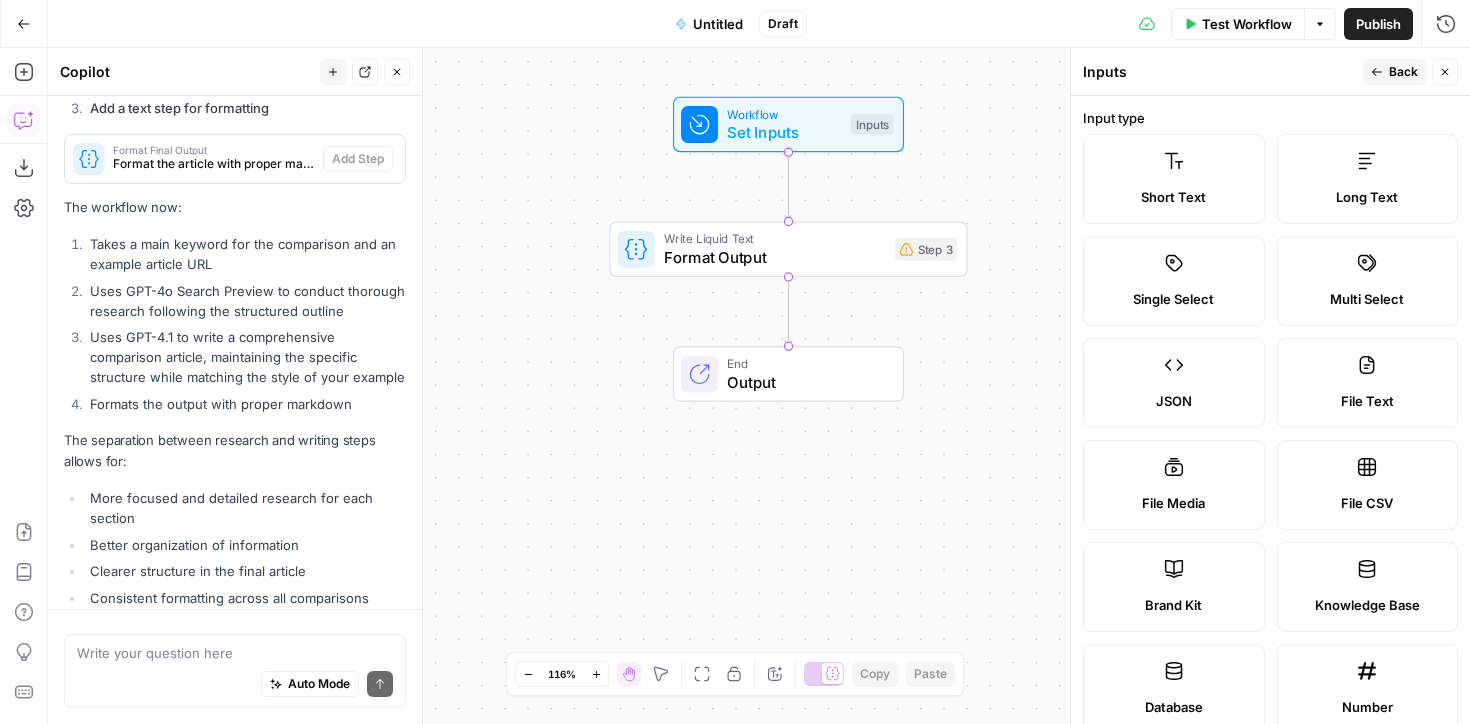 scroll, scrollTop: 627, scrollLeft: 0, axis: vertical 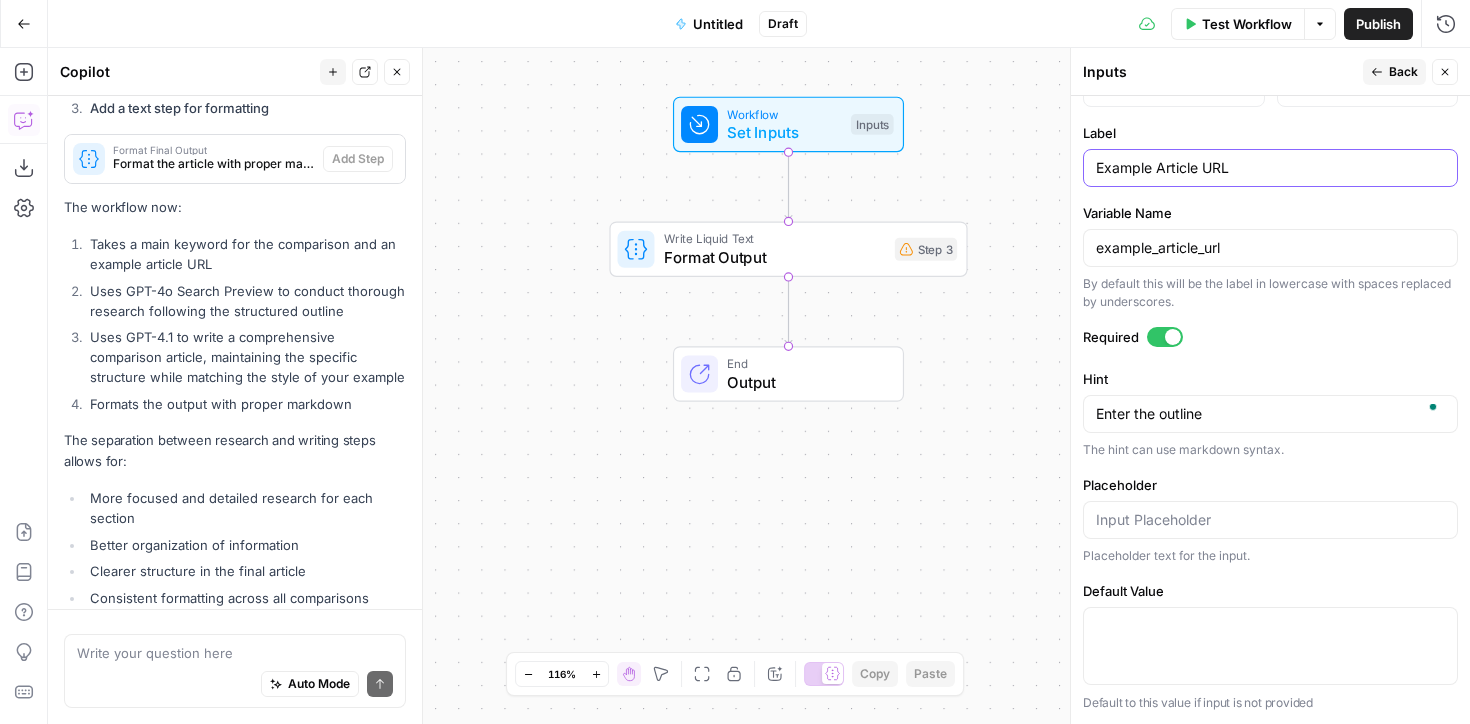 drag, startPoint x: 1243, startPoint y: 164, endPoint x: 1079, endPoint y: 164, distance: 164 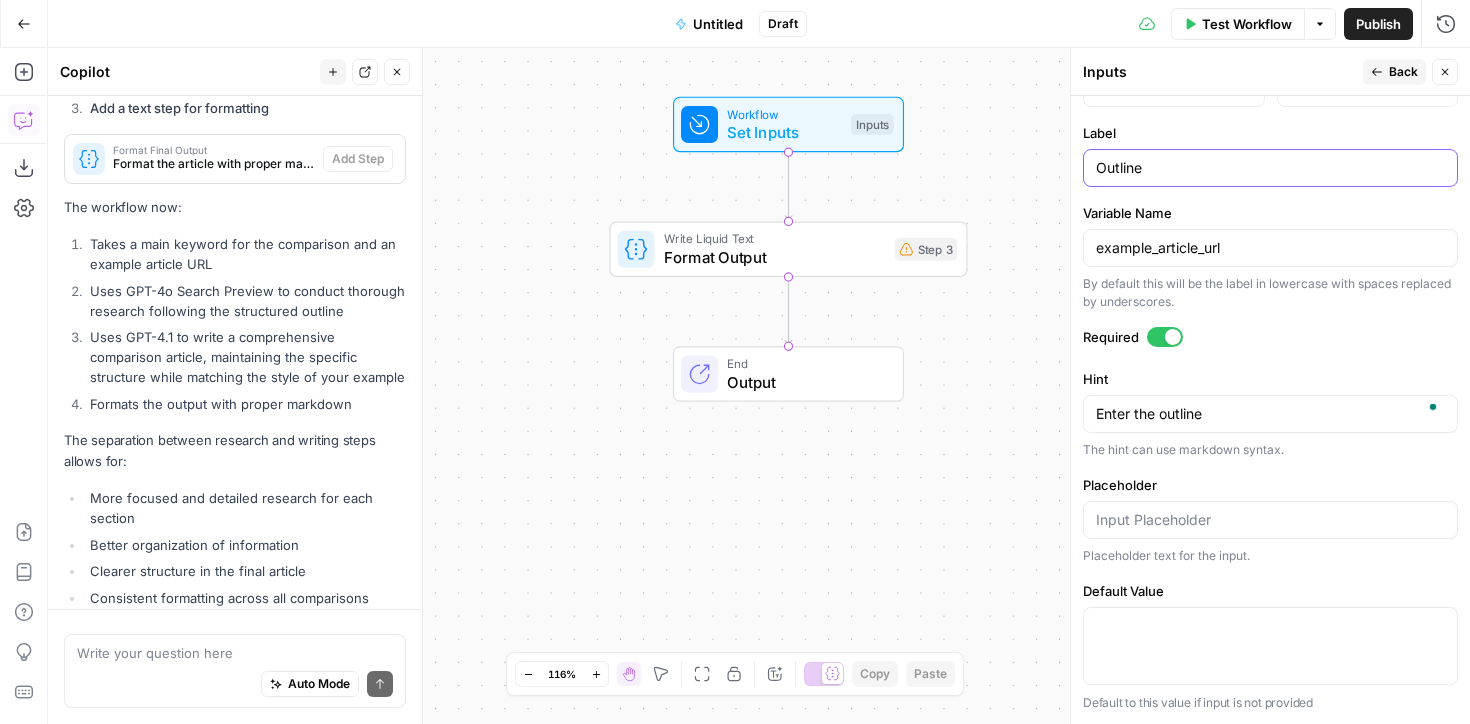 type on "Outline" 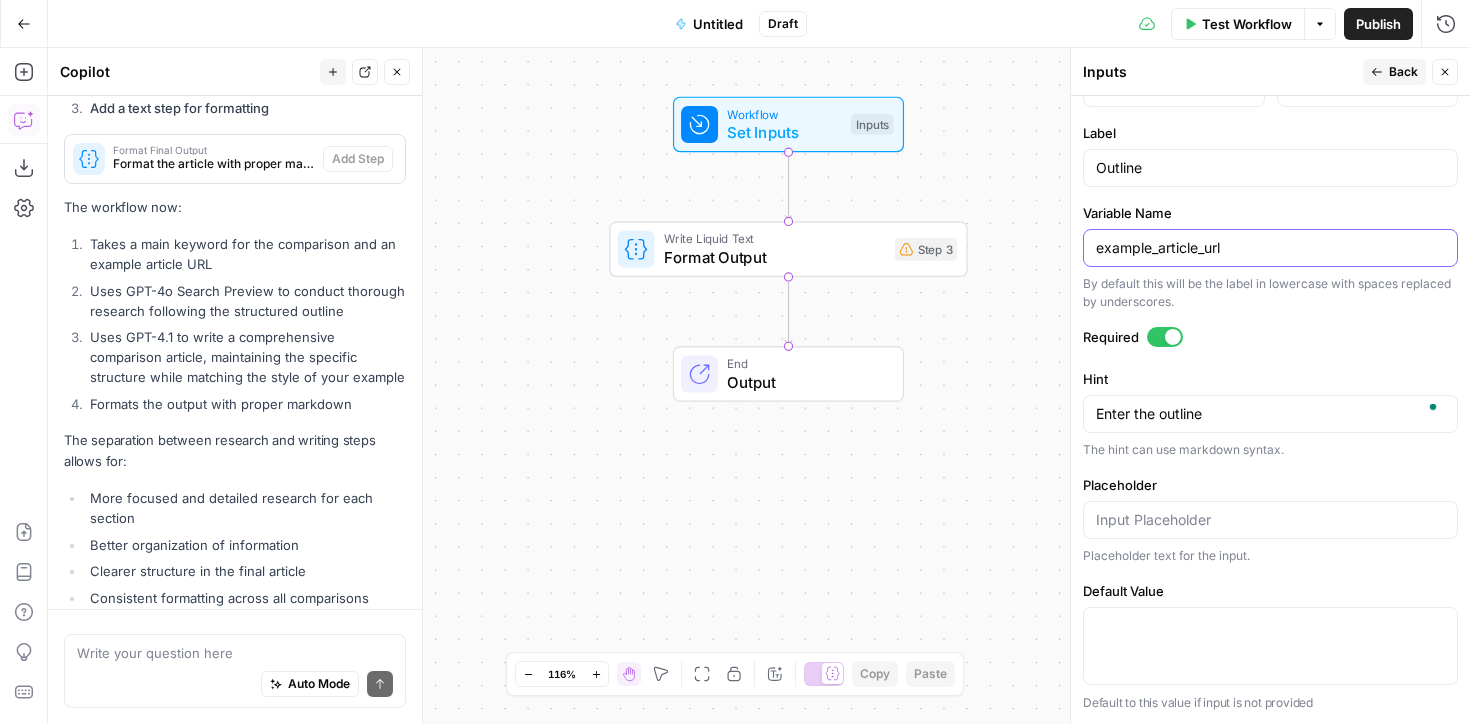 drag, startPoint x: 1256, startPoint y: 243, endPoint x: 1092, endPoint y: 241, distance: 164.01219 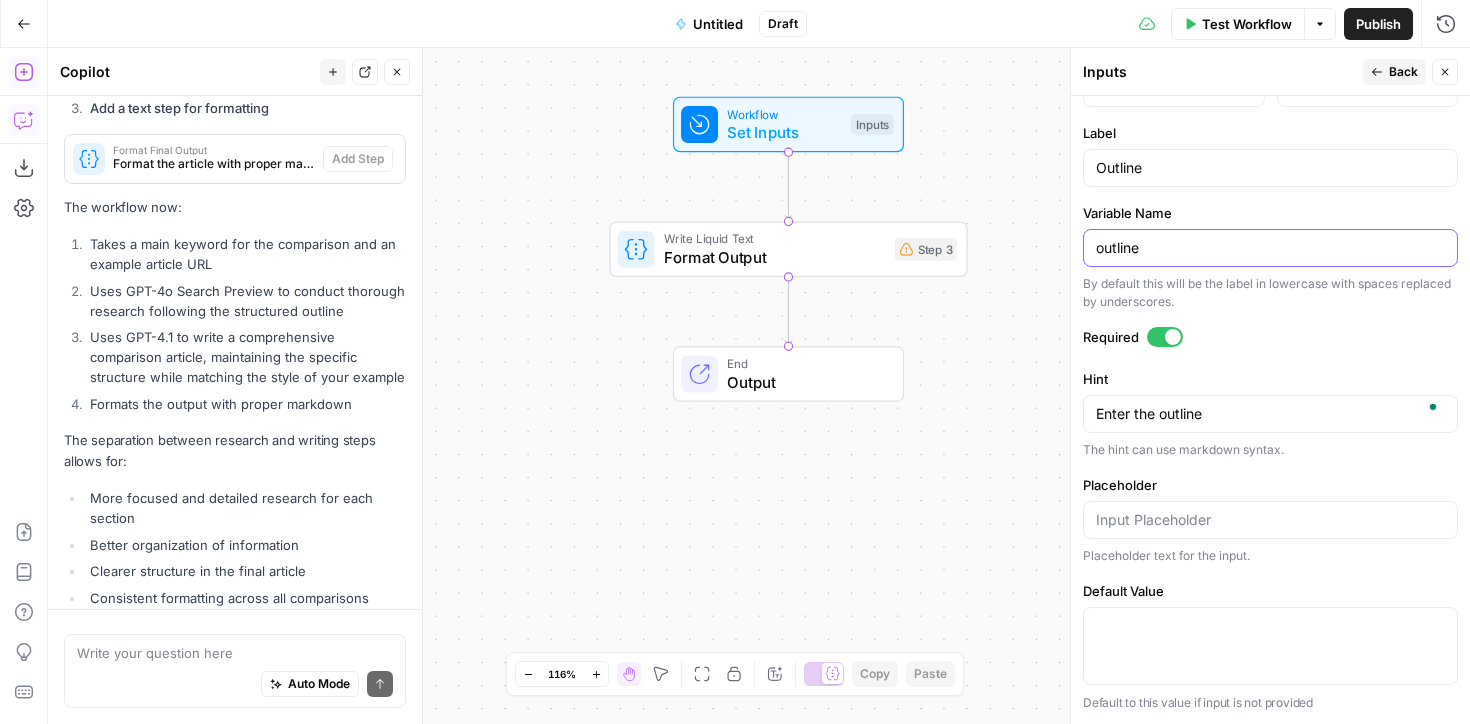 type on "outline" 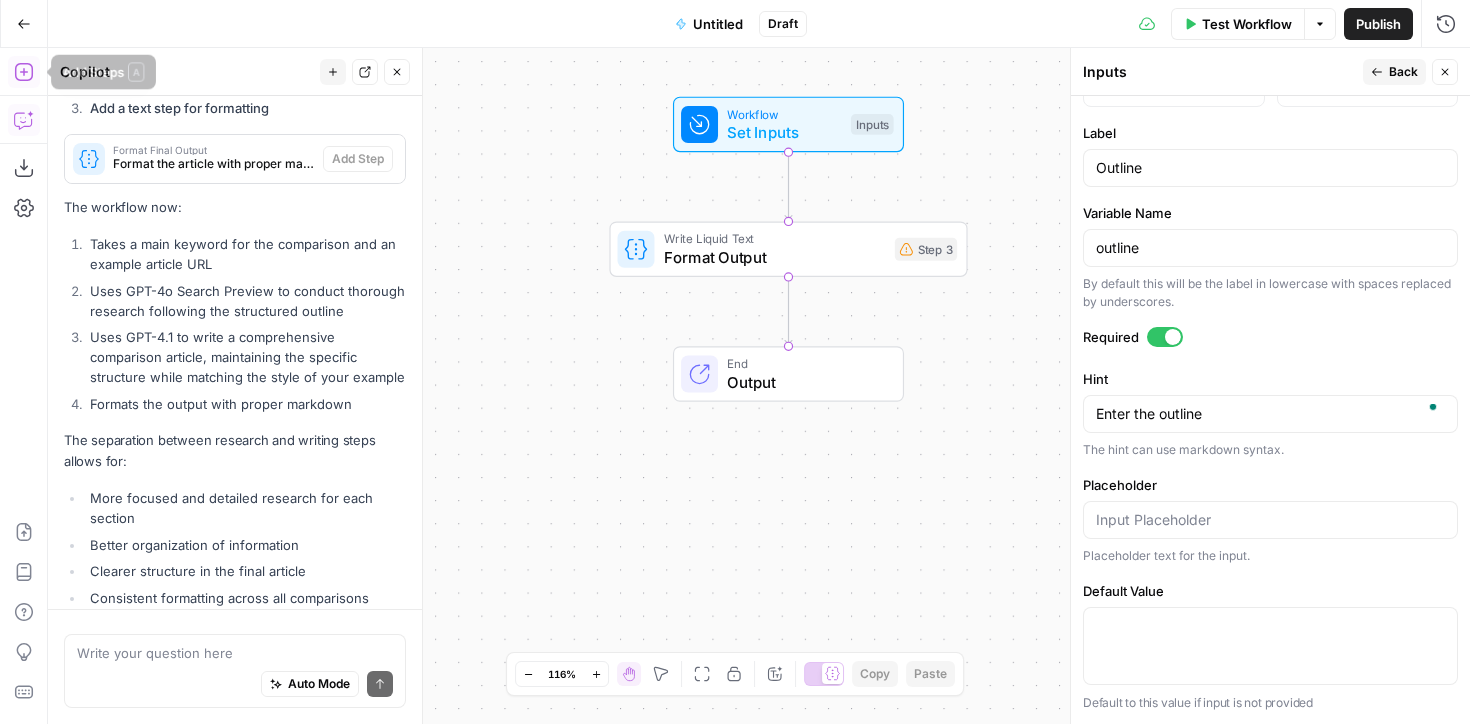 click 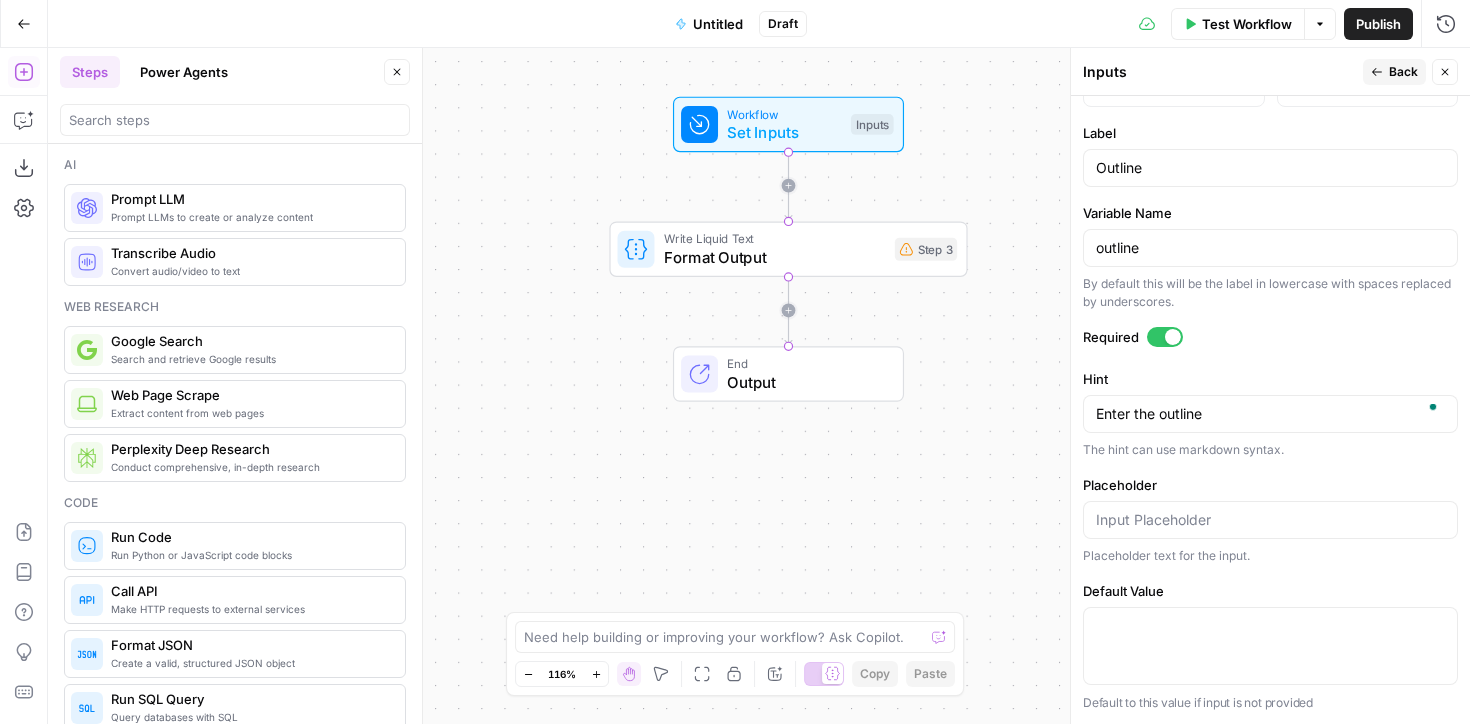 drag, startPoint x: 158, startPoint y: 209, endPoint x: 784, endPoint y: 211, distance: 626.0032 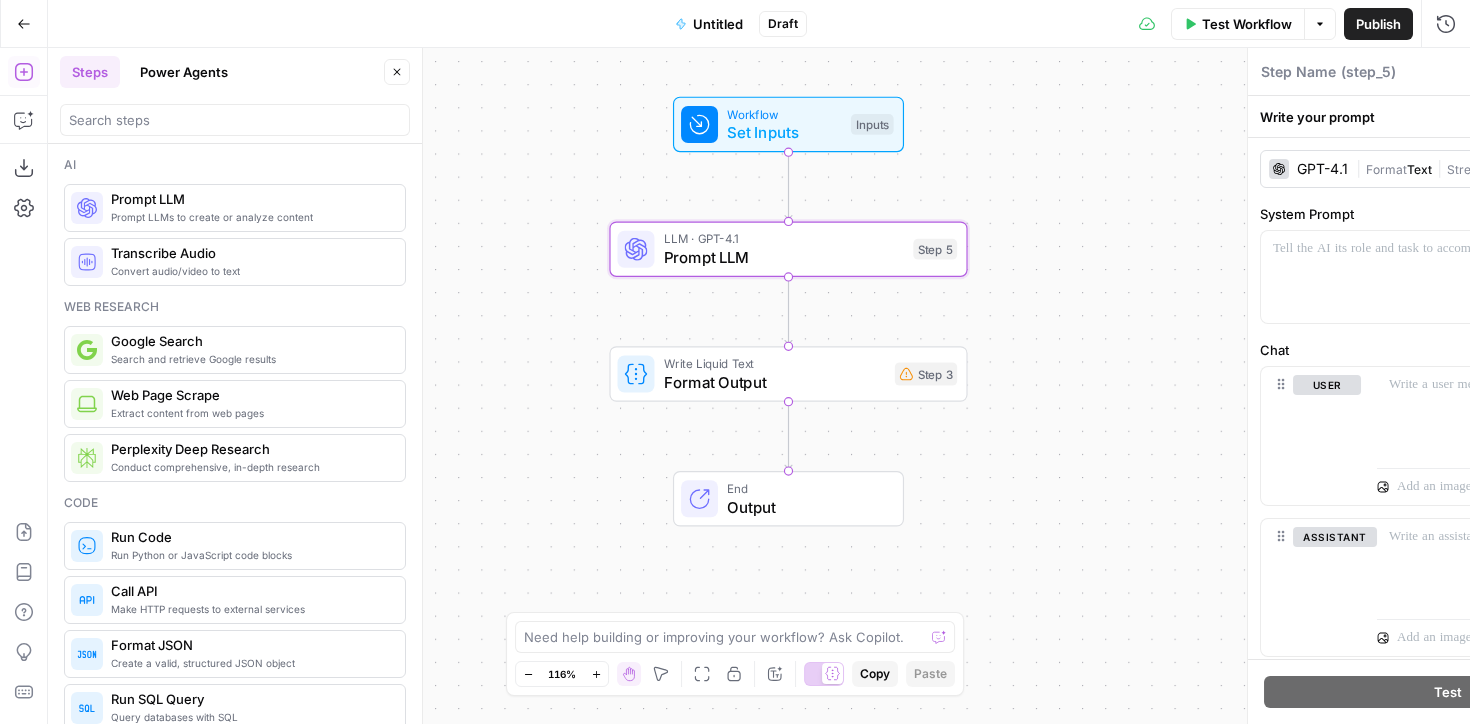 type on "Prompt LLM" 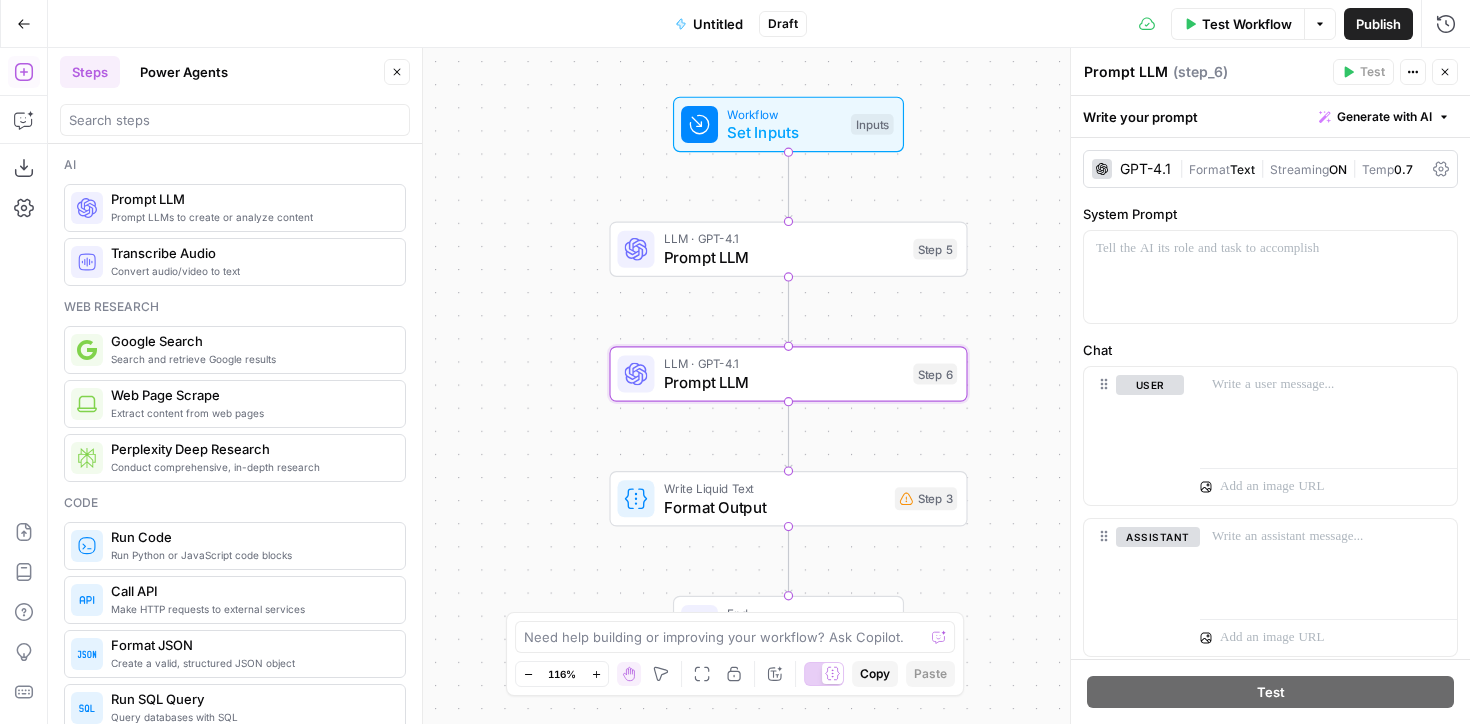 click on "Prompt LLM" at bounding box center (784, 257) 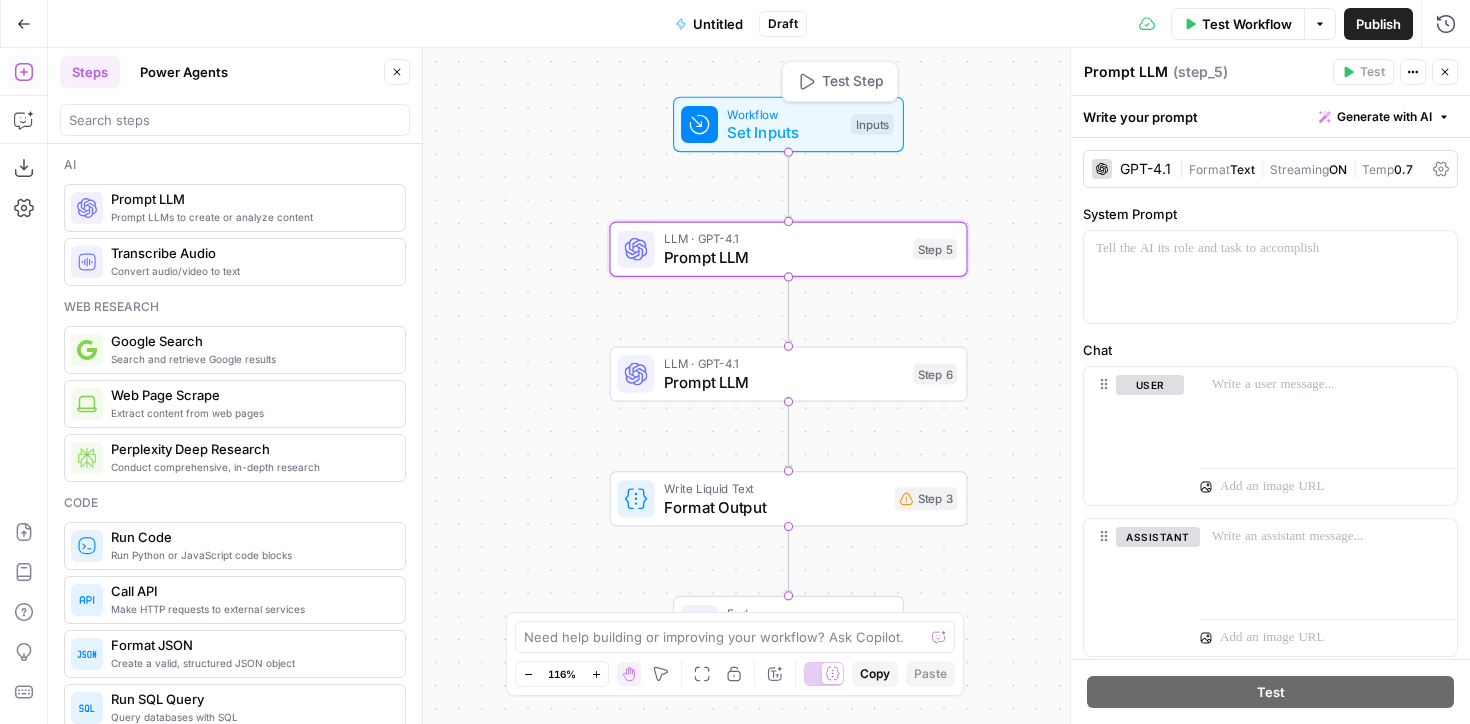click on "Set Inputs" at bounding box center (784, 132) 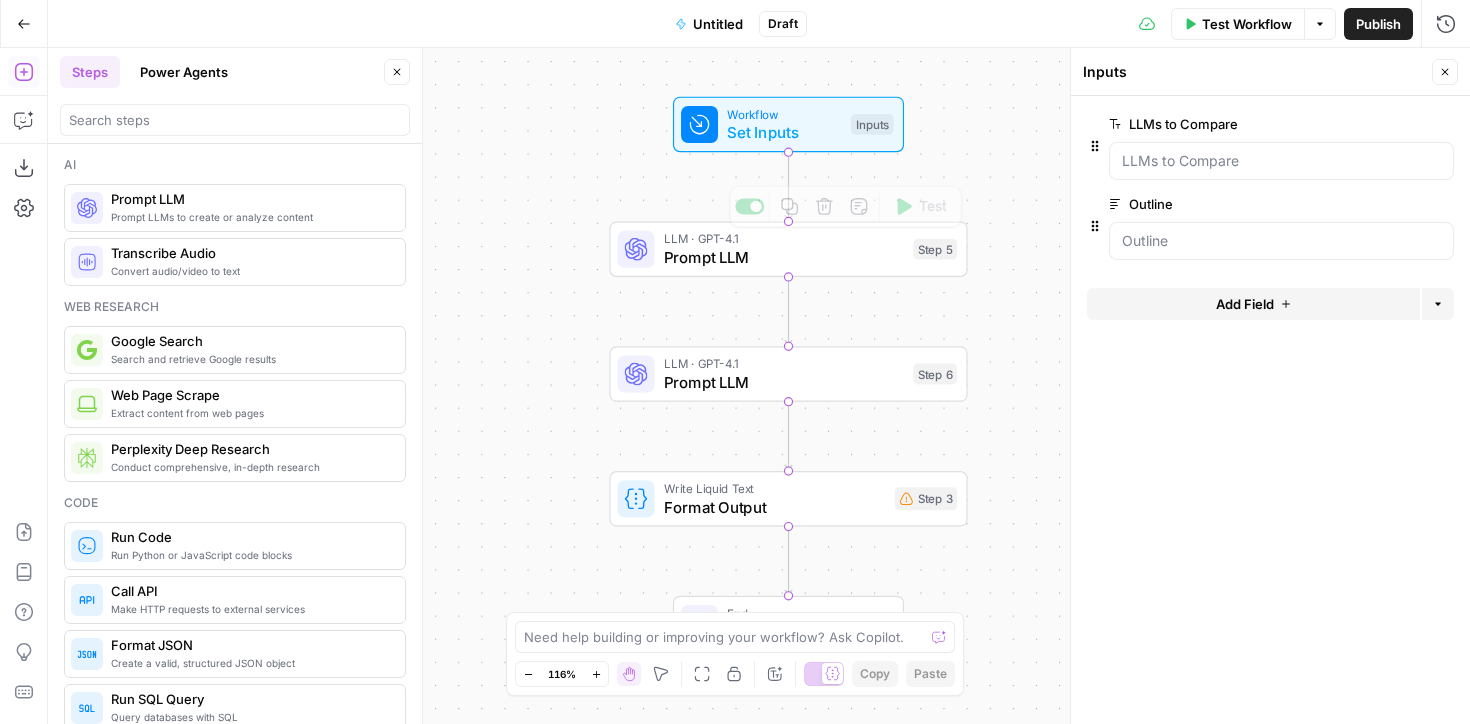 click on "LLM · GPT-4.1 Prompt LLM Step 5 Copy step Delete step Add Note Test" at bounding box center [788, 248] 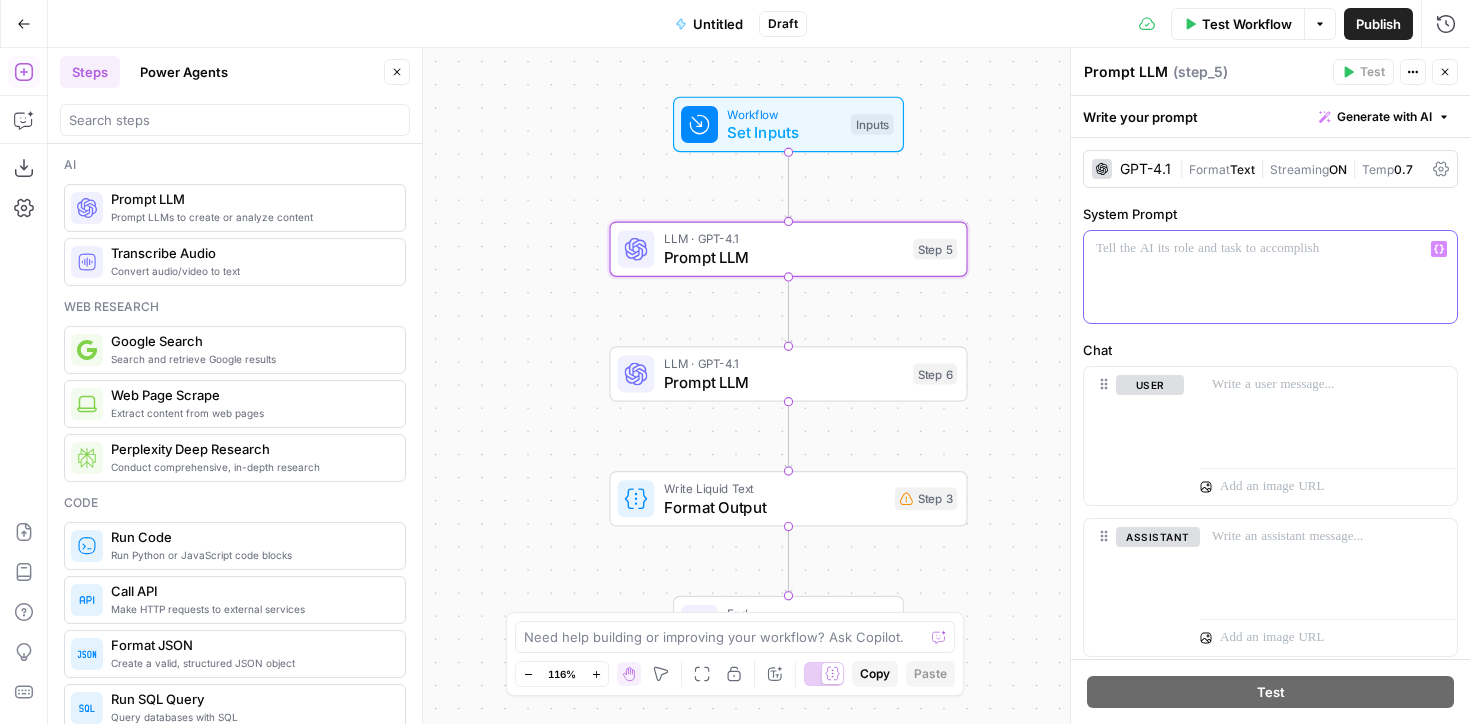 click at bounding box center (1270, 277) 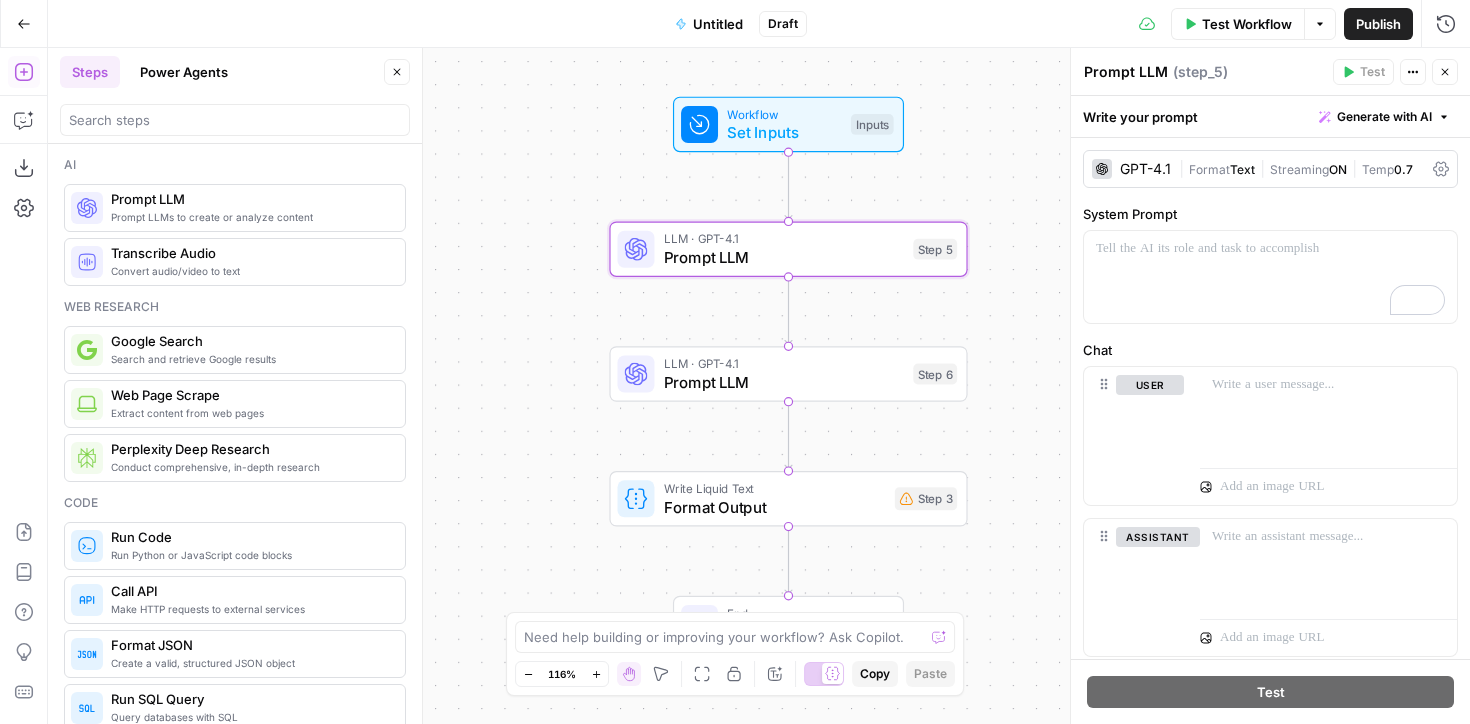 drag, startPoint x: 1083, startPoint y: 210, endPoint x: 1196, endPoint y: 225, distance: 113.99123 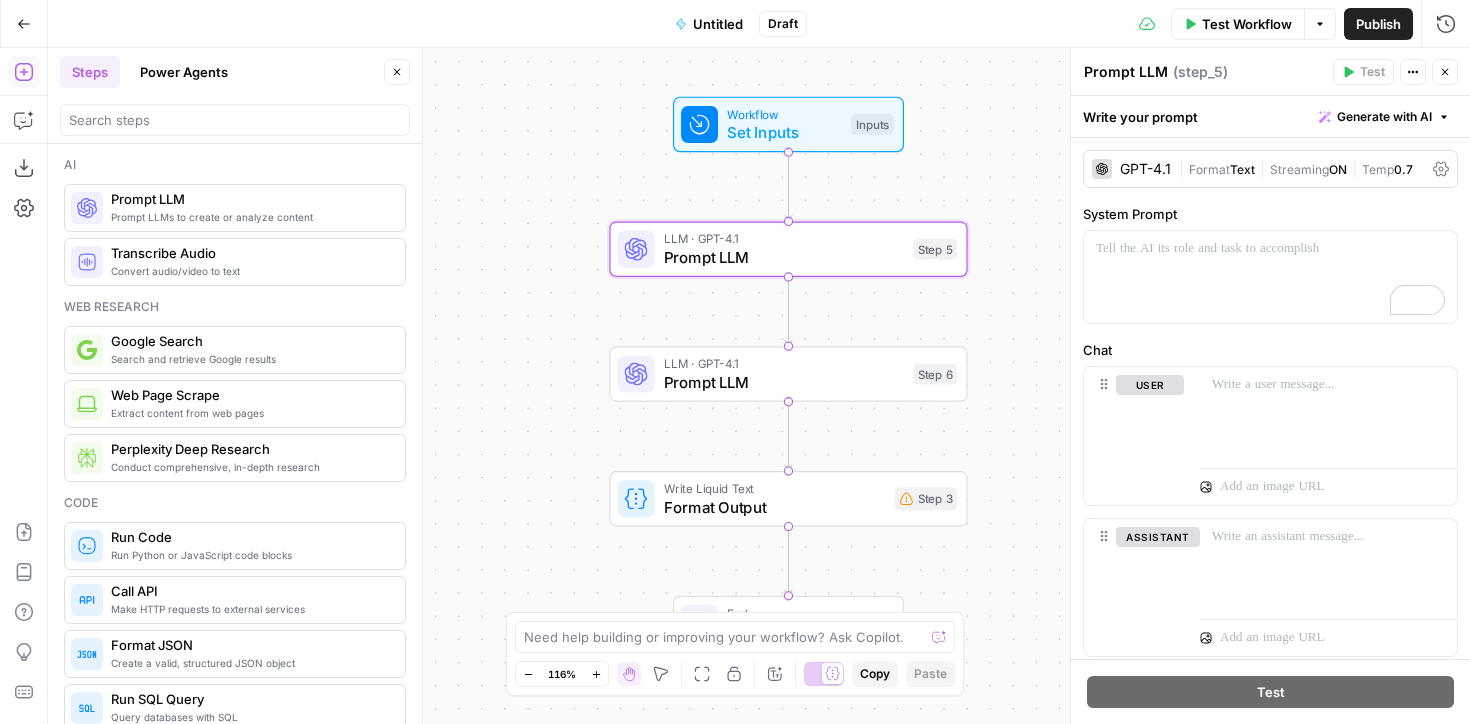 click on "System Prompt" at bounding box center [1270, 214] 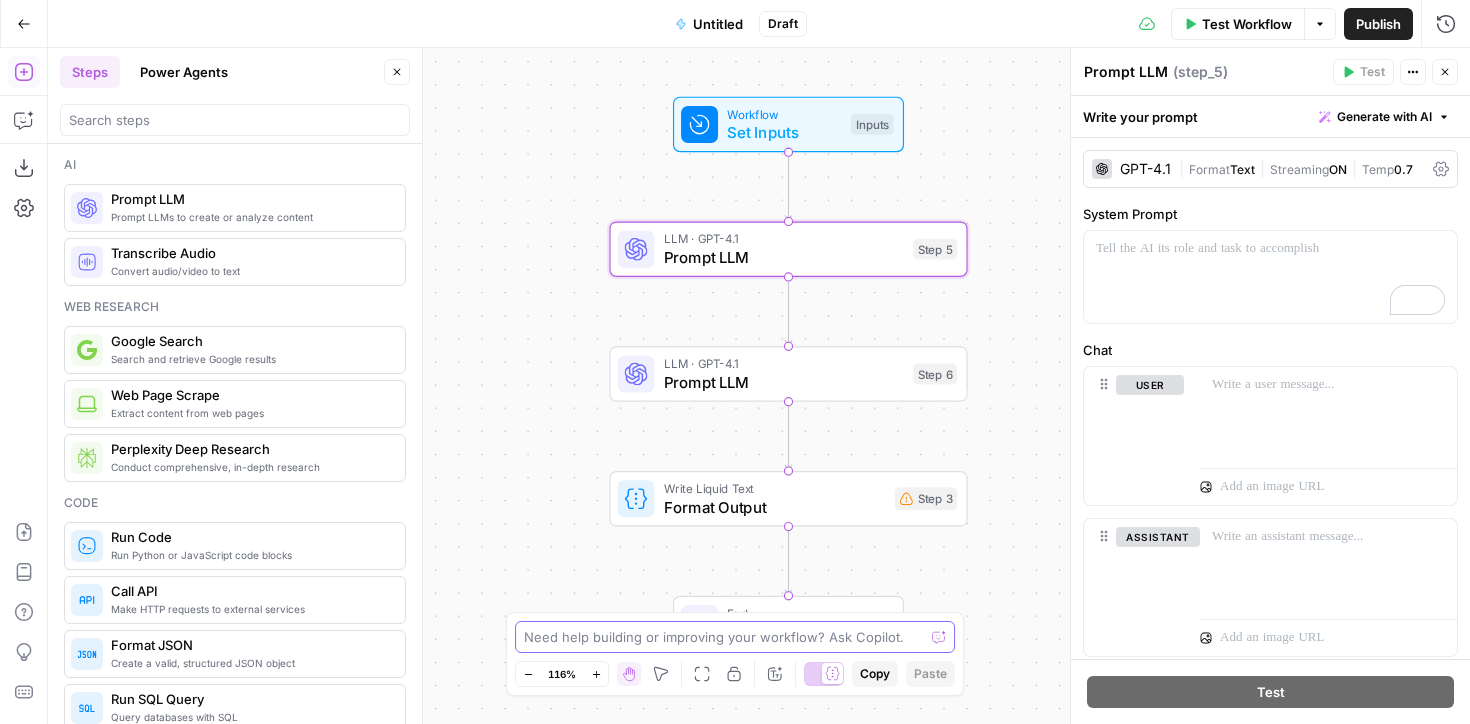click at bounding box center (724, 637) 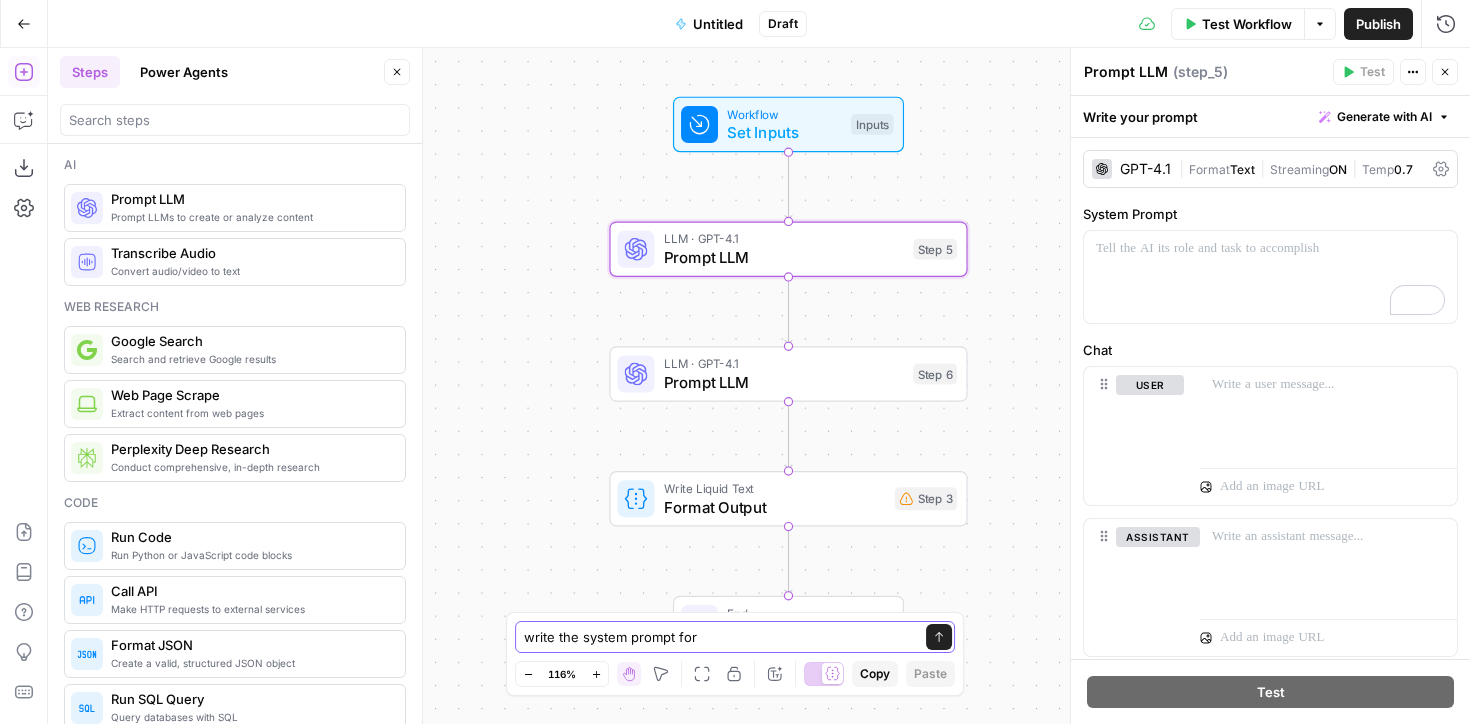 type on "write the system prompt for" 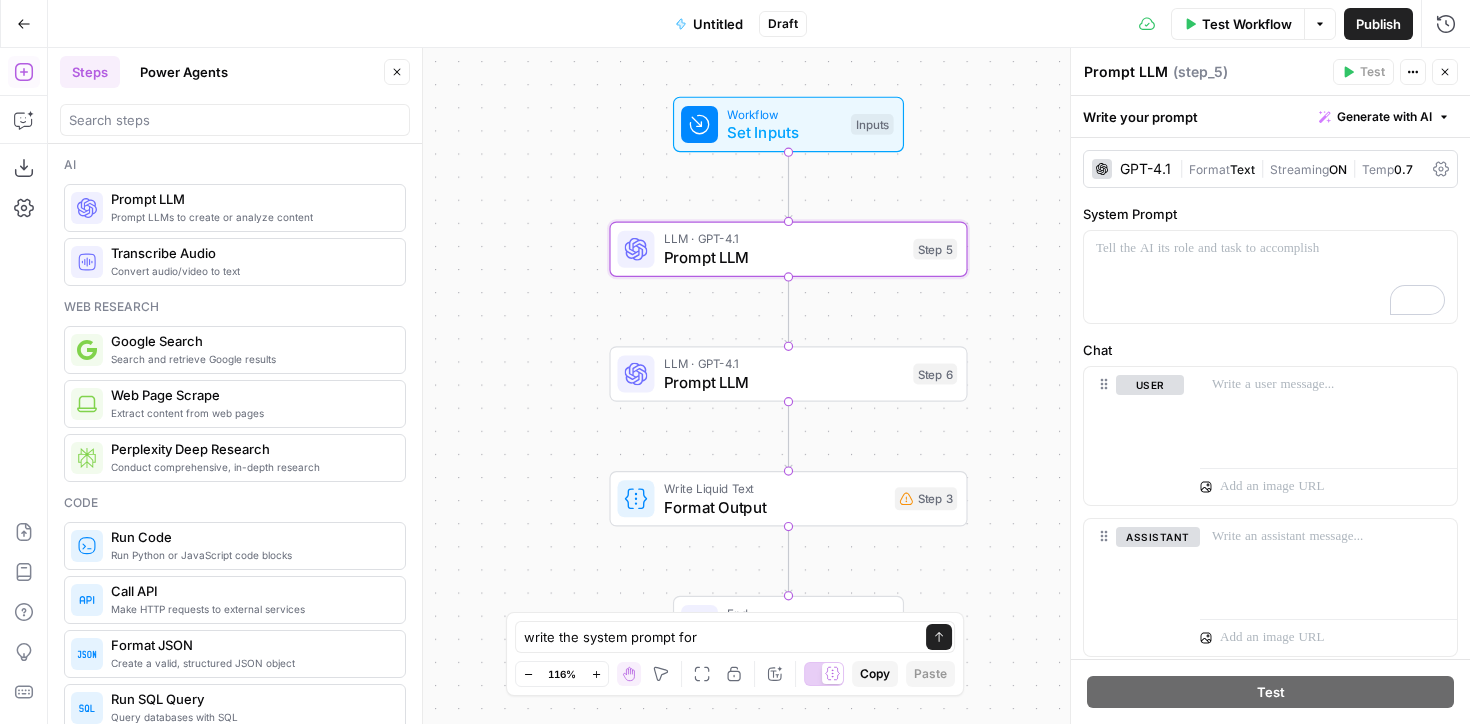 click 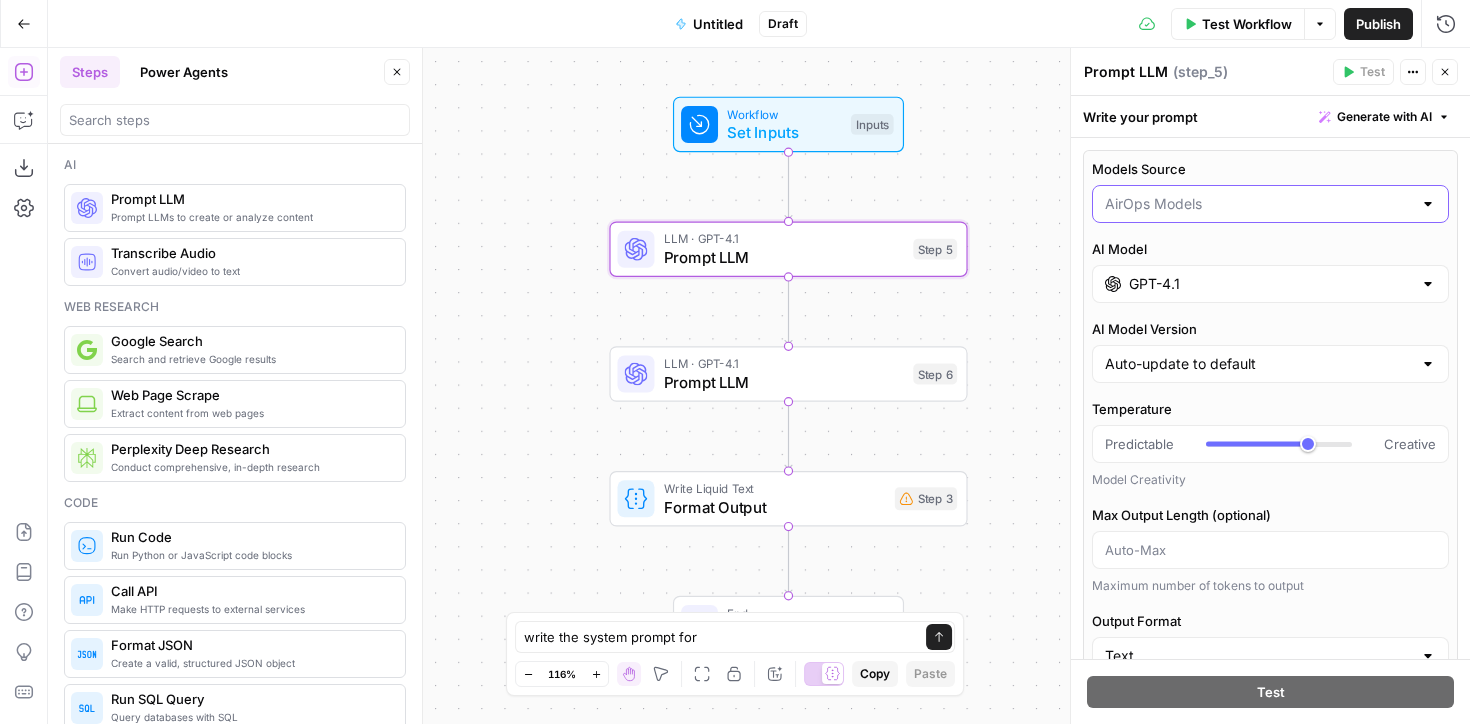 click on "Models Source" at bounding box center (1258, 204) 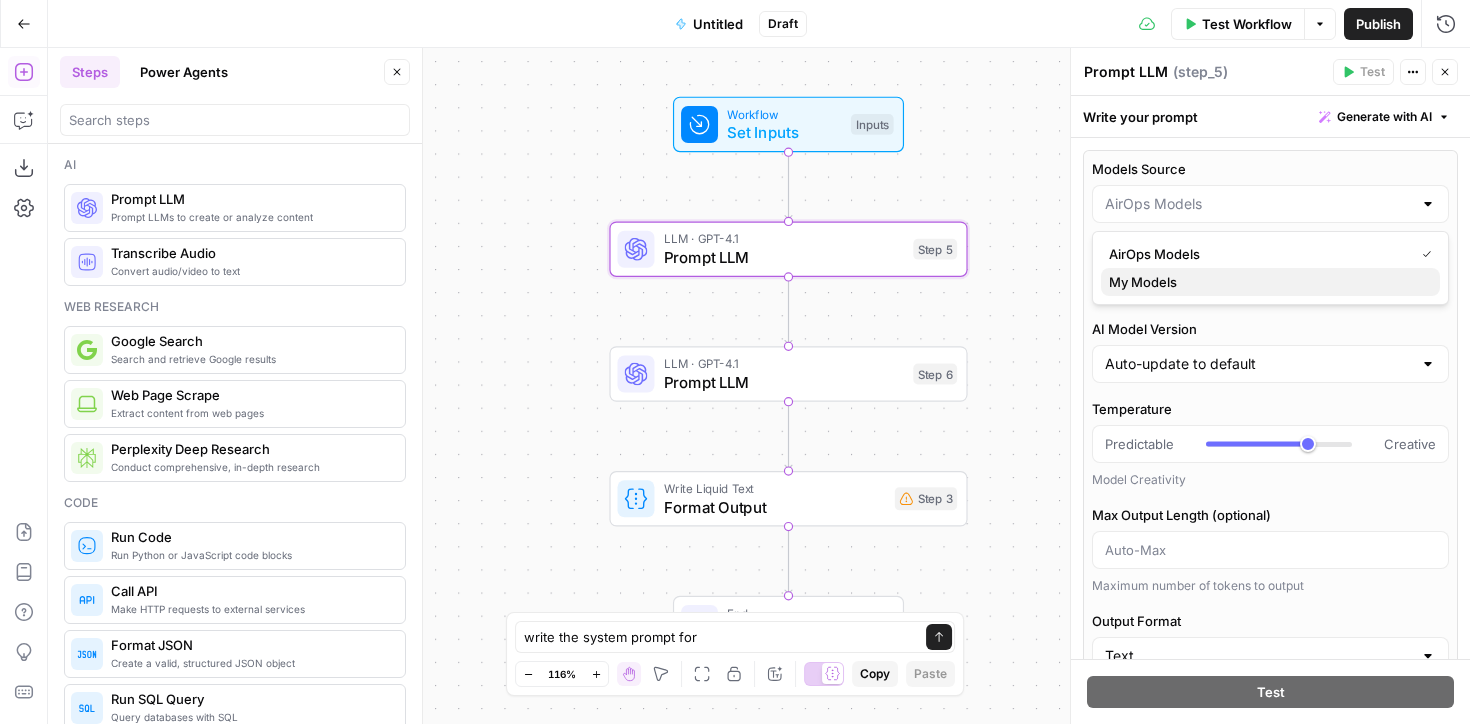 click on "My Models" at bounding box center (1266, 282) 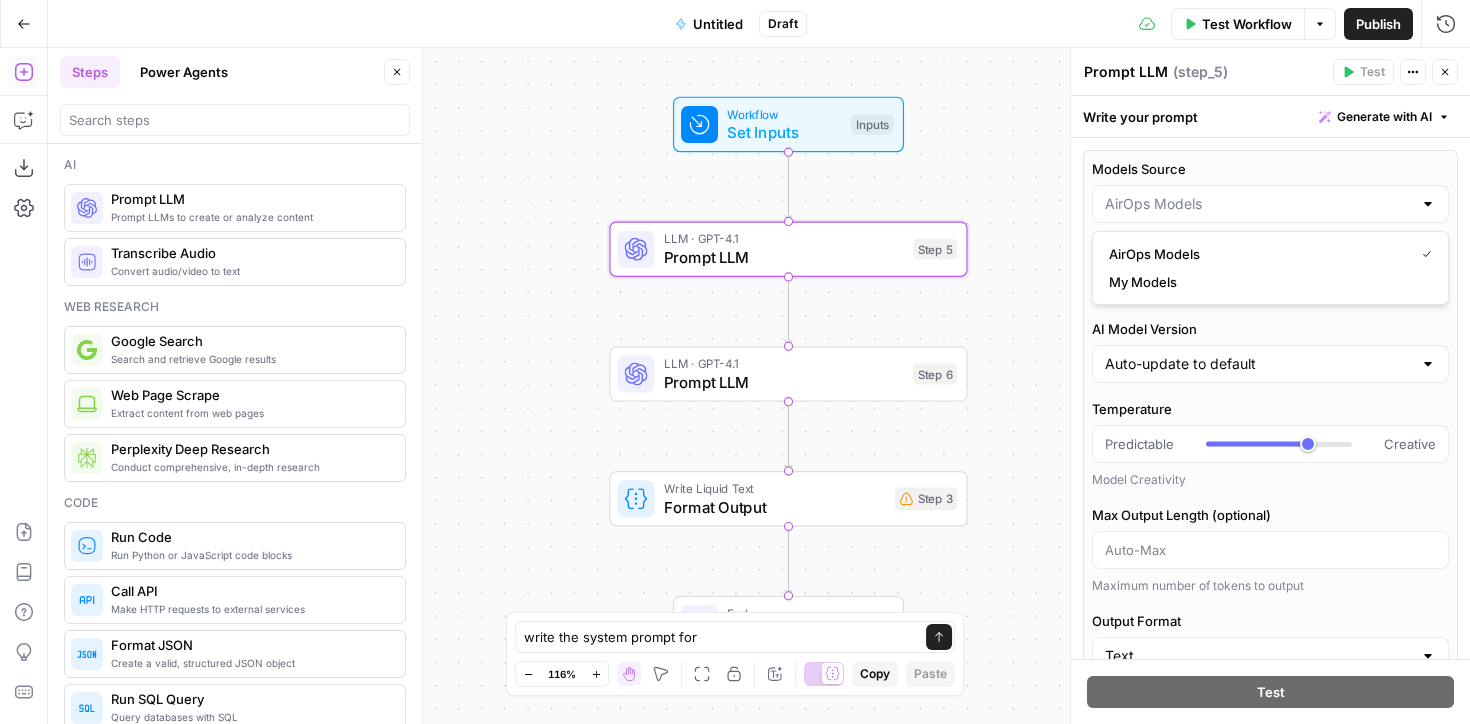 type on "My Models" 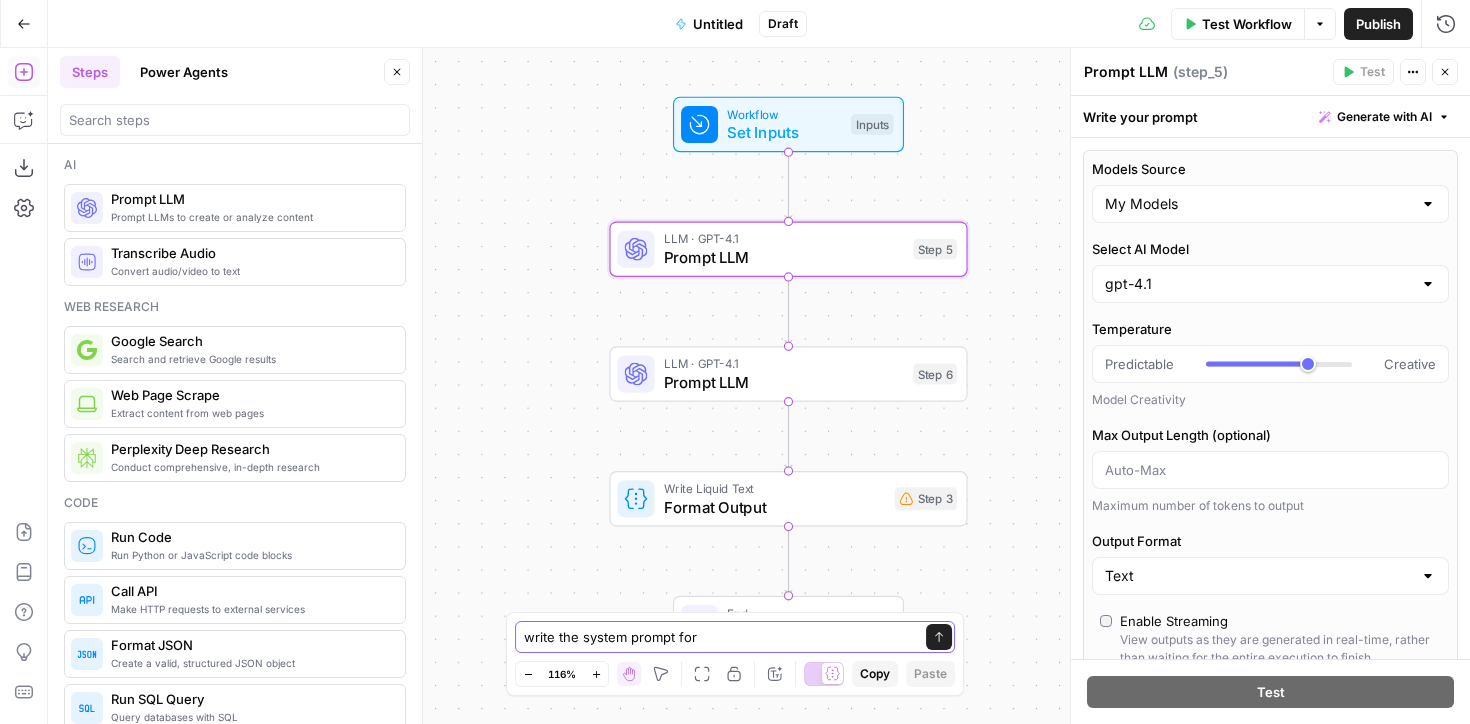click on "write the system prompt for" at bounding box center [715, 637] 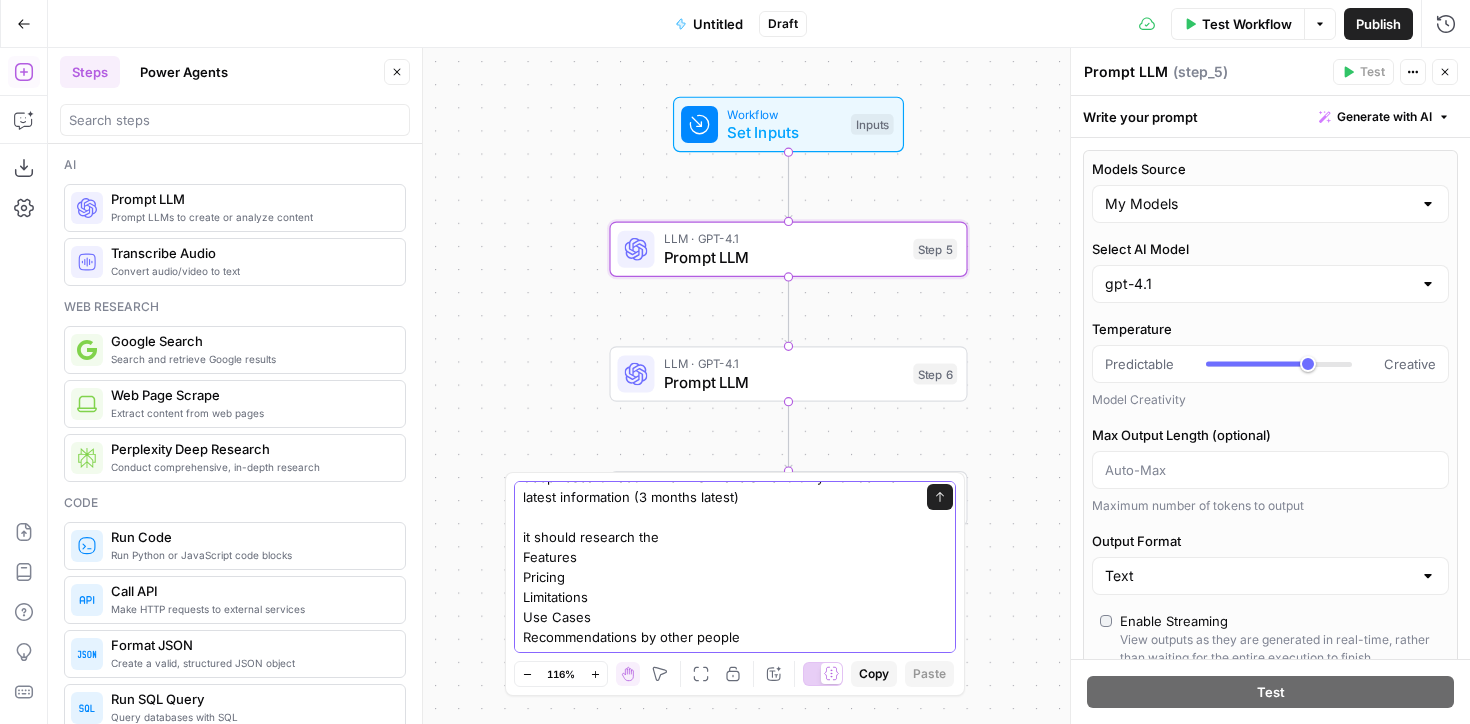 scroll, scrollTop: 80, scrollLeft: 0, axis: vertical 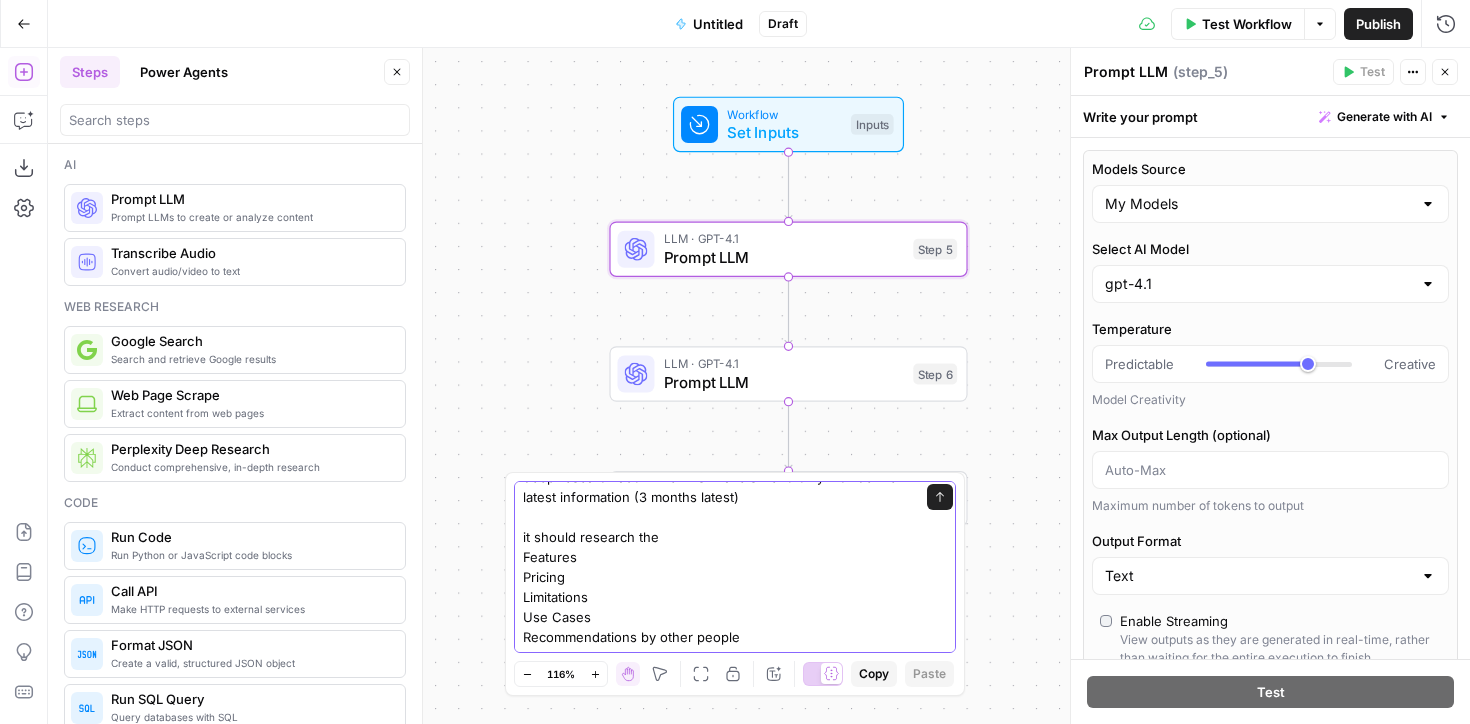 type on "write the system prompt for deep research the idea is to take the input main keyword and outline and ask the model to do a deep research about the llms. make sure to only include the latest information (3 months latest)
it should research the
Features
Pricing
Limitations
Use Cases
Recommendations by other people" 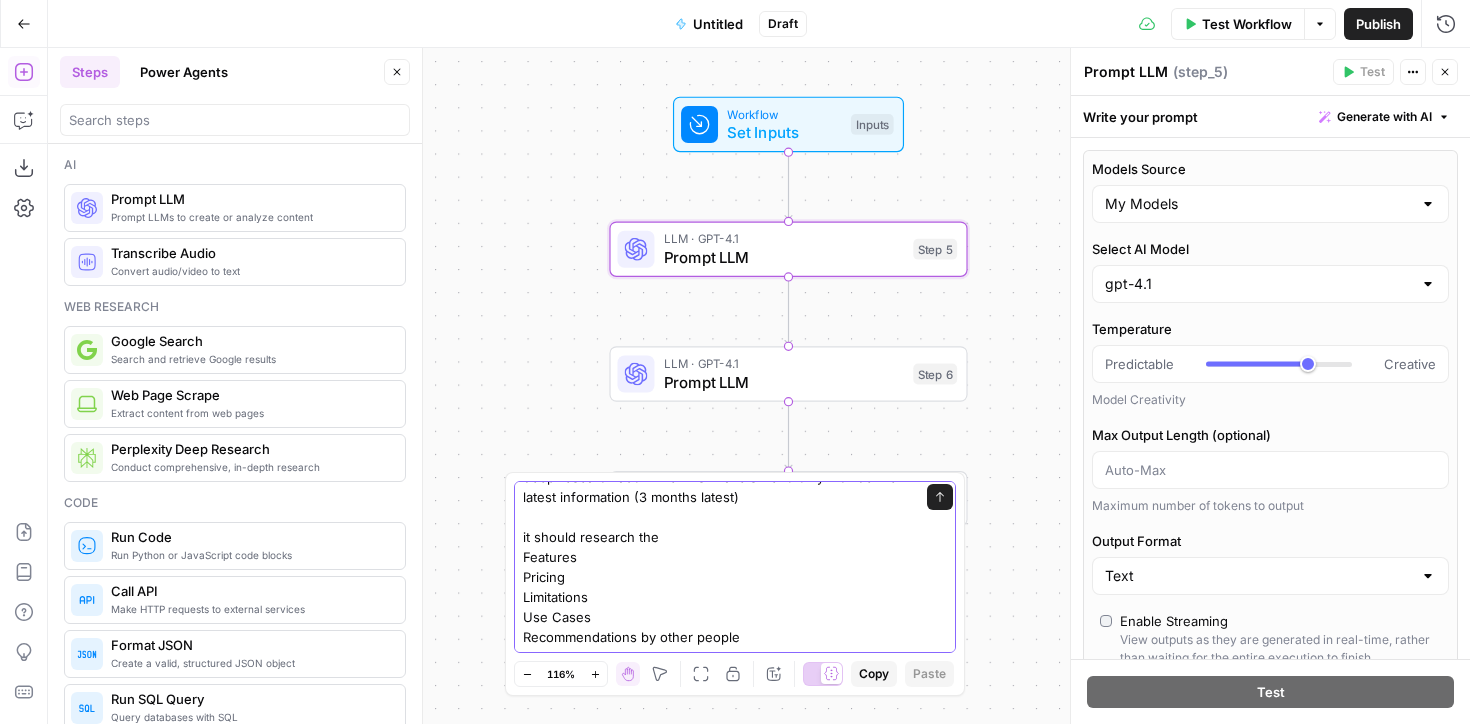 click on "Send" at bounding box center (940, 497) 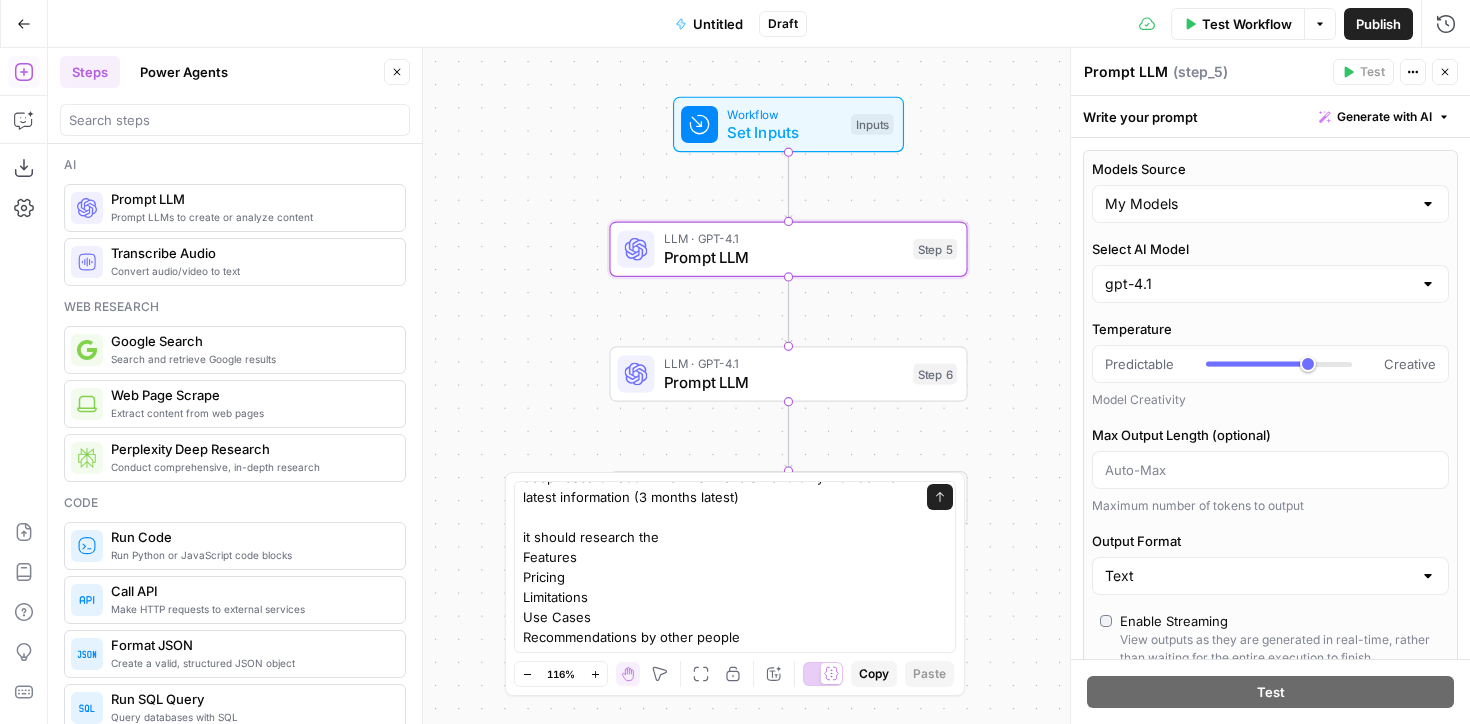 scroll, scrollTop: 0, scrollLeft: 0, axis: both 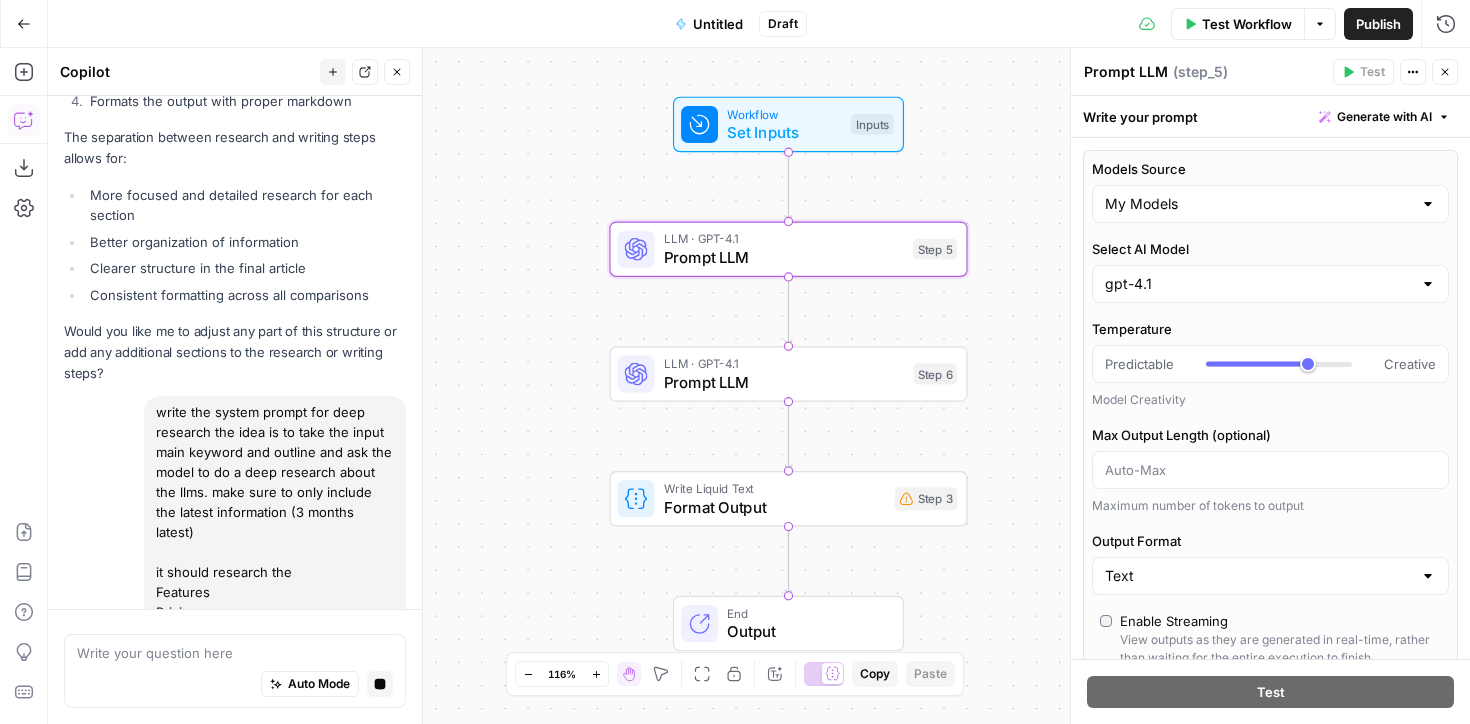 click on "Prompt LLM" at bounding box center (784, 257) 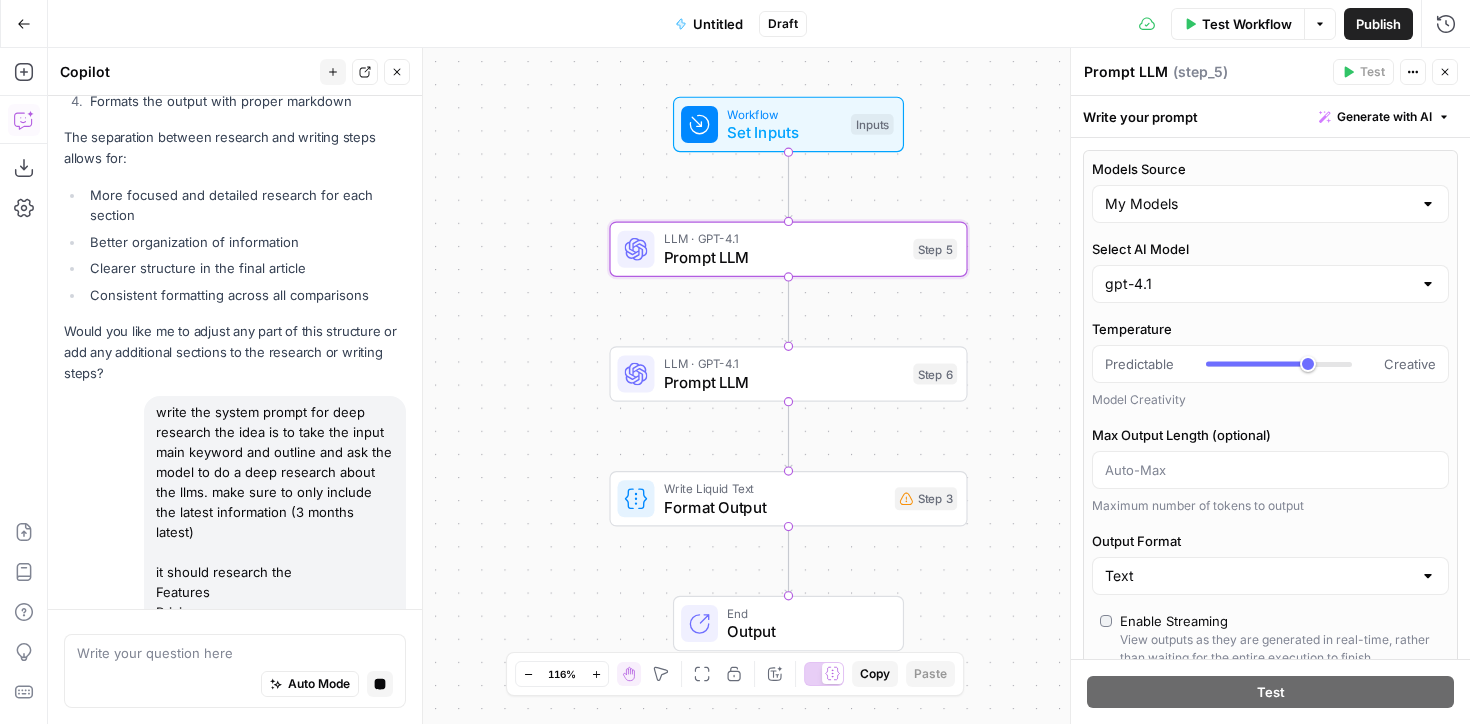 scroll, scrollTop: 76, scrollLeft: 0, axis: vertical 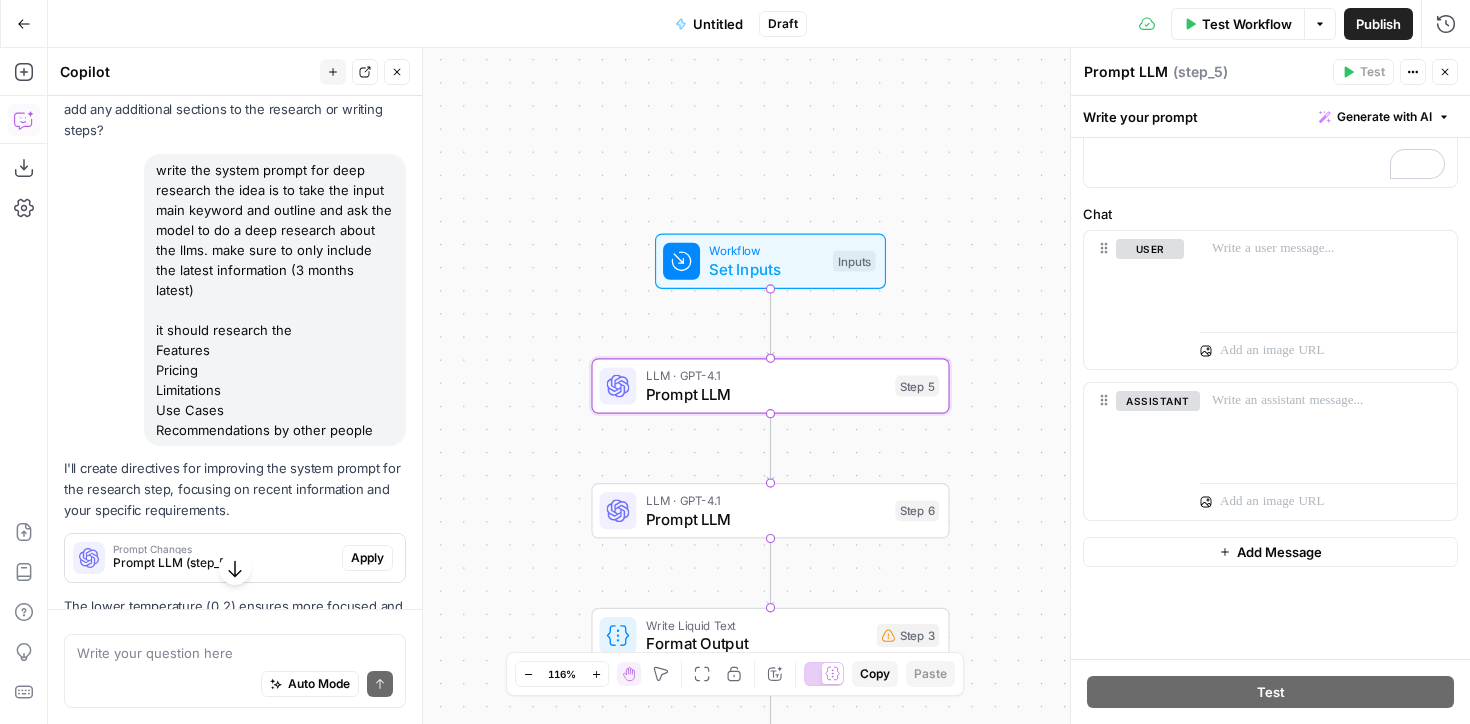 click on "Apply" at bounding box center (367, 558) 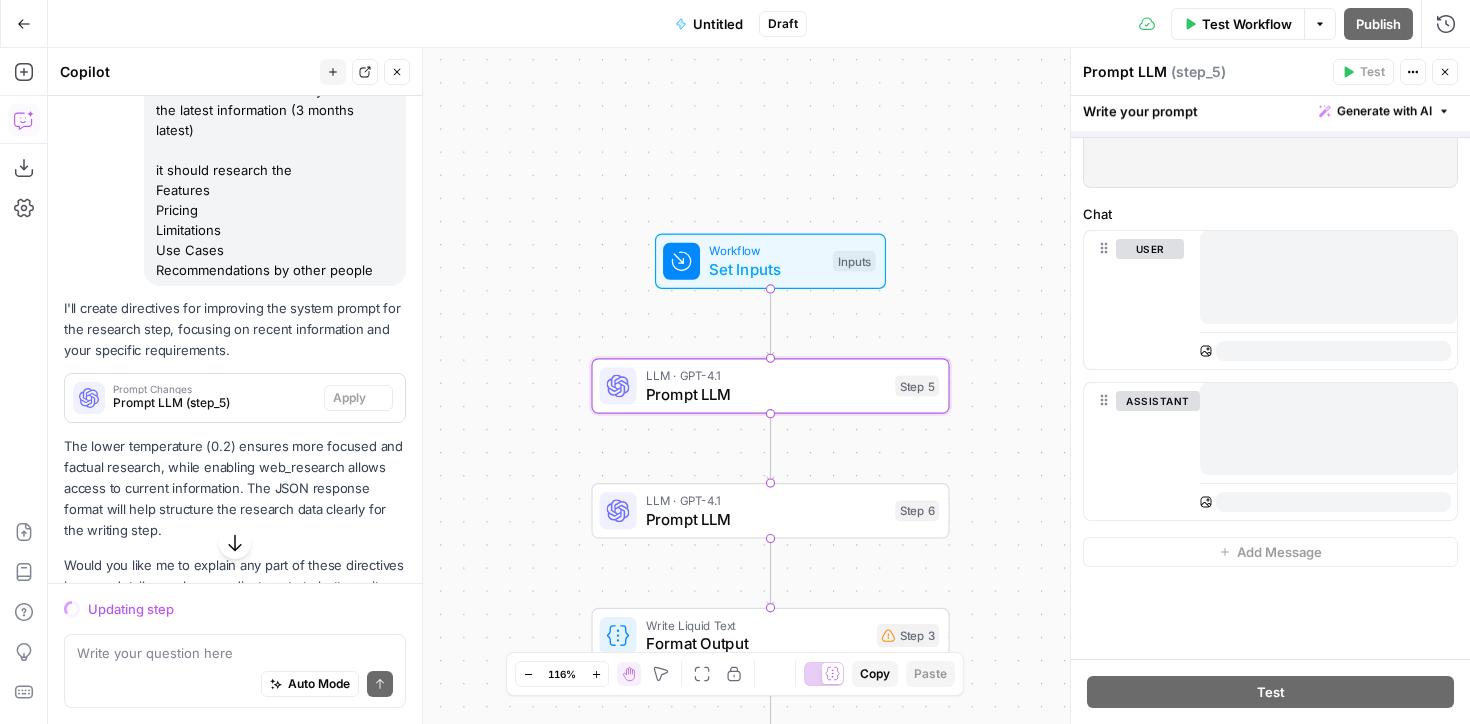 scroll, scrollTop: 6348, scrollLeft: 0, axis: vertical 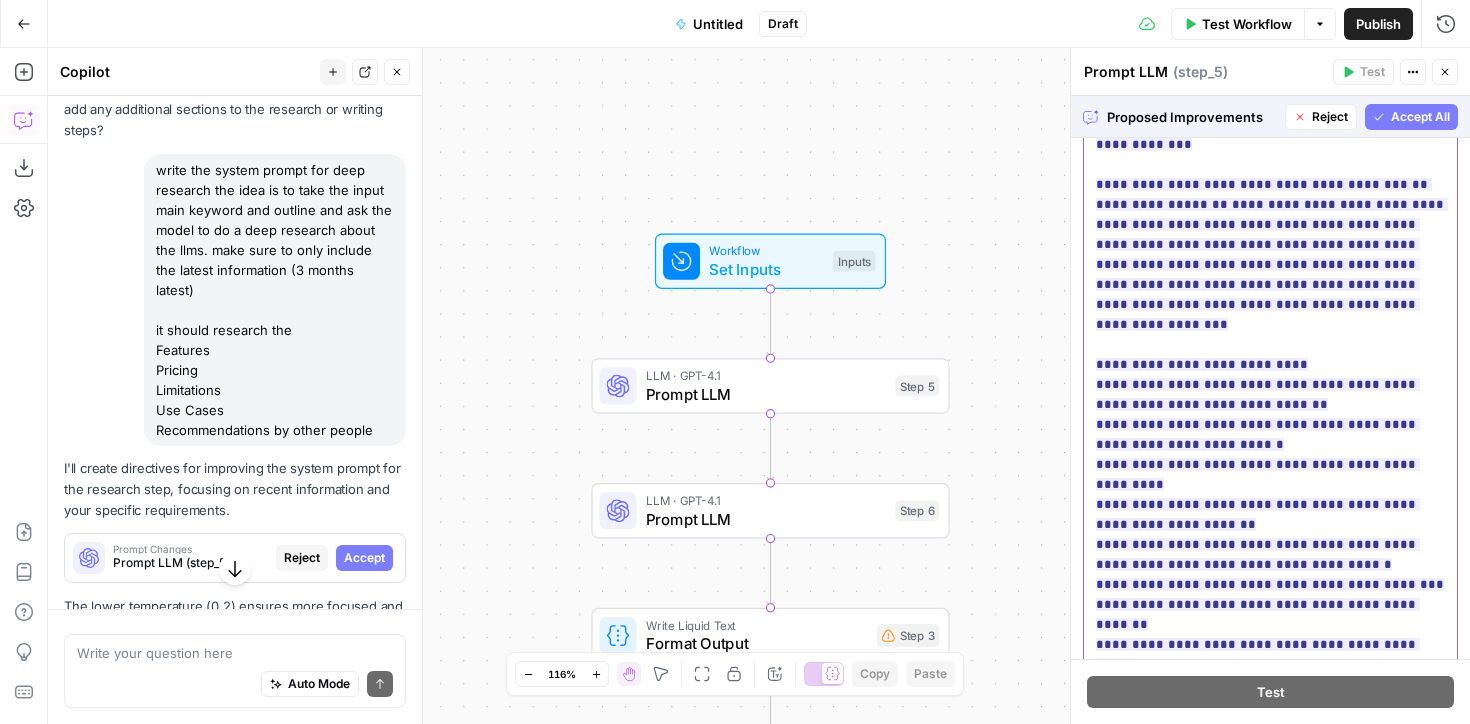 click on "**********" at bounding box center (1270, 415) 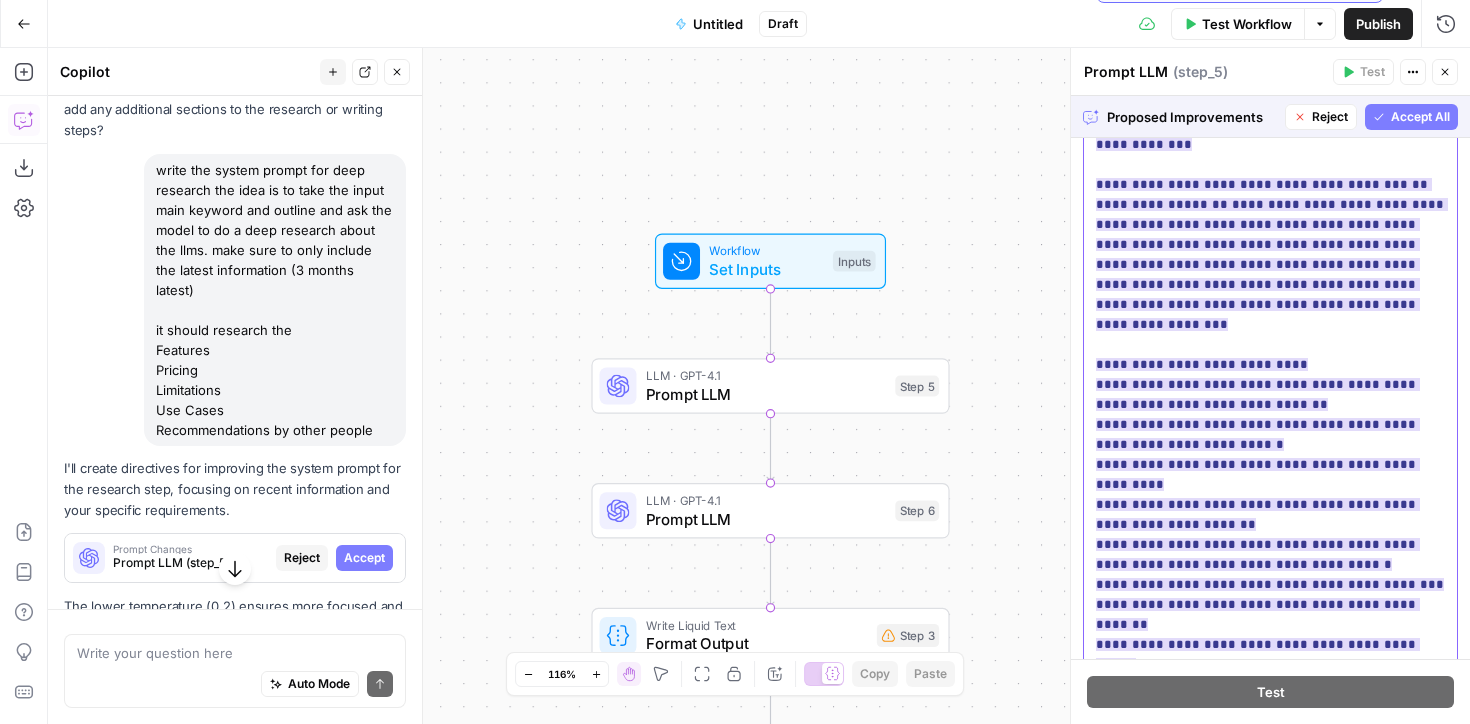 drag, startPoint x: 1208, startPoint y: 384, endPoint x: 1106, endPoint y: 384, distance: 102 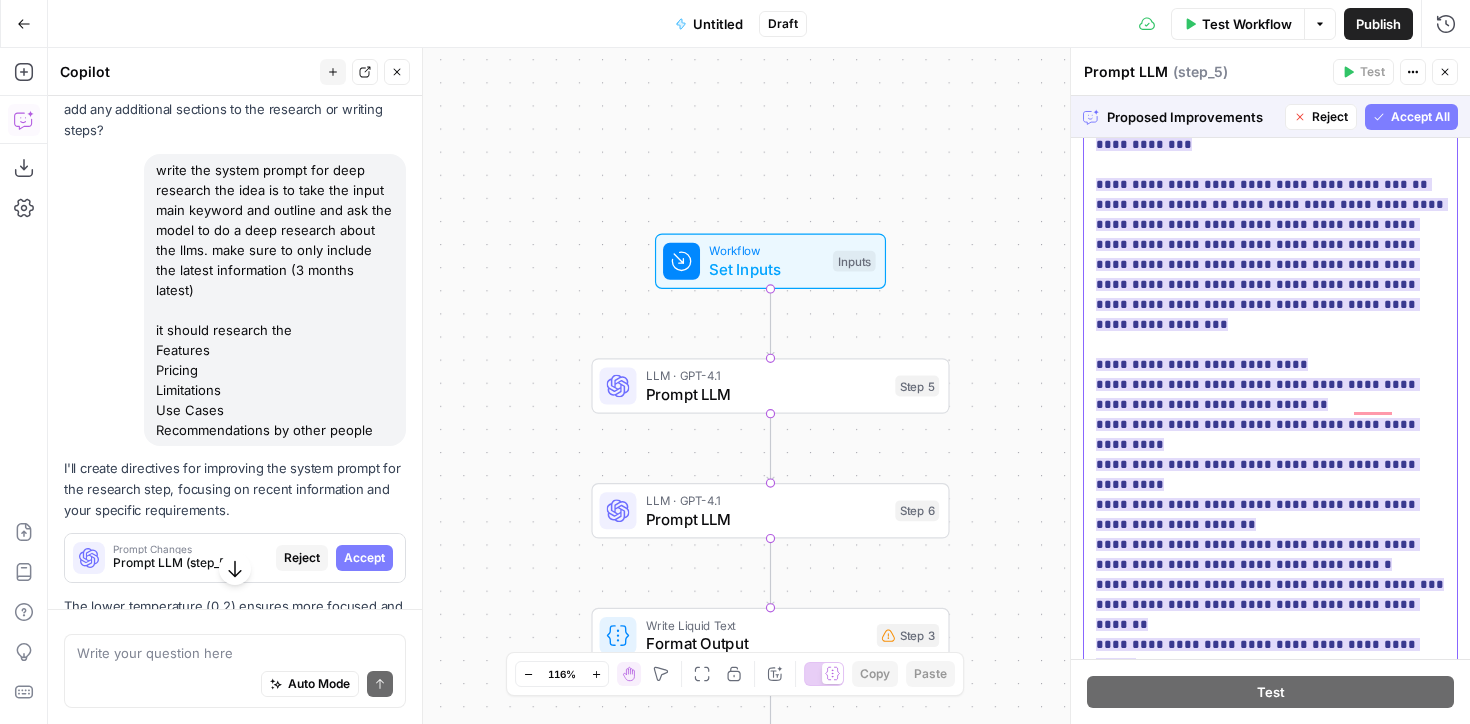 scroll, scrollTop: 836, scrollLeft: 0, axis: vertical 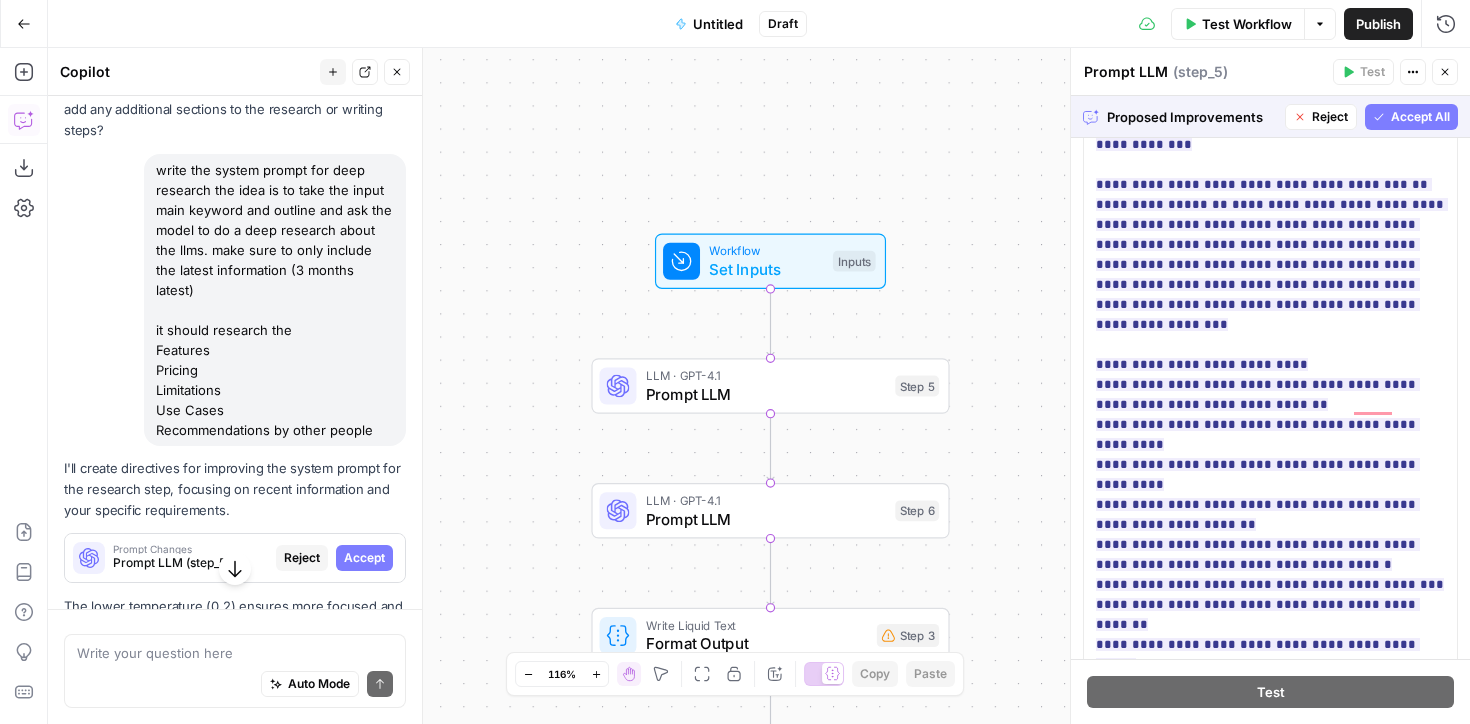 click on "Accept All" at bounding box center [1420, 117] 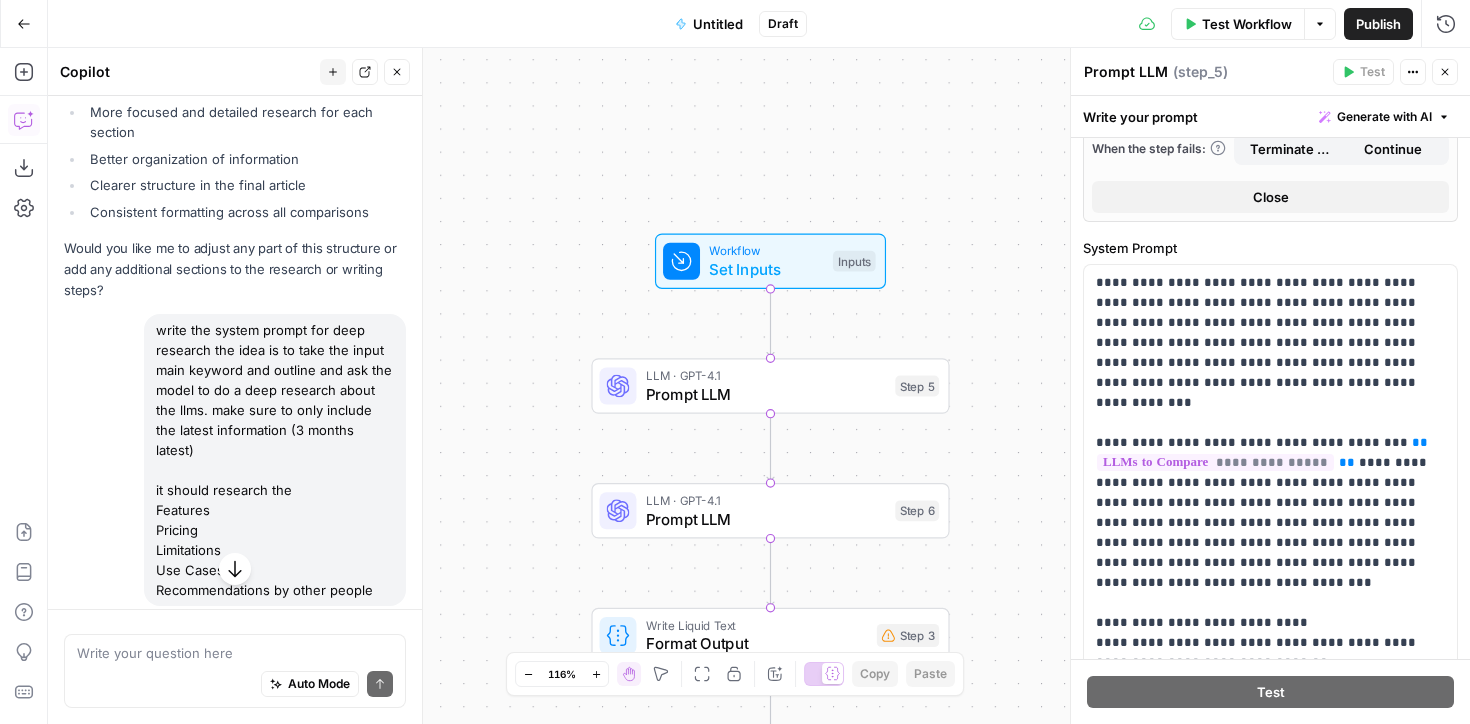 scroll, scrollTop: 674, scrollLeft: 0, axis: vertical 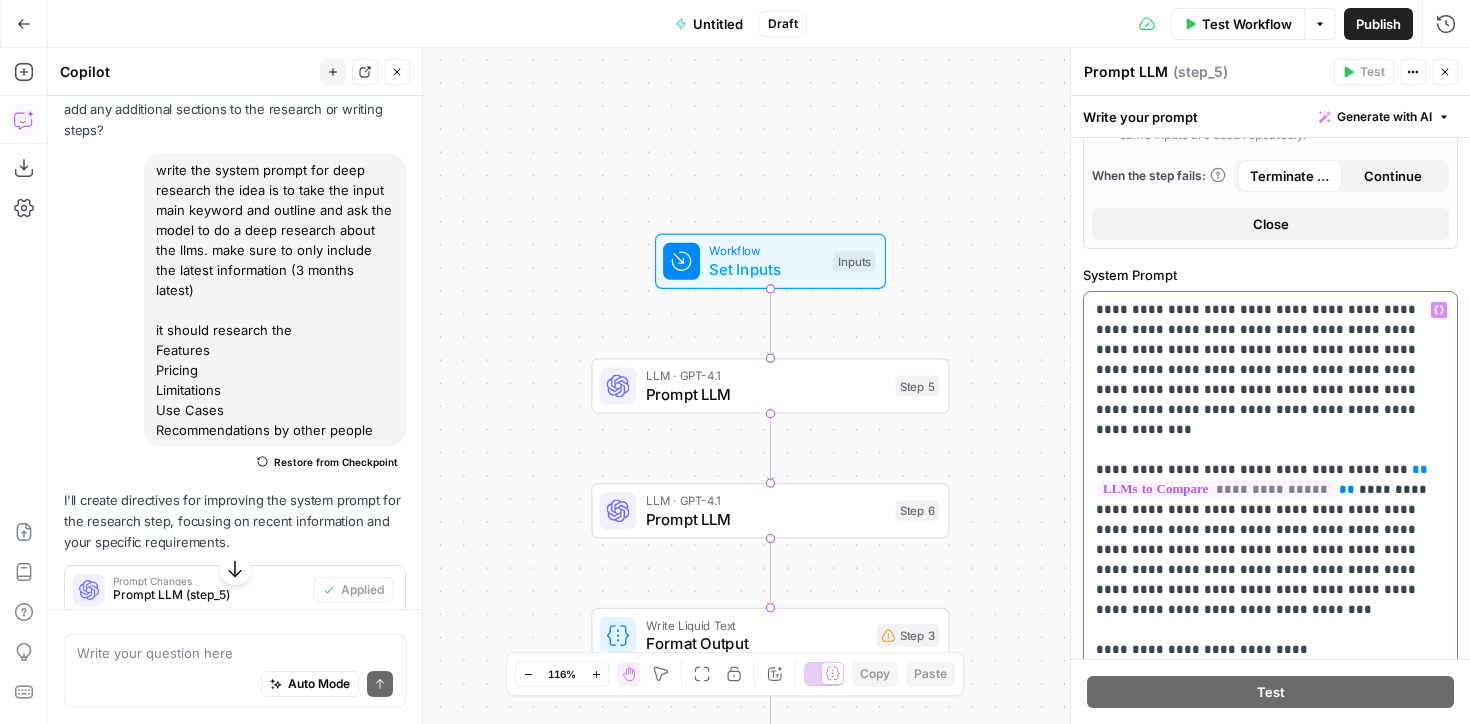 click on "**********" at bounding box center (1270, 640) 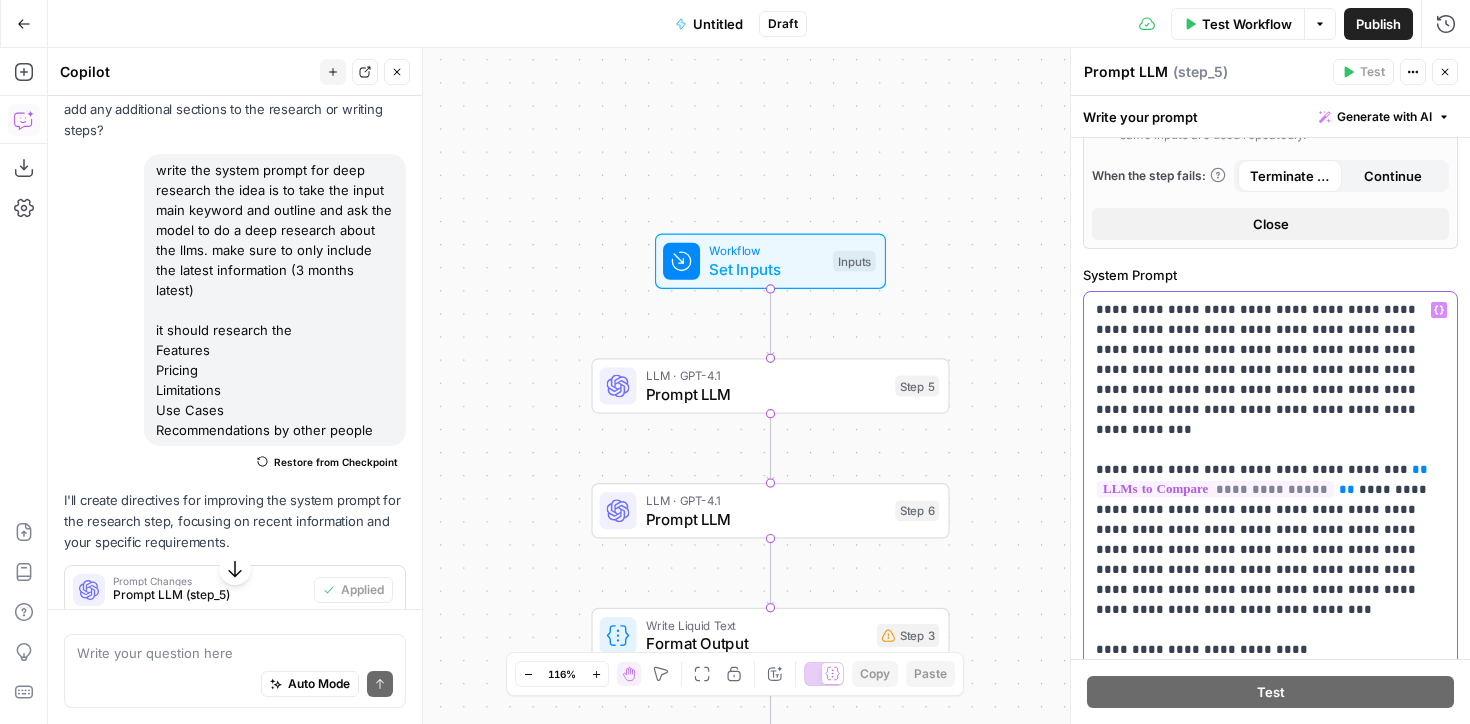 type 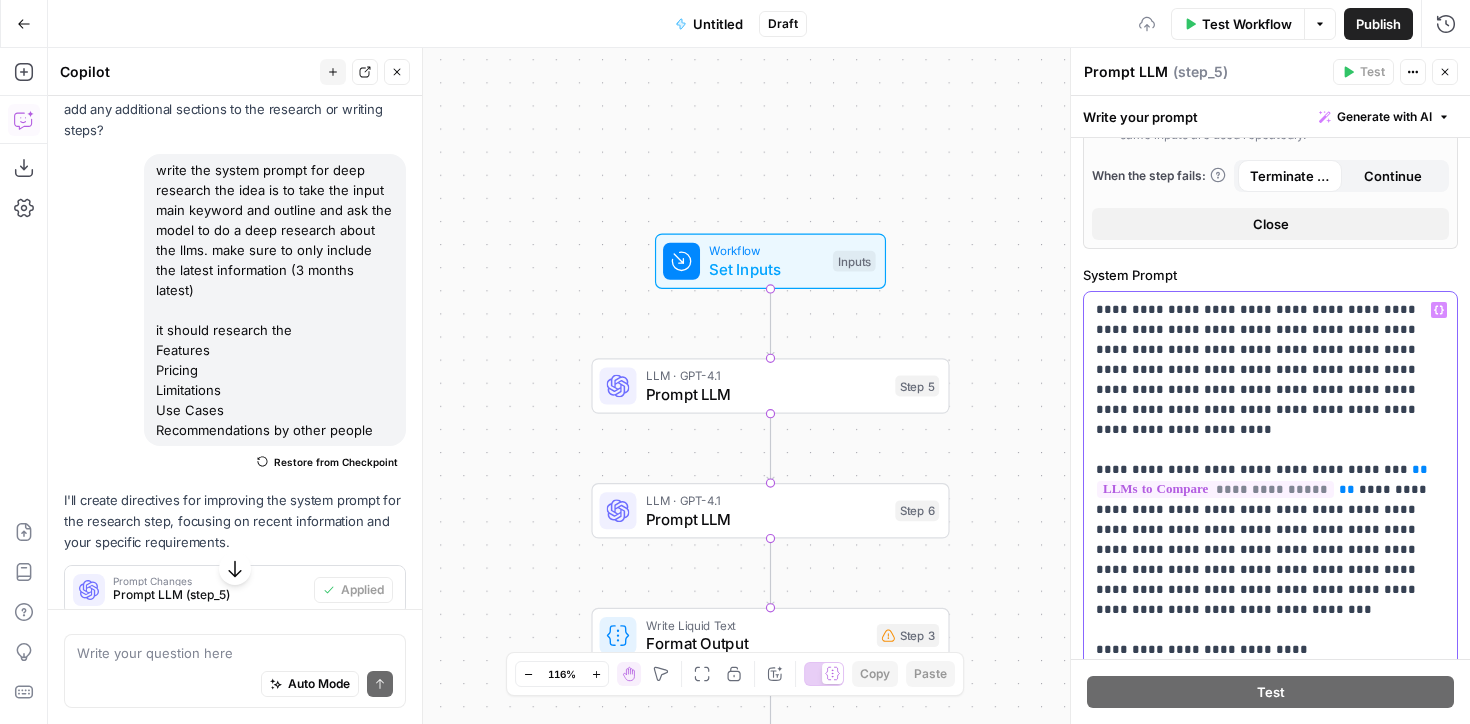 scroll, scrollTop: 809, scrollLeft: 0, axis: vertical 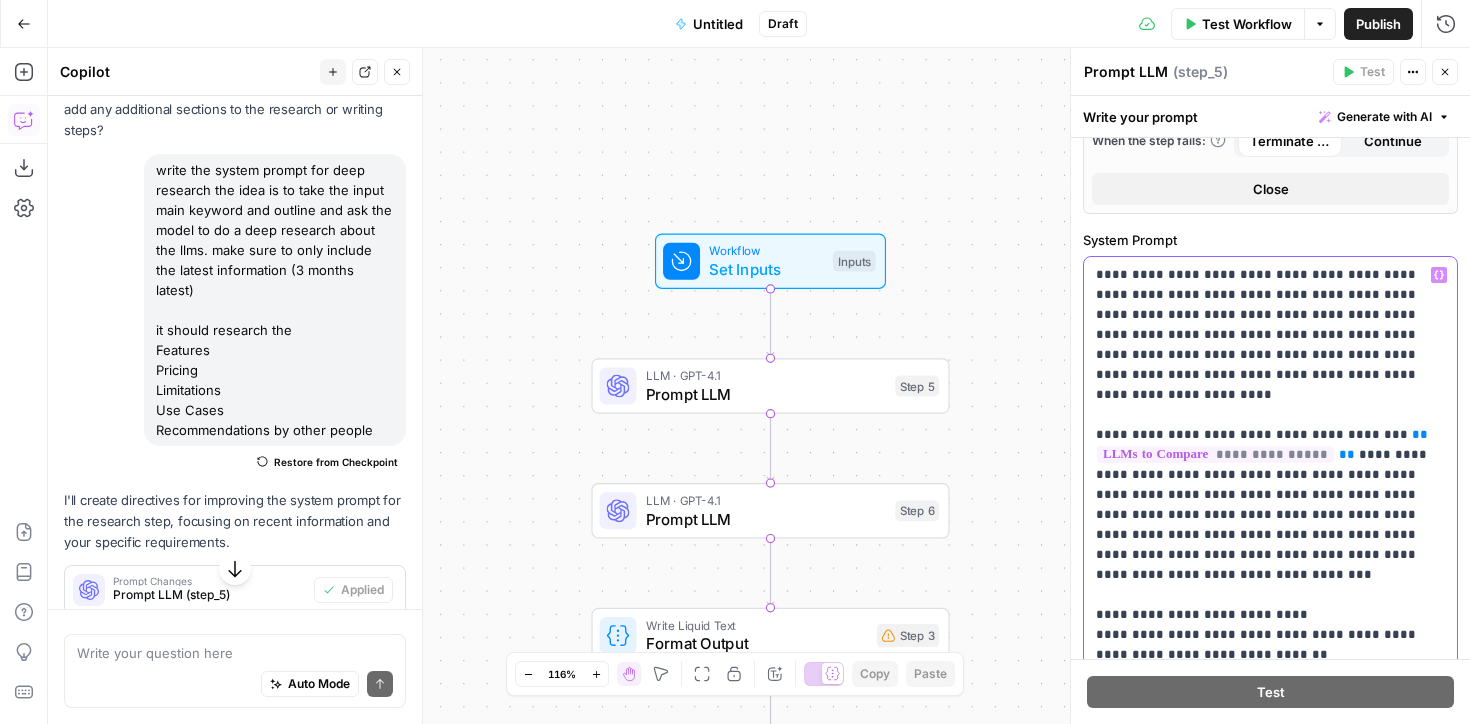 click on "**********" at bounding box center [1270, 605] 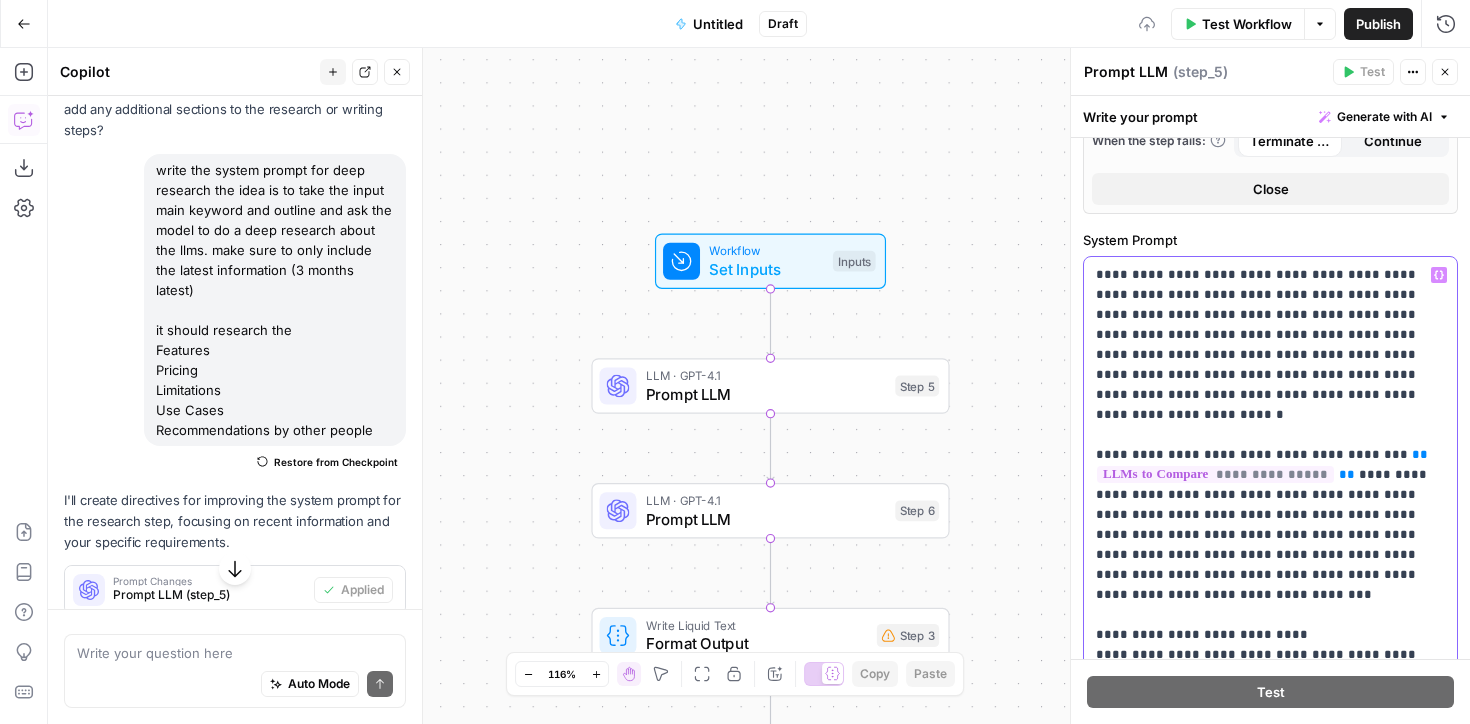 scroll, scrollTop: 885, scrollLeft: 0, axis: vertical 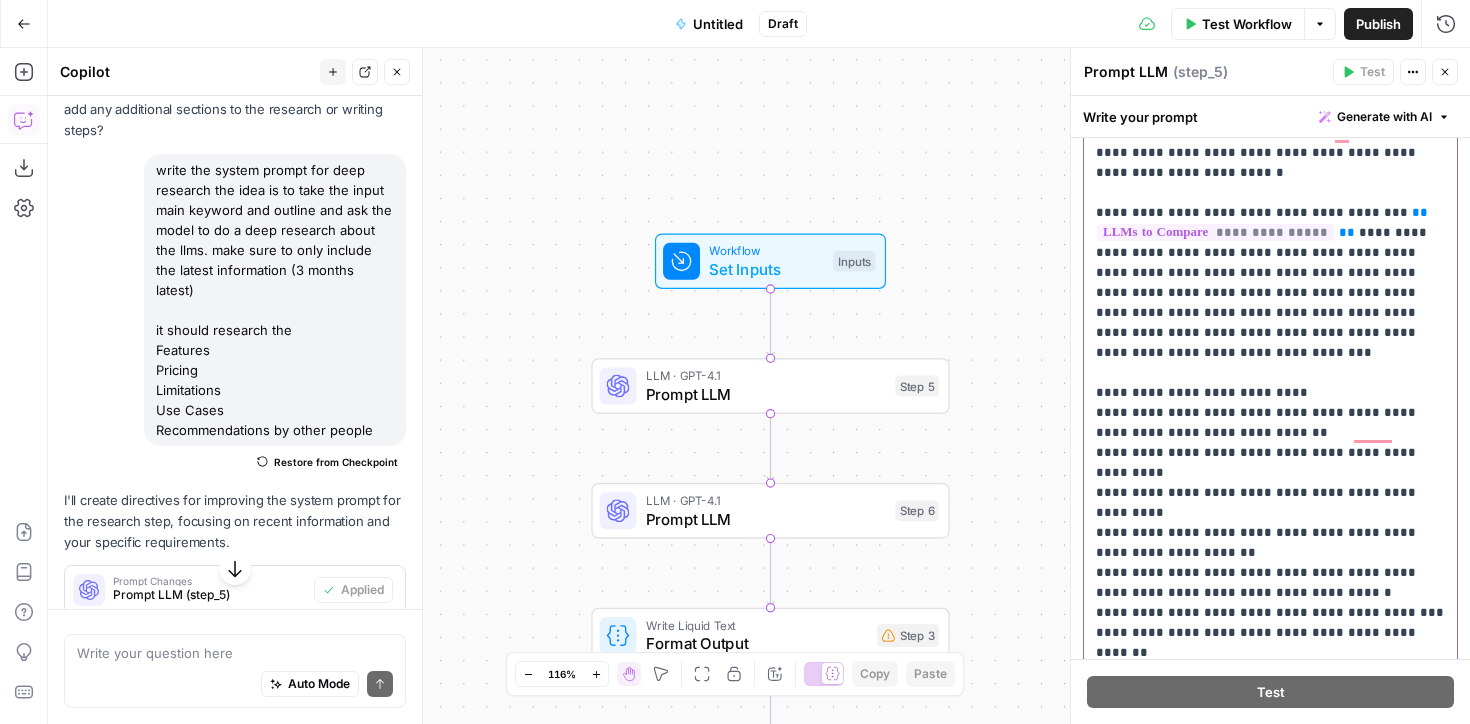 drag, startPoint x: 1423, startPoint y: 312, endPoint x: 1372, endPoint y: 291, distance: 55.154327 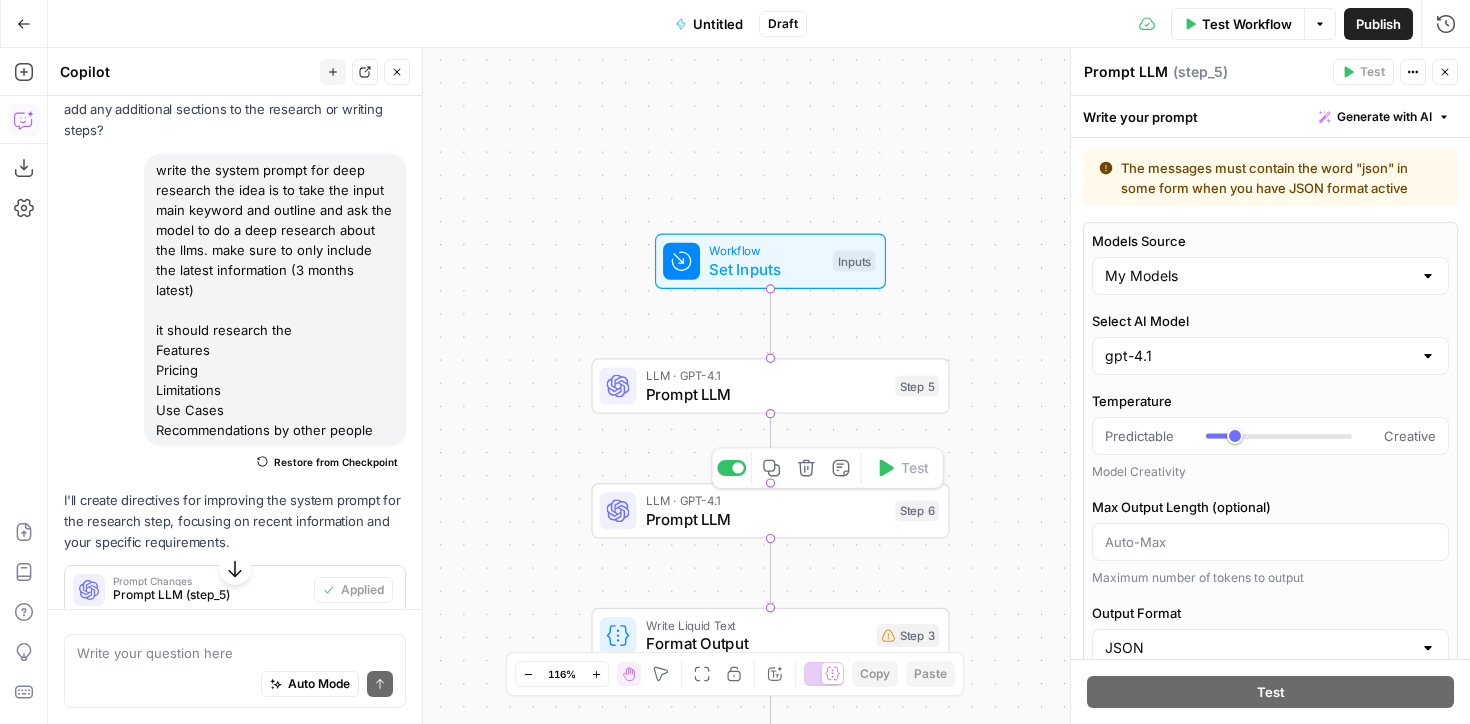 click on "Prompt LLM" at bounding box center (766, 518) 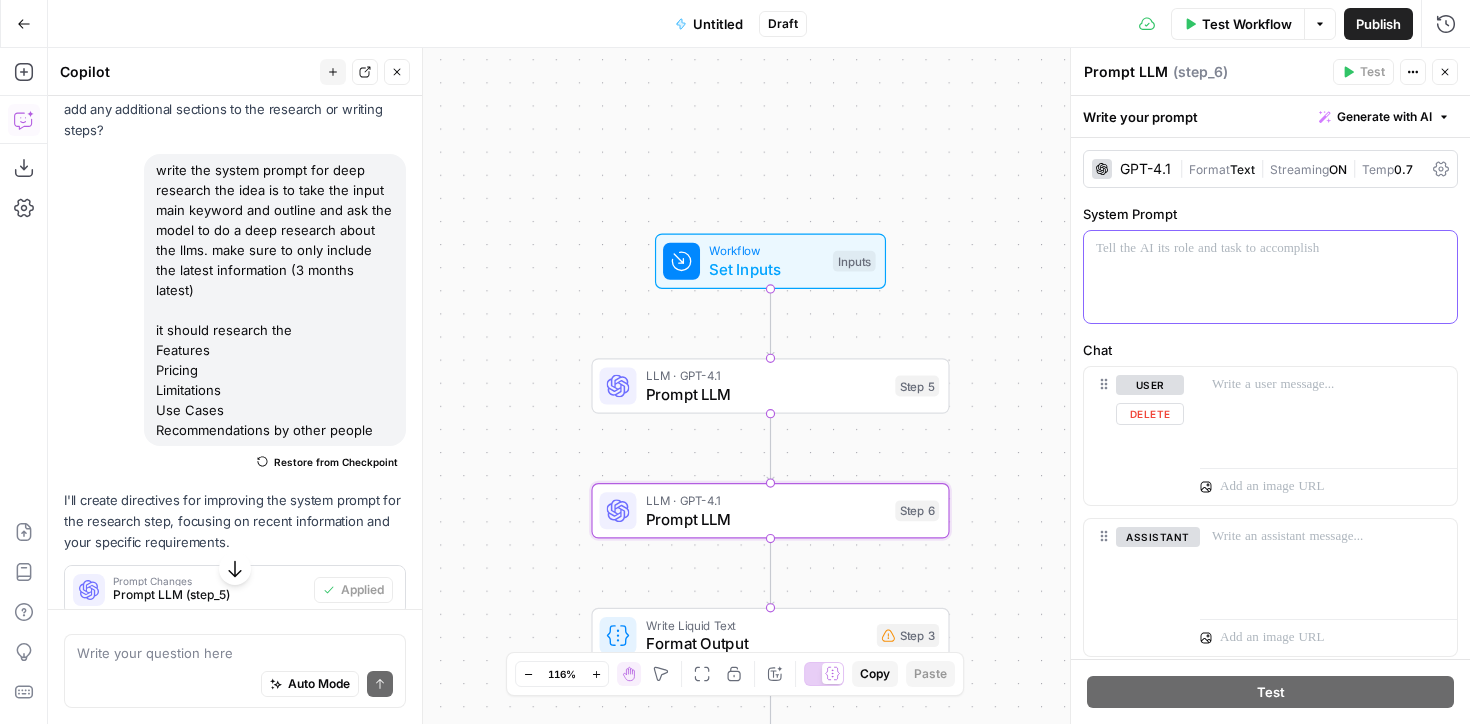 click at bounding box center [1270, 249] 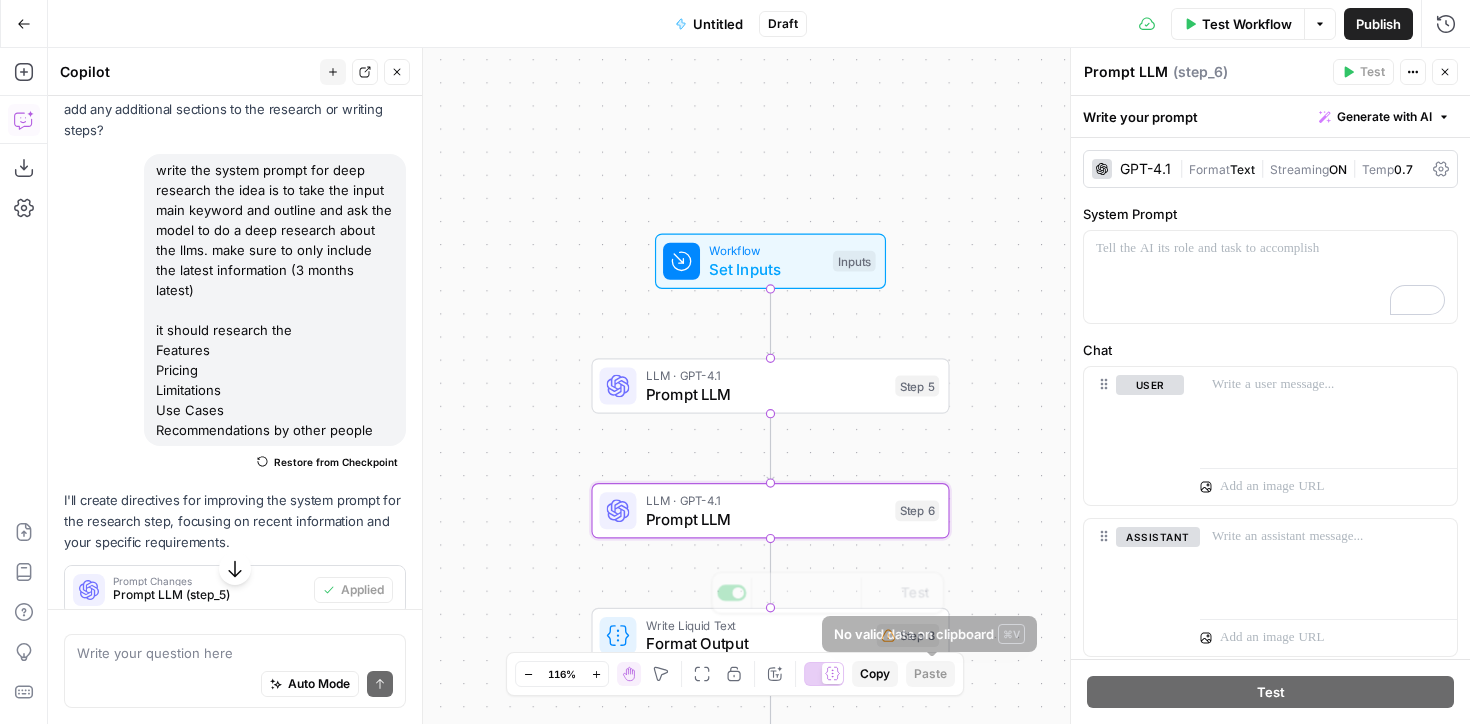 click on "Tactiq New Home Browse Your Data Monitoring Settings Recent Grids New grid YouTube Description Grid Article Update Brief Grid Article Update Brief Grid (1) Recent Workflows New Workflow Untitled Keyword SEO Article with Human Review (with Tactiq Workflow positioning version) Article Update Brief AirOps Academy What's new?
5
Help + Support Go Back Untitled Draft Test Workflow Options Publish Run History Add Steps Copilot Download as JSON Settings Import JSON AirOps Academy Help Give Feedback Shortcuts Workflow Set Inputs Inputs LLM · GPT-4.1 Prompt LLM Step 5 LLM · GPT-4.1 Prompt LLM Step 6 Write Liquid Text Format Output Step 3 Copy step Delete step Add Note Test End Output Press enter or space to select a node. You can then use the arrow keys to move the node around.  Press delete to remove it and escape to cancel.   Press enter or space to select an edge. You can then press delete to remove it or escape to cancel. Oops! Your window is too small V" at bounding box center (735, 362) 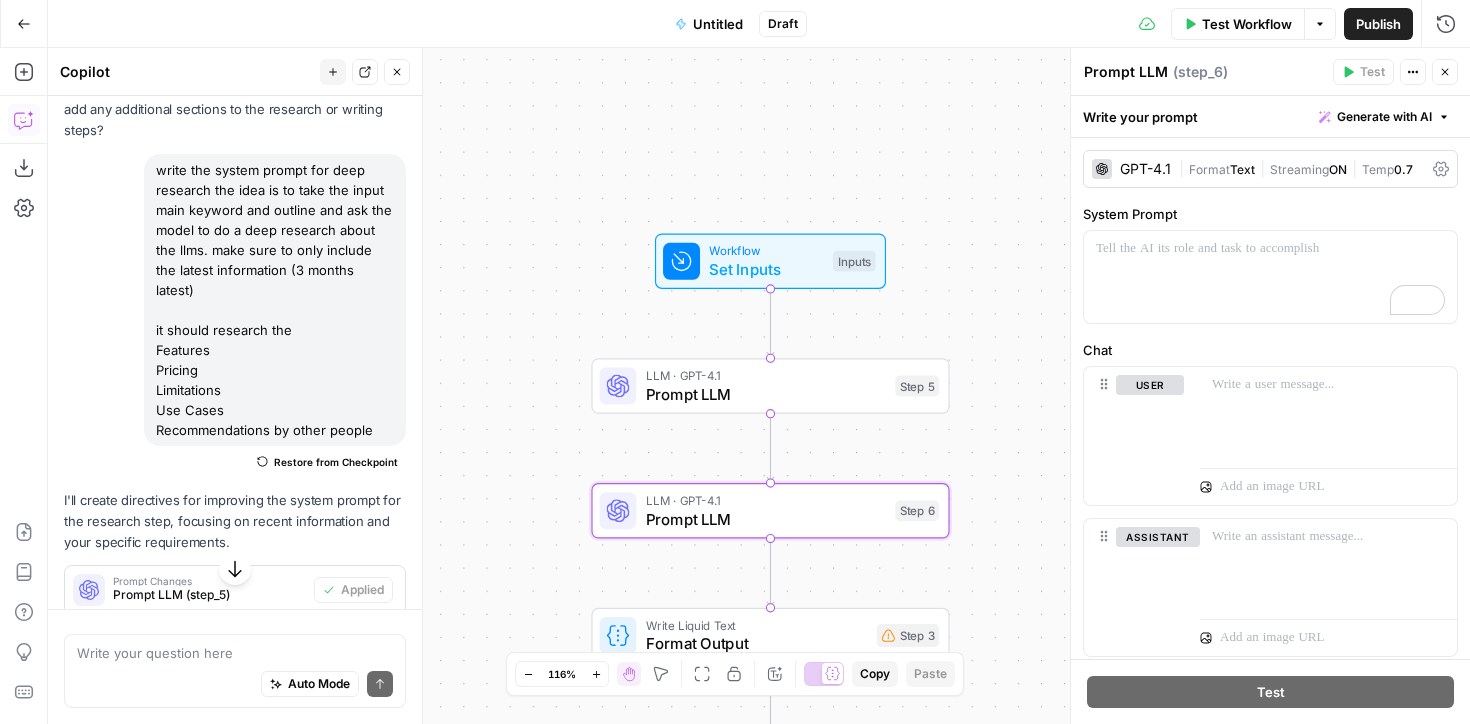 click on "Workflow Set Inputs Inputs LLM · GPT-4.1 Prompt LLM Step 5 LLM · GPT-4.1 Prompt LLM Step 6 Write Liquid Text Format Output Step 3 End Output" at bounding box center [759, 386] 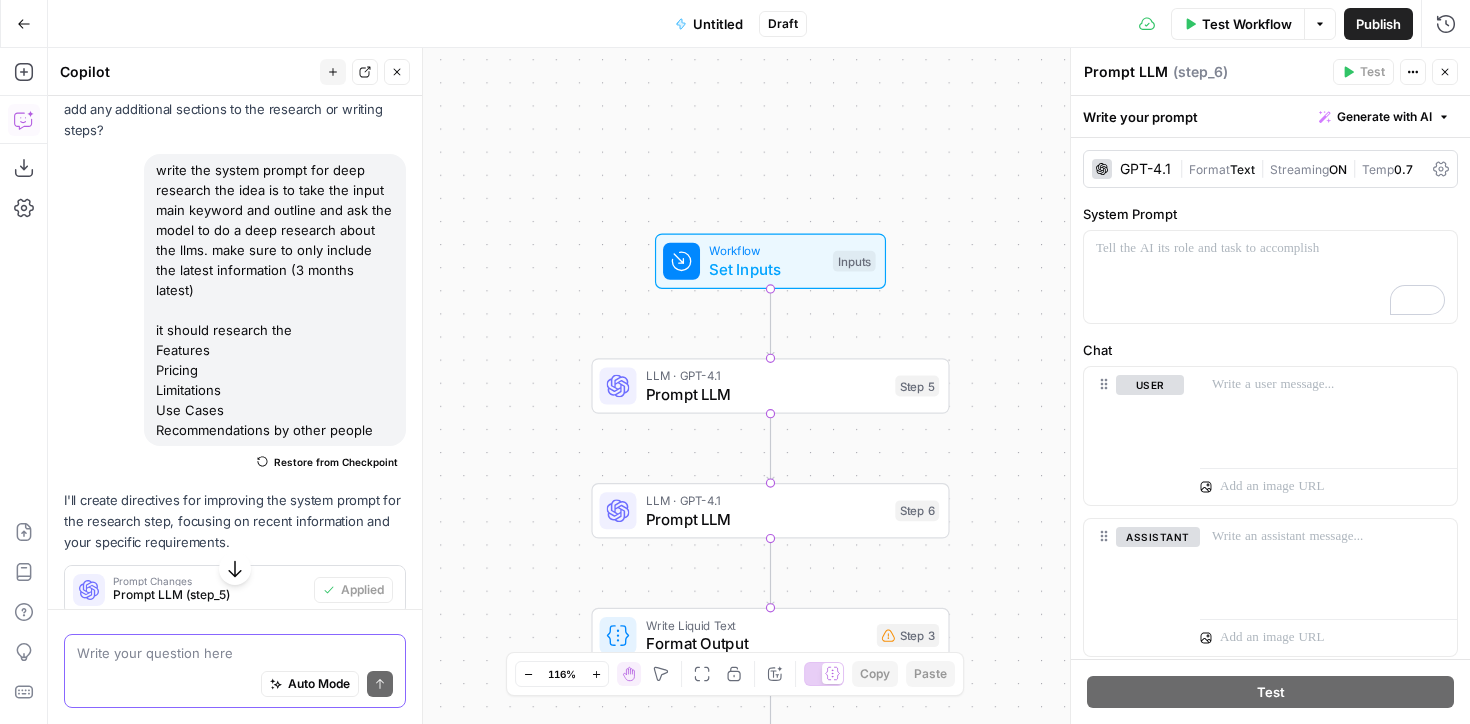 click at bounding box center (235, 653) 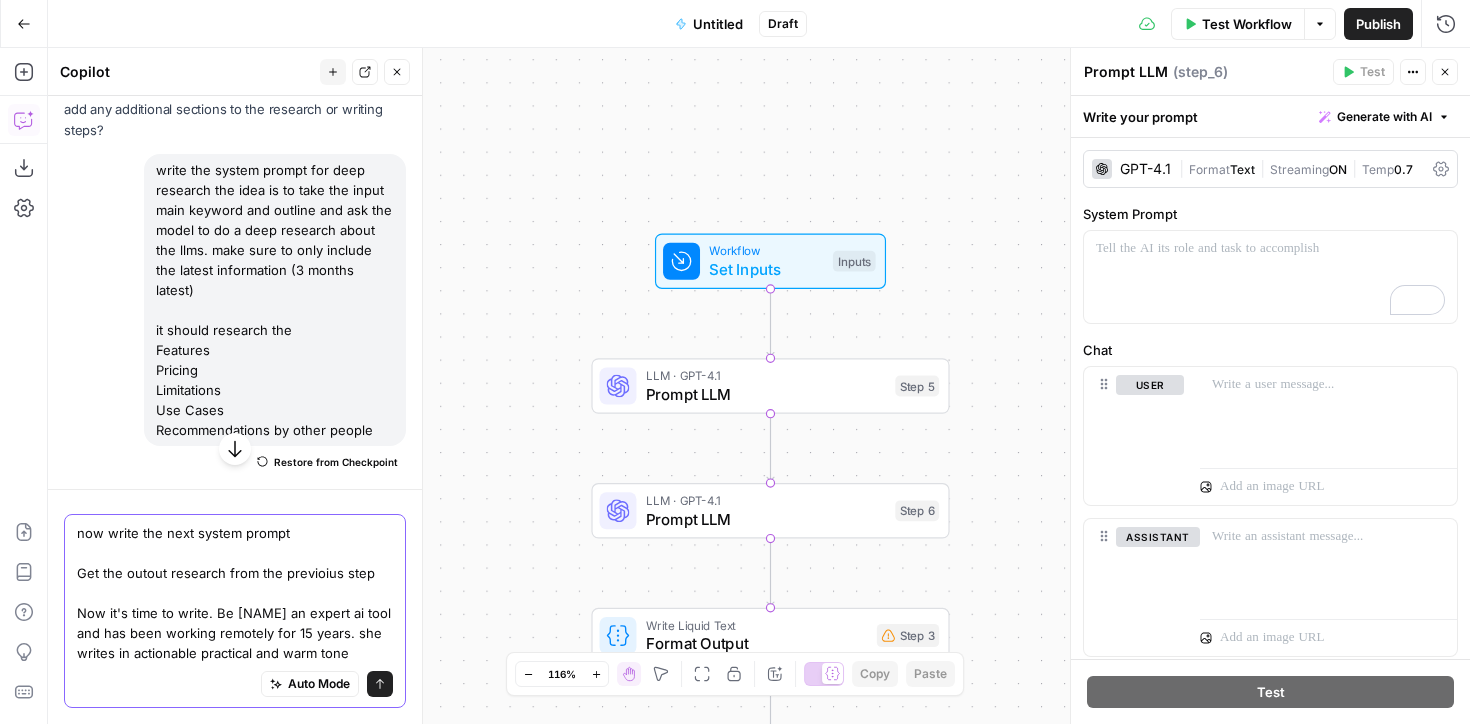 click on "now write the next system prompt
Get the outout research from the previoius step
Now it's time to write. Be [NAME] an expert ai tool and has been working remotely for 15 years. she writes in actionable practical and warm tone" at bounding box center (235, 593) 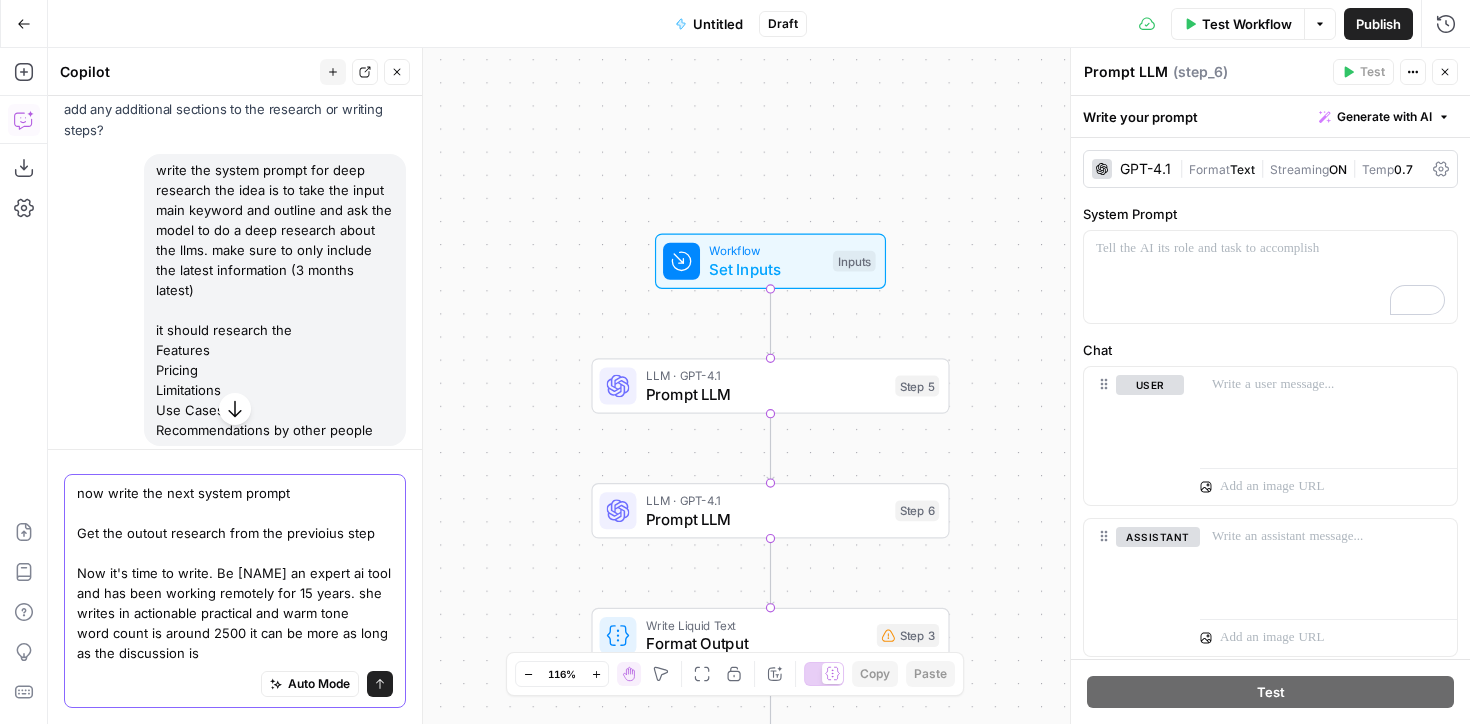drag, startPoint x: 249, startPoint y: 650, endPoint x: 243, endPoint y: 641, distance: 10.816654 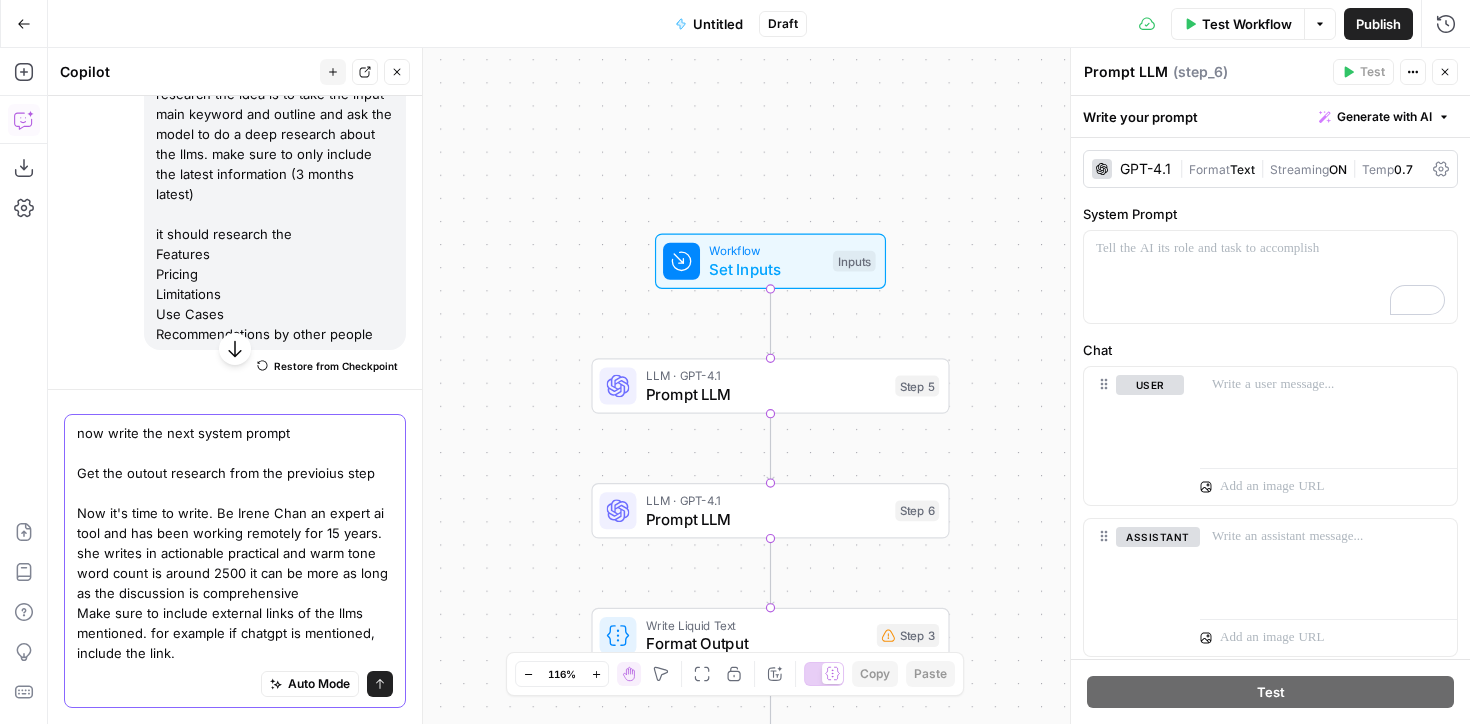 scroll, scrollTop: 6626, scrollLeft: 0, axis: vertical 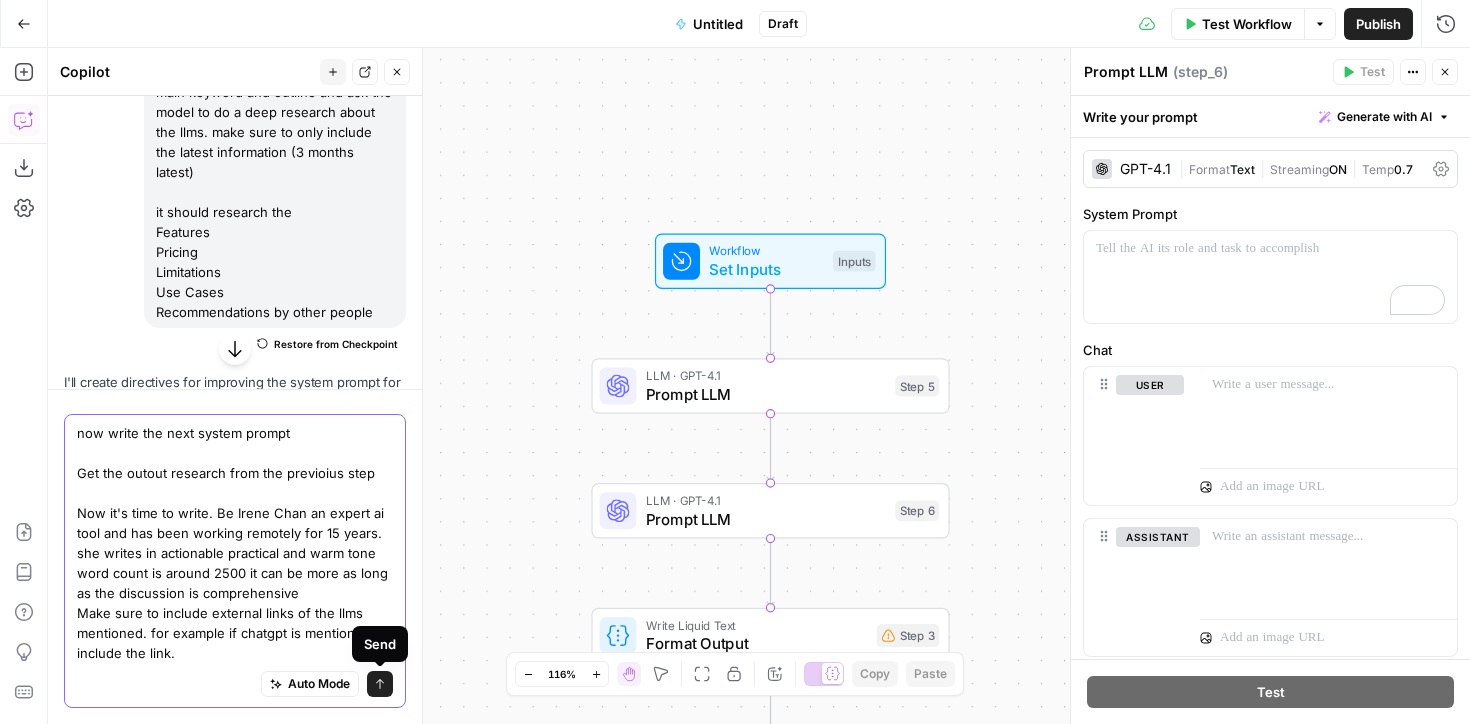 type on "now write the next system prompt
Get the outout research from the previoius step
Now it's time to write. Be Irene Chan an expert ai tool and has been working remotely for 15 years. she writes in actionable practical and warm tone
word count is around 2500 it can be more as long as the discussion is comprehensive
Make sure to include external links of the llms mentioned. for example if chatgpt is mentioned, include the link." 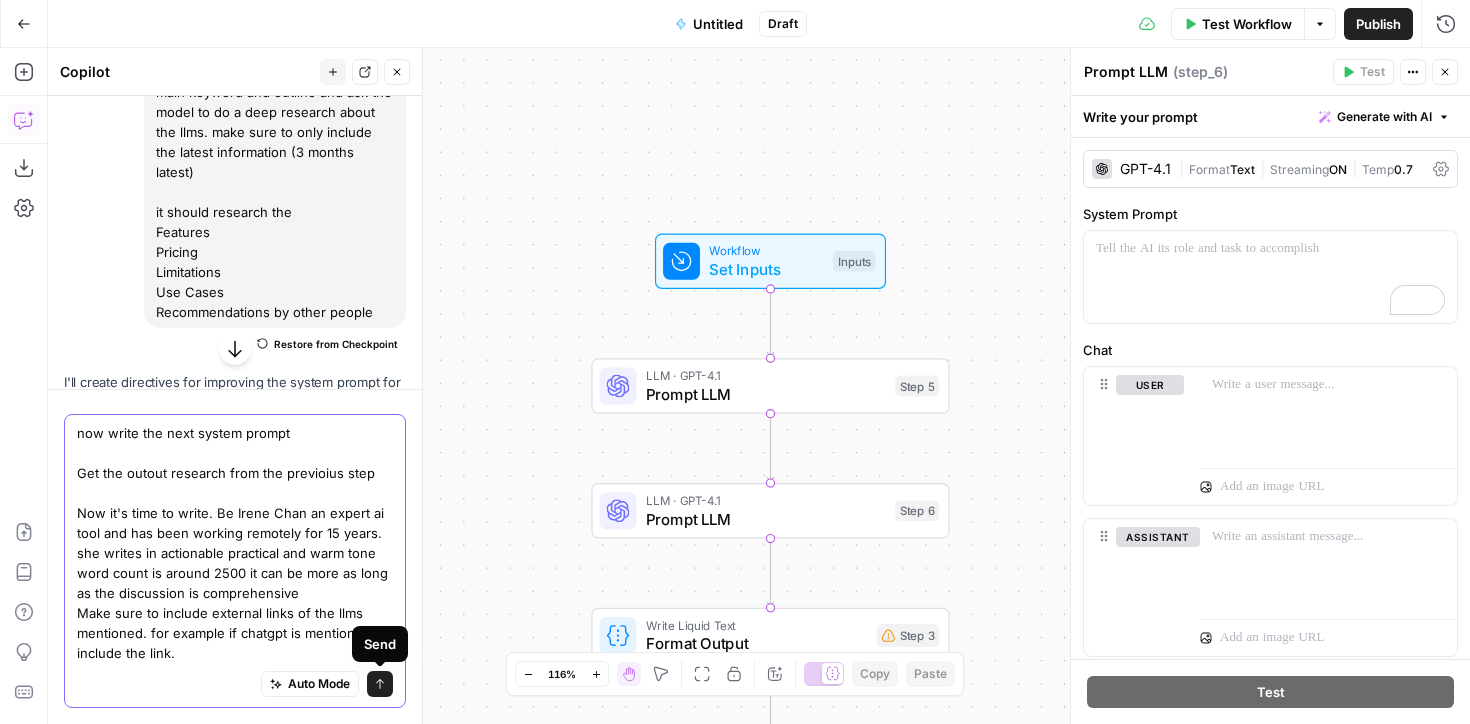 click 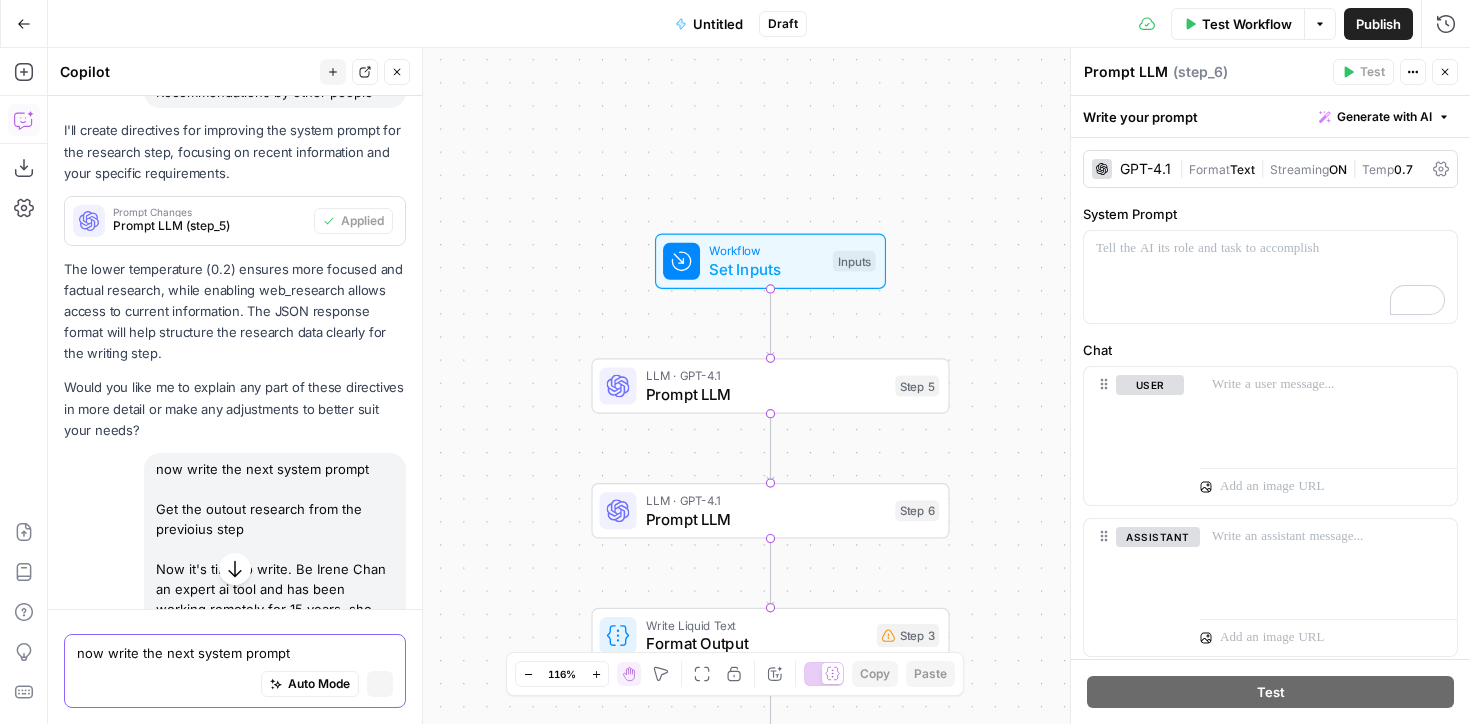 type 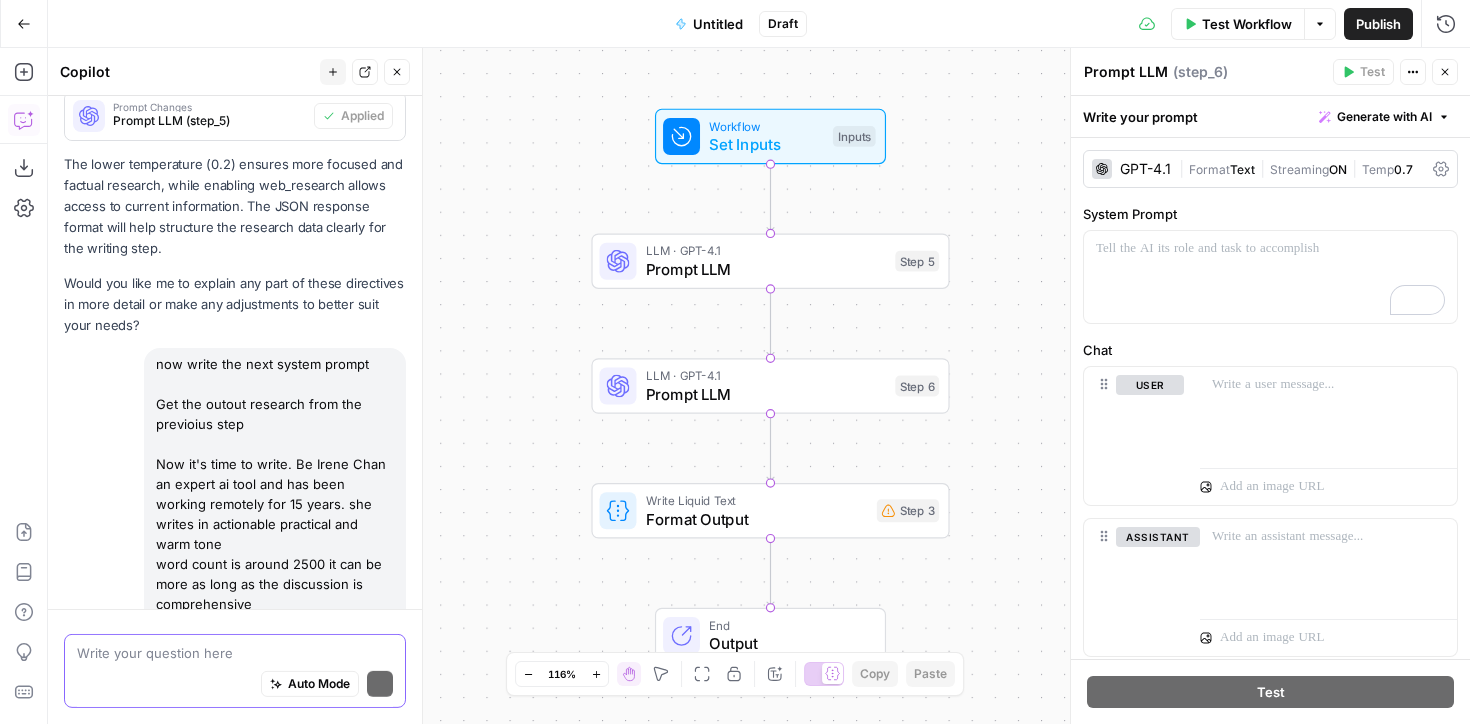 scroll, scrollTop: 7265, scrollLeft: 0, axis: vertical 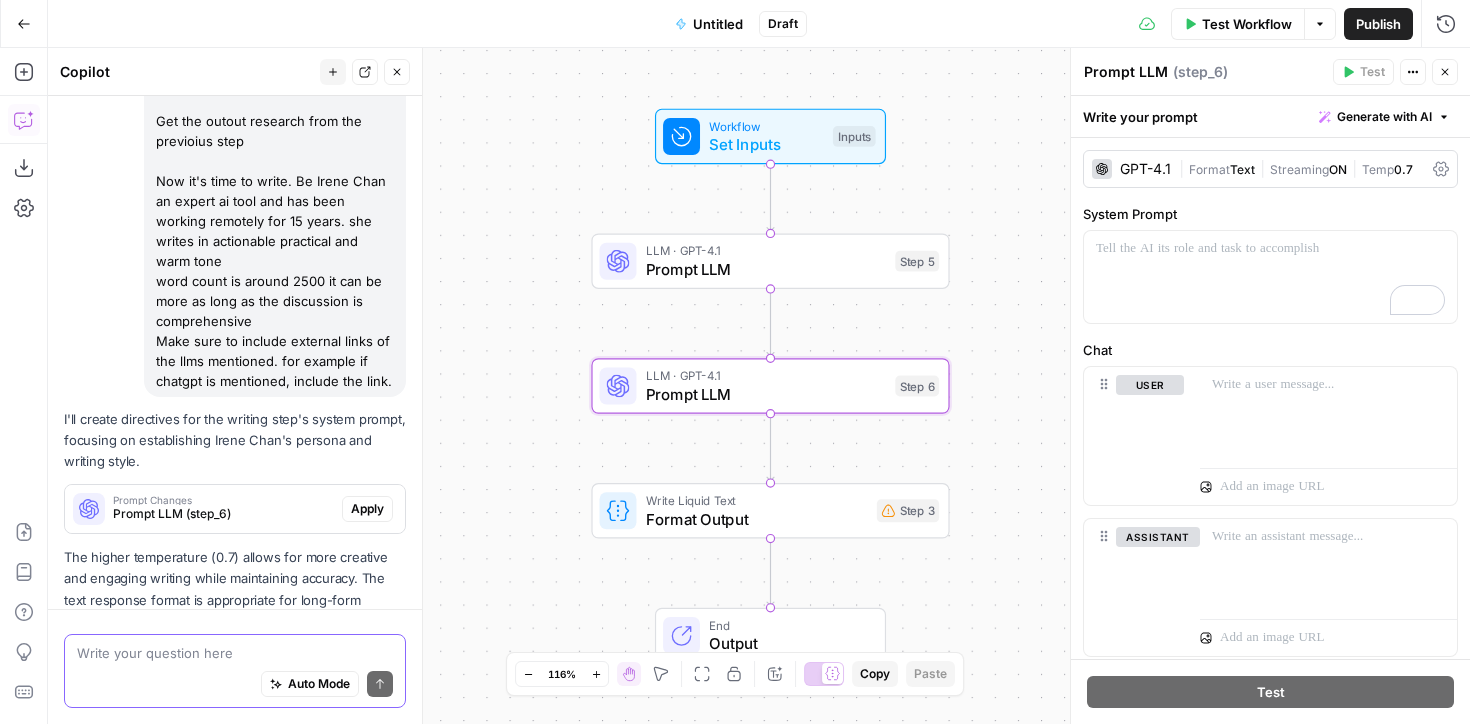 click on "Apply" at bounding box center [367, 509] 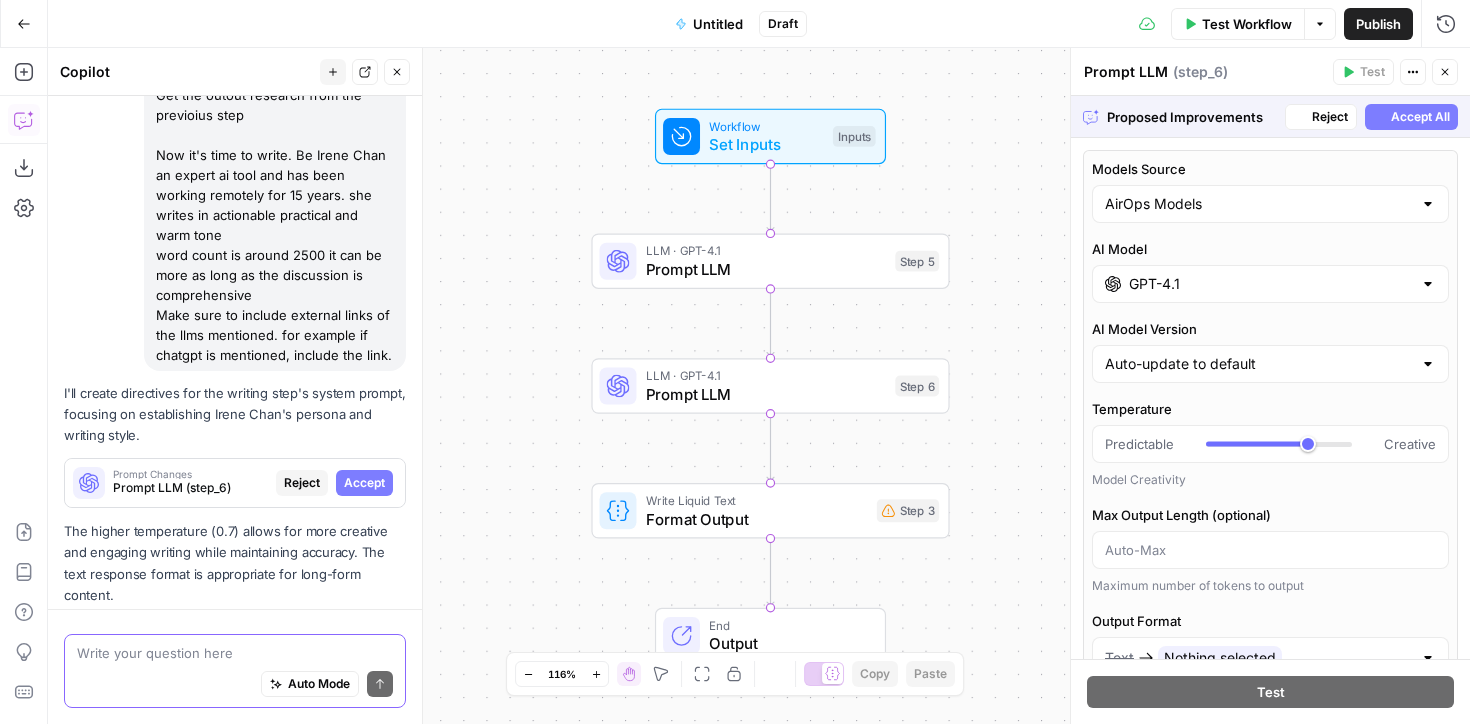 scroll, scrollTop: 7073, scrollLeft: 0, axis: vertical 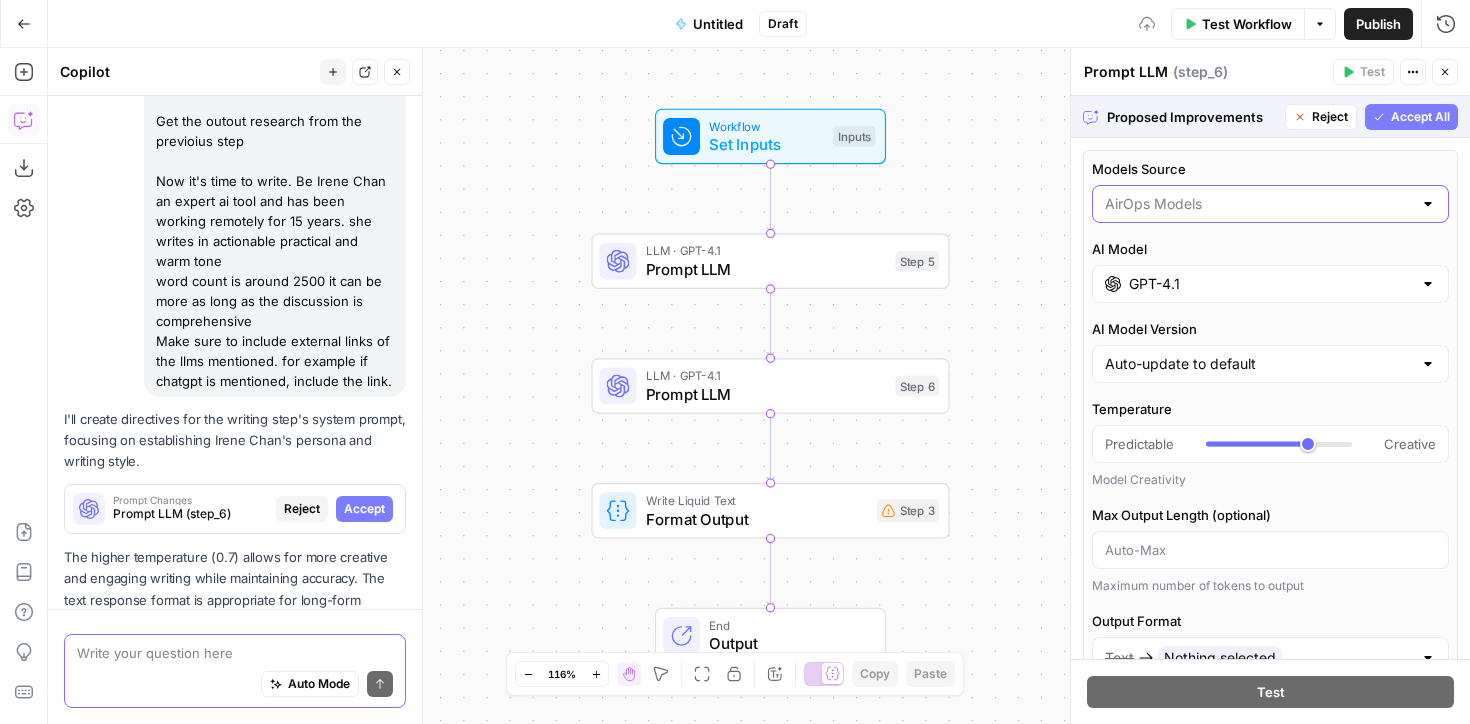 click on "Models Source" at bounding box center [1258, 204] 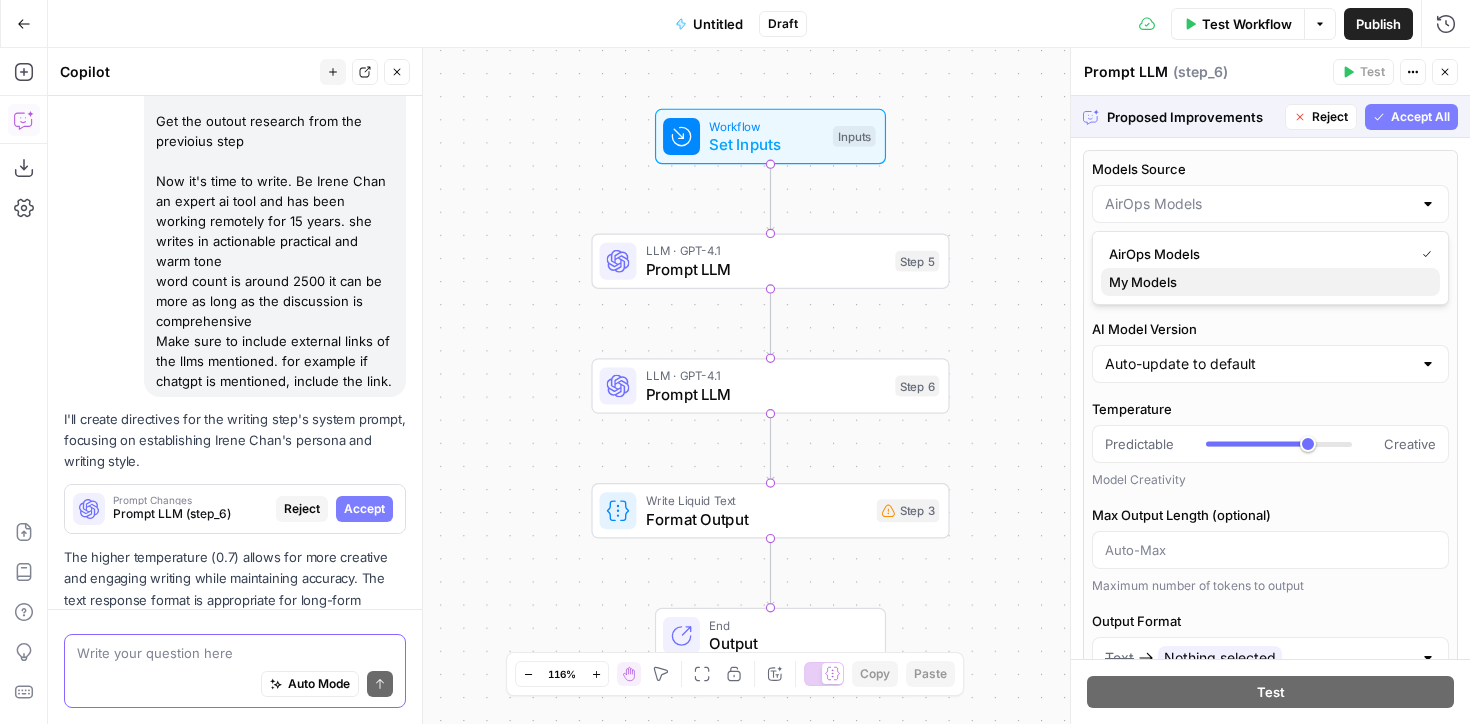 click on "My Models" at bounding box center (1266, 282) 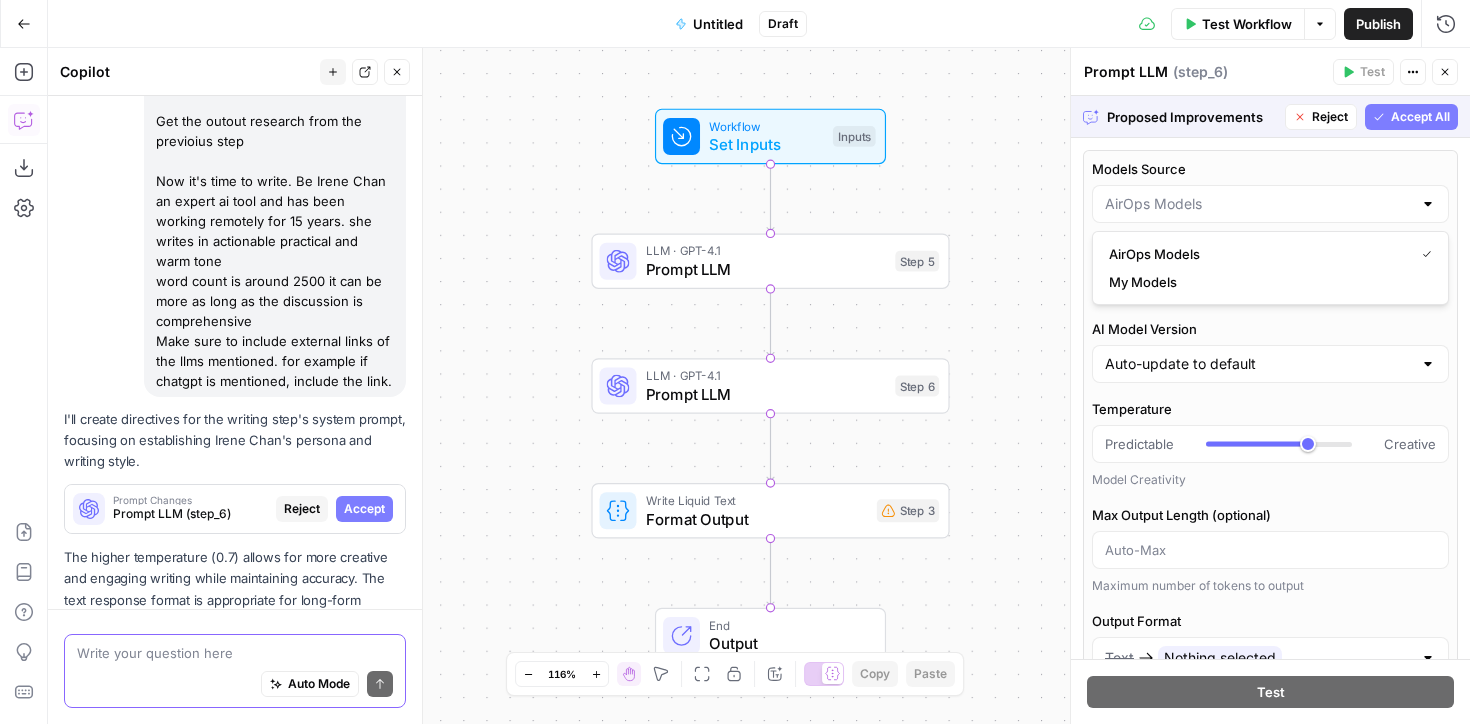 type on "My Models" 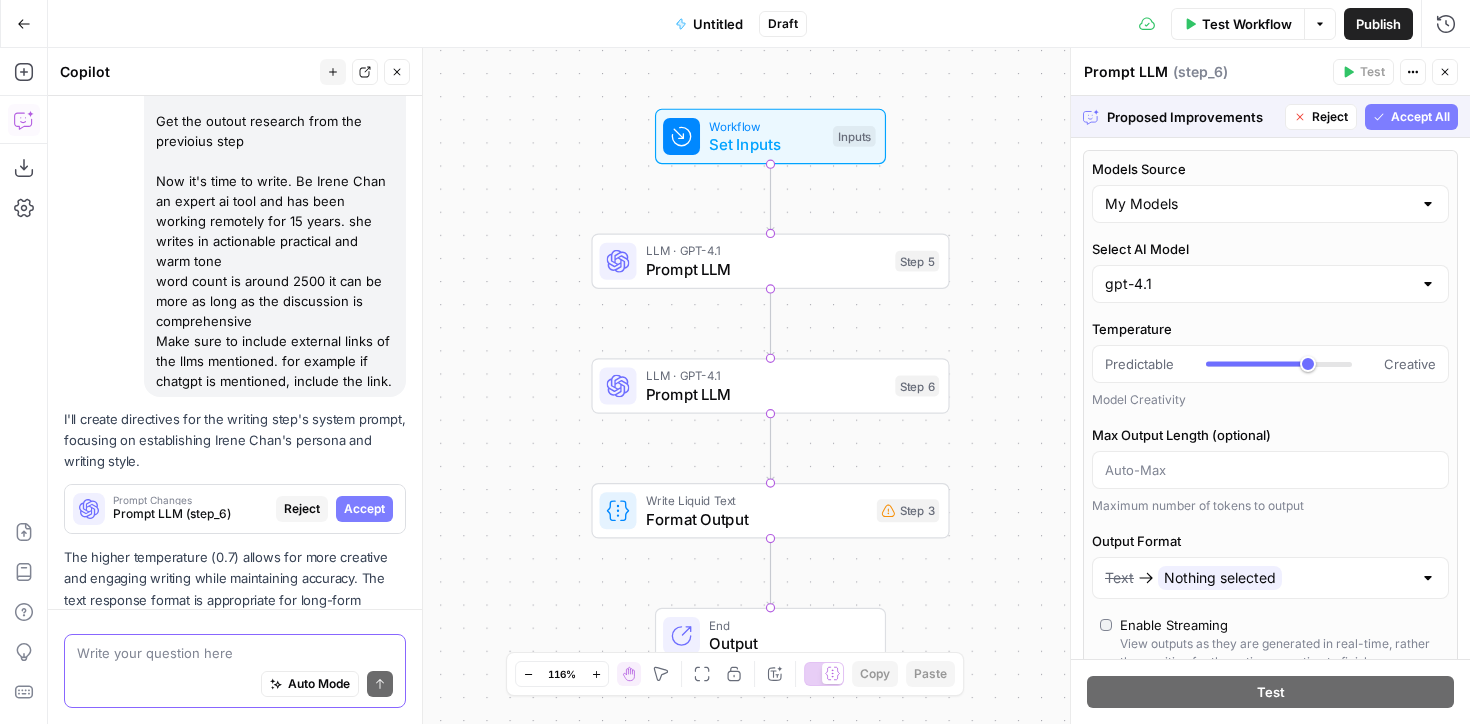 scroll, scrollTop: 47, scrollLeft: 0, axis: vertical 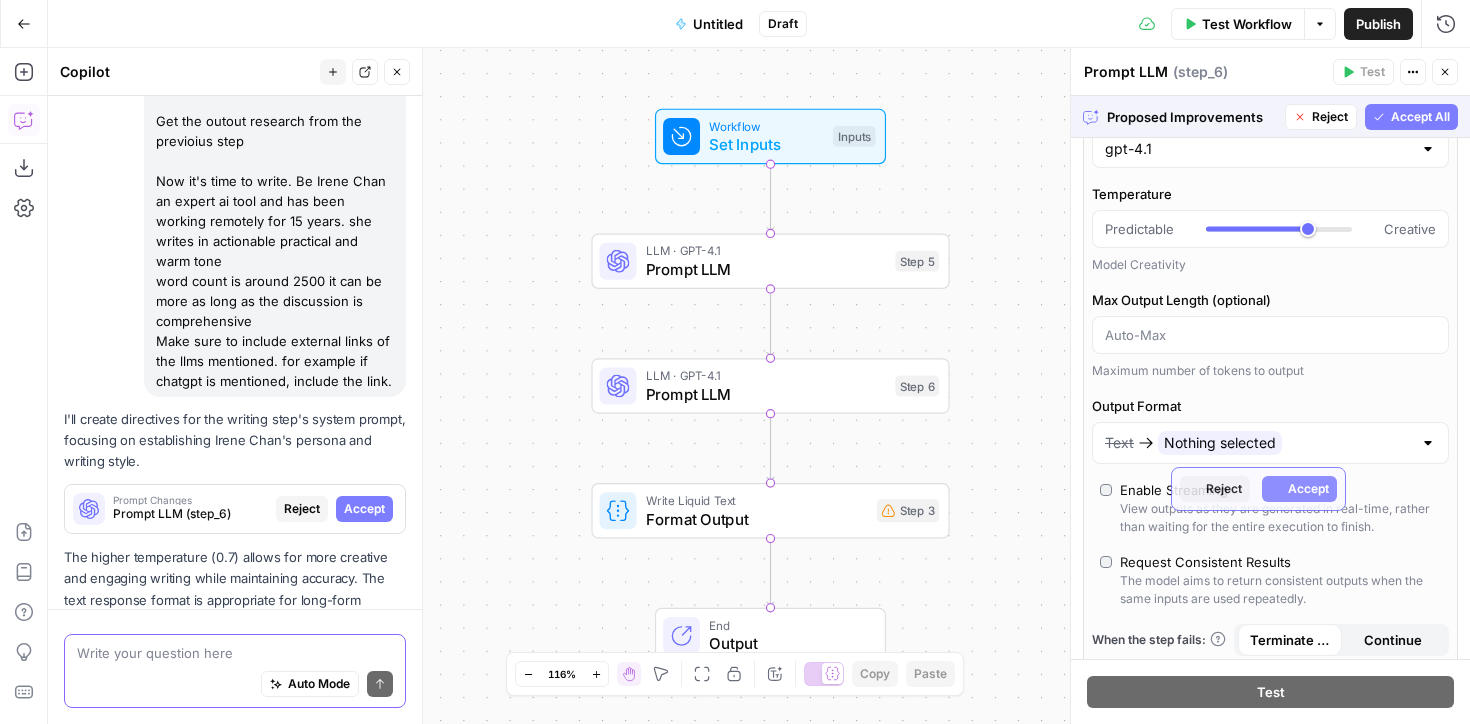click on "Text Nothing selected" at bounding box center (1258, 443) 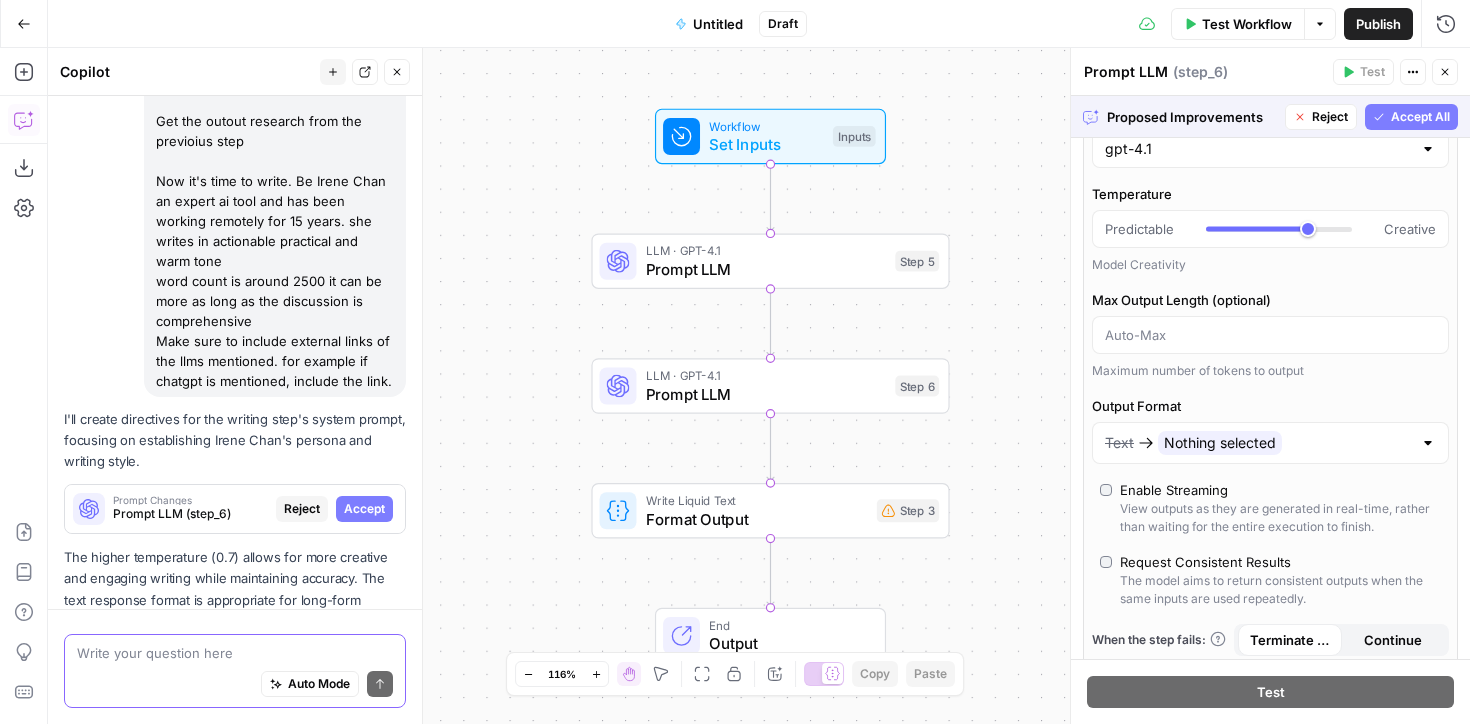 click at bounding box center (1428, 443) 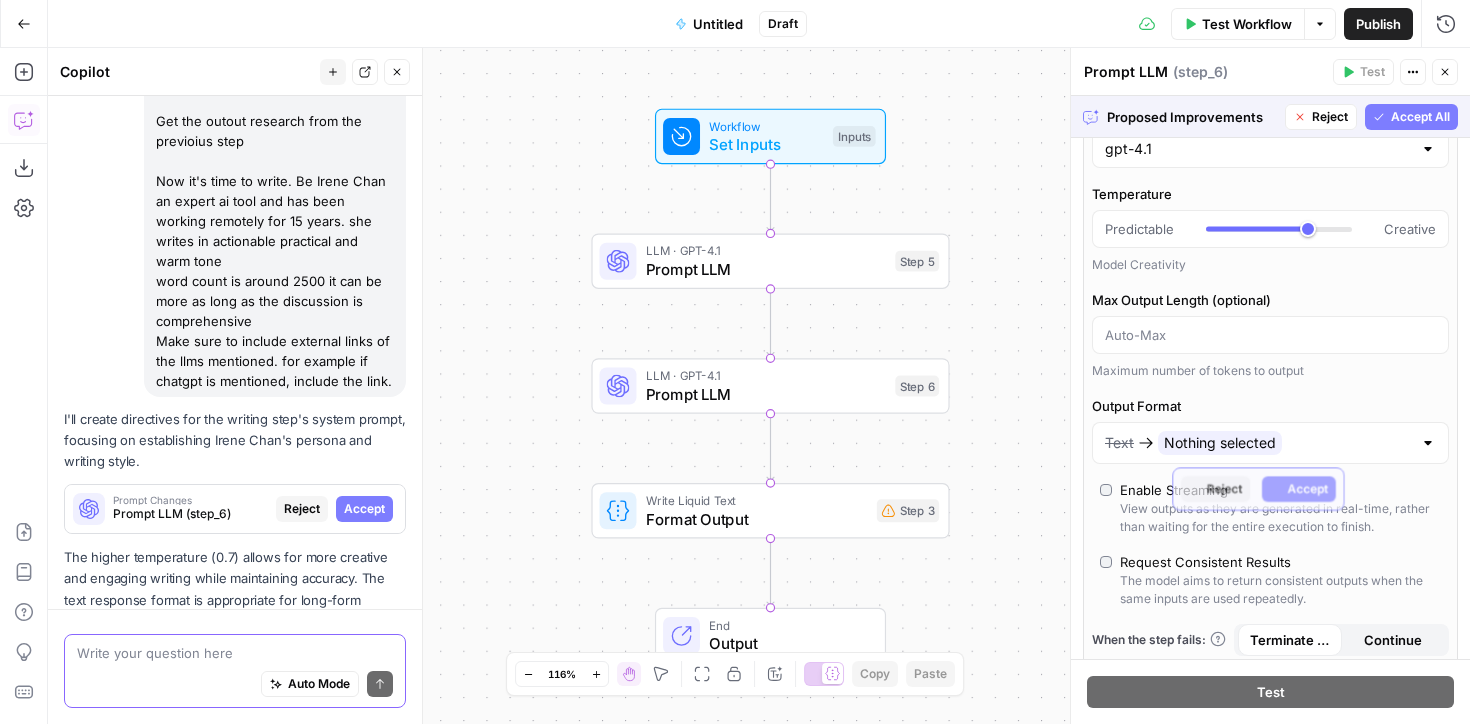 click on "Nothing selected" at bounding box center [1220, 443] 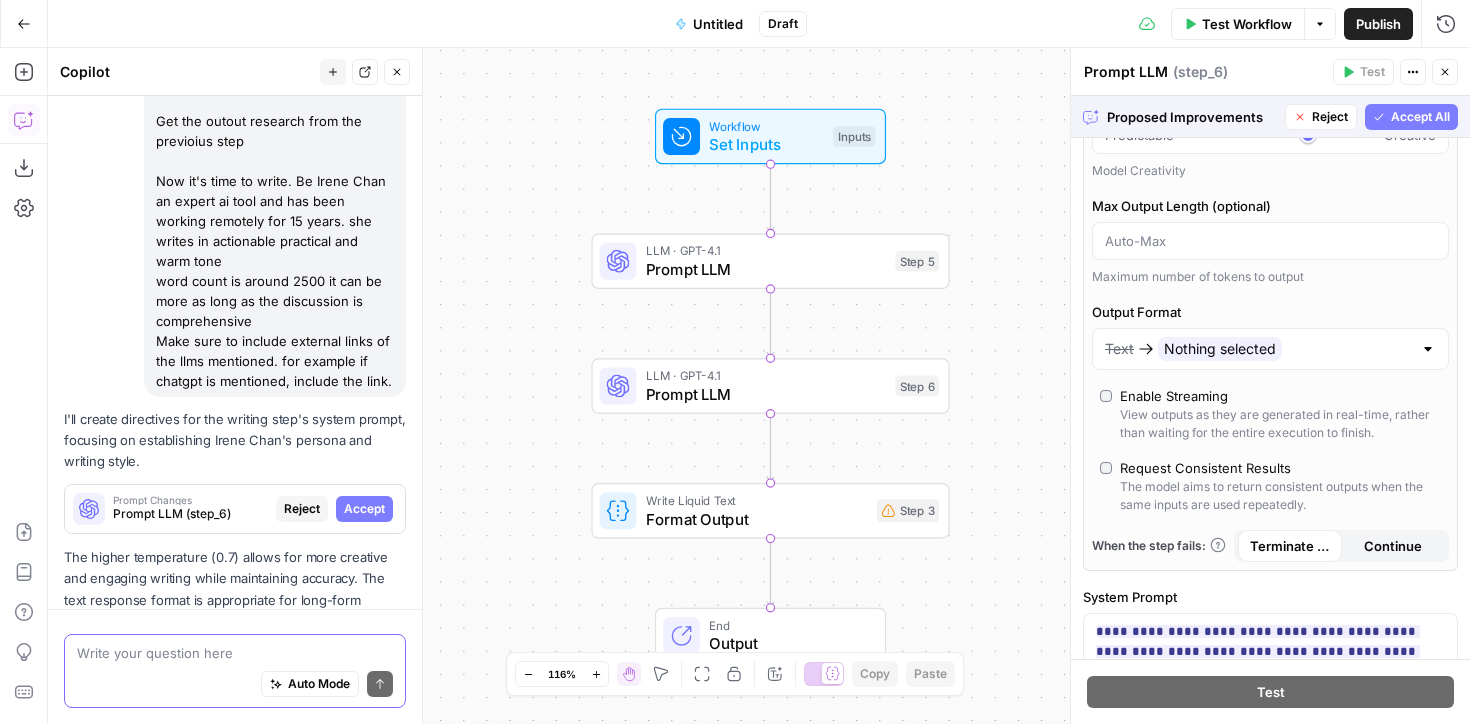 scroll, scrollTop: 230, scrollLeft: 0, axis: vertical 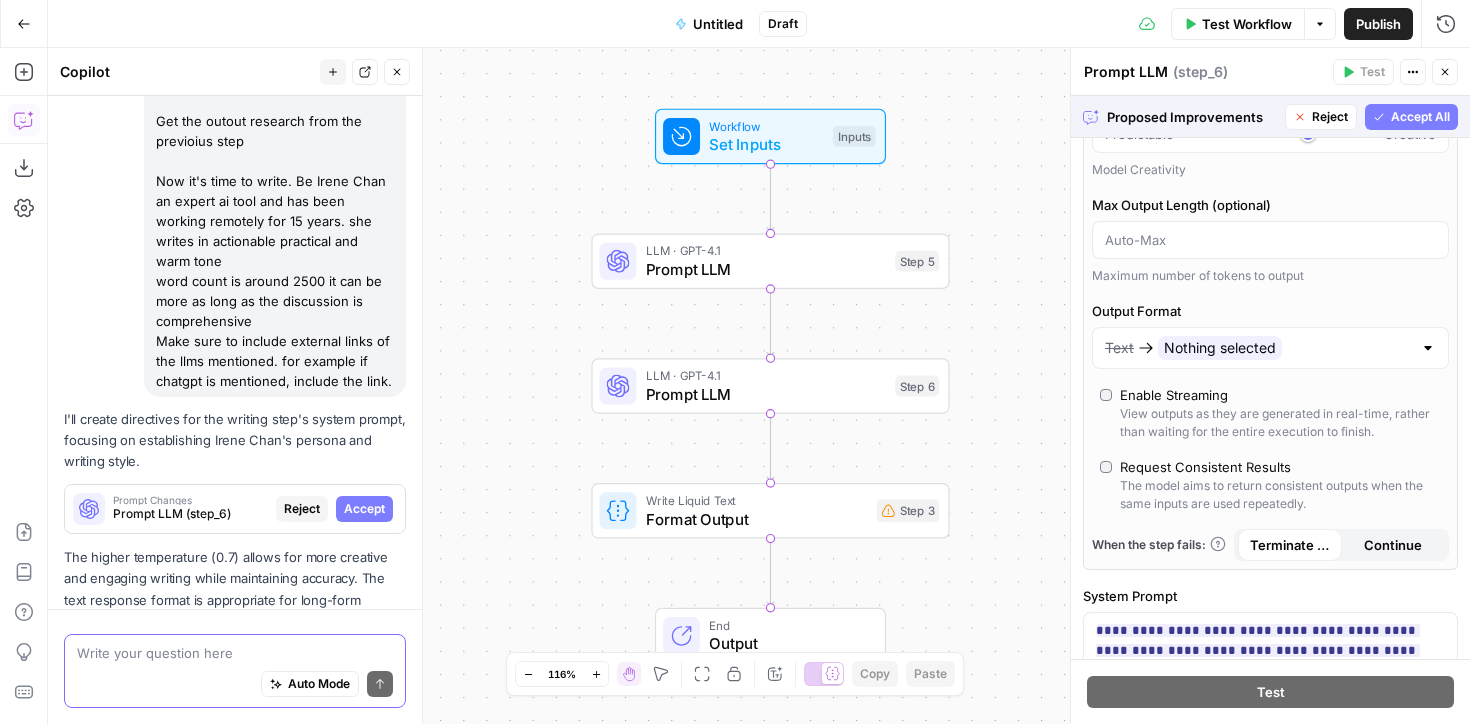 click on "Models Source My Models Select AI Model gpt-4.1 Temperature Predictable Creative Model Creativity Max Output Length (optional) Maximum number of tokens to output Output Format Text Nothing selected Enable Streaming View outputs as they are generated in real-time, rather than waiting for the entire execution to finish. Request Consistent Results The model aims to return consistent outputs when the same inputs are used repeatedly. When the step fails: Terminate Workflow Continue" at bounding box center (1270, 245) 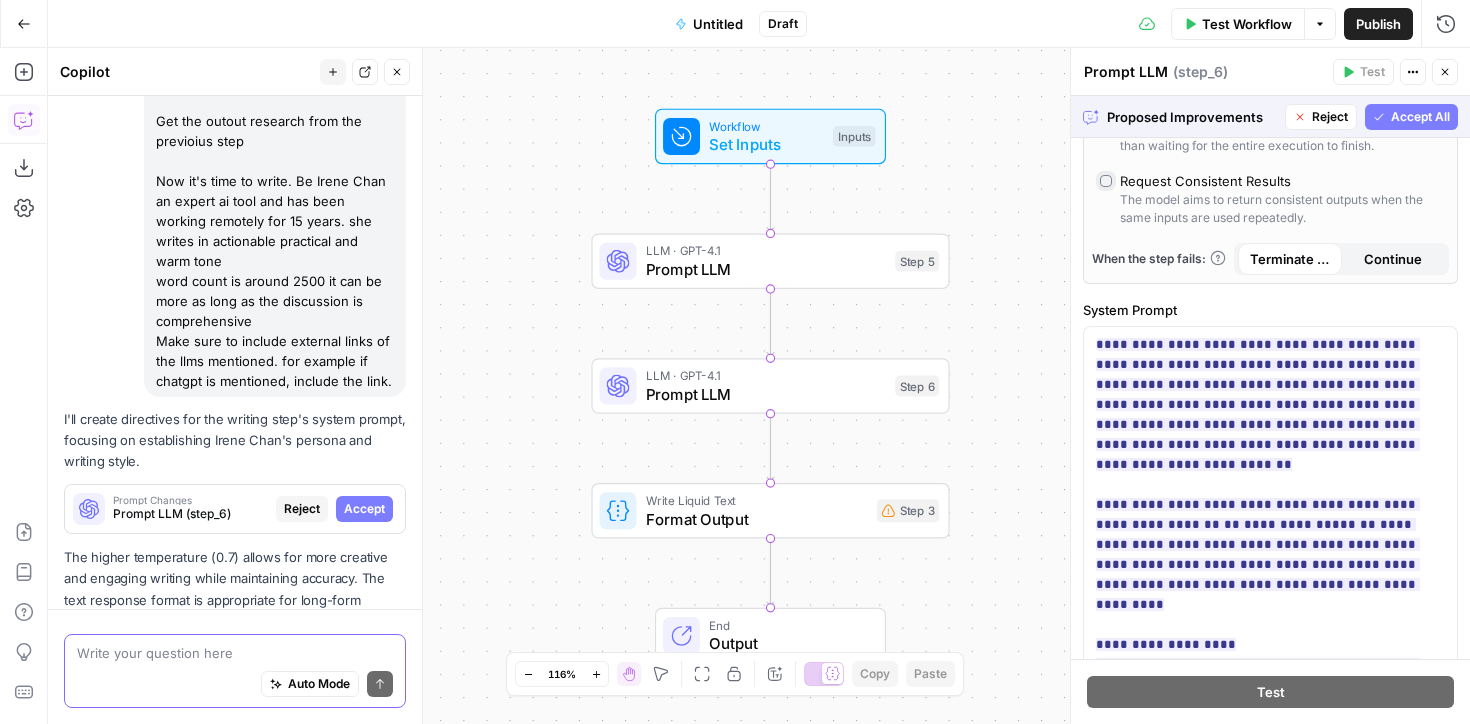 scroll, scrollTop: 519, scrollLeft: 0, axis: vertical 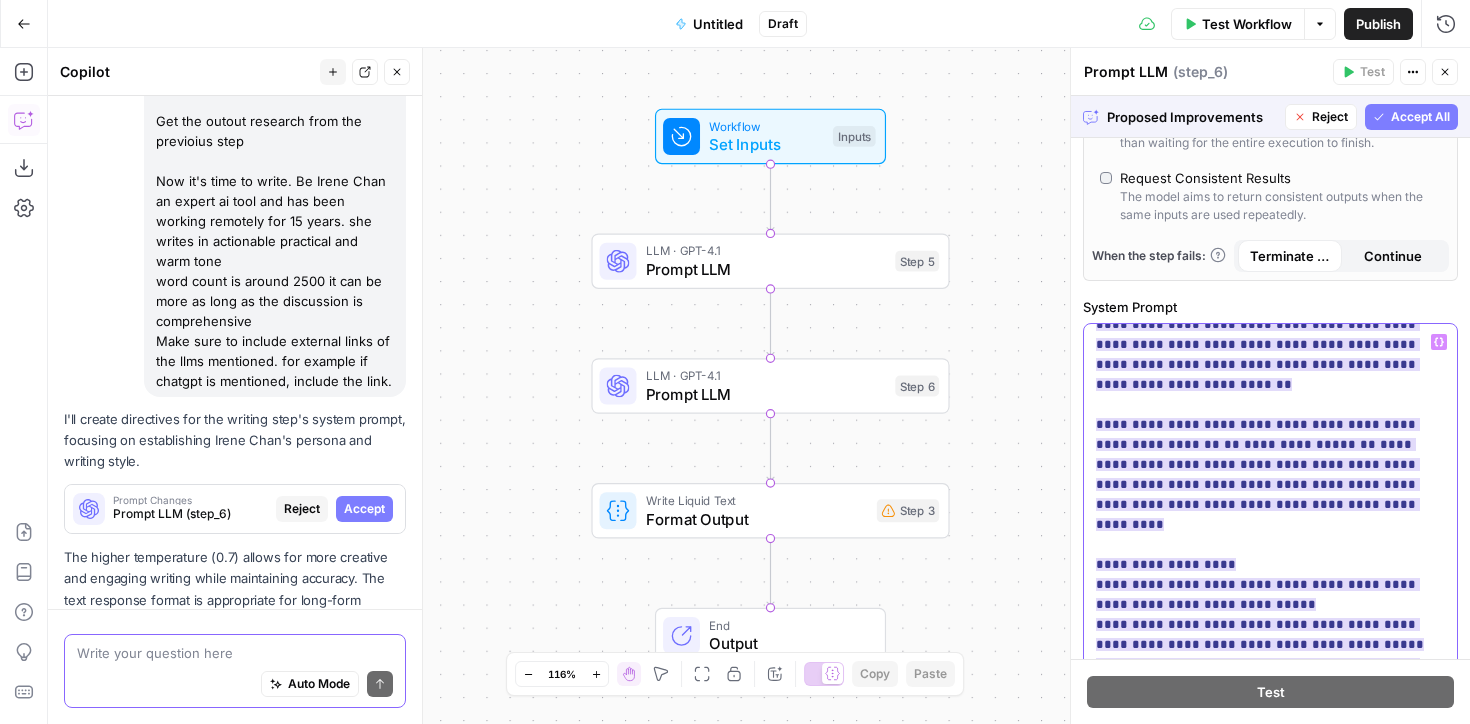 click on "**********" at bounding box center [1300, 444] 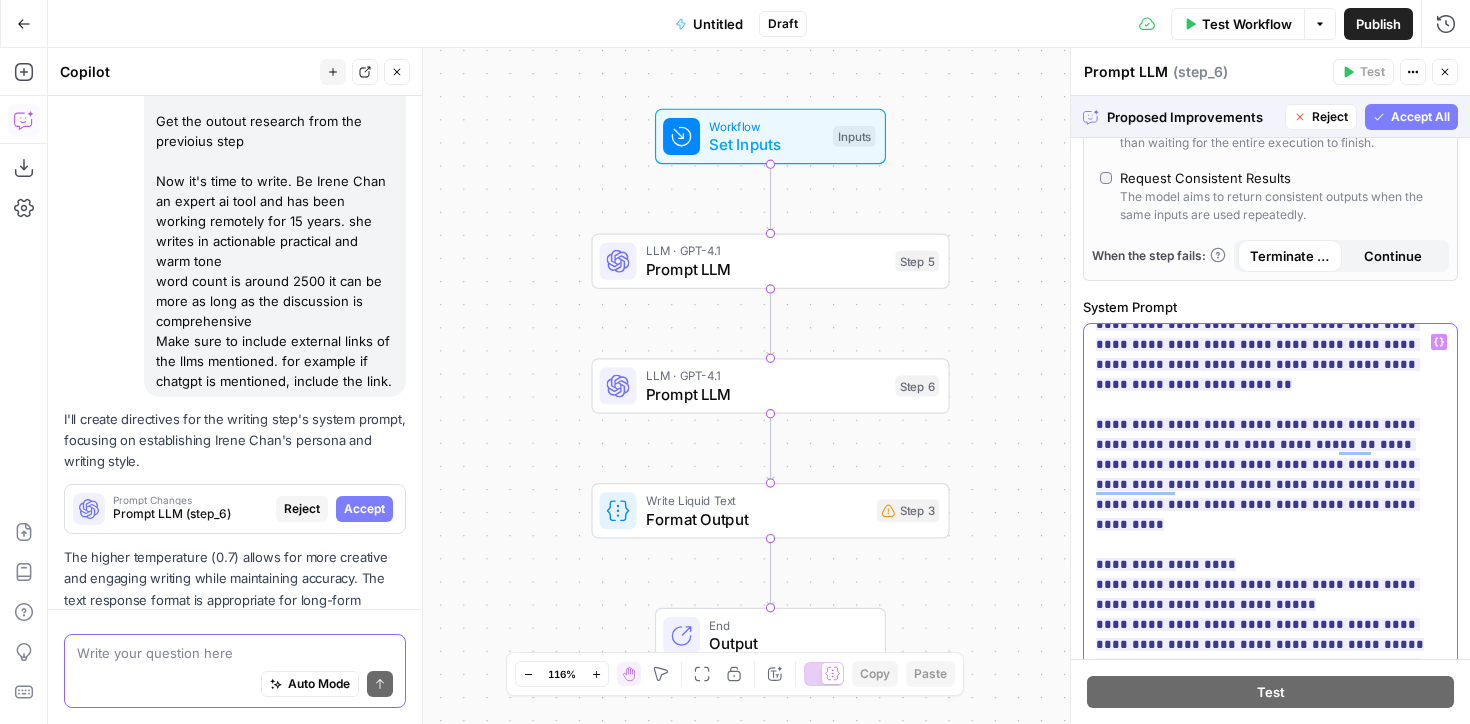 scroll, scrollTop: 519, scrollLeft: 0, axis: vertical 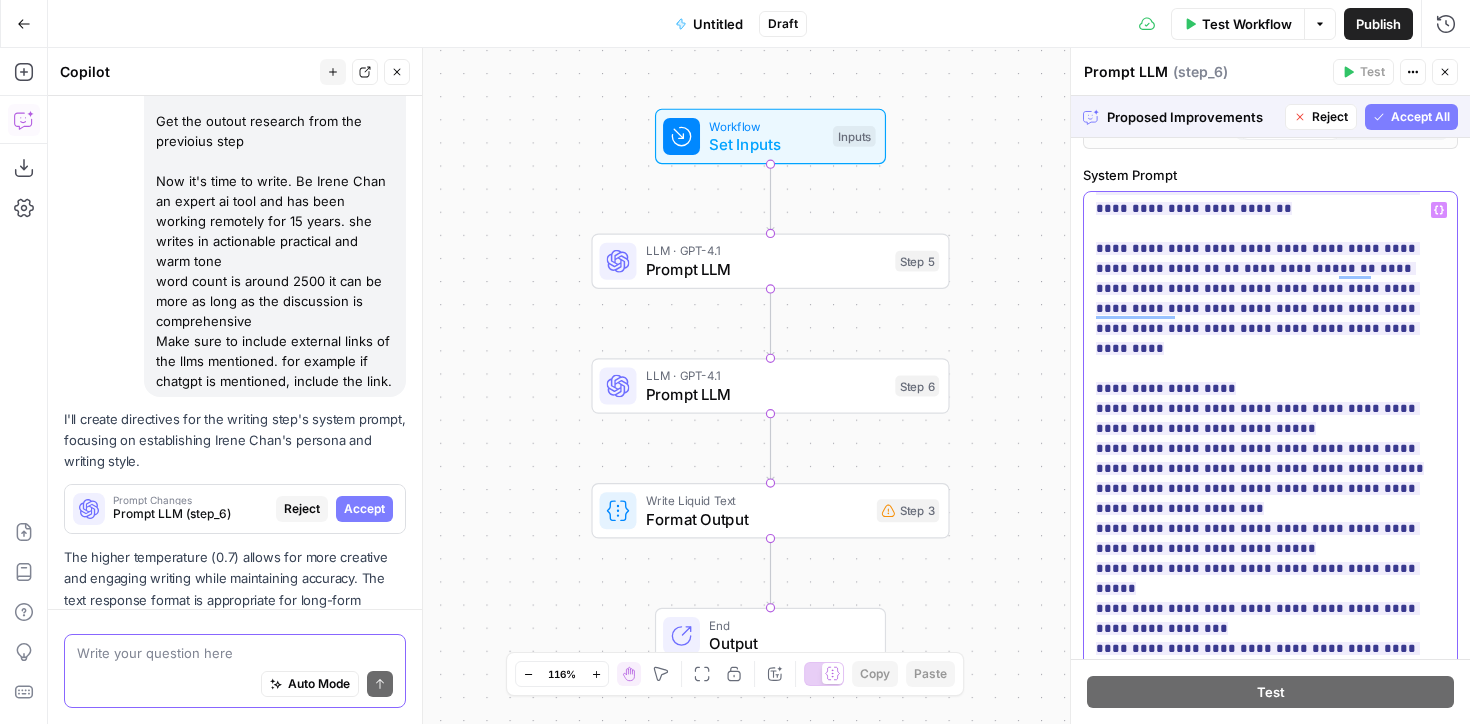 click on "**********" at bounding box center (1270, 579) 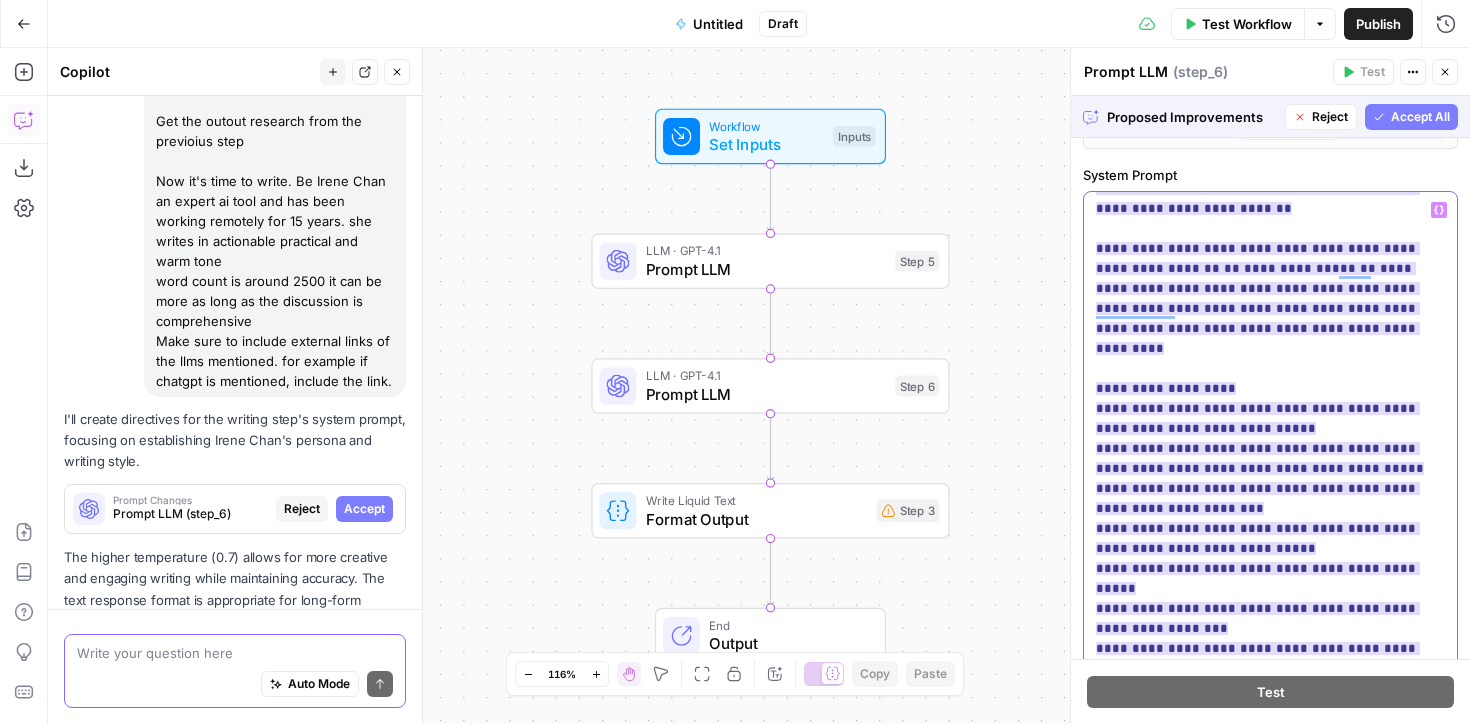 drag, startPoint x: 1321, startPoint y: 429, endPoint x: 1107, endPoint y: 407, distance: 215.12787 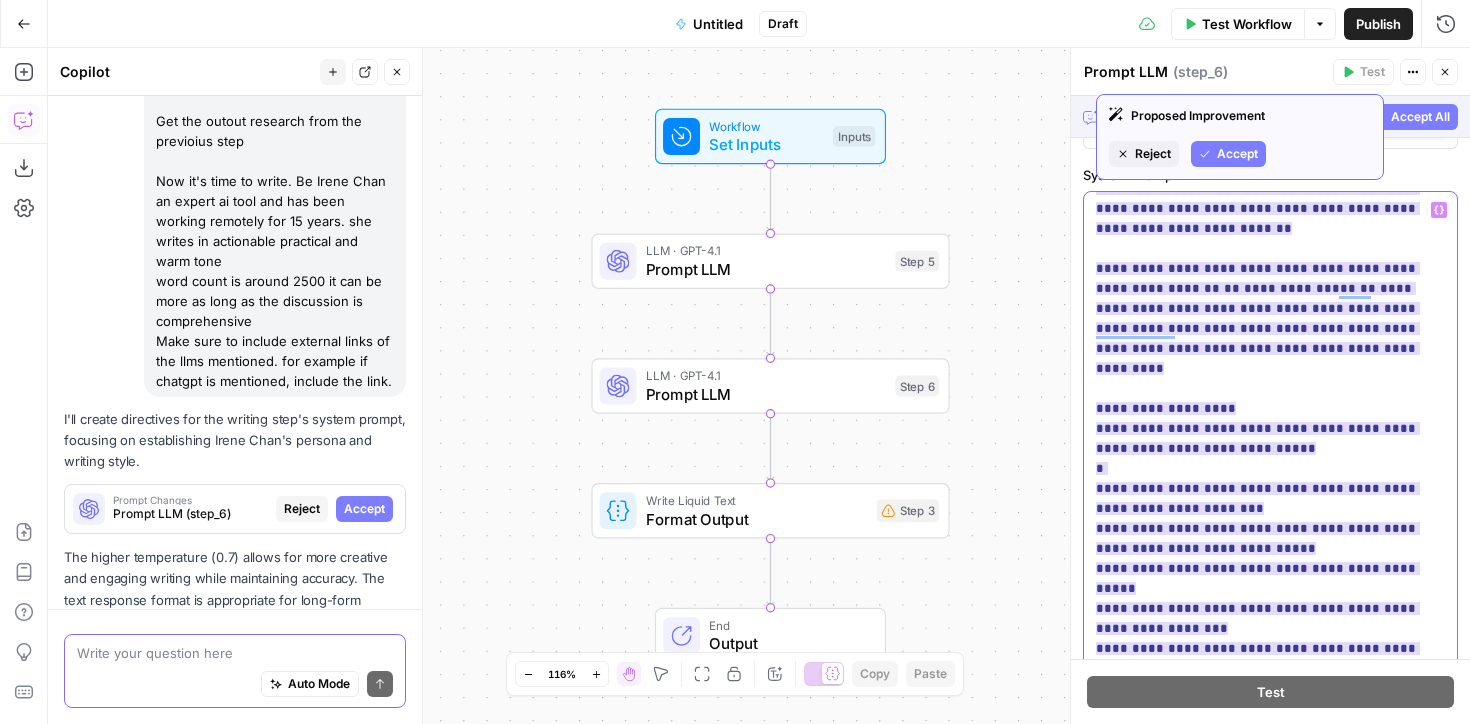 type 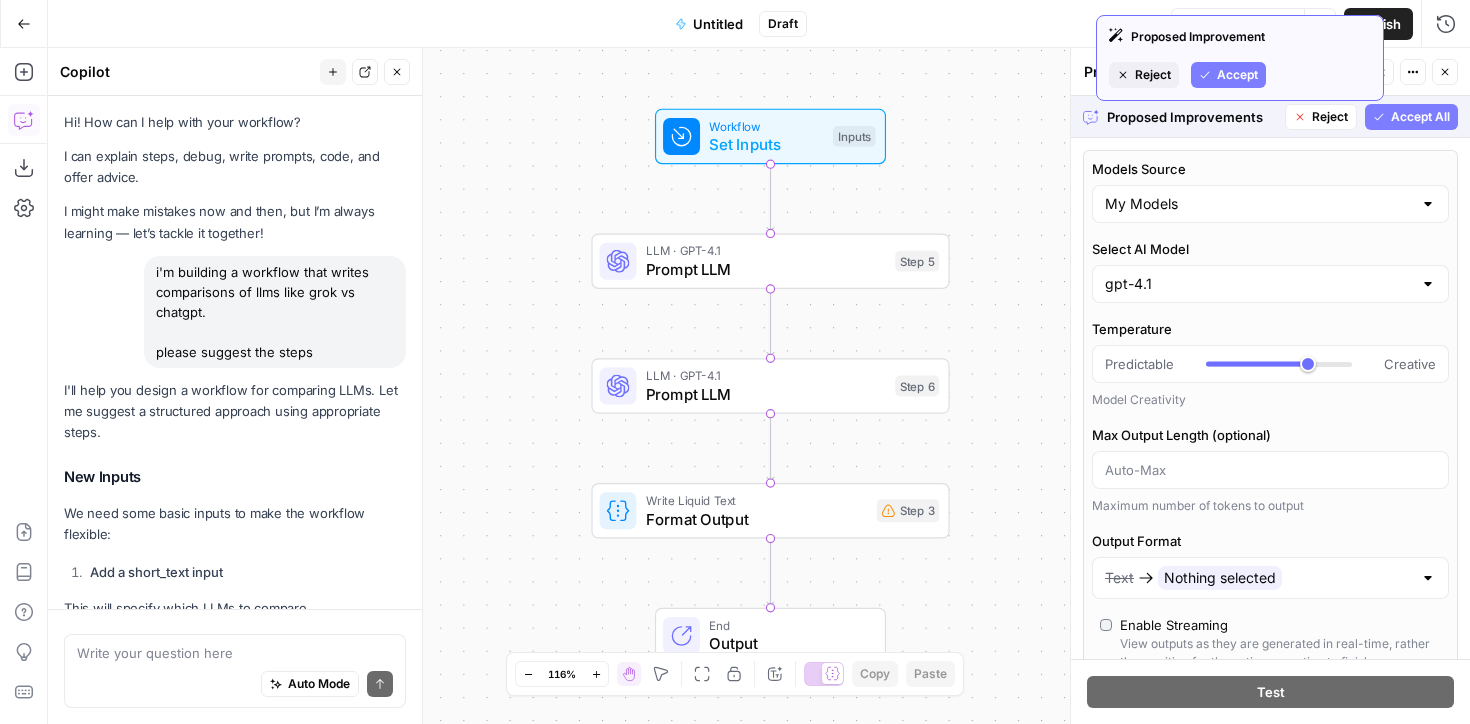 scroll, scrollTop: 0, scrollLeft: 0, axis: both 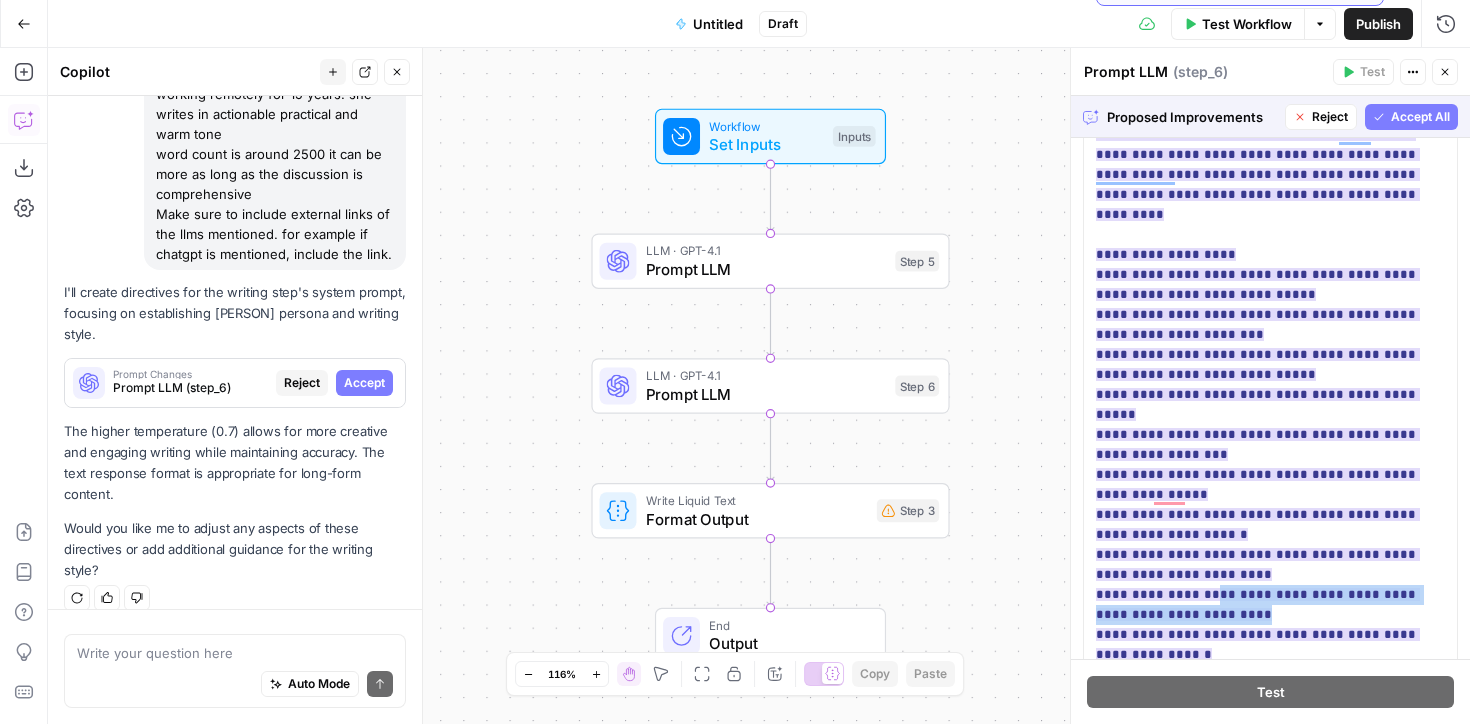 drag, startPoint x: 1189, startPoint y: 555, endPoint x: 1194, endPoint y: 536, distance: 19.646883 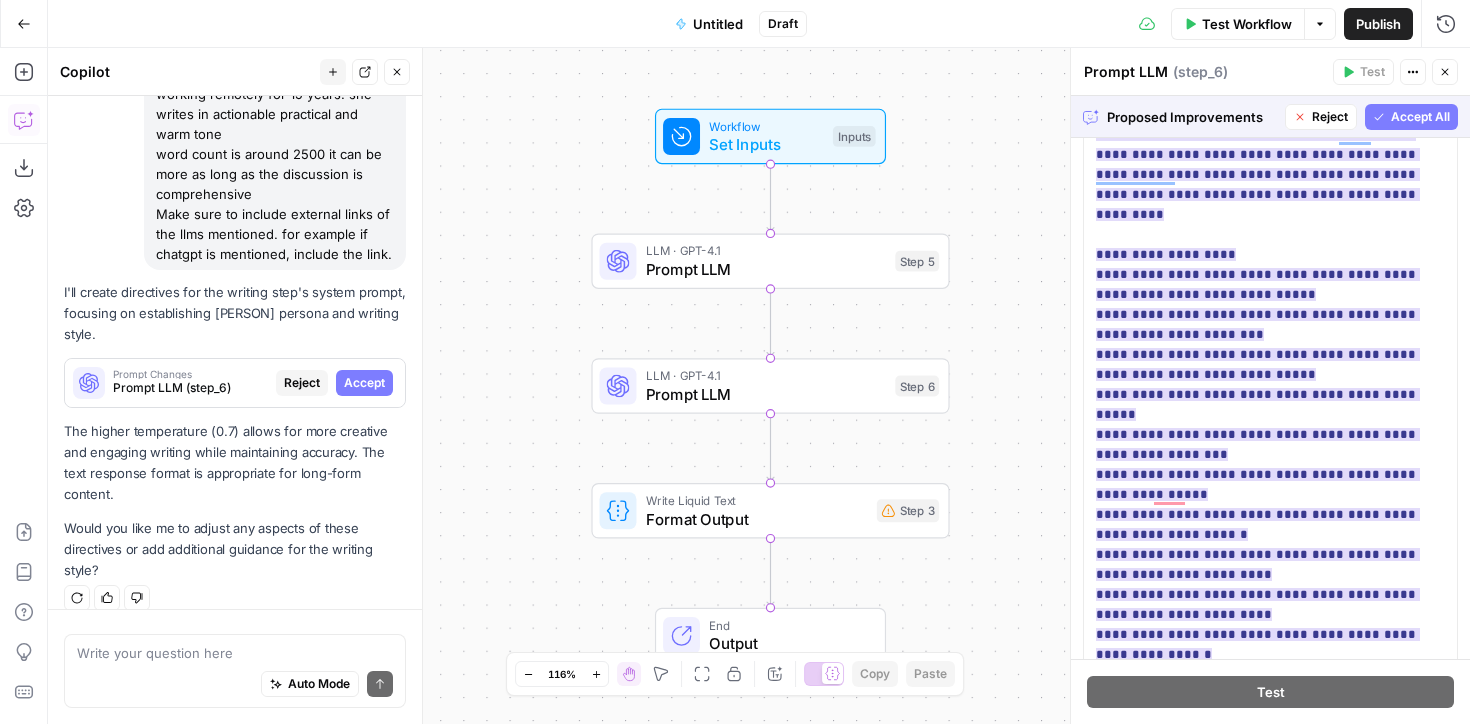 scroll, scrollTop: 61, scrollLeft: 0, axis: vertical 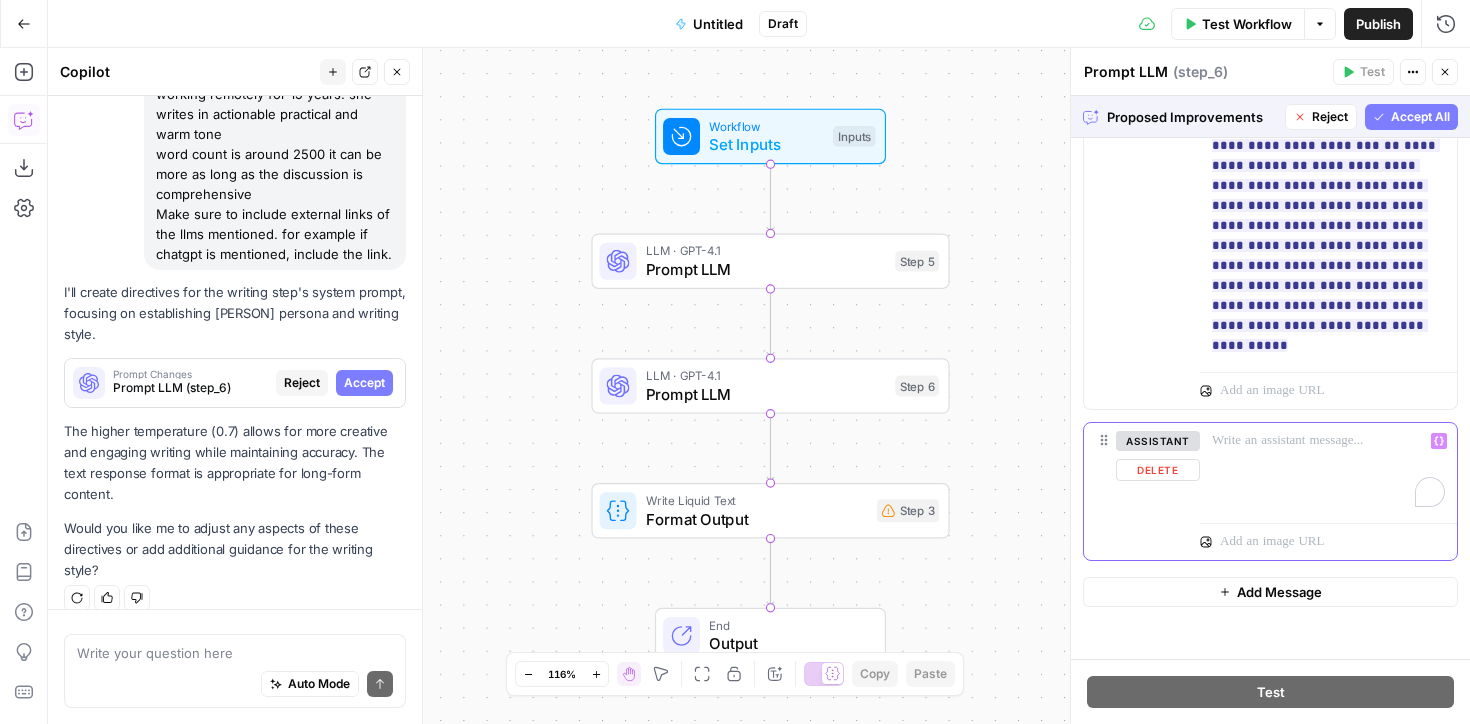 click at bounding box center (1328, 469) 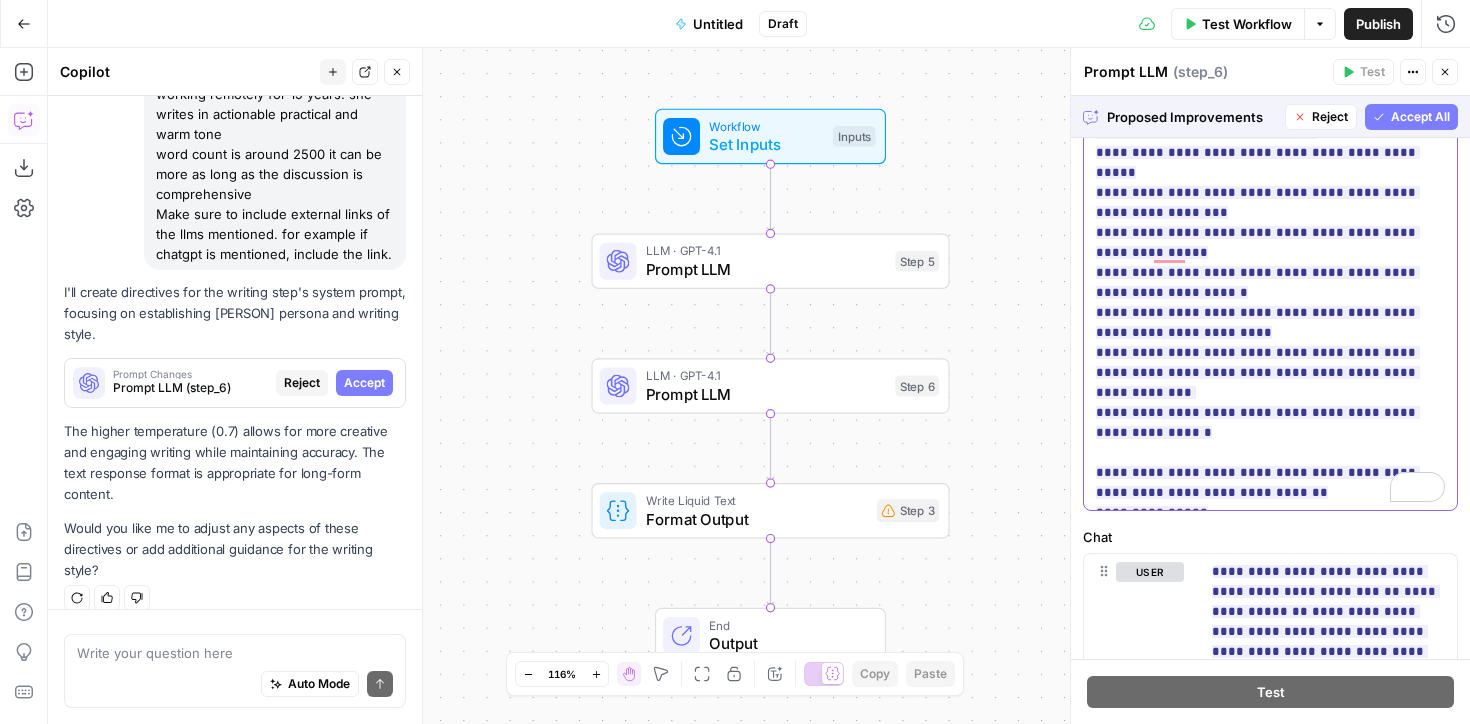click on "**********" at bounding box center [1270, 193] 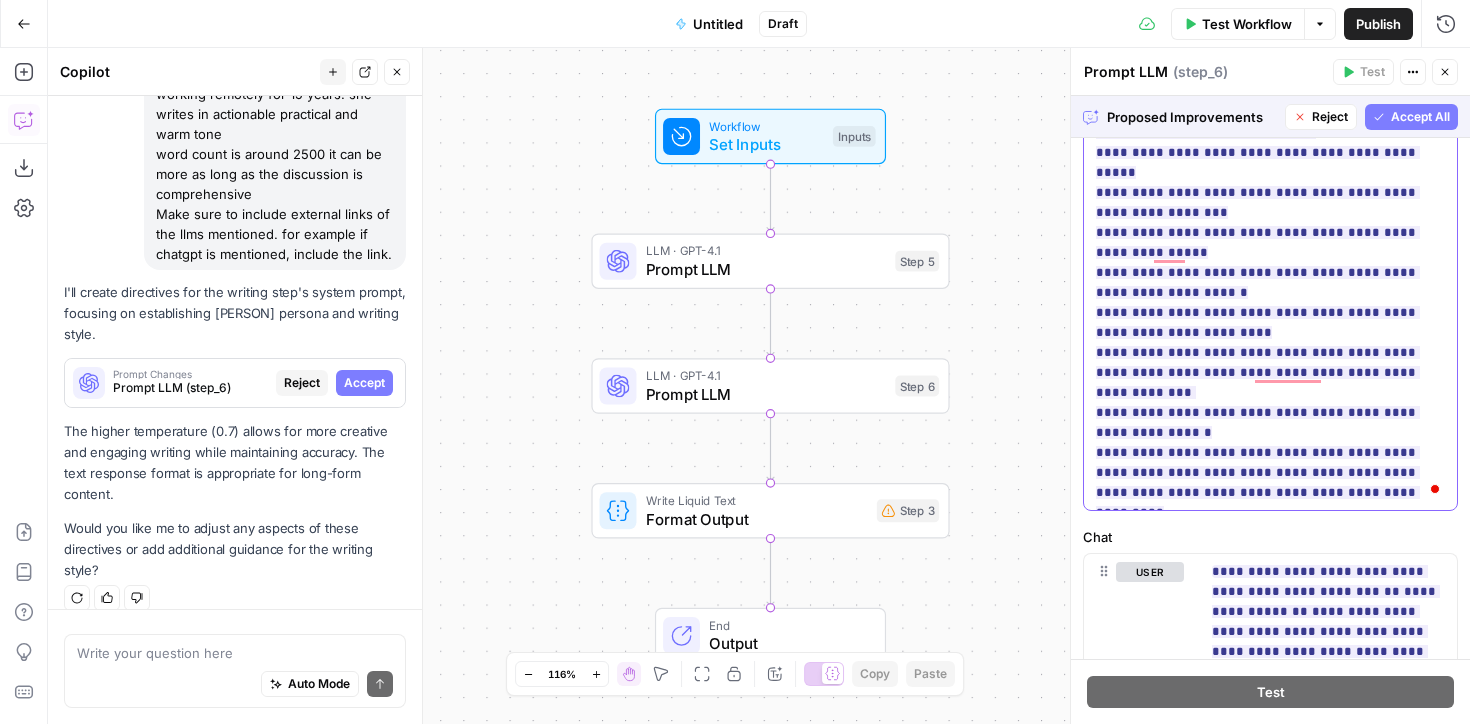 scroll, scrollTop: 1248, scrollLeft: 0, axis: vertical 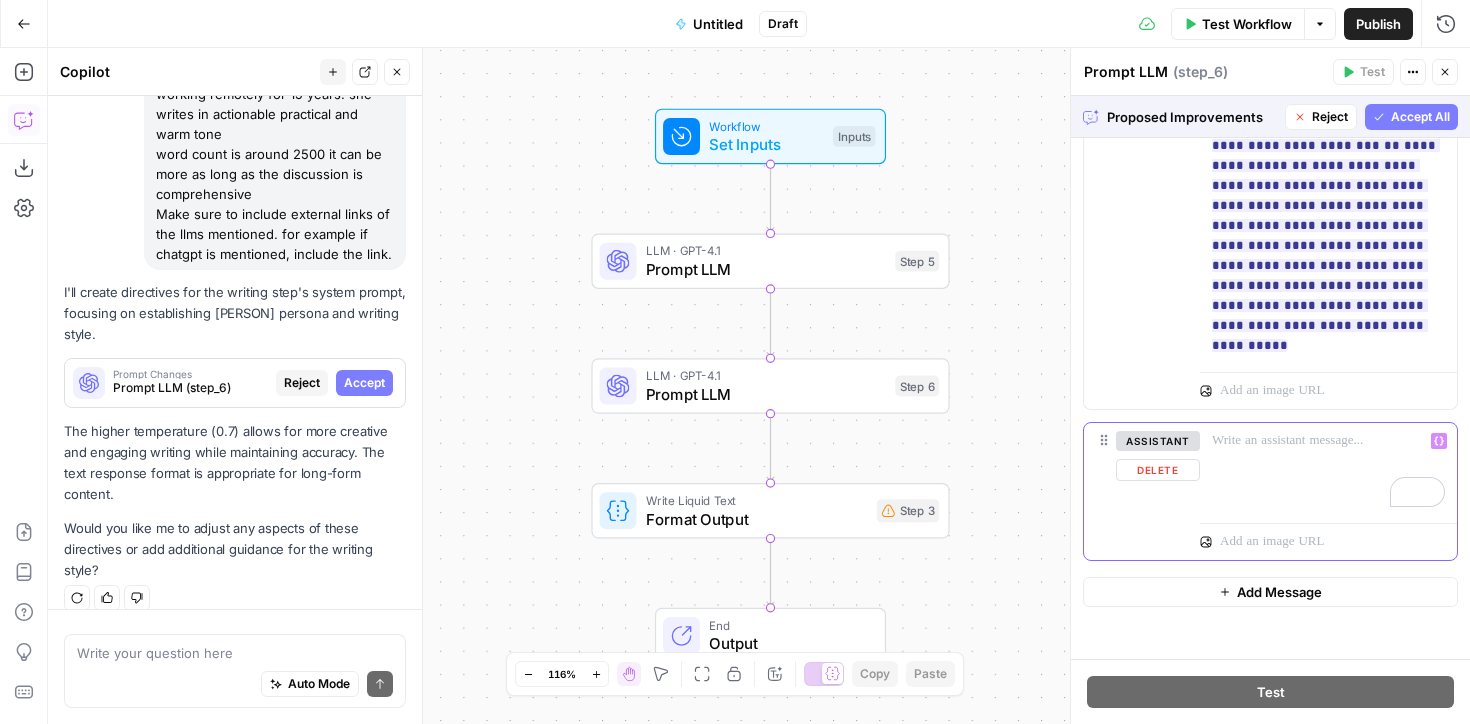 click at bounding box center [1328, 469] 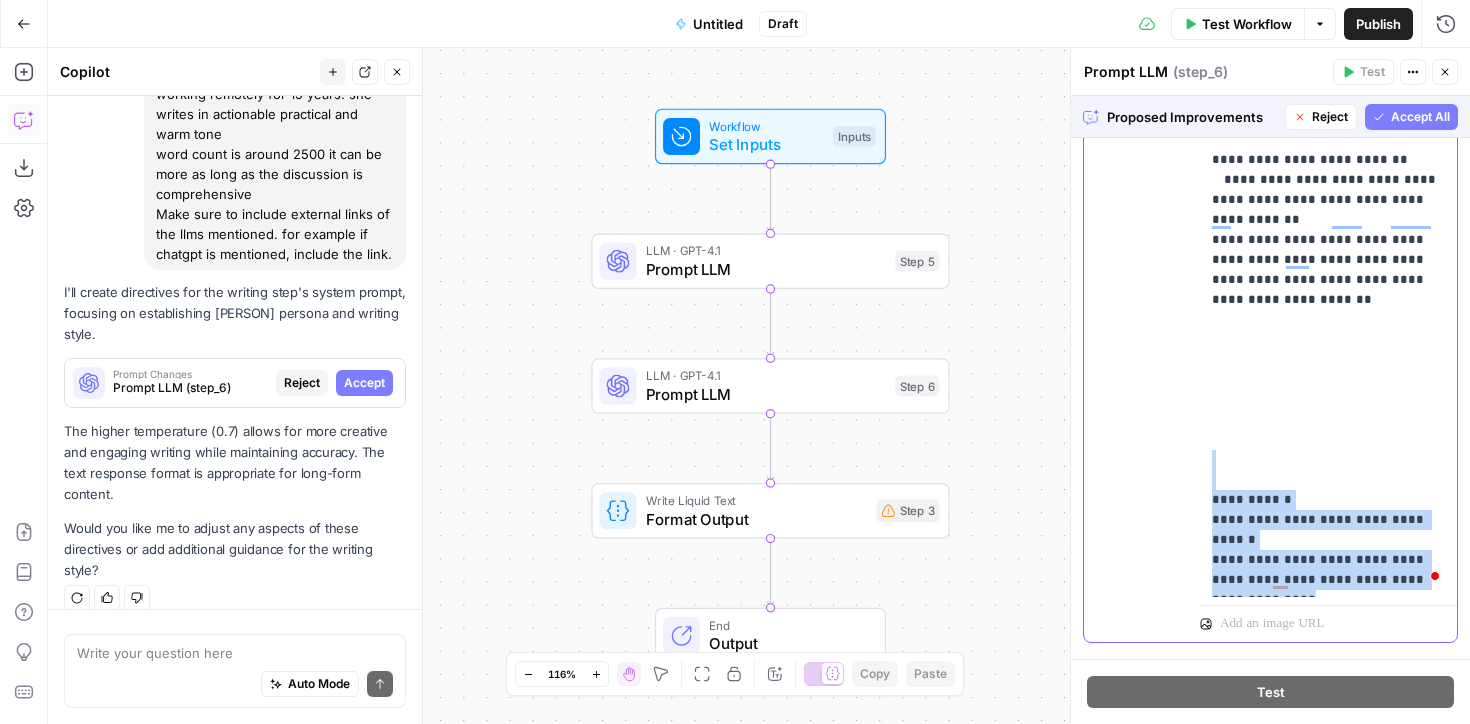 drag, startPoint x: 1311, startPoint y: 536, endPoint x: 1213, endPoint y: 423, distance: 149.57607 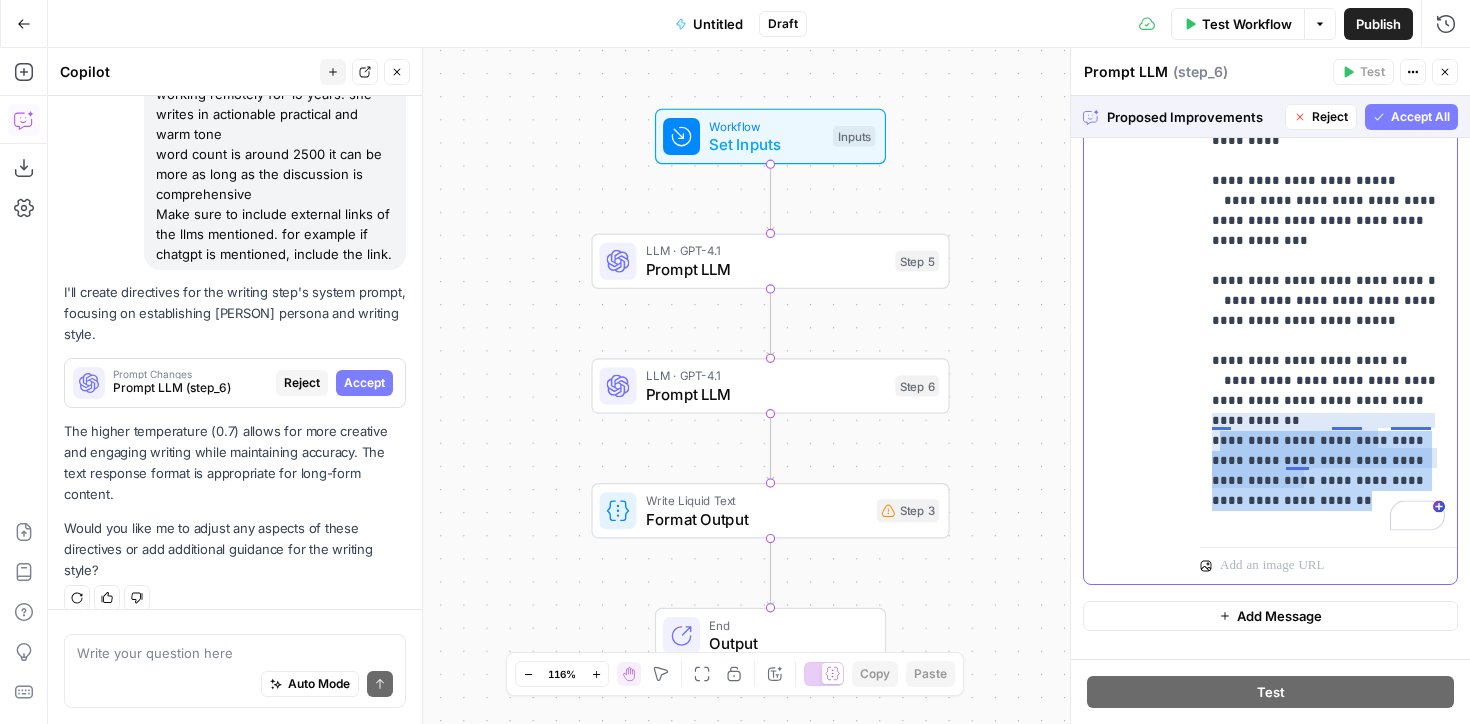 drag, startPoint x: 1332, startPoint y: 448, endPoint x: 1214, endPoint y: 384, distance: 134.23859 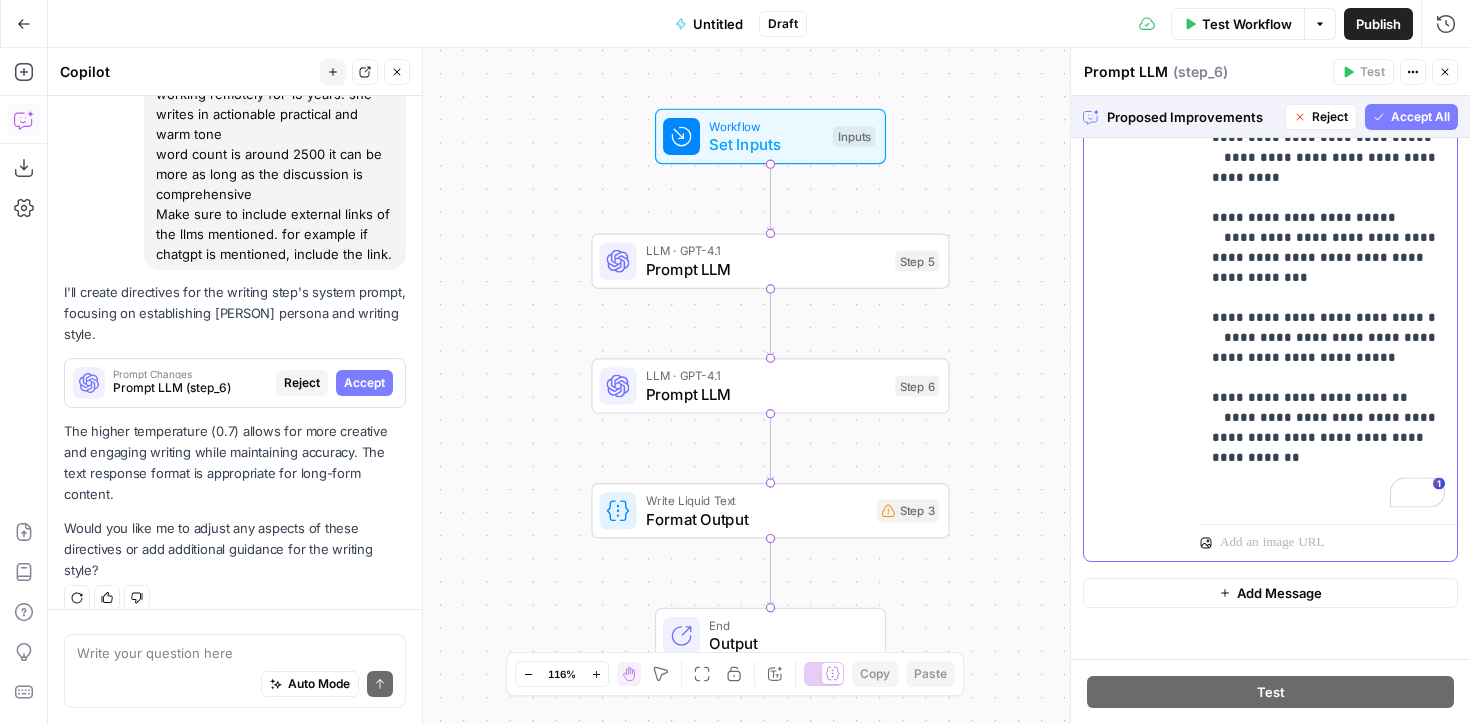 click on "**********" at bounding box center (1328, 168) 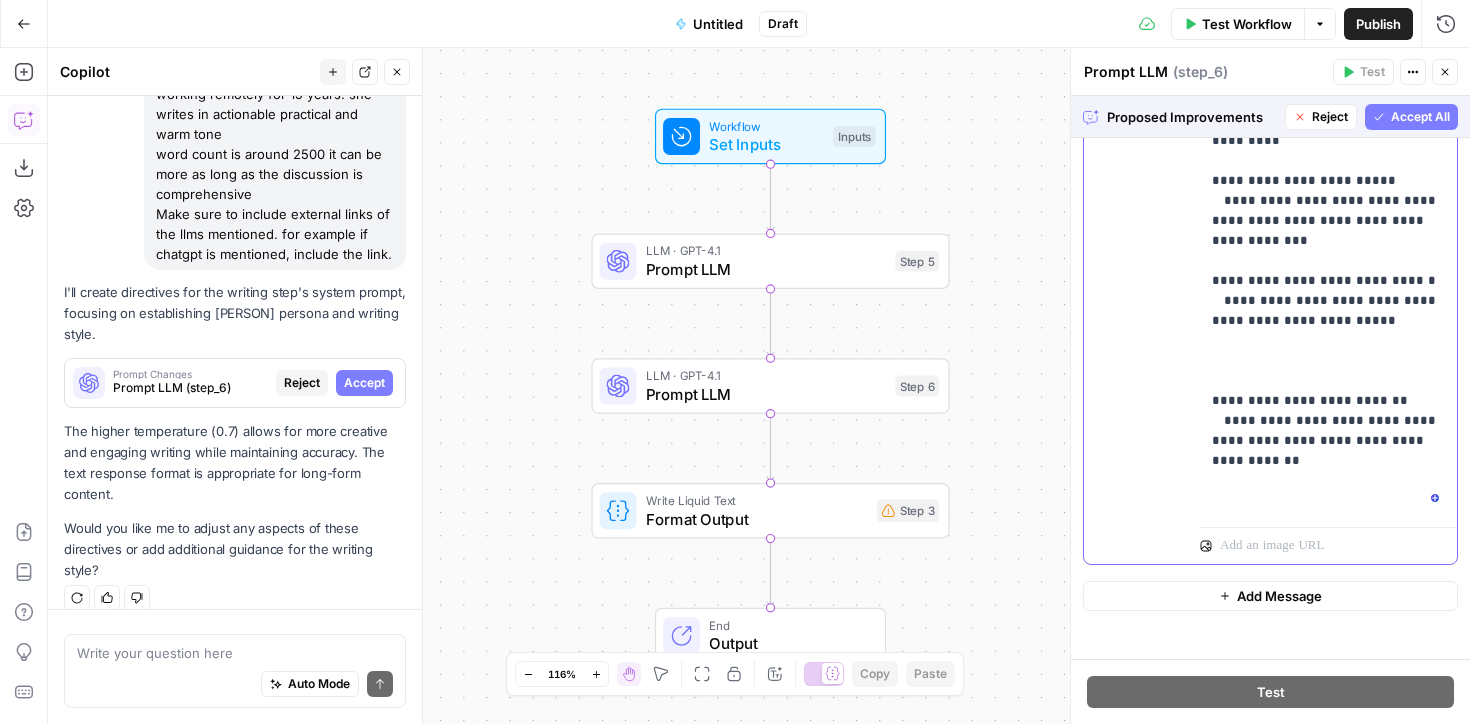 type 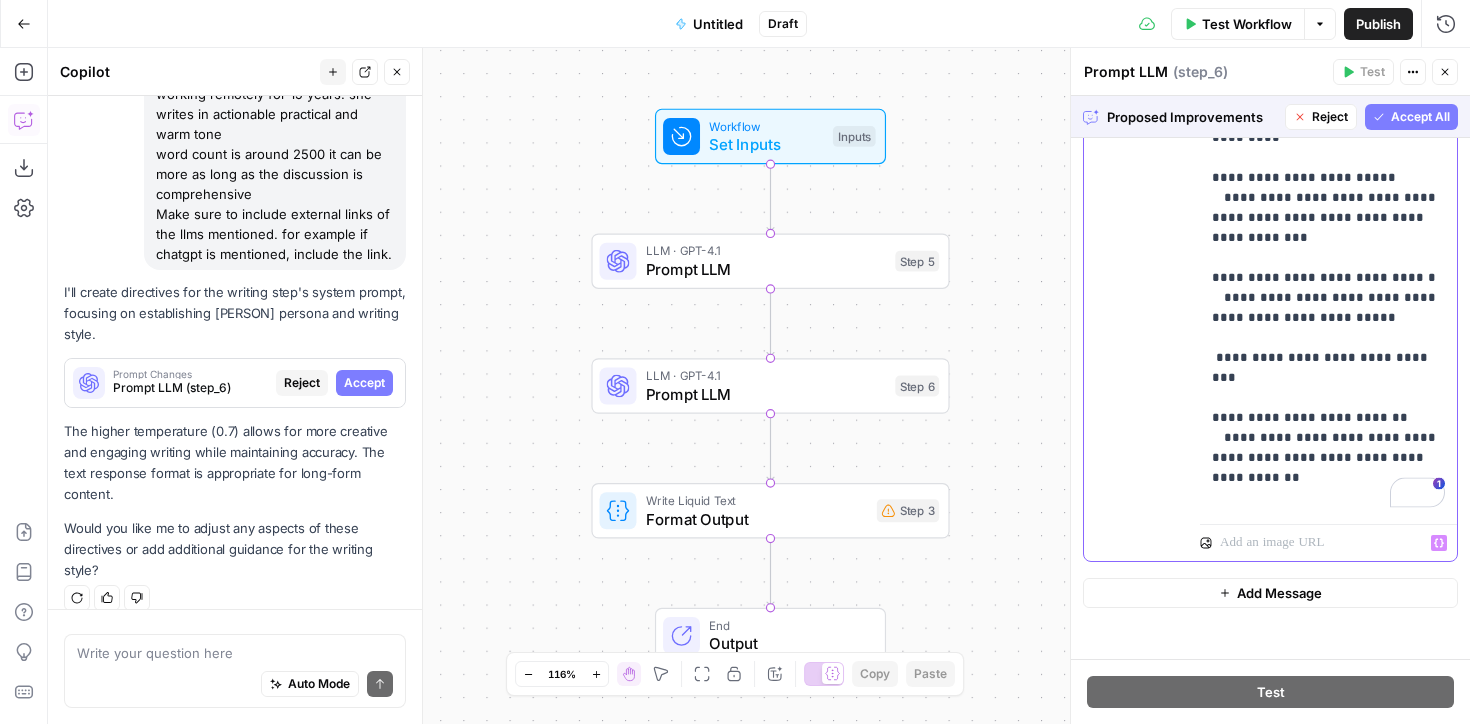 click at bounding box center (1317, 543) 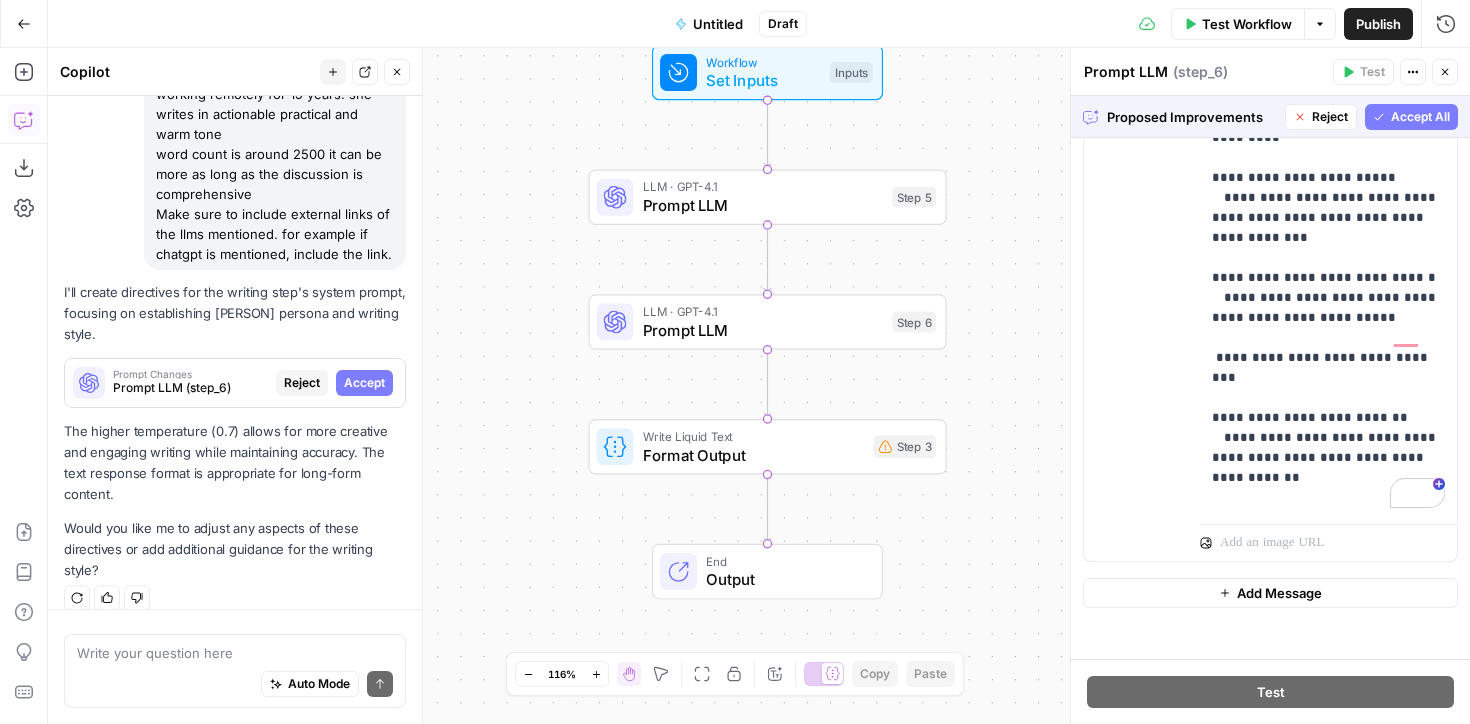 click on "Accept All" at bounding box center [1420, 117] 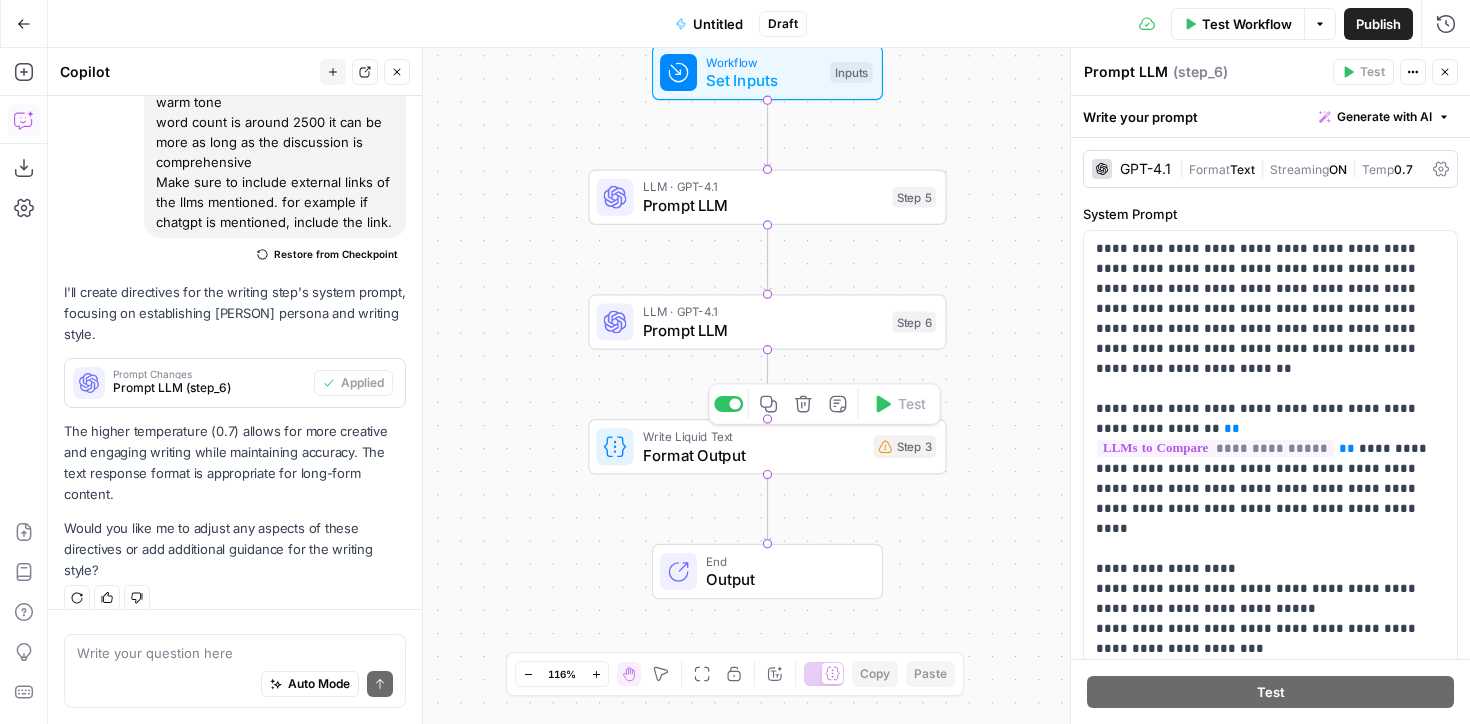 click on "Format Output" at bounding box center [754, 454] 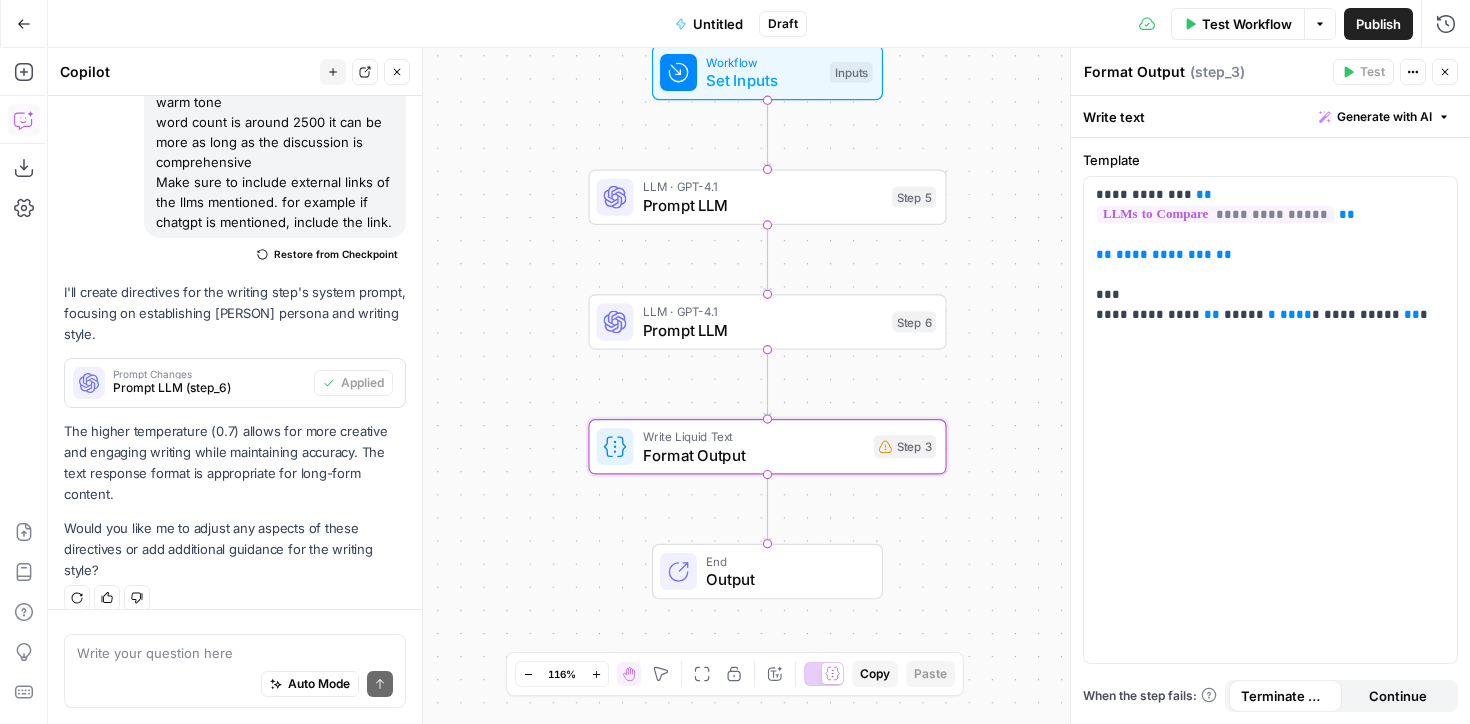 click on "Auto Mode Send" at bounding box center [235, 685] 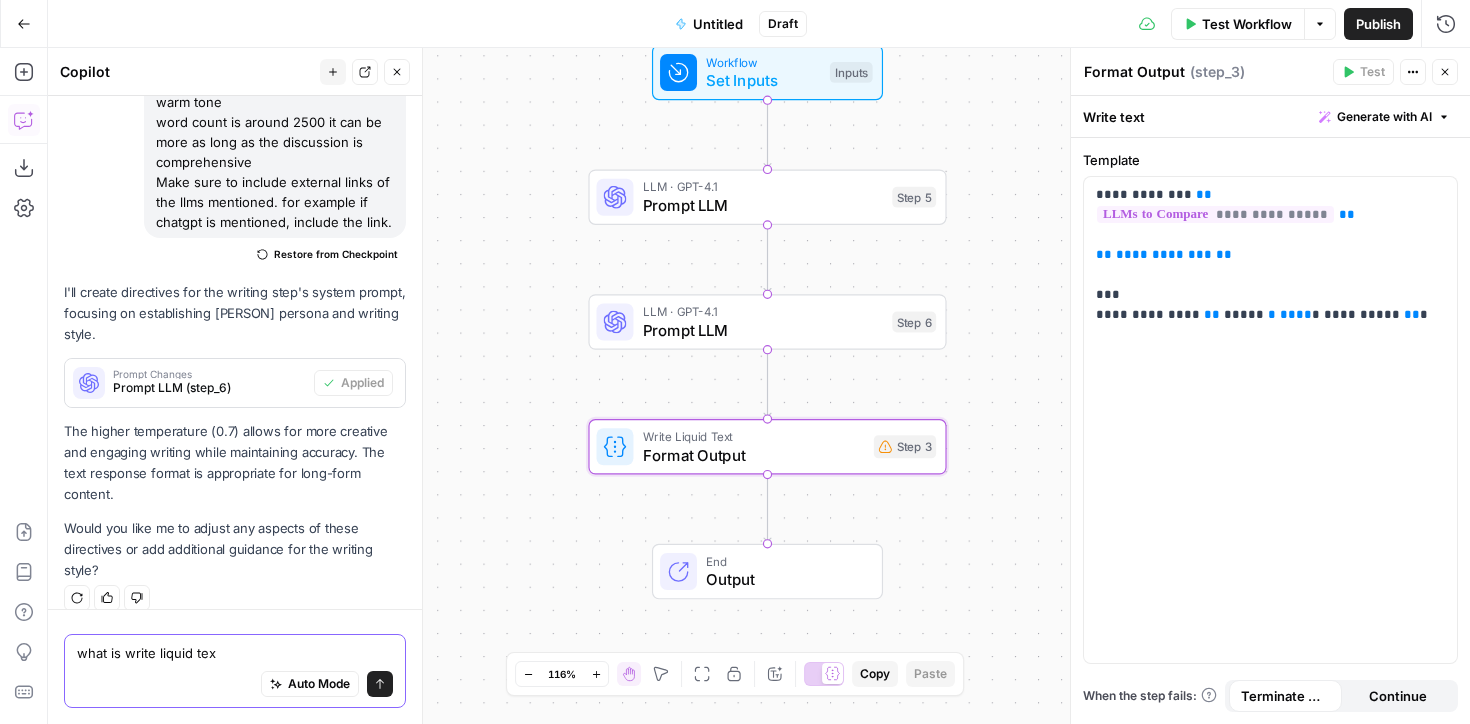 type on "what is write liquid text" 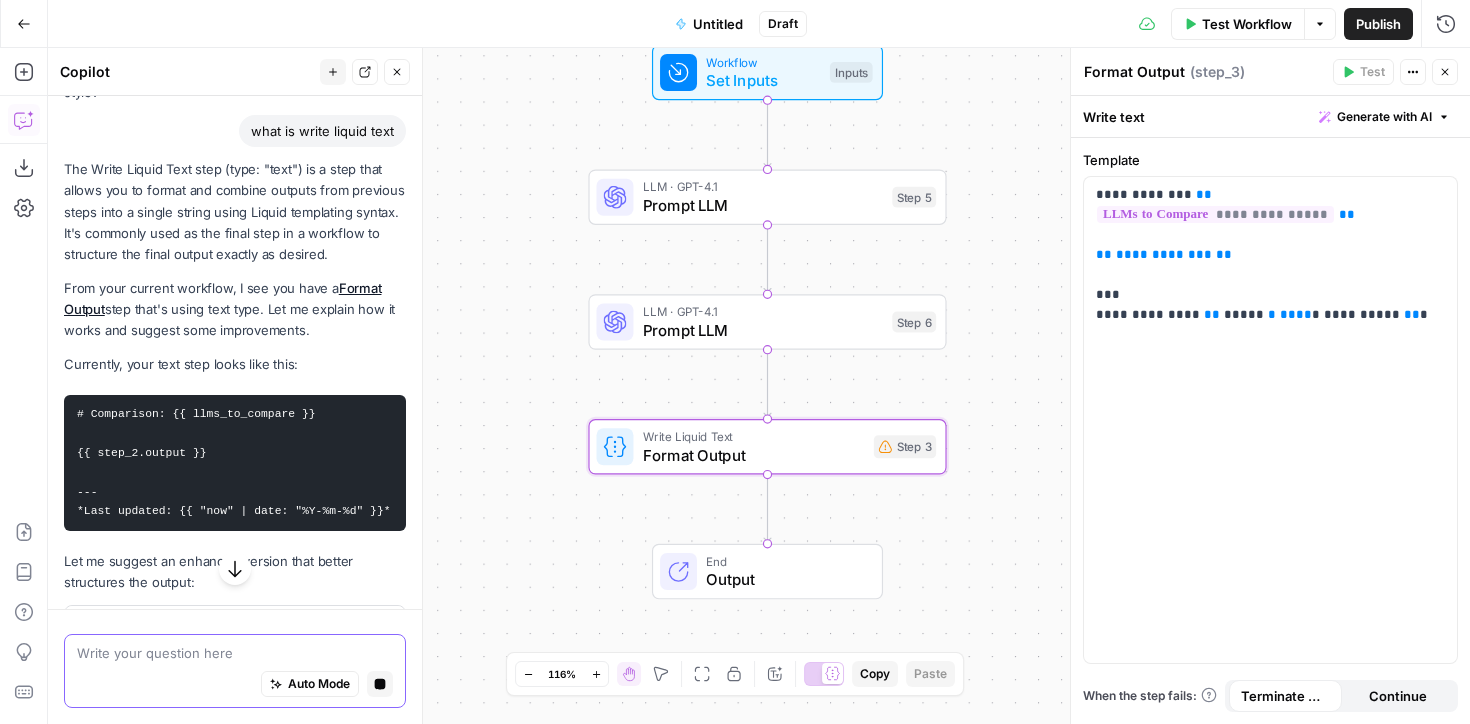 scroll, scrollTop: 7500, scrollLeft: 0, axis: vertical 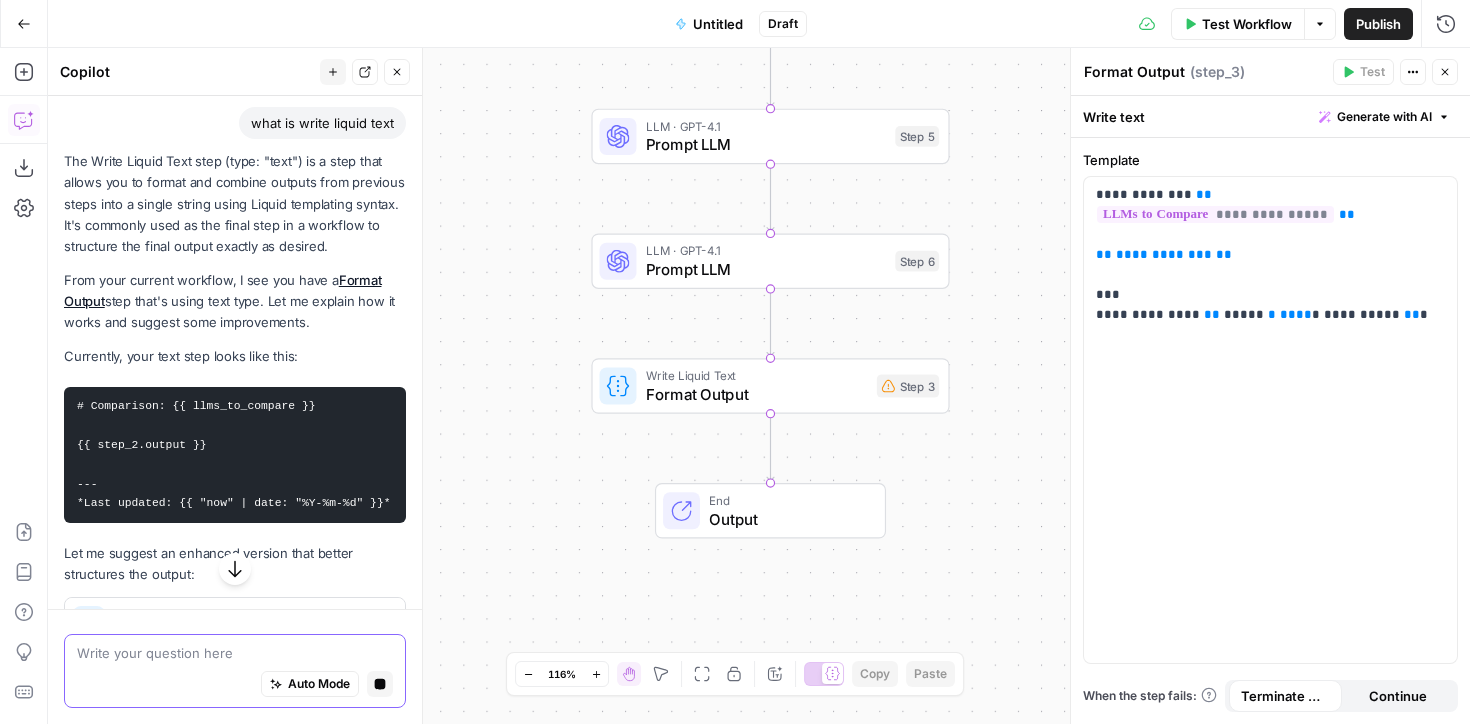 click at bounding box center [235, 653] 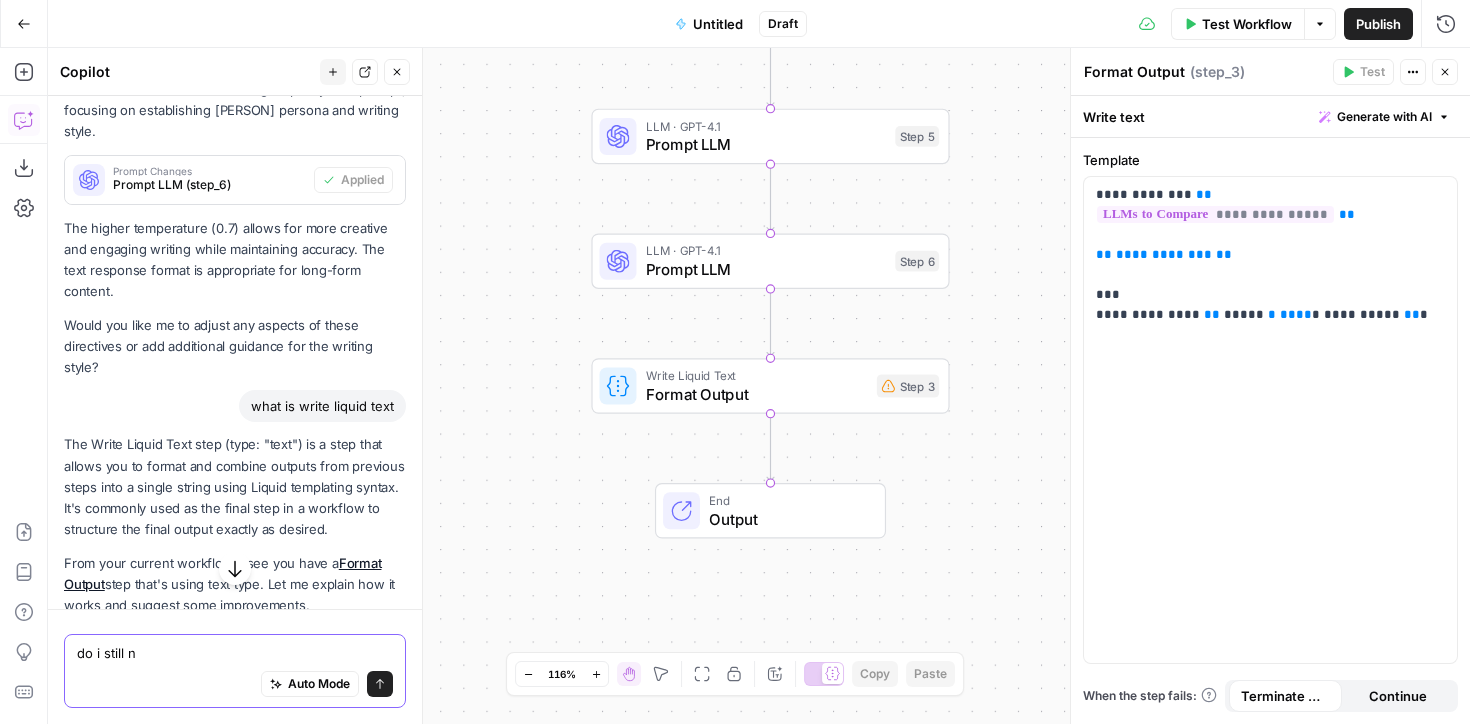 scroll, scrollTop: 7783, scrollLeft: 0, axis: vertical 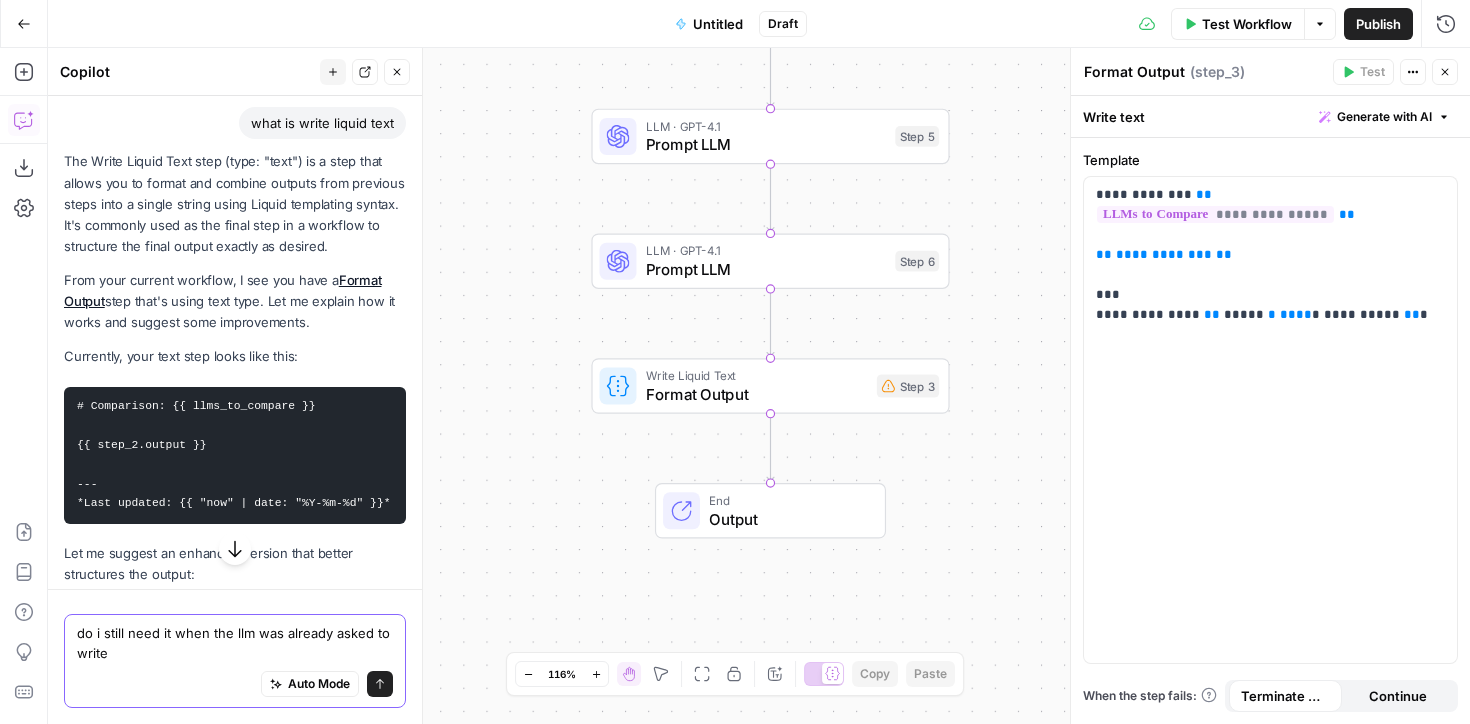 type on "do i still need it when the llm was already asked to write?" 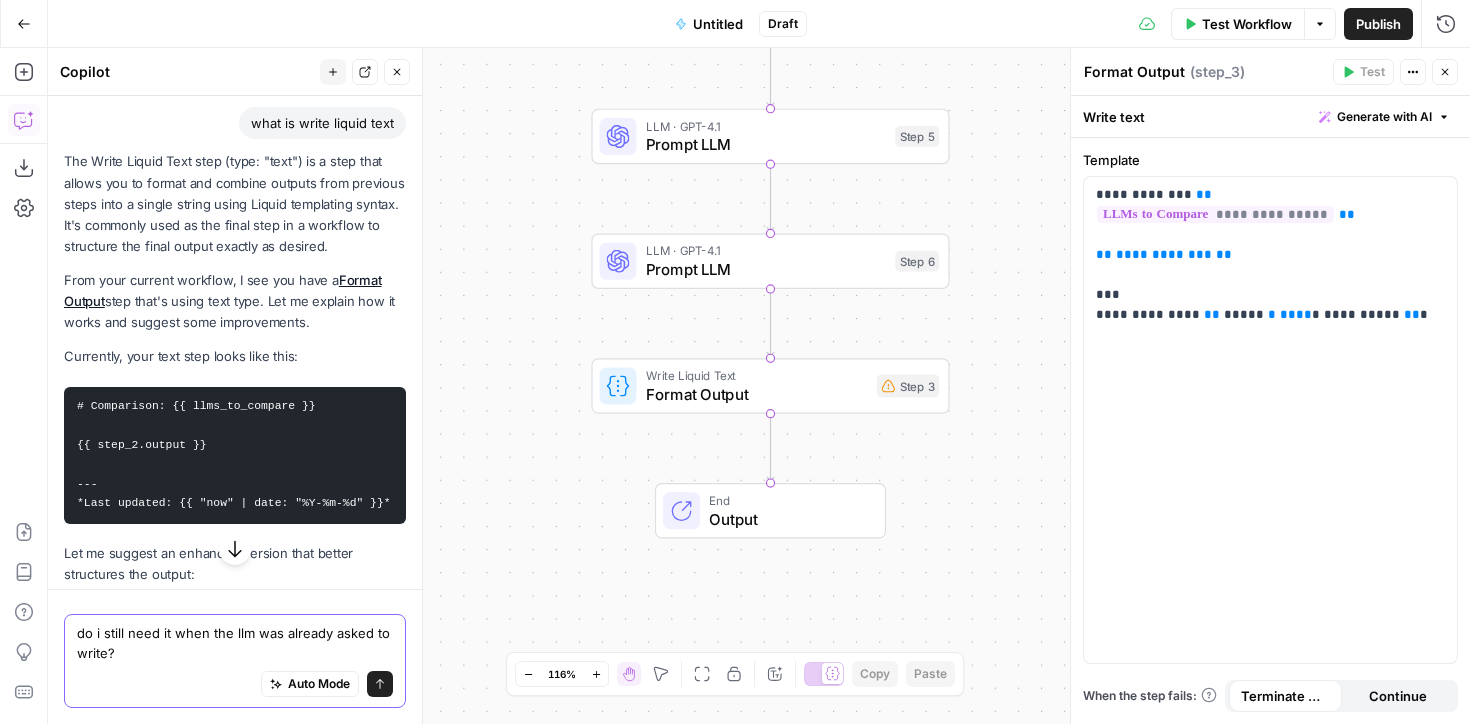 type 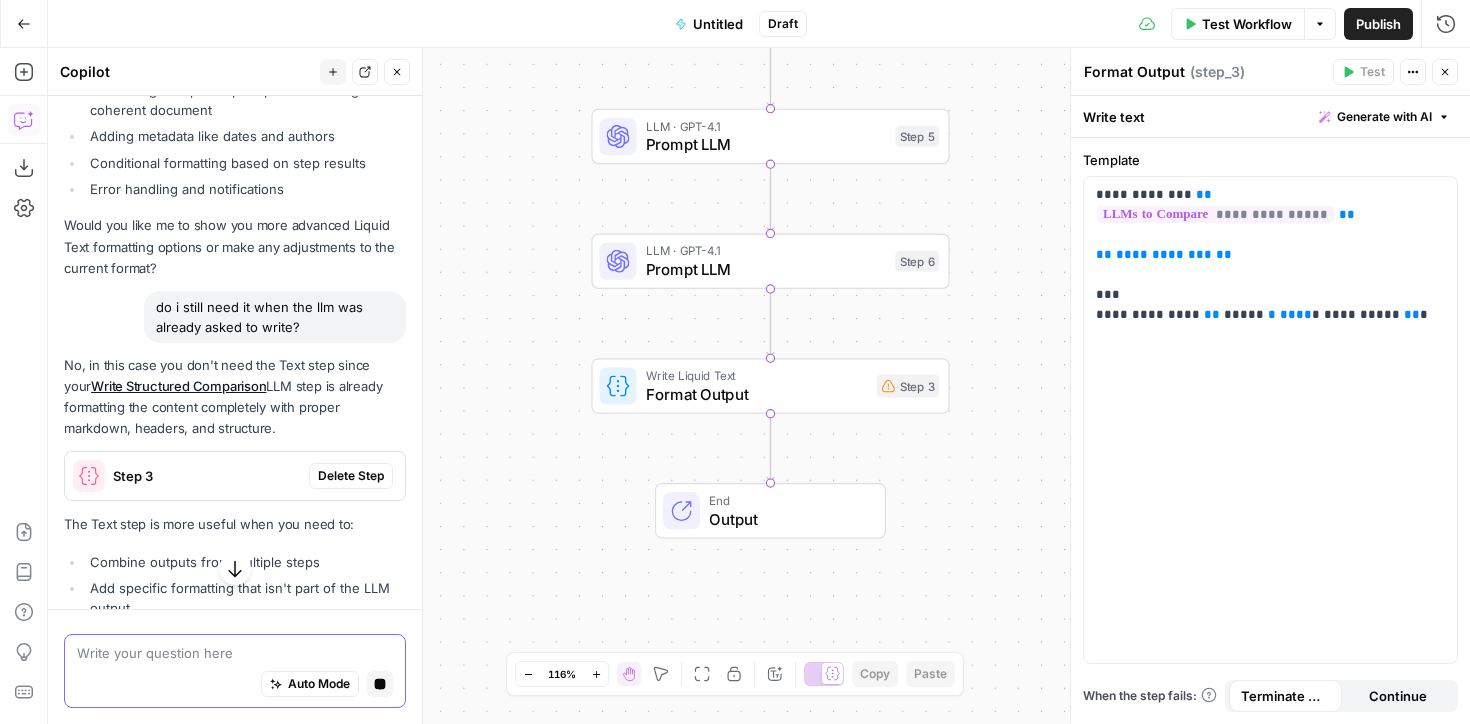 scroll, scrollTop: 8473, scrollLeft: 0, axis: vertical 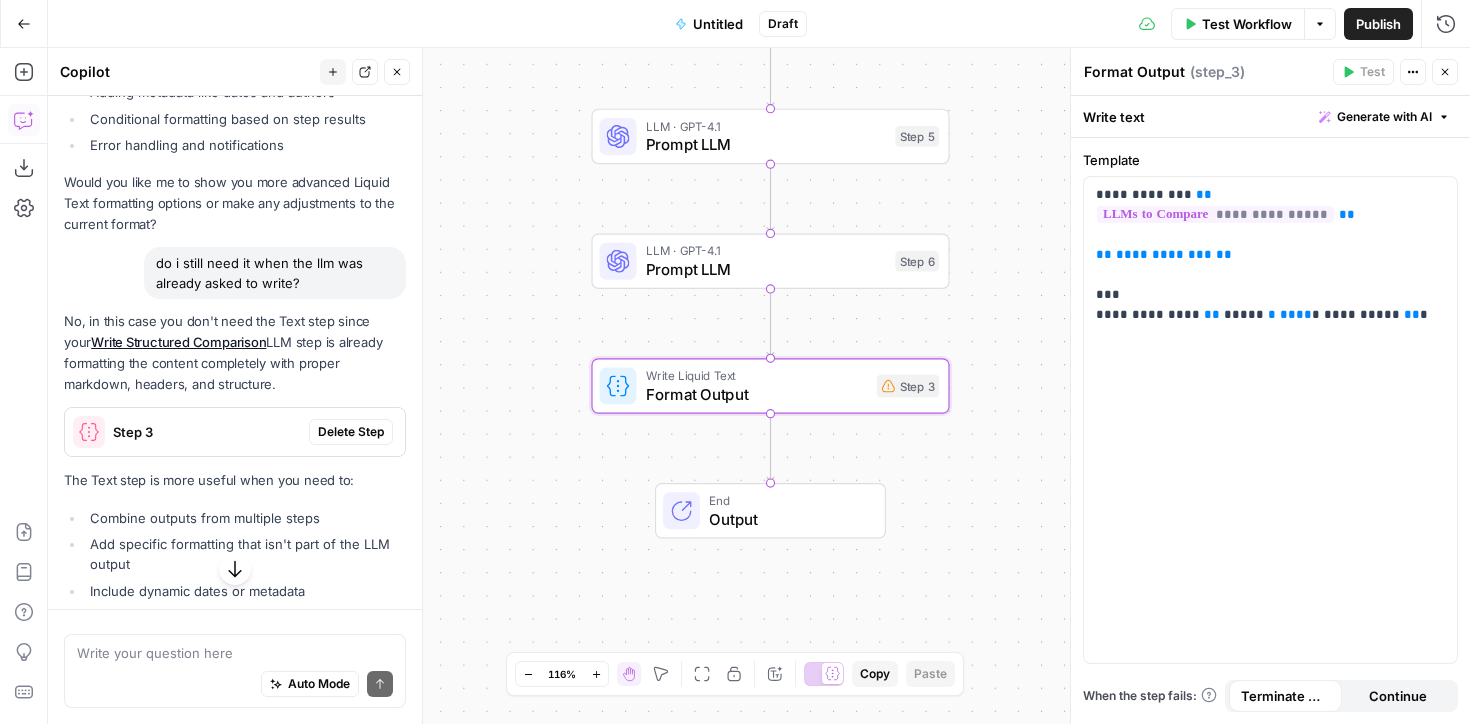 click on "Delete Step" at bounding box center (351, 432) 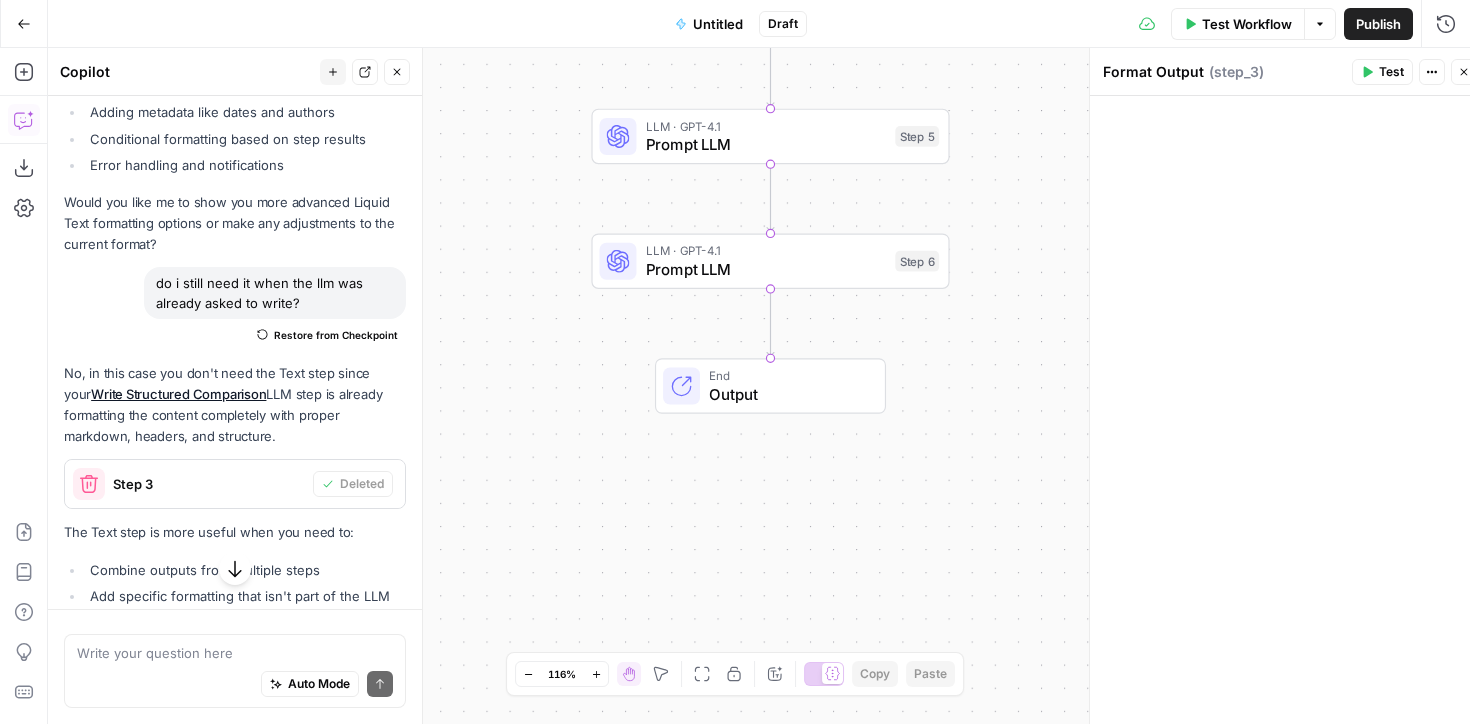 scroll, scrollTop: 8807, scrollLeft: 0, axis: vertical 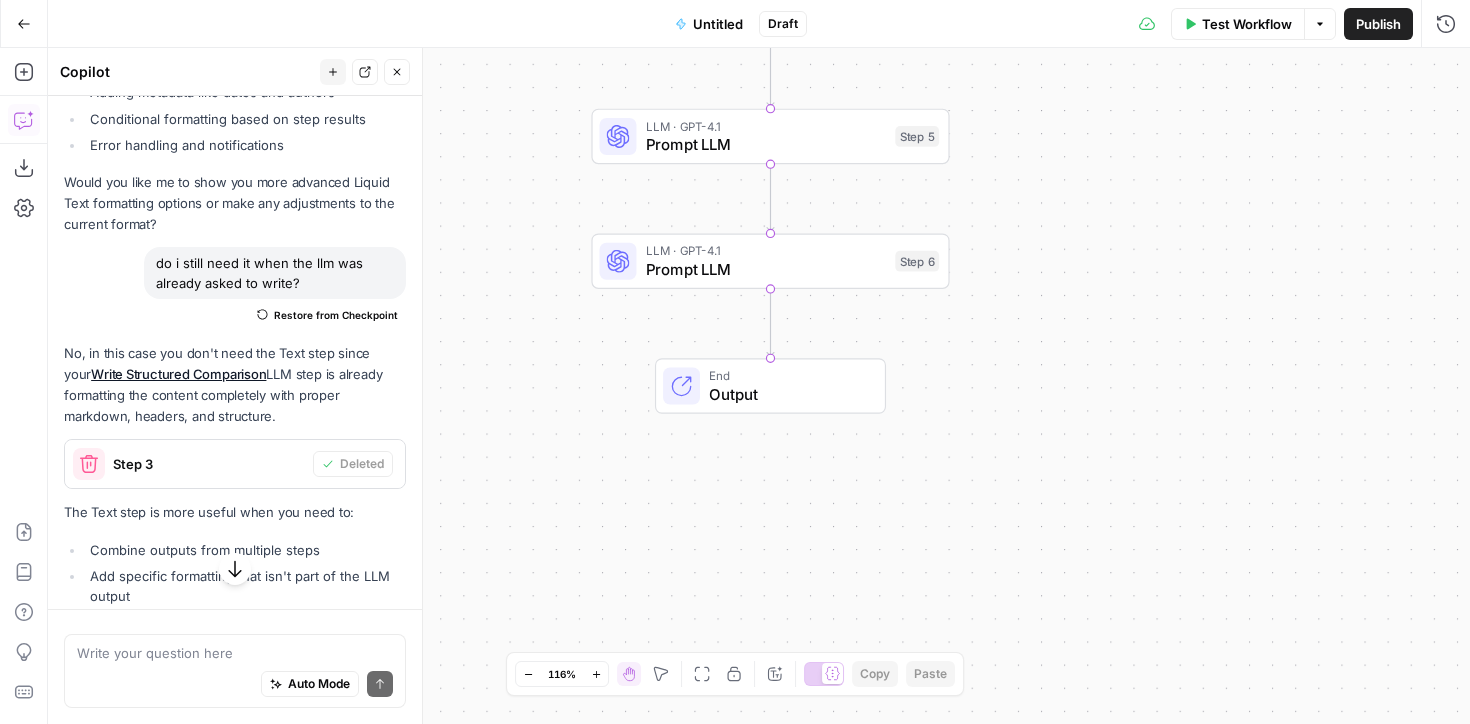 click on "Output" at bounding box center (787, 394) 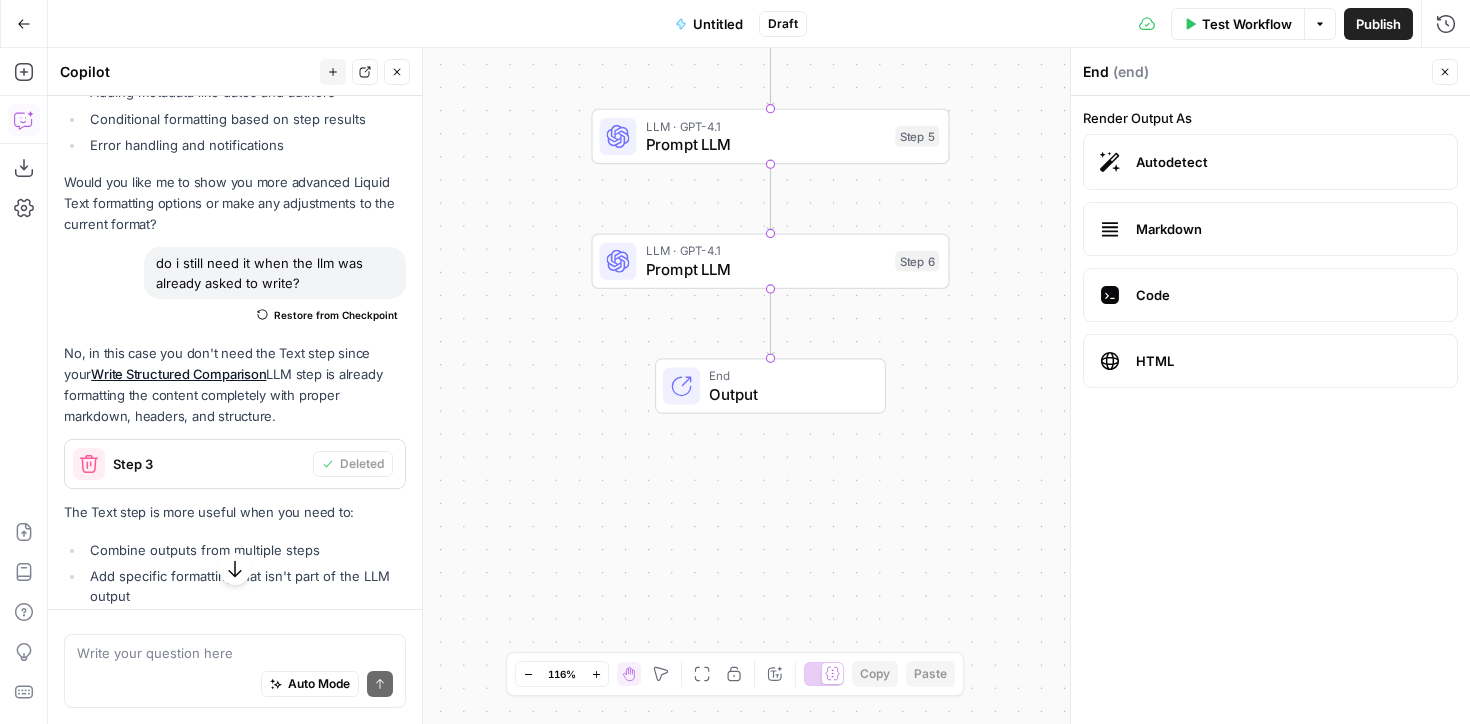 click on "Markdown" at bounding box center (1288, 229) 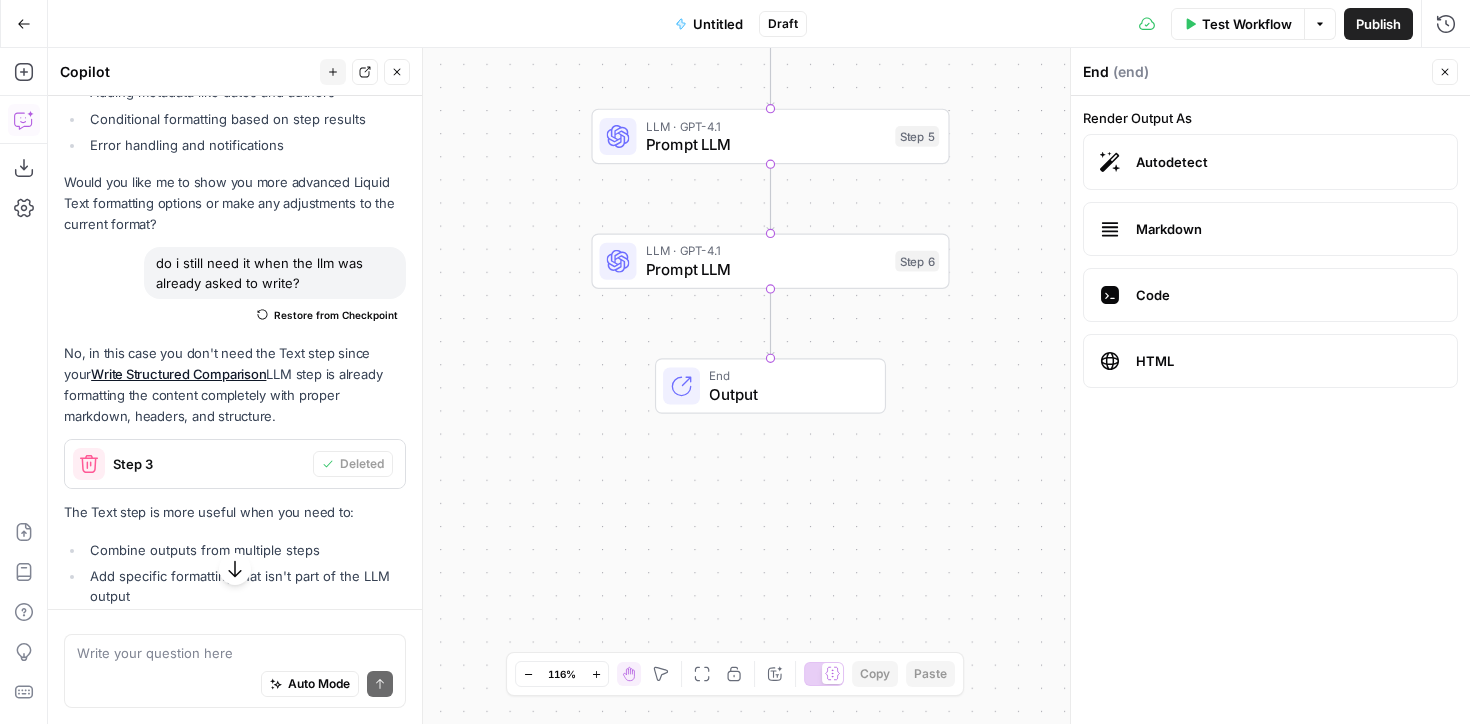 click on "Test Workflow" at bounding box center (1247, 24) 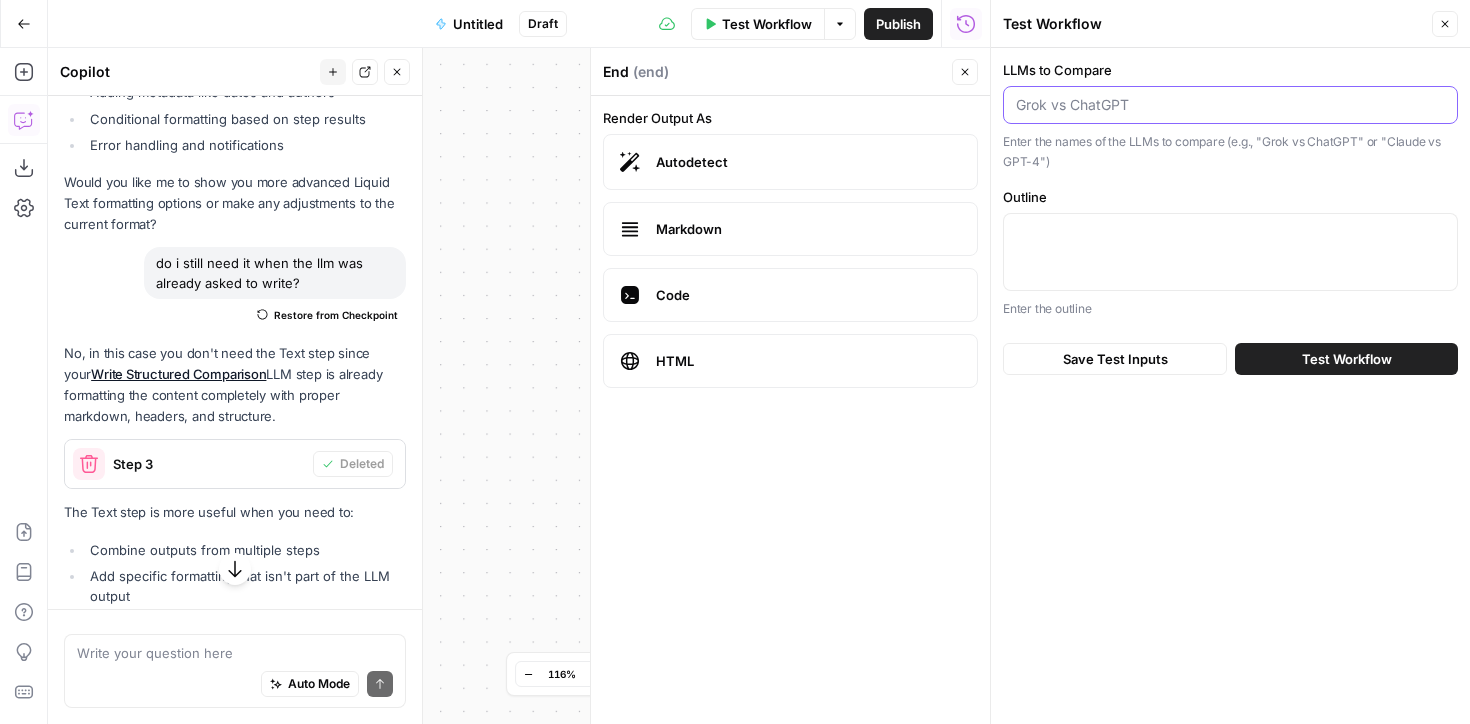 click on "LLMs to Compare" at bounding box center [1230, 105] 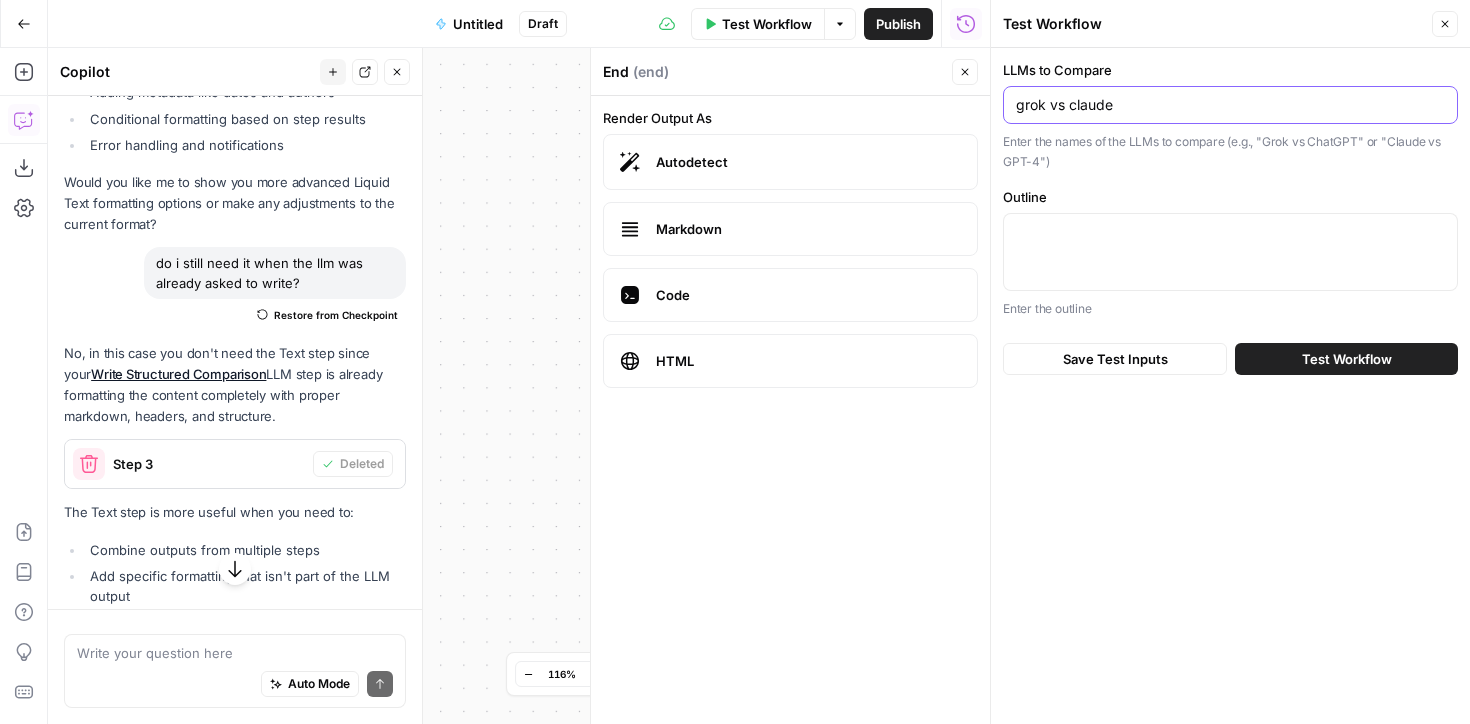 type on "grok vs claude" 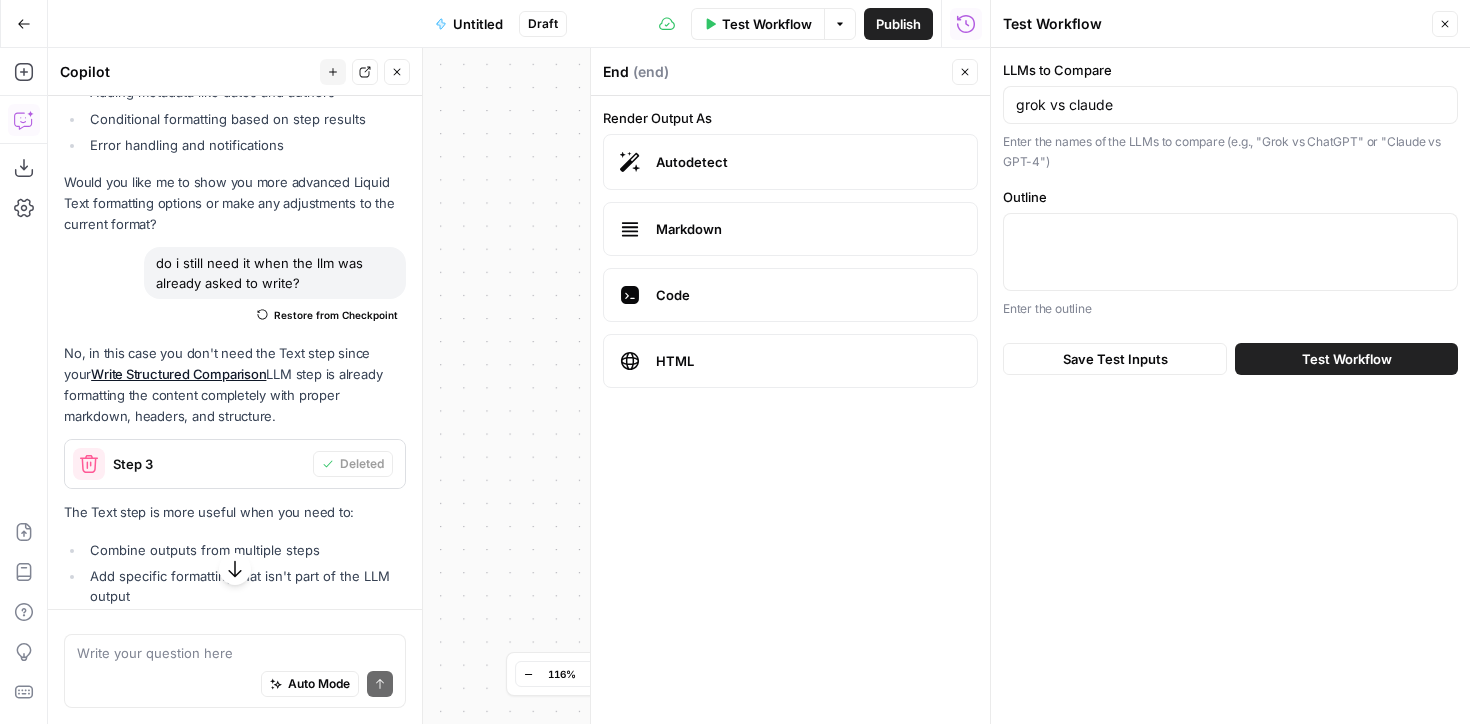 click on "Outline Enter the outline" at bounding box center (1230, 253) 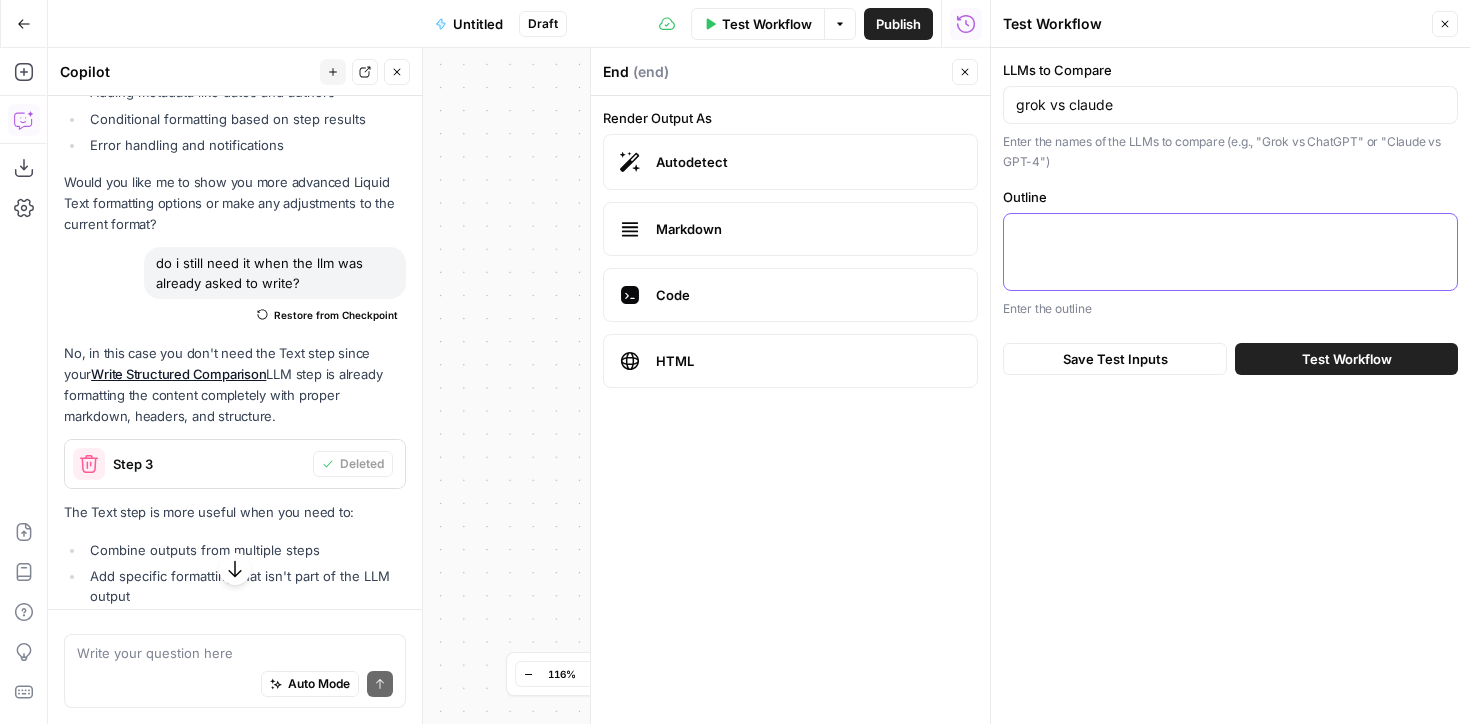 click on "Outline" at bounding box center (1230, 232) 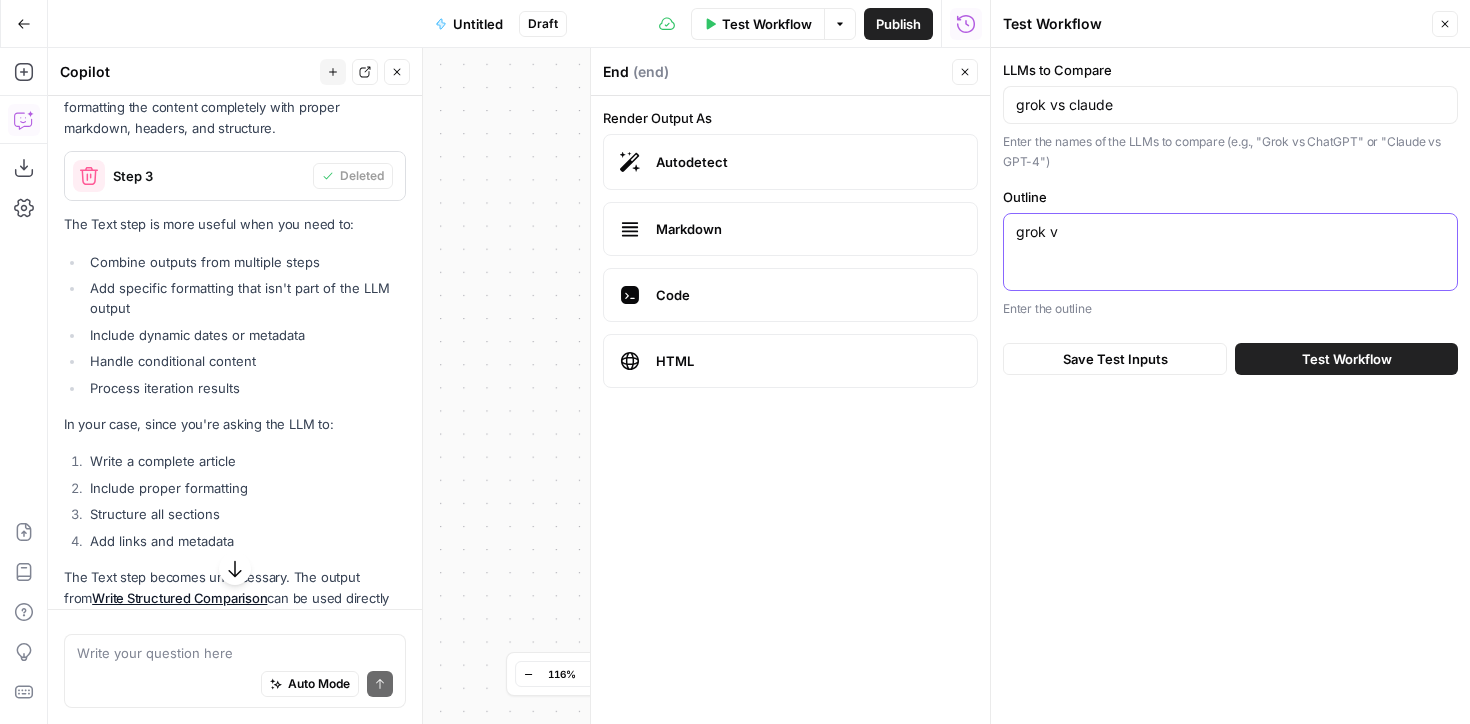 scroll, scrollTop: 8551, scrollLeft: 0, axis: vertical 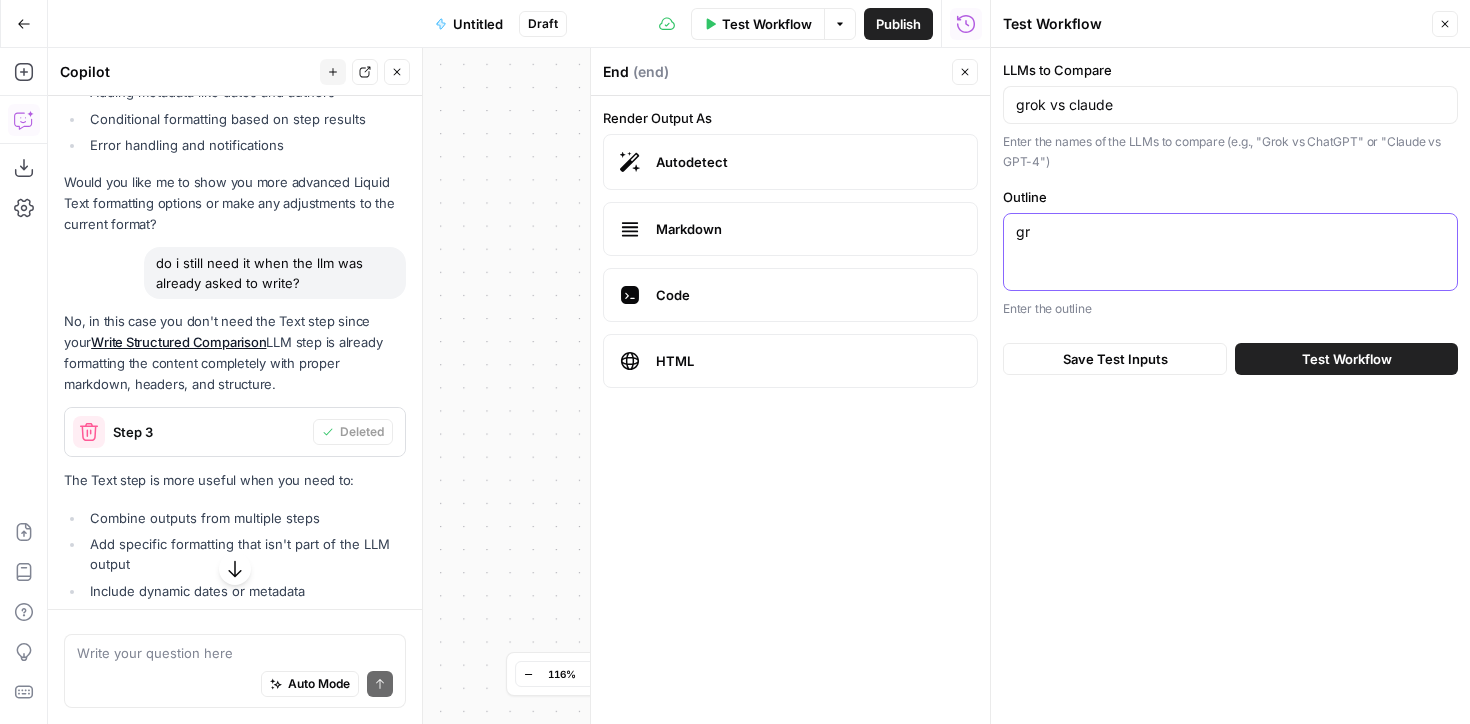 type on "g" 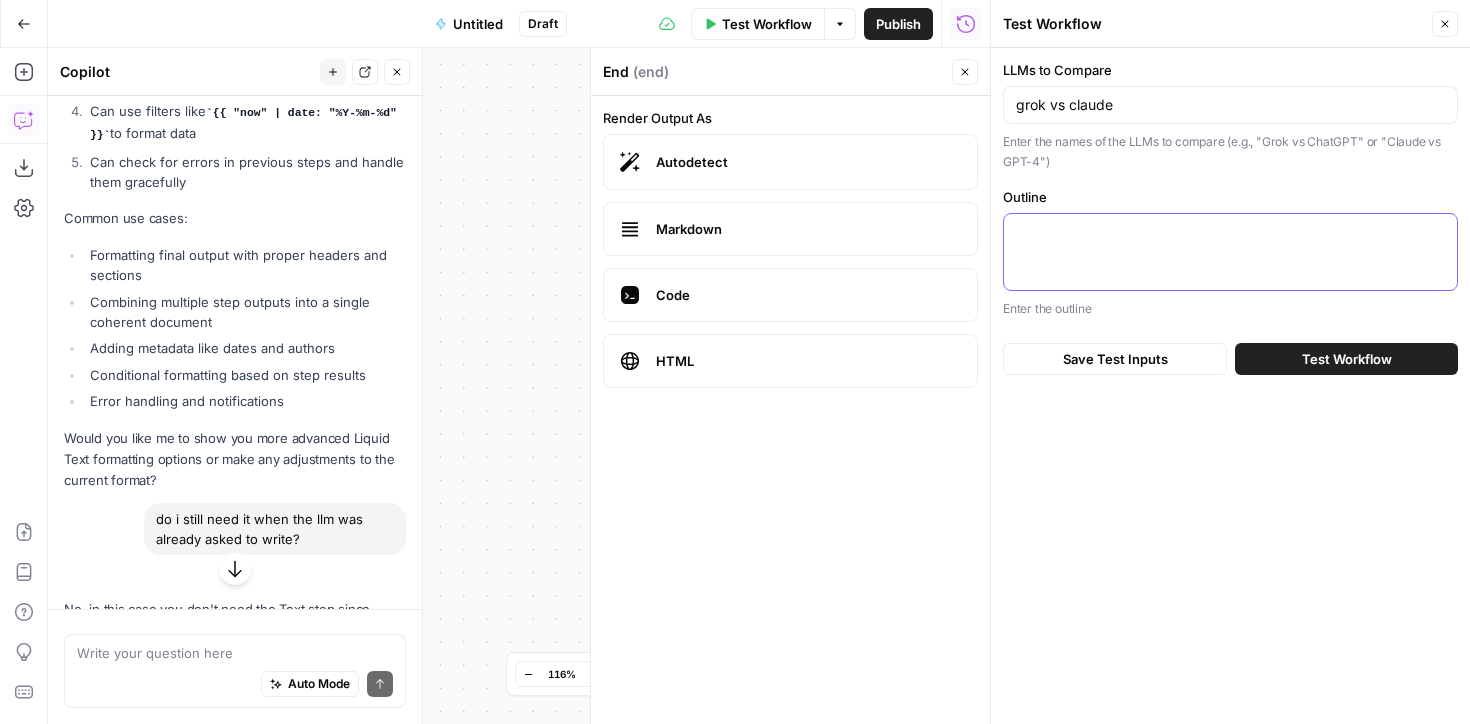 scroll, scrollTop: 8807, scrollLeft: 0, axis: vertical 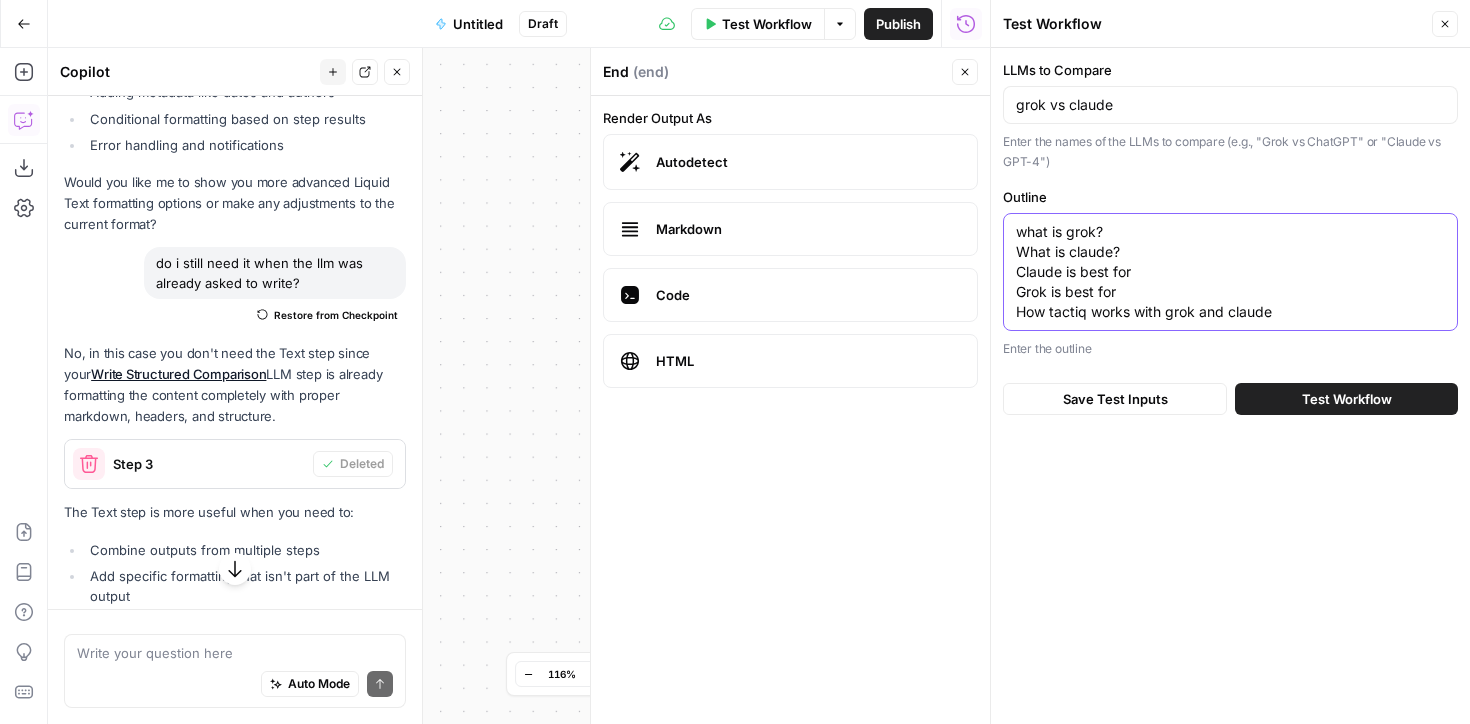 type on "what is grok?
What is claude?
Claude is best for
Grok is best for
How tactiq works with grok and claude" 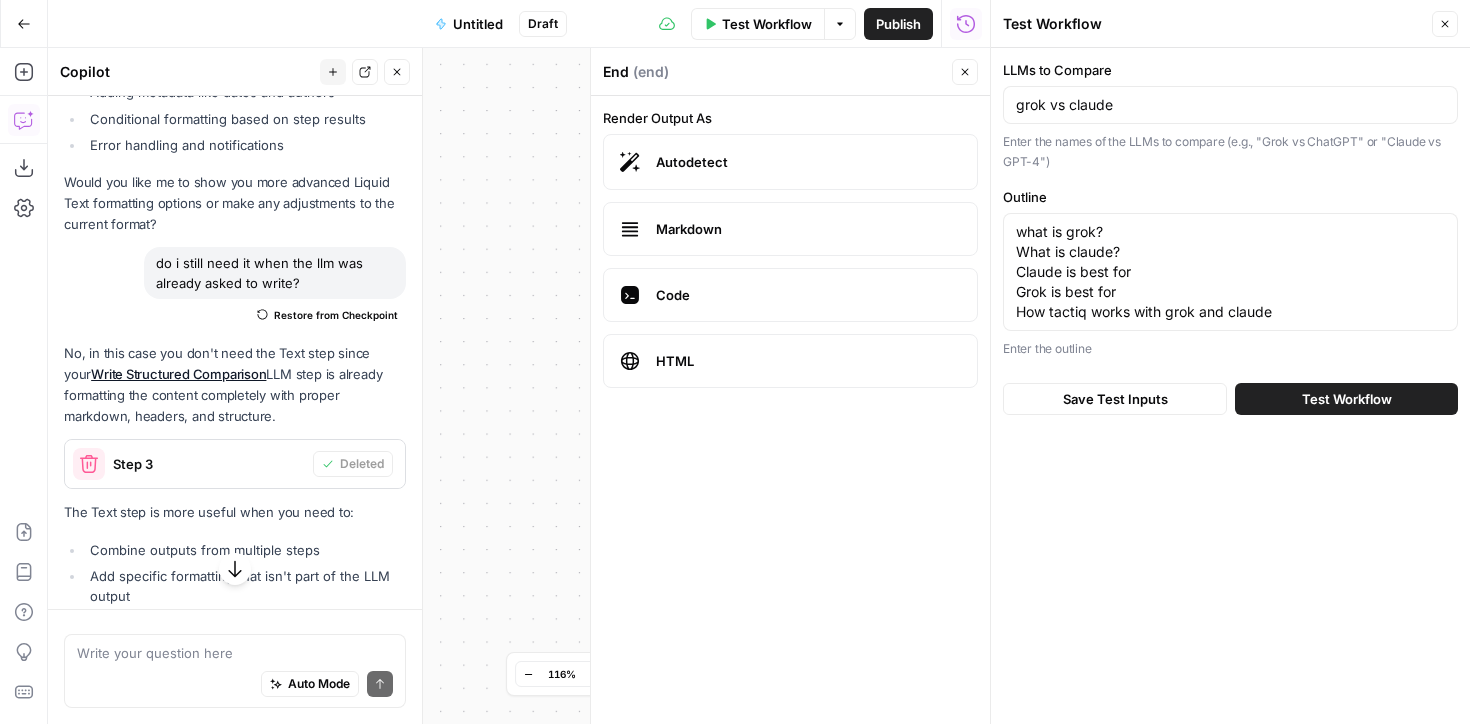 click on "Test Workflow" at bounding box center [1347, 399] 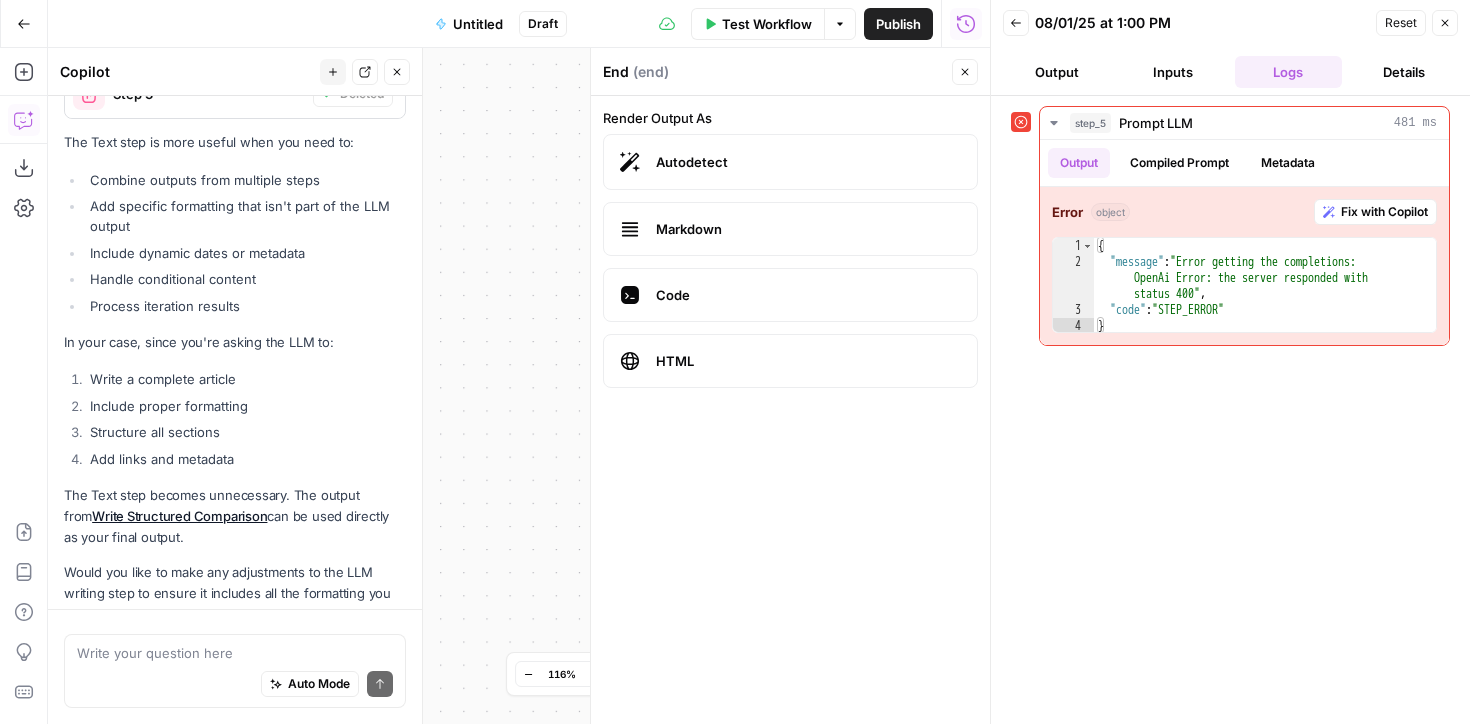 scroll, scrollTop: 9235, scrollLeft: 0, axis: vertical 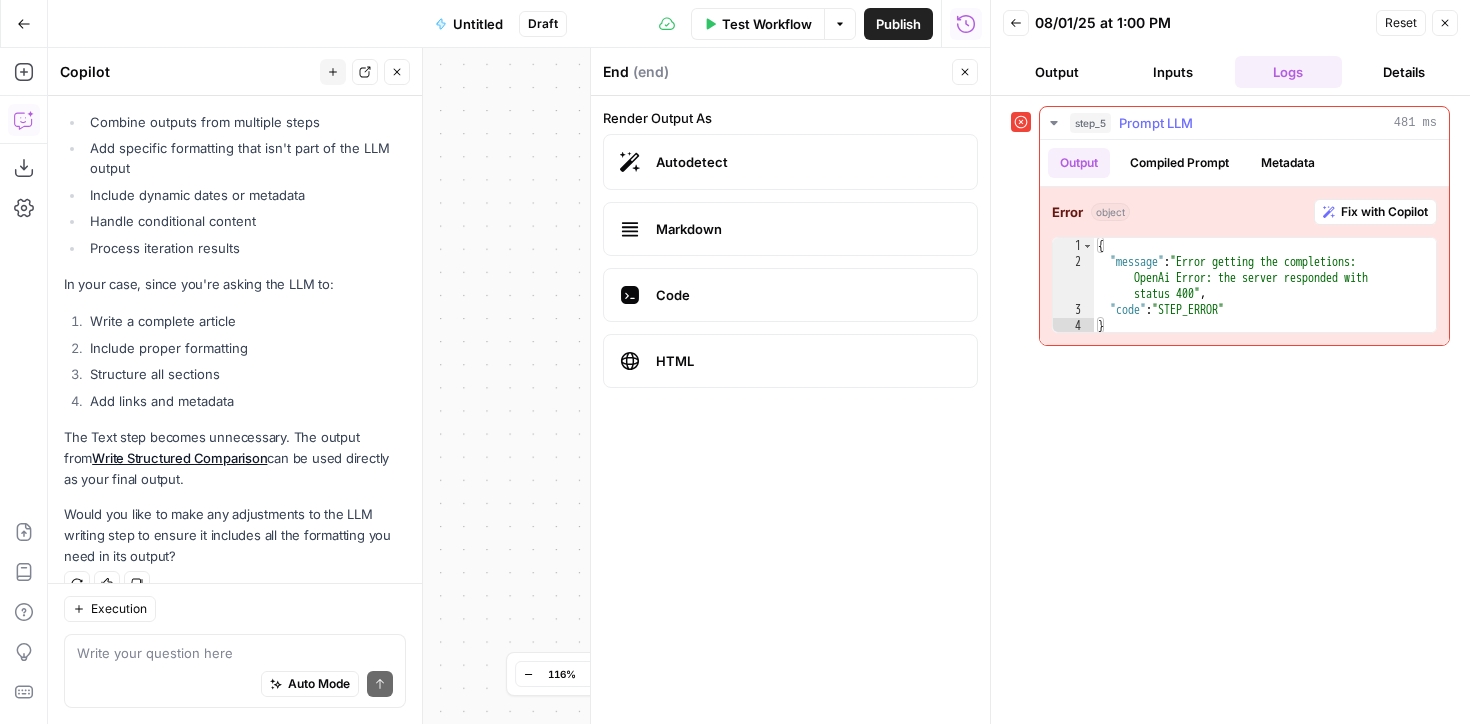 click on "Fix with Copilot" at bounding box center (1384, 212) 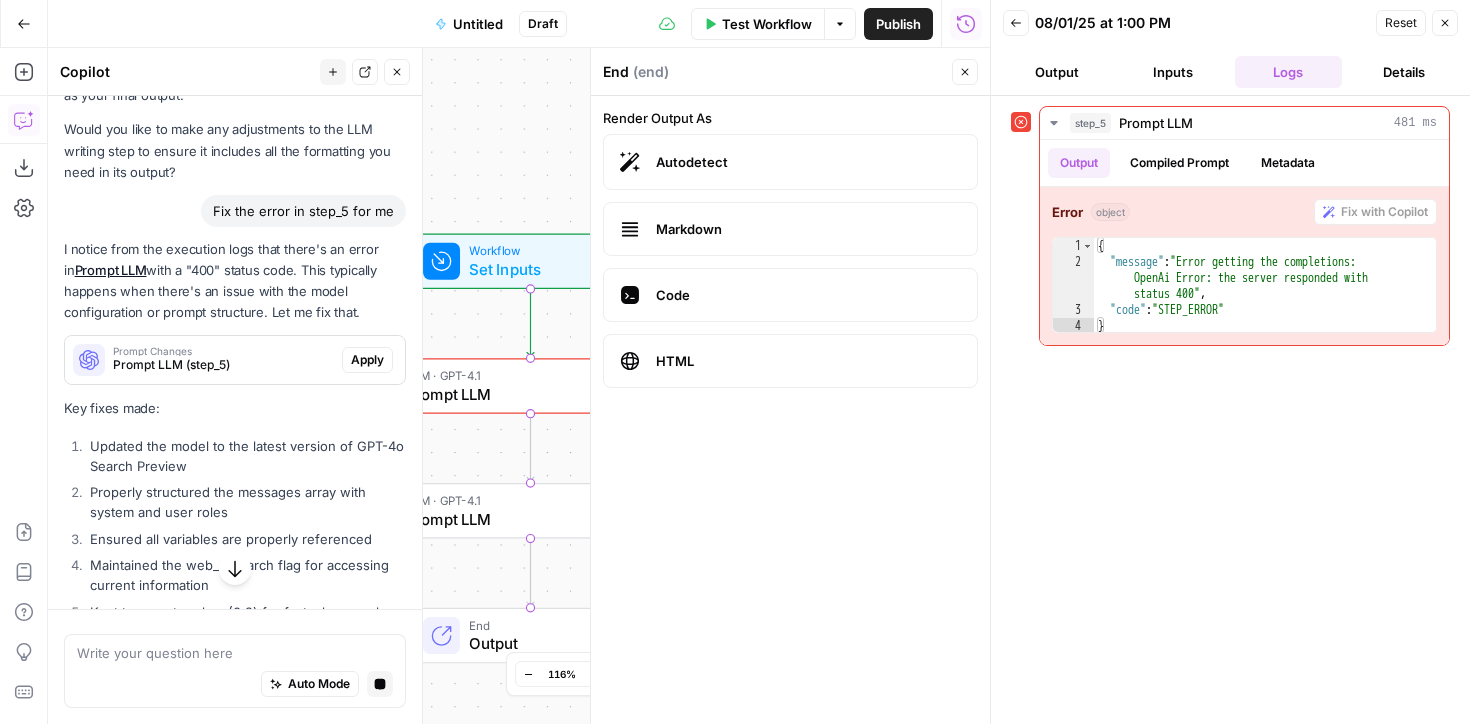 scroll, scrollTop: 9619, scrollLeft: 0, axis: vertical 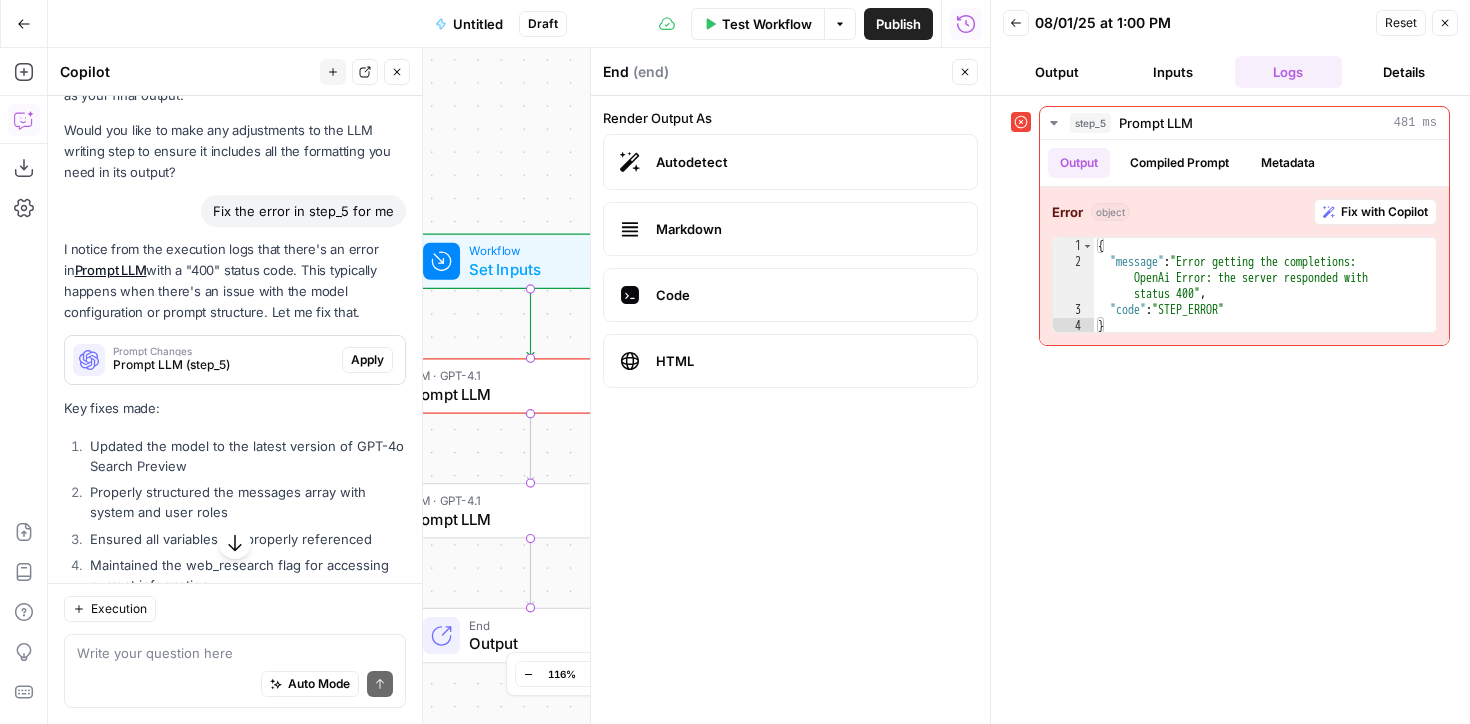 click on "Workflow Set Inputs Inputs Error LLM · GPT-4.1 Prompt LLM Step 5 LLM · GPT-4.1 Prompt LLM Step 6 End Output" at bounding box center (519, 386) 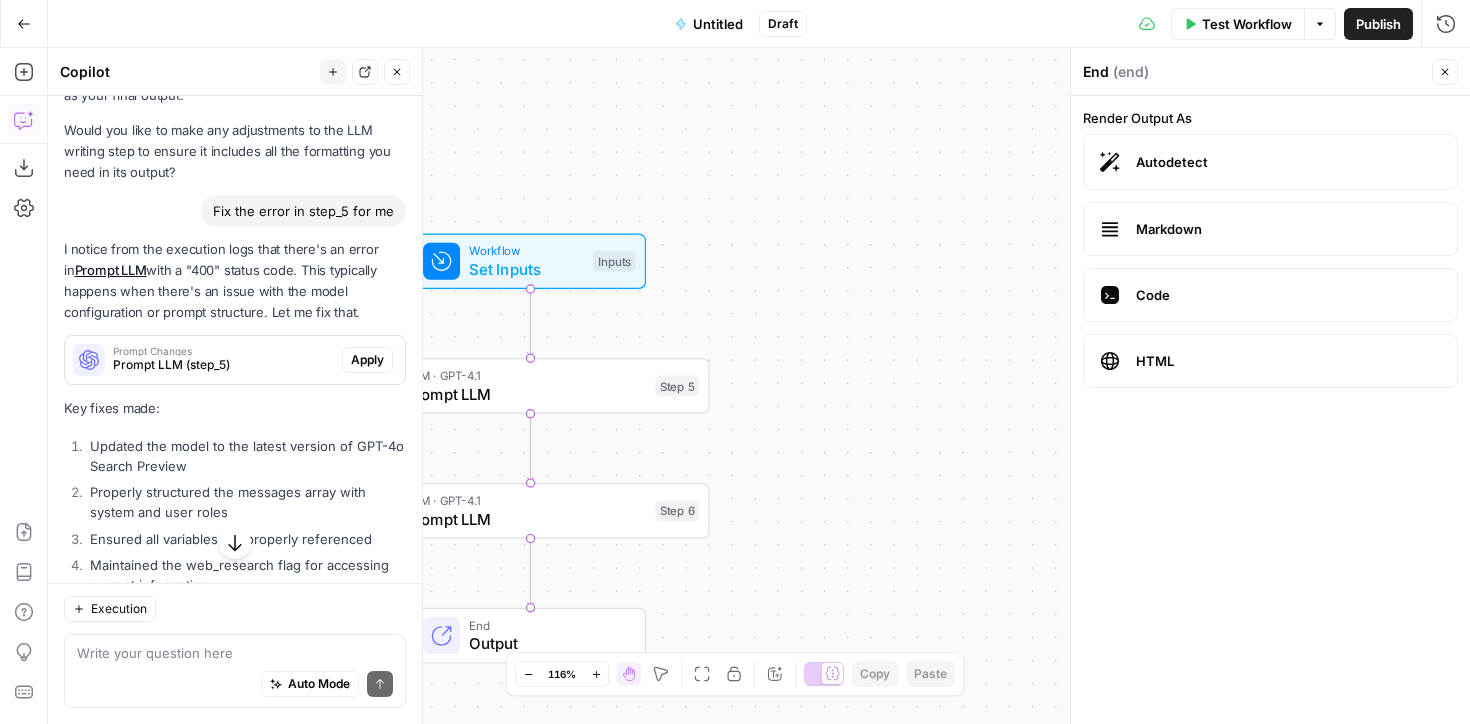 click on "Prompt LLM" at bounding box center [526, 394] 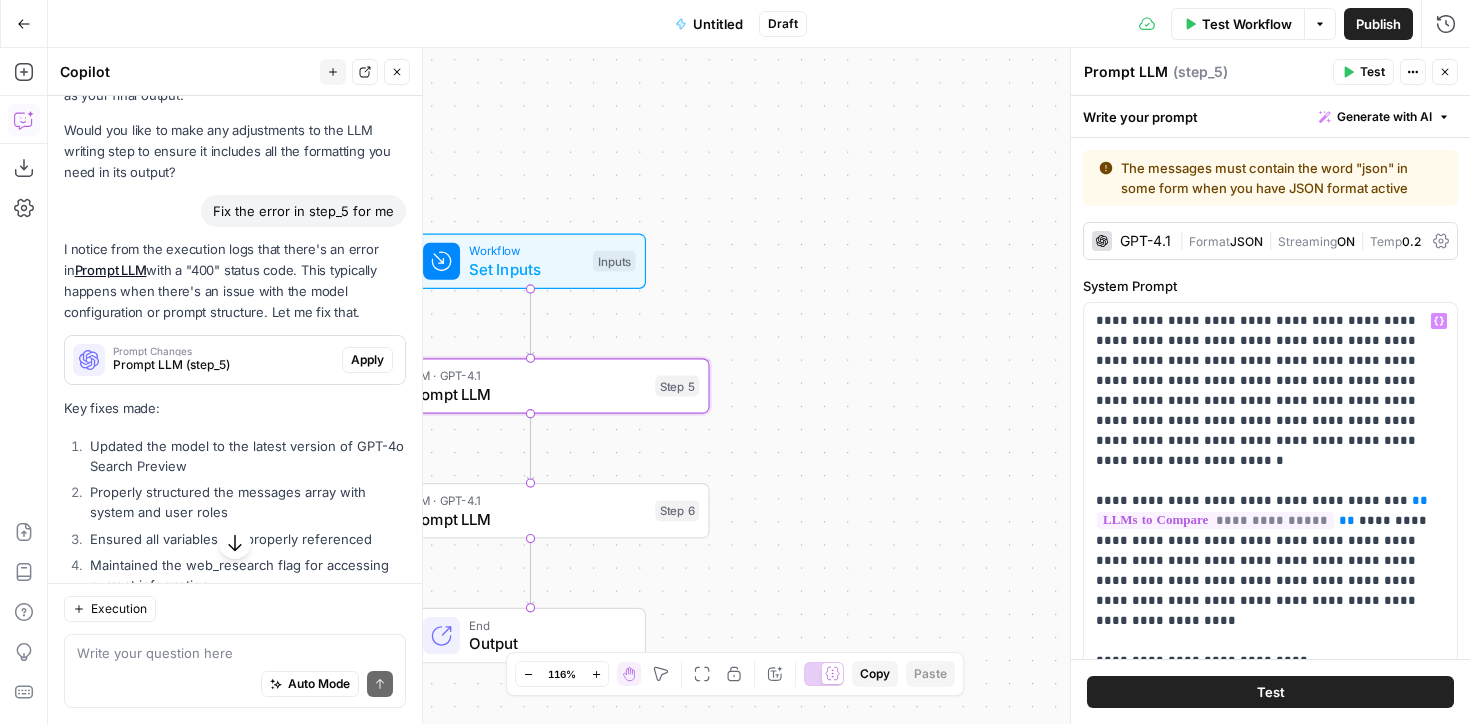click on "Format" at bounding box center (1209, 241) 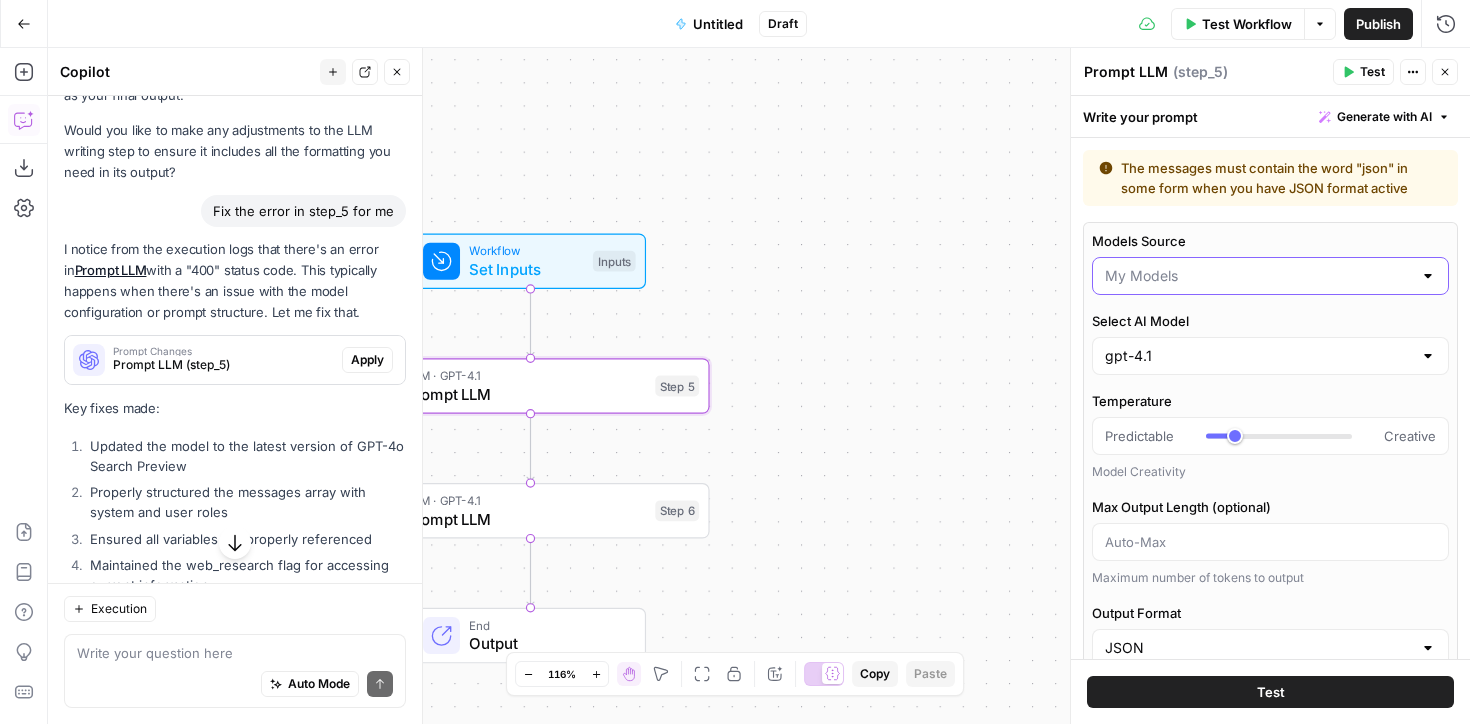 click on "Models Source" at bounding box center [1258, 276] 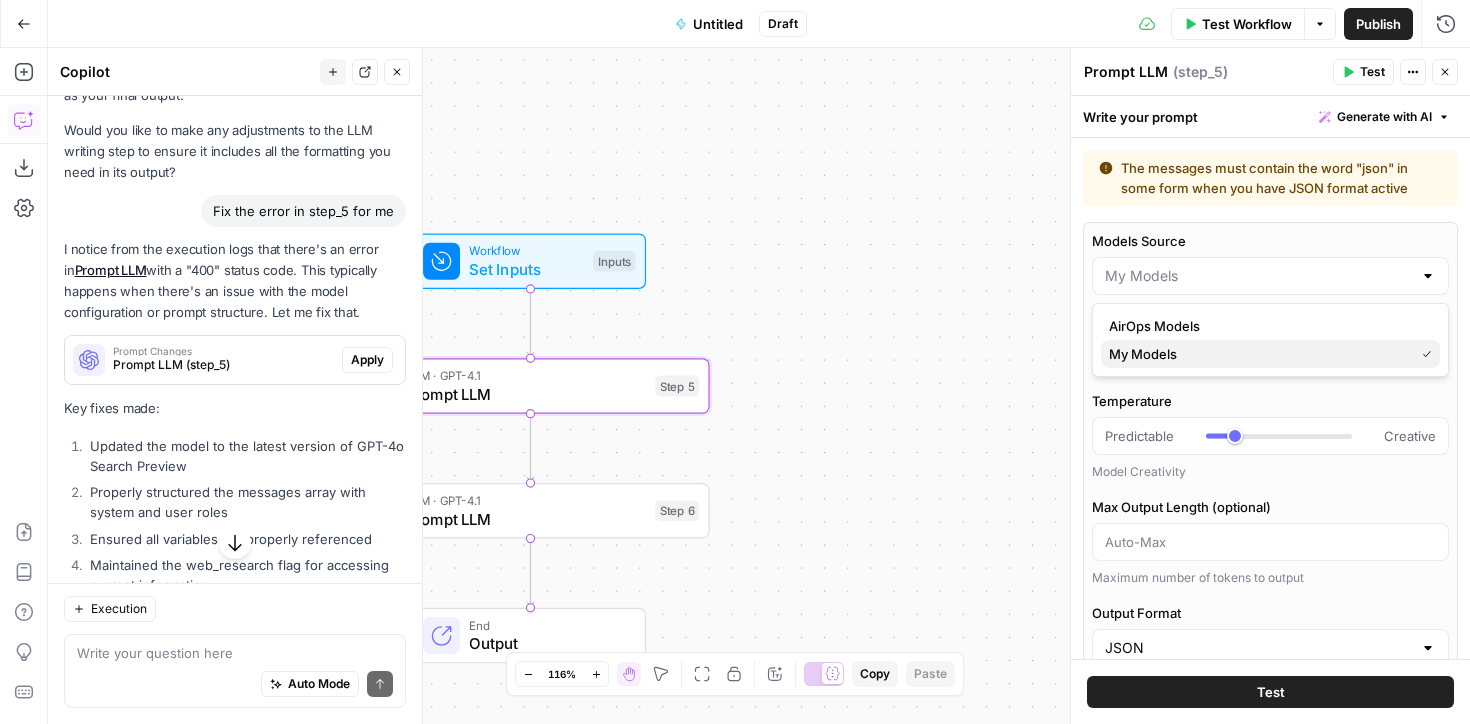click on "My Models" at bounding box center (1257, 354) 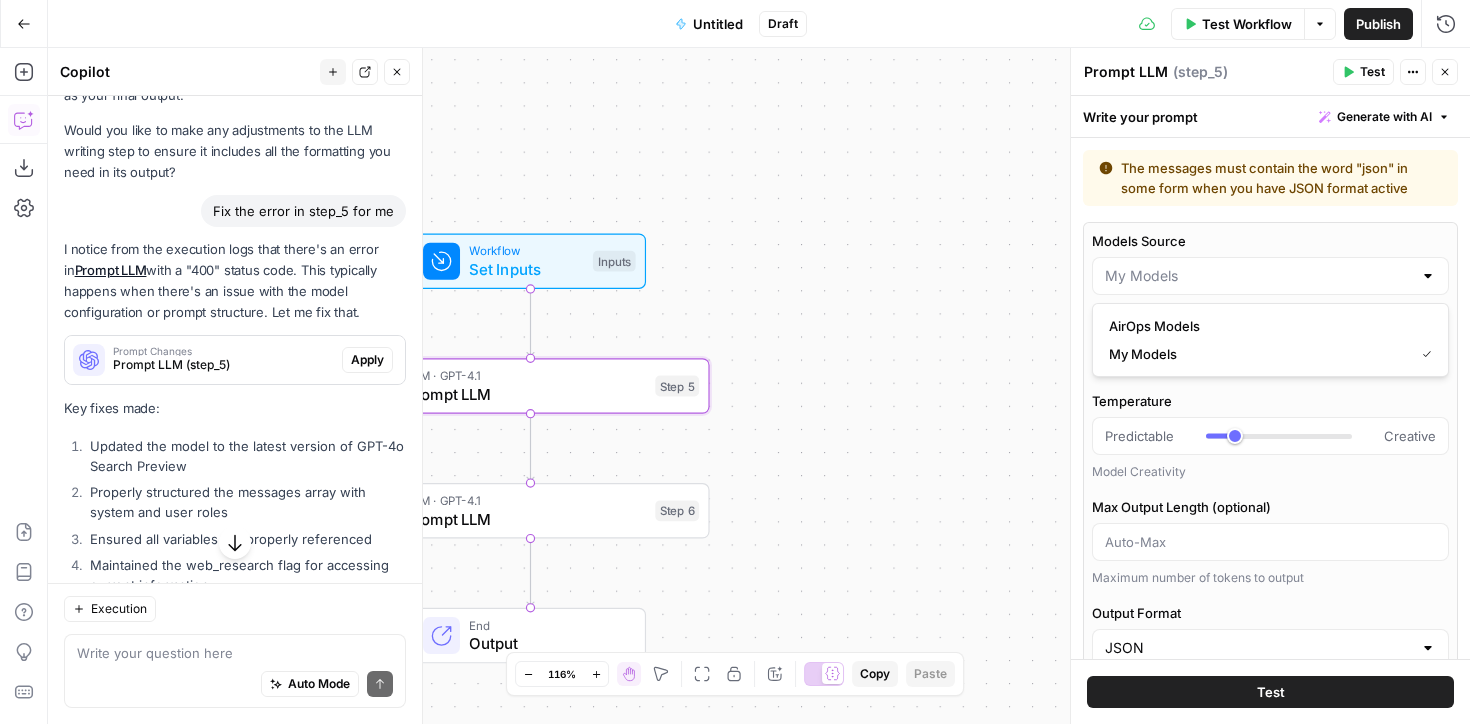 type on "My Models" 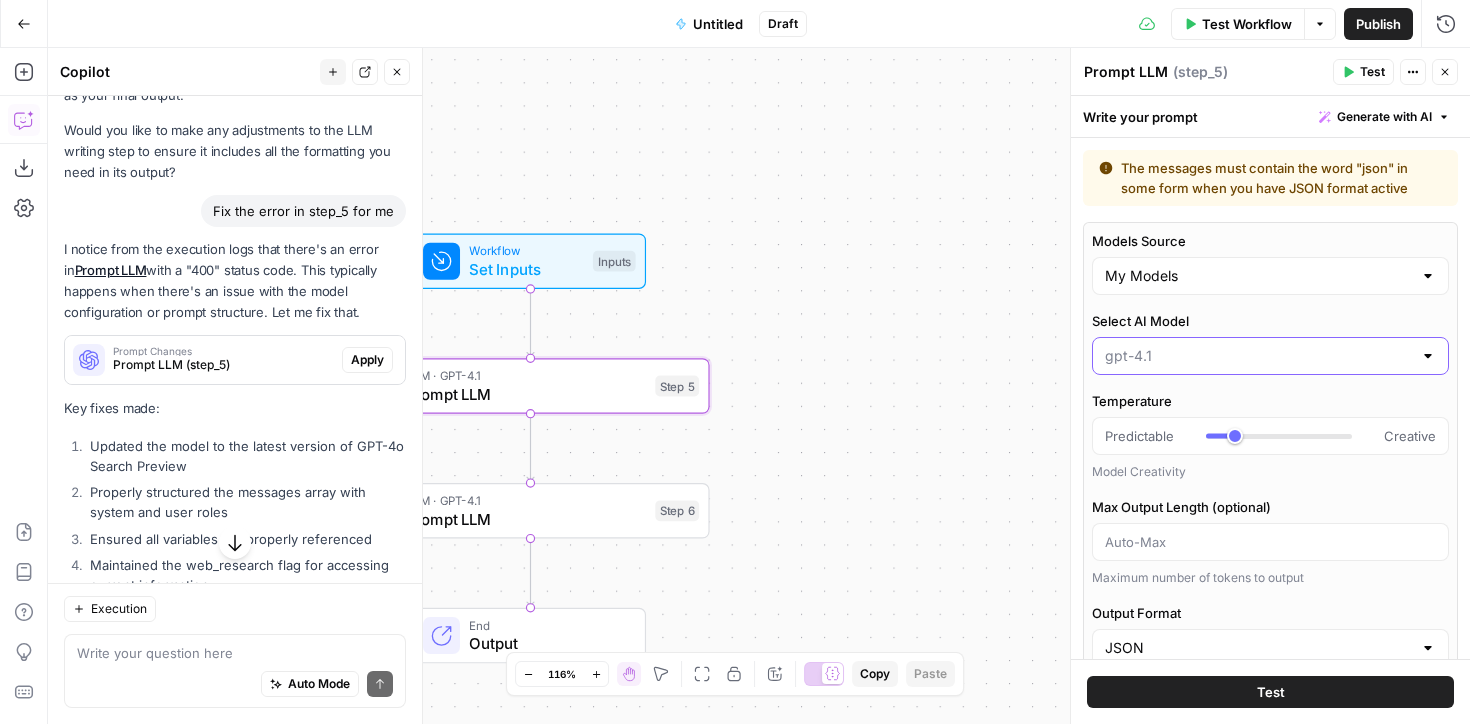 click on "Select AI Model" at bounding box center [1258, 356] 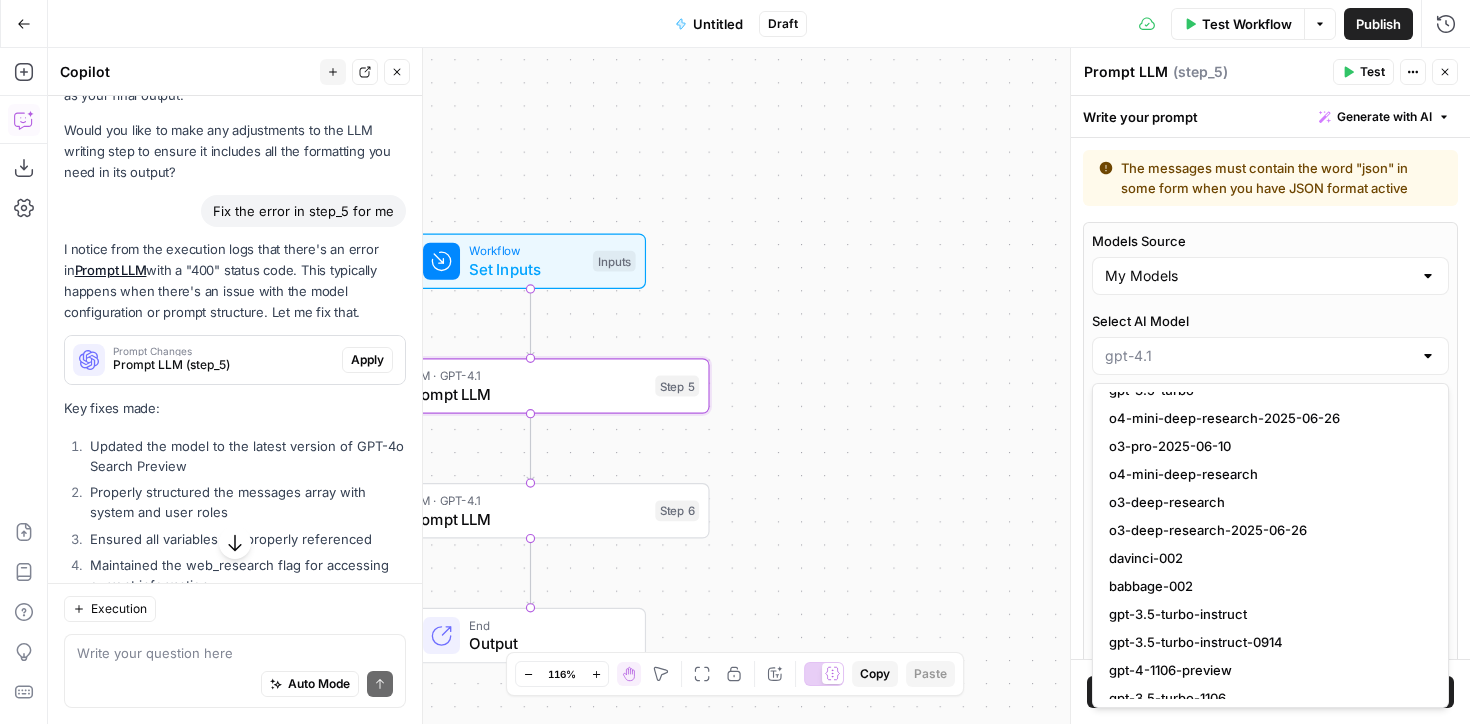 scroll, scrollTop: 0, scrollLeft: 0, axis: both 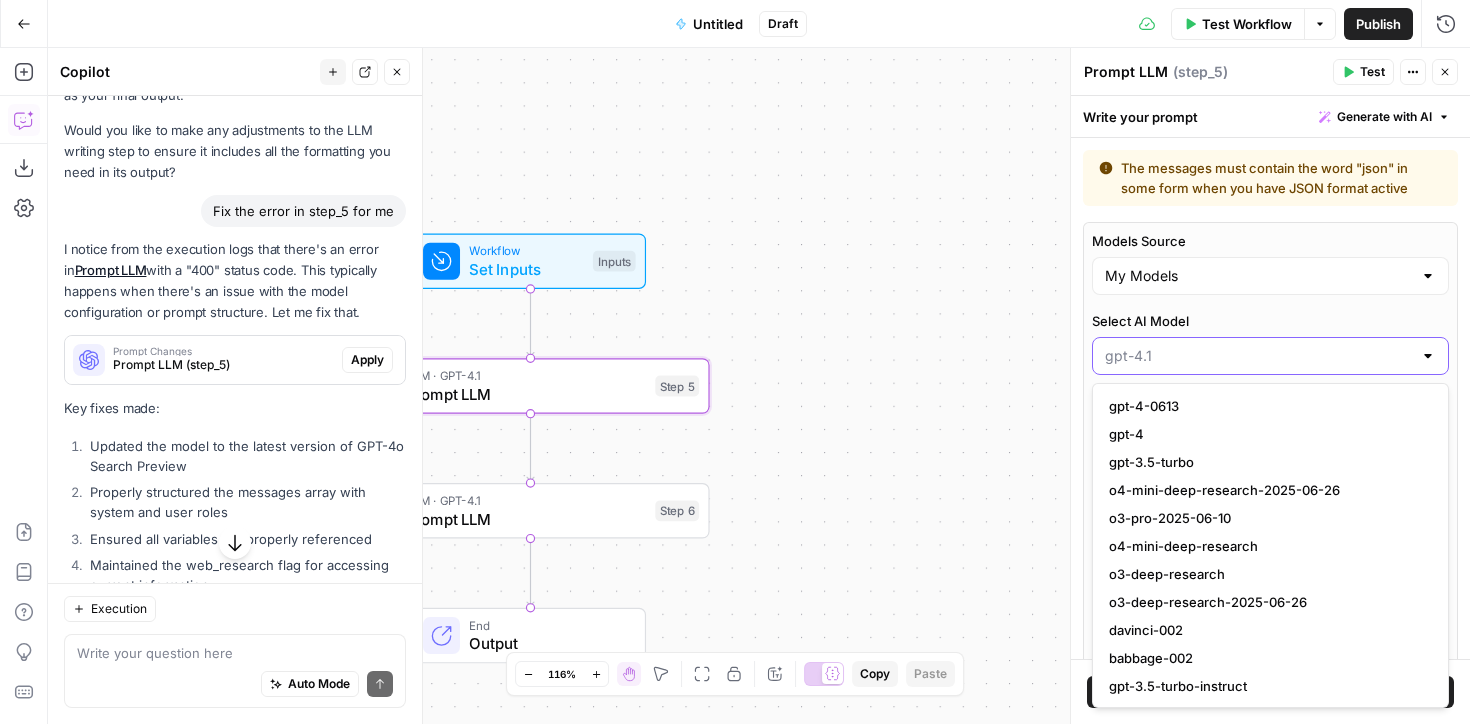 click on "Select AI Model" at bounding box center [1258, 356] 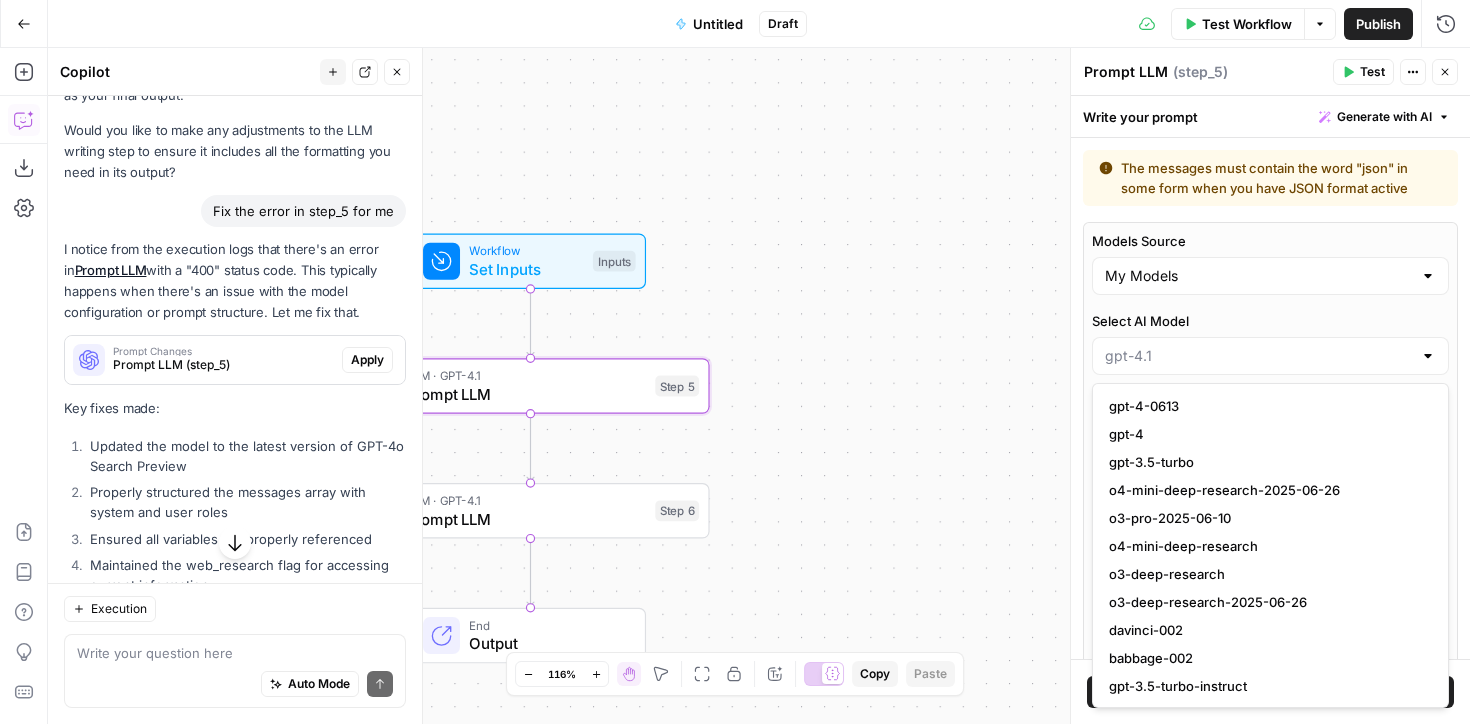 type on "gpt-4.1" 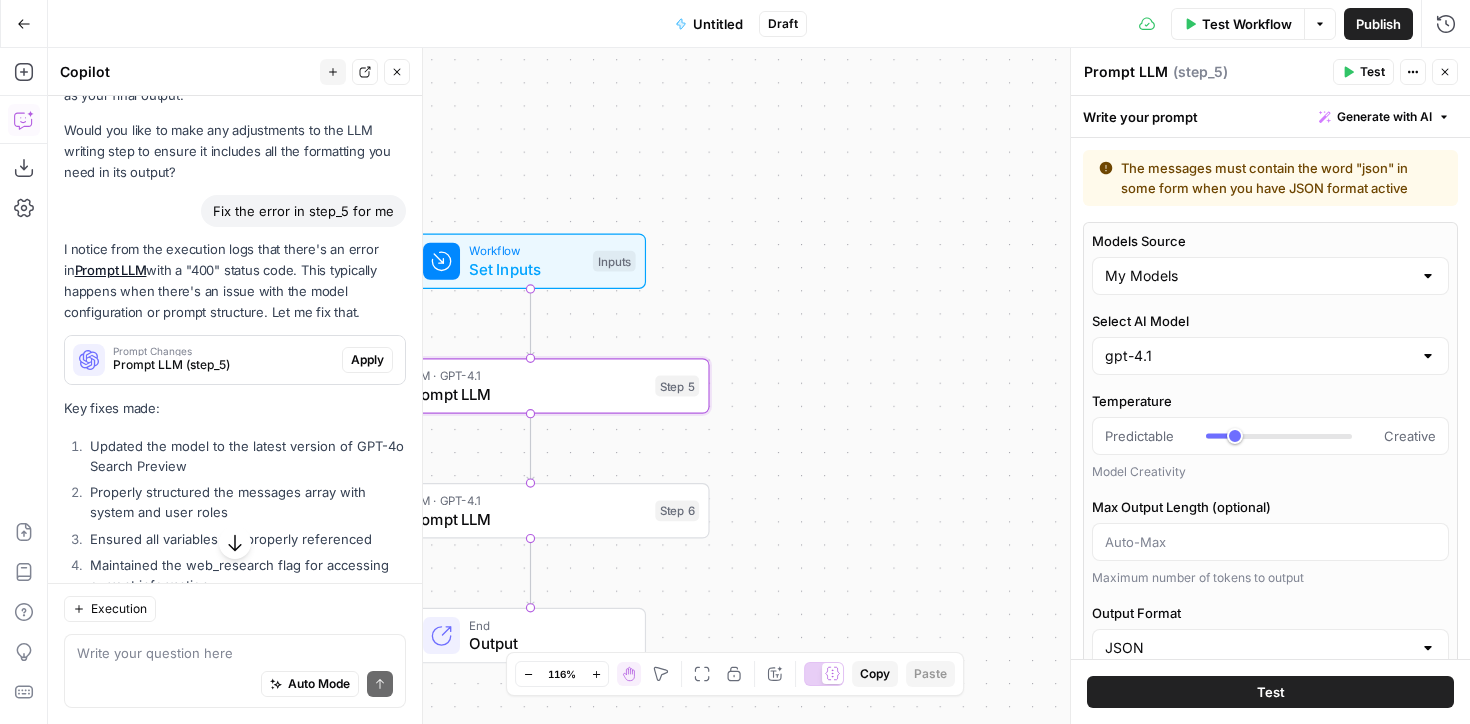 click on "Workflow Set Inputs Inputs LLM · GPT-4.1 Prompt LLM Step 5 LLM · GPT-4.1 Prompt LLM Step 6 End Output" at bounding box center [759, 386] 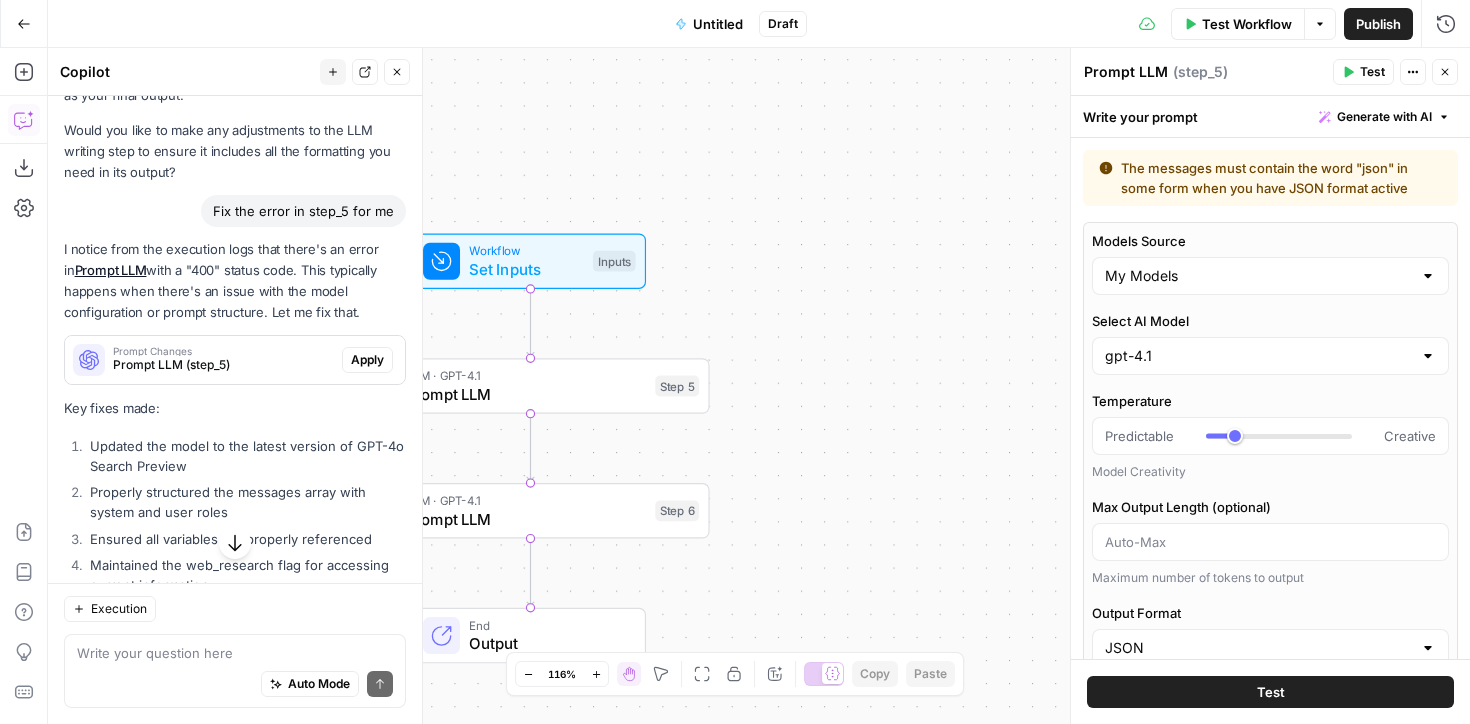 click on "Test" at bounding box center (1270, 692) 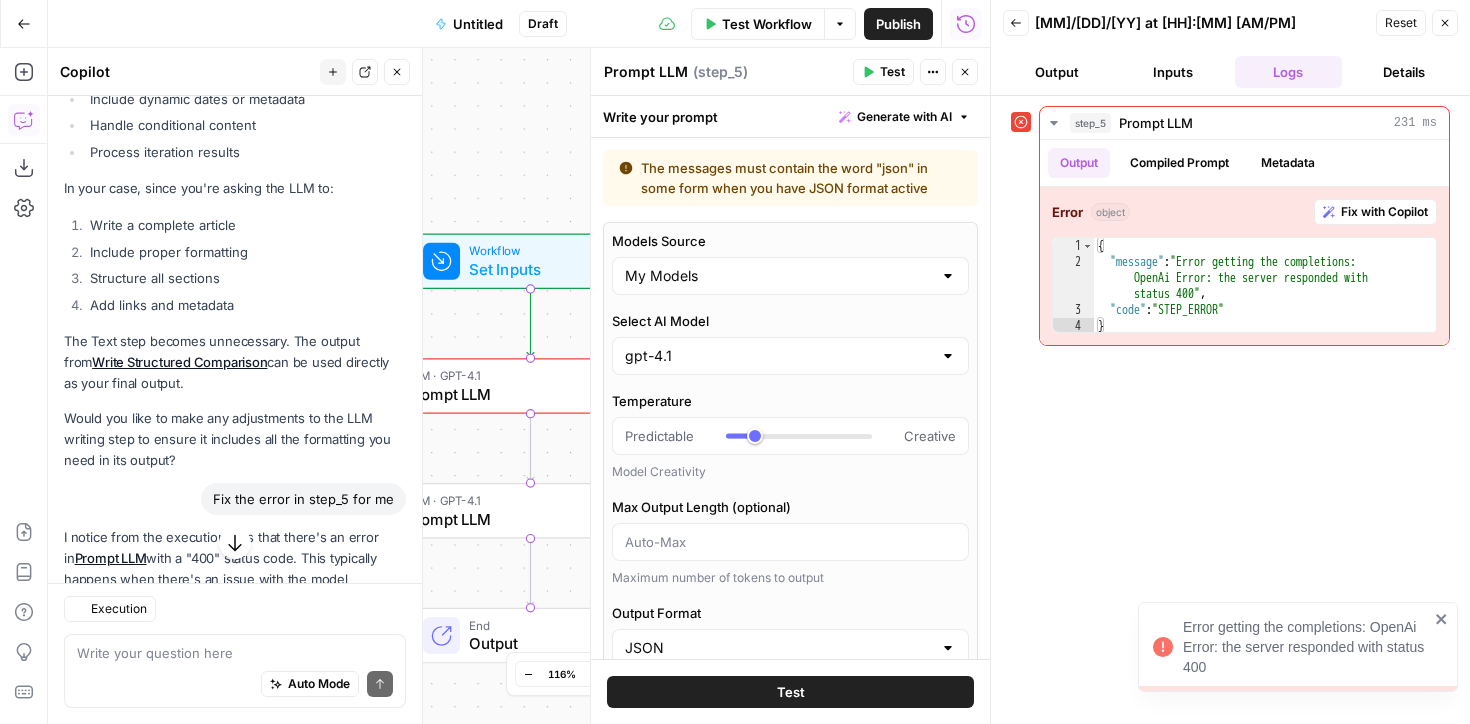 scroll, scrollTop: 9619, scrollLeft: 0, axis: vertical 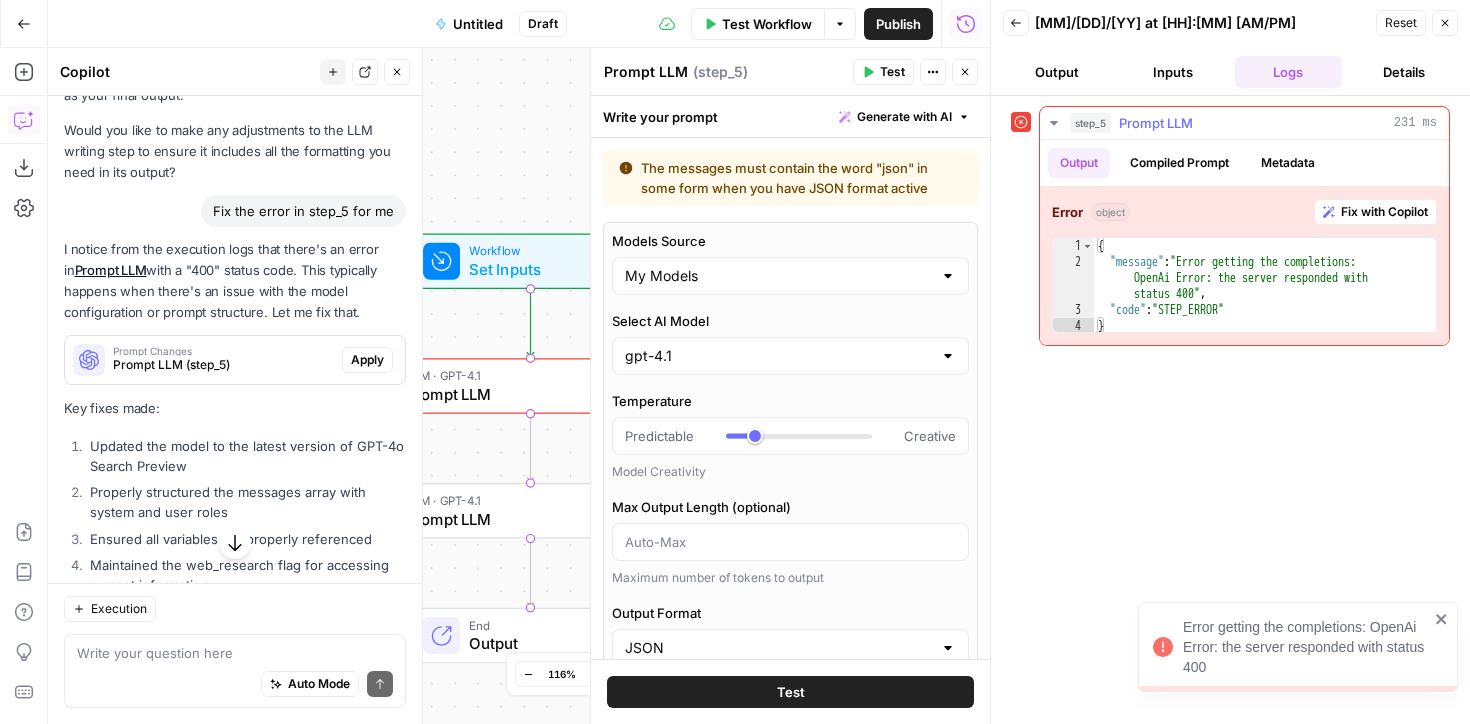 click on "Fix with Copilot" at bounding box center [1384, 212] 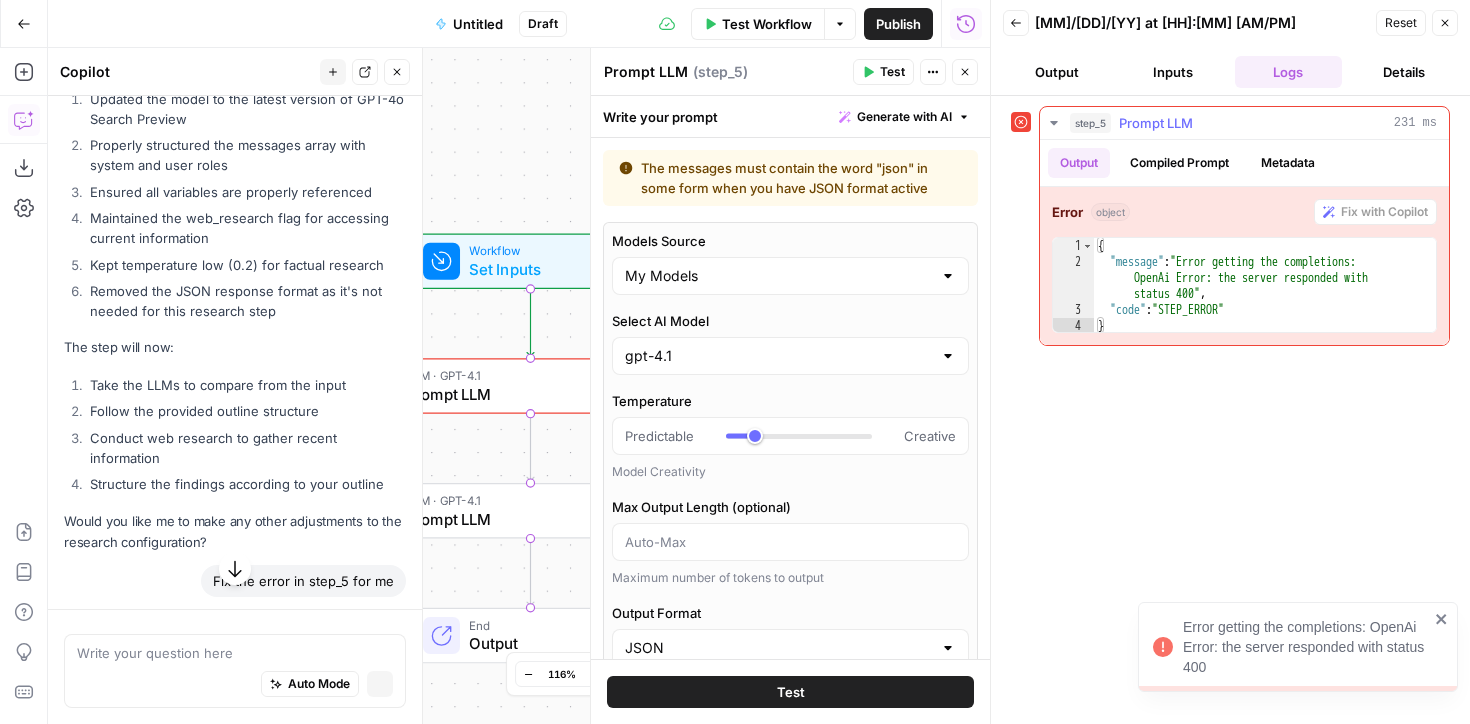 scroll, scrollTop: 9272, scrollLeft: 0, axis: vertical 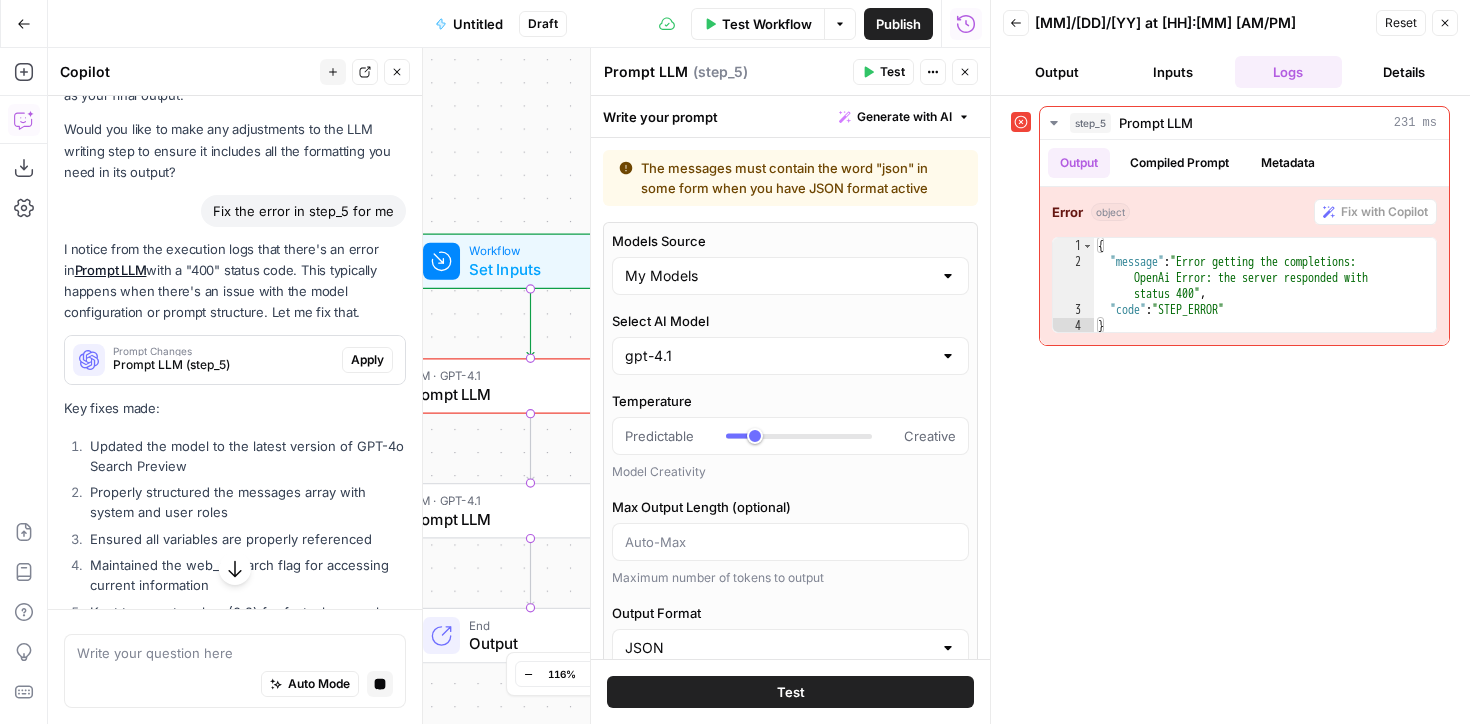 click 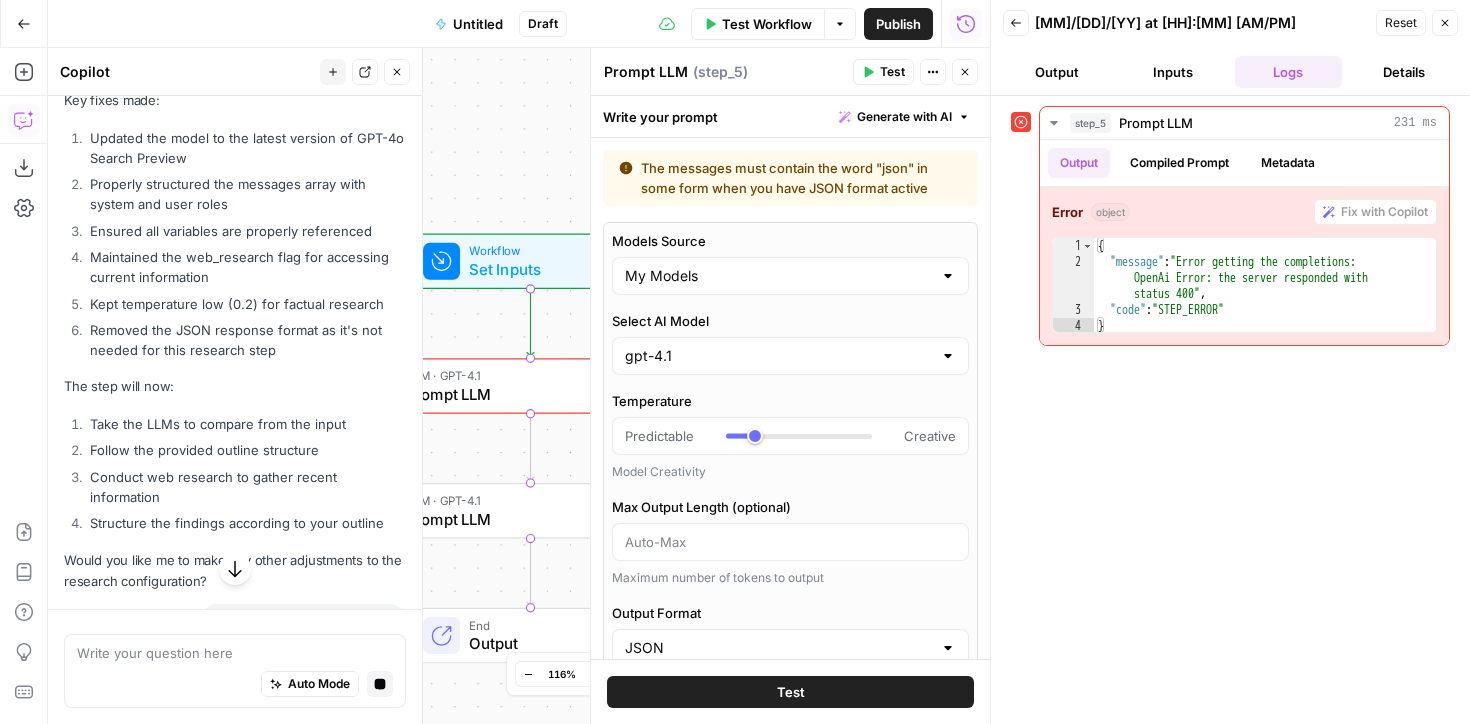 scroll, scrollTop: 9603, scrollLeft: 0, axis: vertical 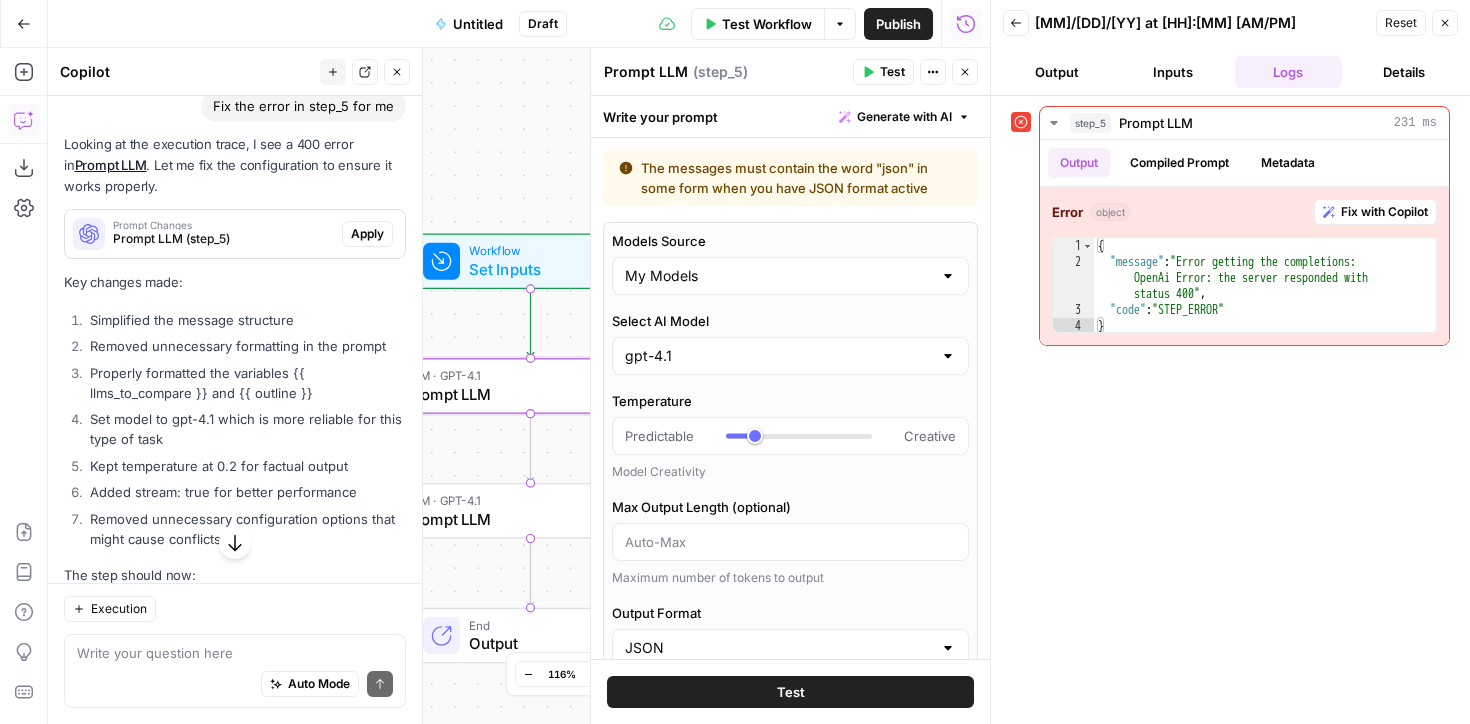 click on "Apply" at bounding box center (367, 234) 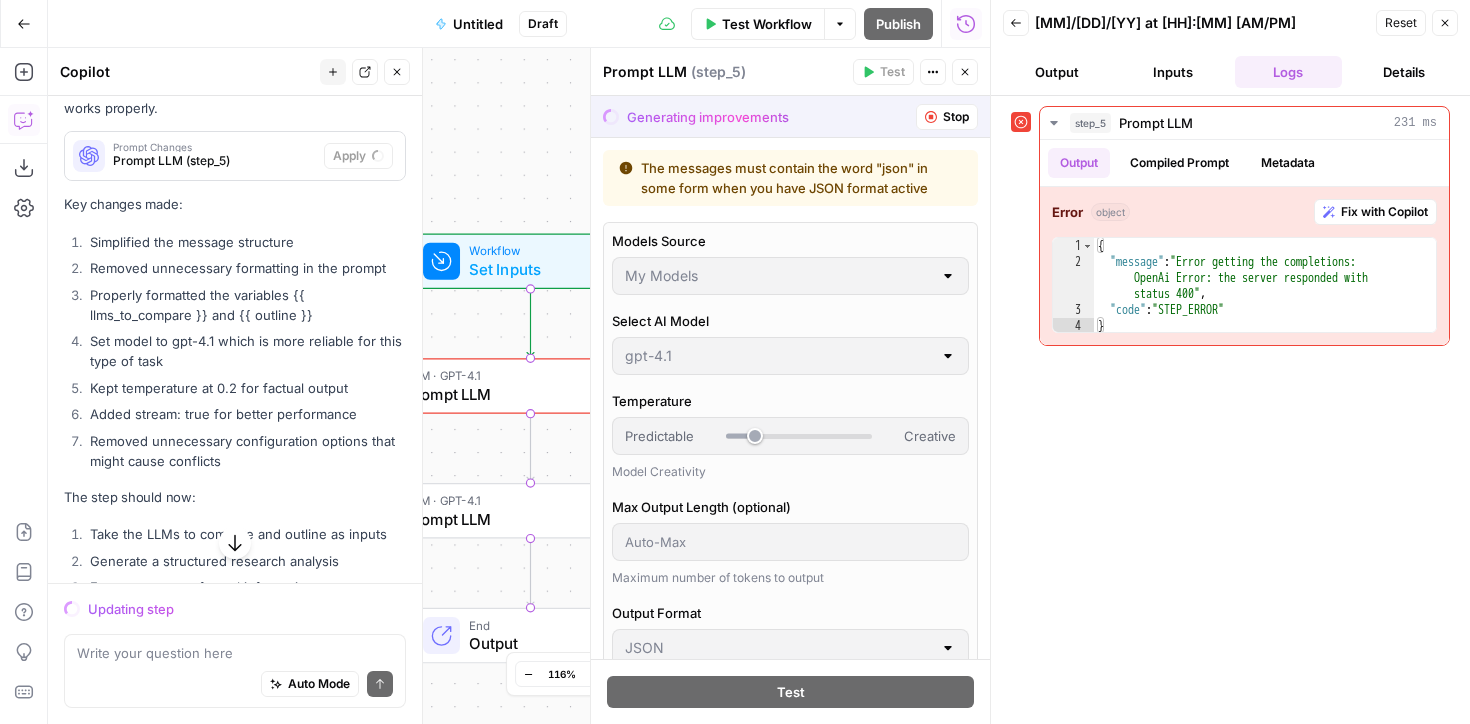 scroll, scrollTop: 10326, scrollLeft: 0, axis: vertical 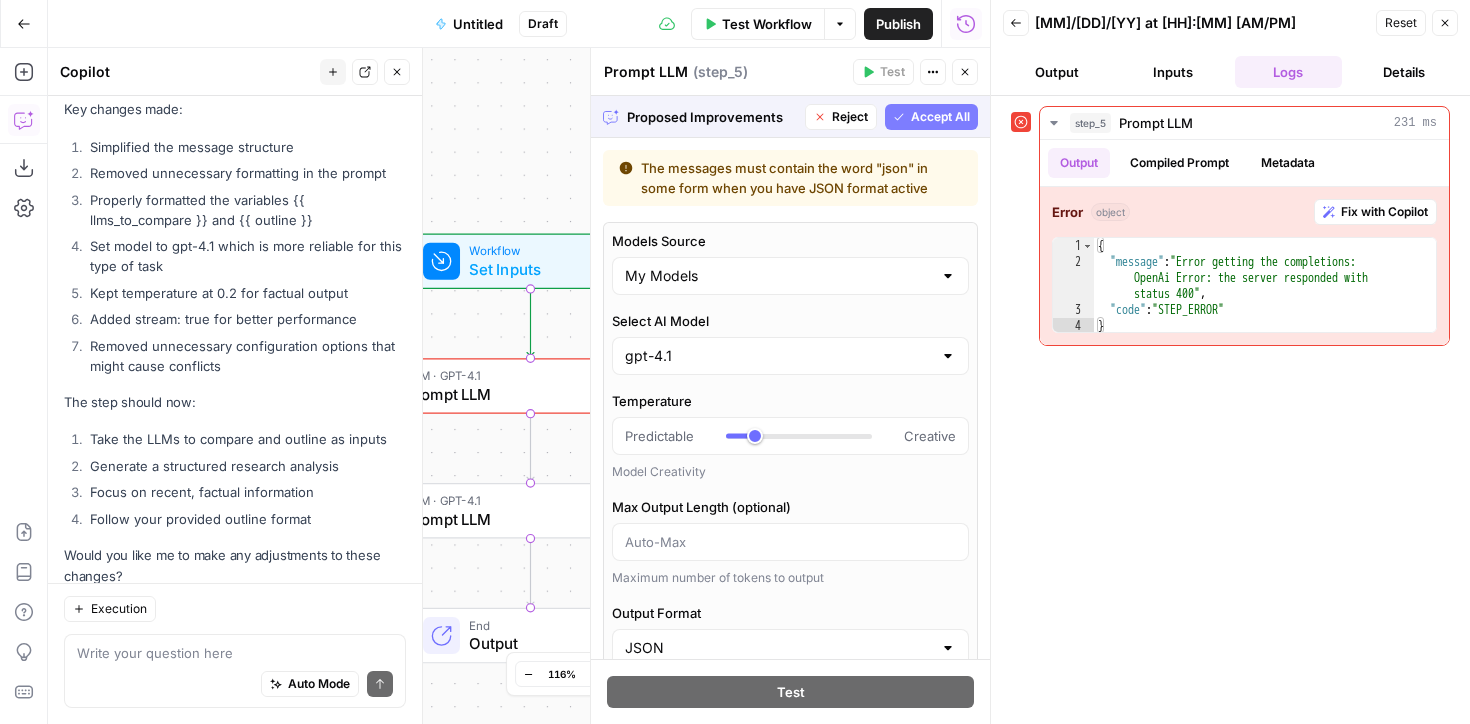 click on "Accept All" at bounding box center (931, 117) 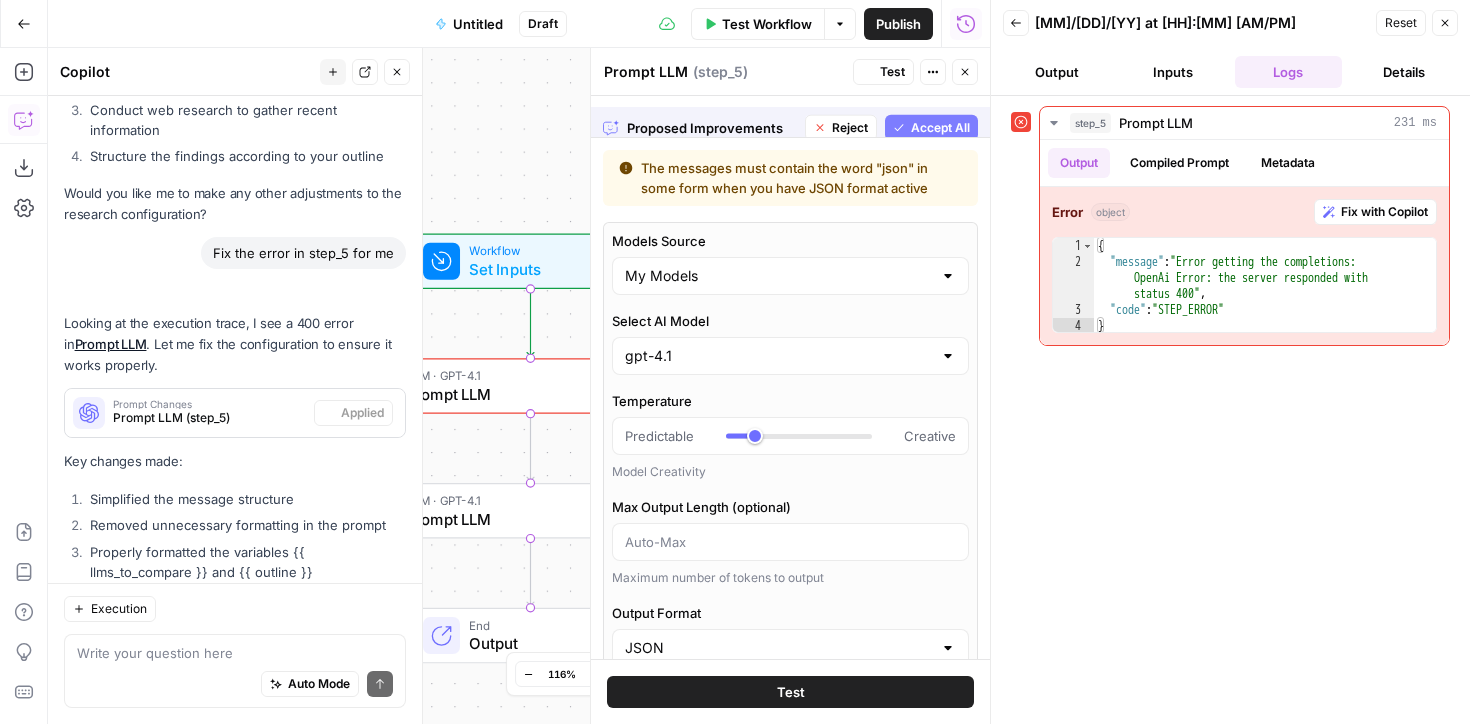scroll, scrollTop: 10678, scrollLeft: 0, axis: vertical 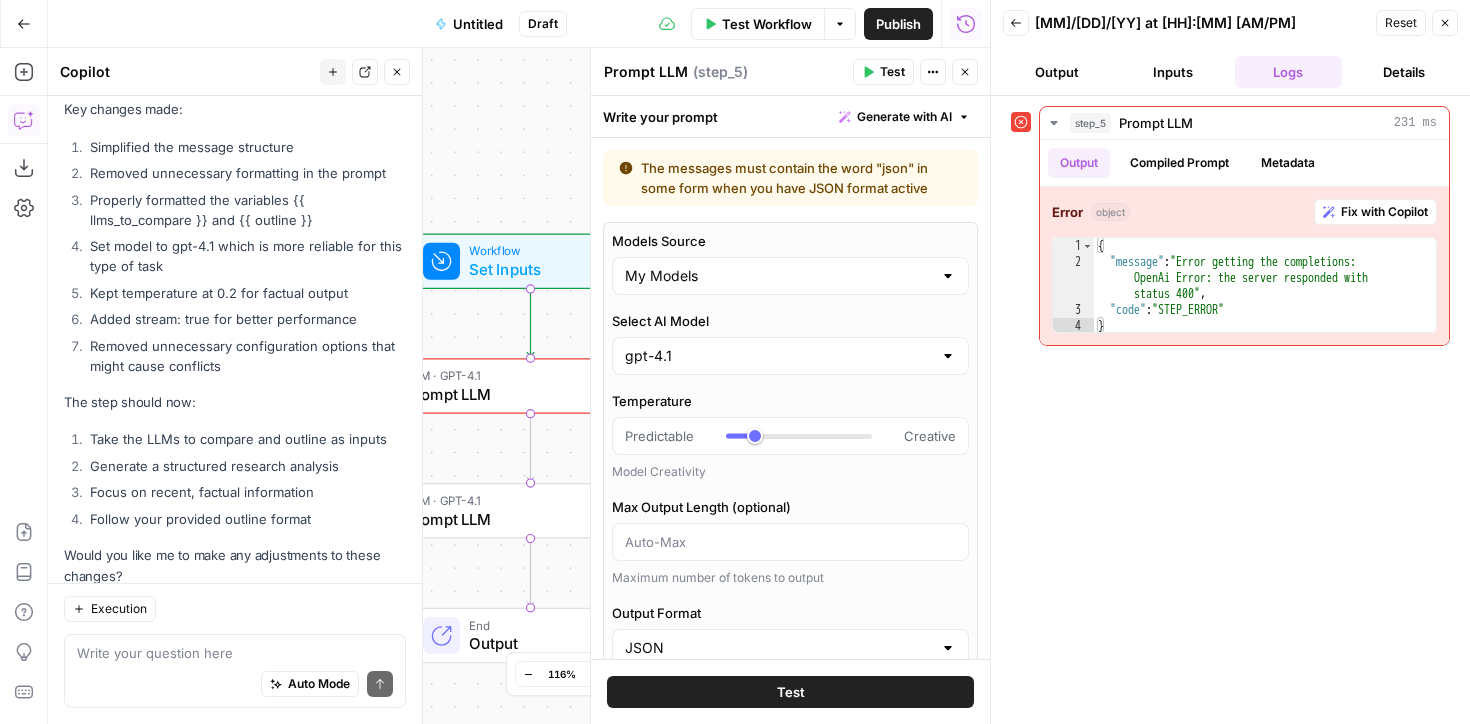 click on "Test" at bounding box center [883, 72] 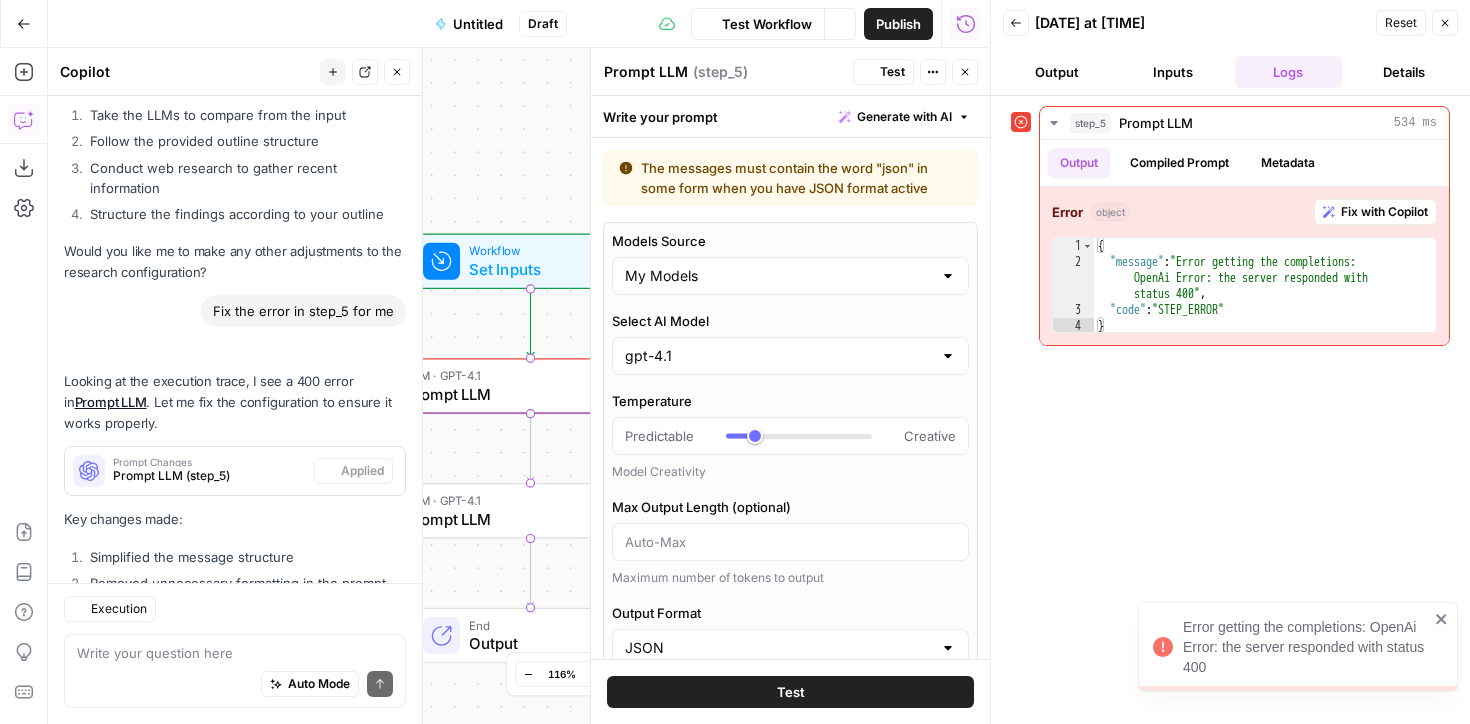 scroll, scrollTop: 10678, scrollLeft: 0, axis: vertical 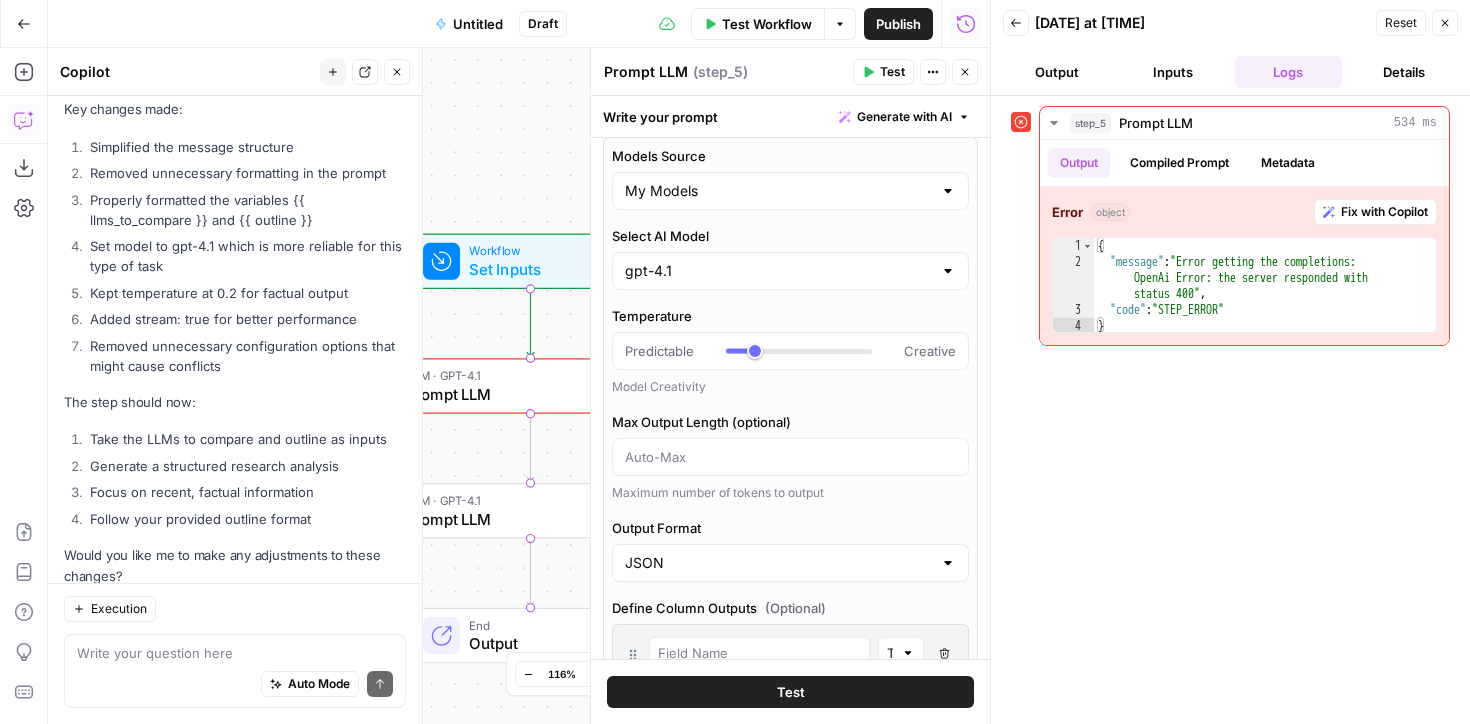 click on "JSON" at bounding box center (790, 563) 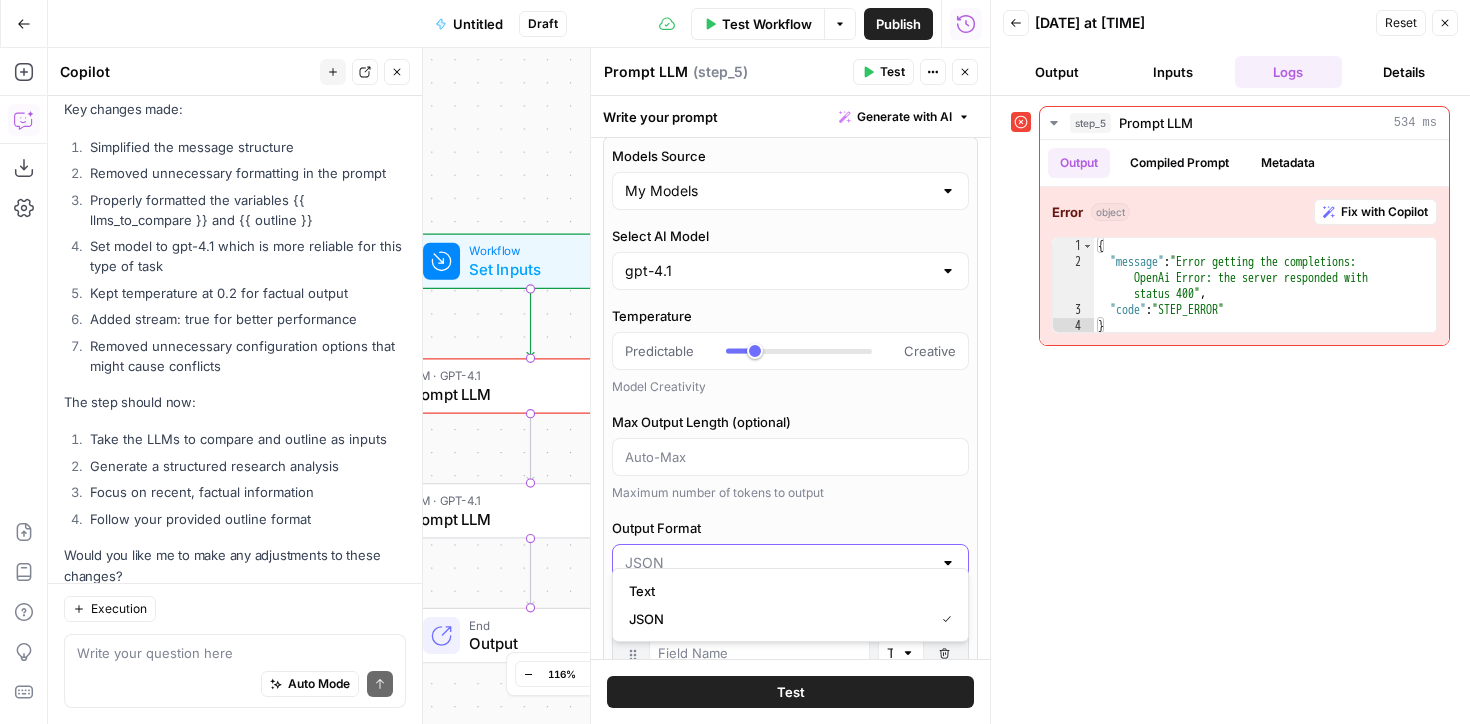 scroll, scrollTop: 110, scrollLeft: 0, axis: vertical 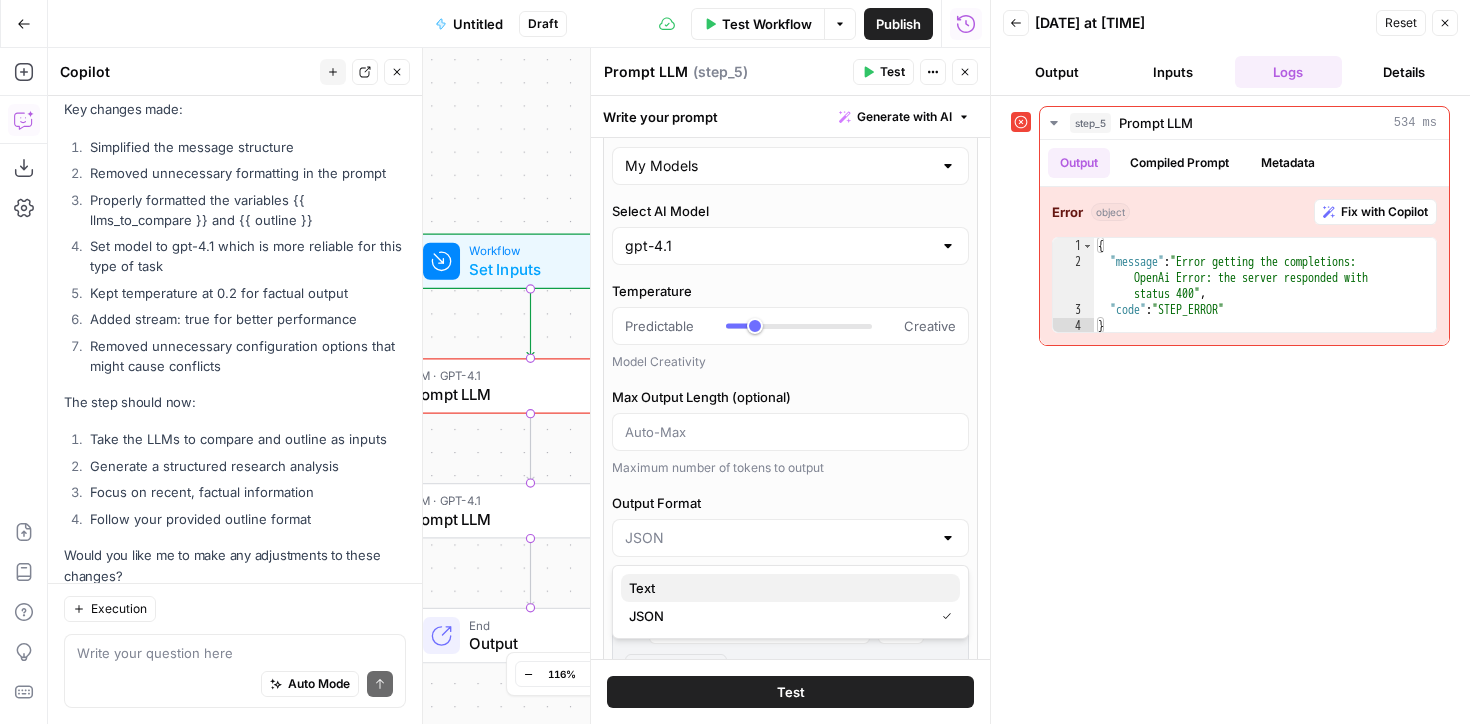 click on "Text" at bounding box center (786, 588) 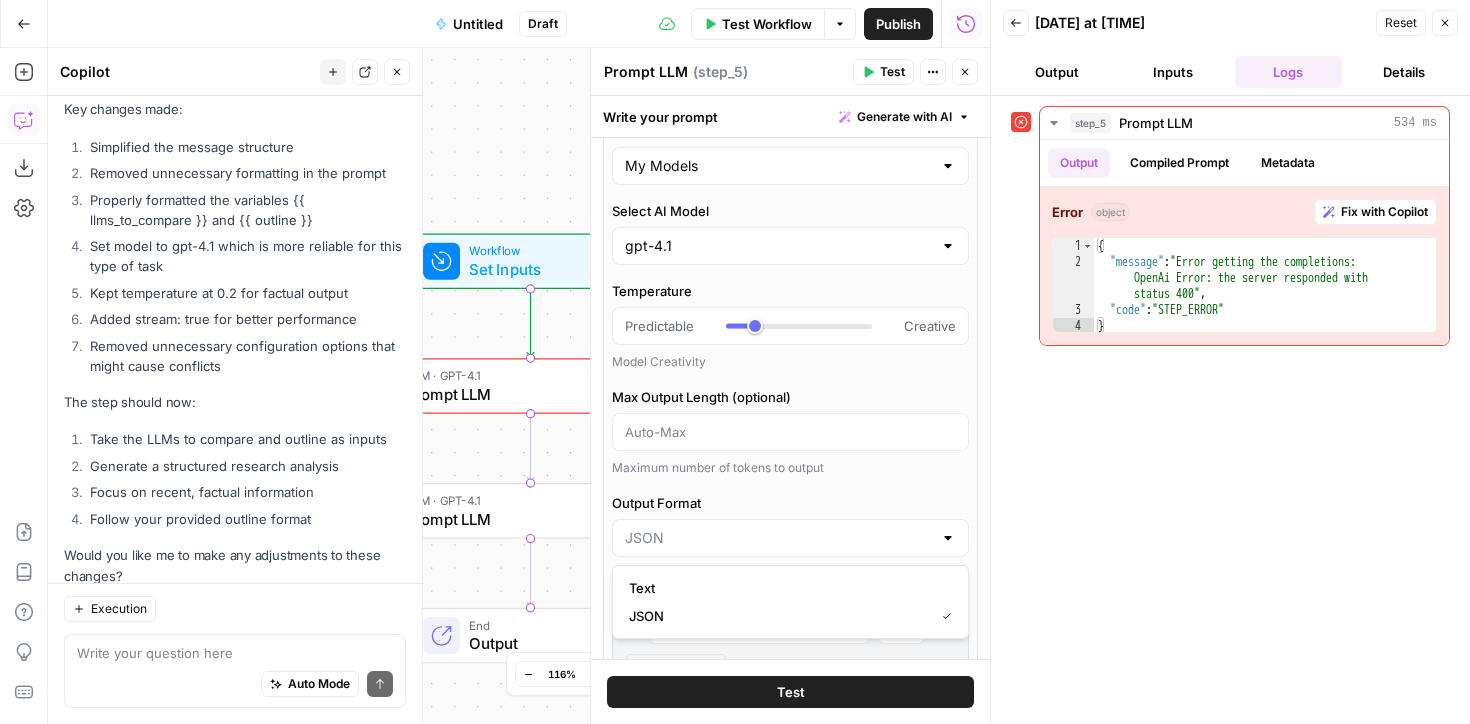 type on "Text" 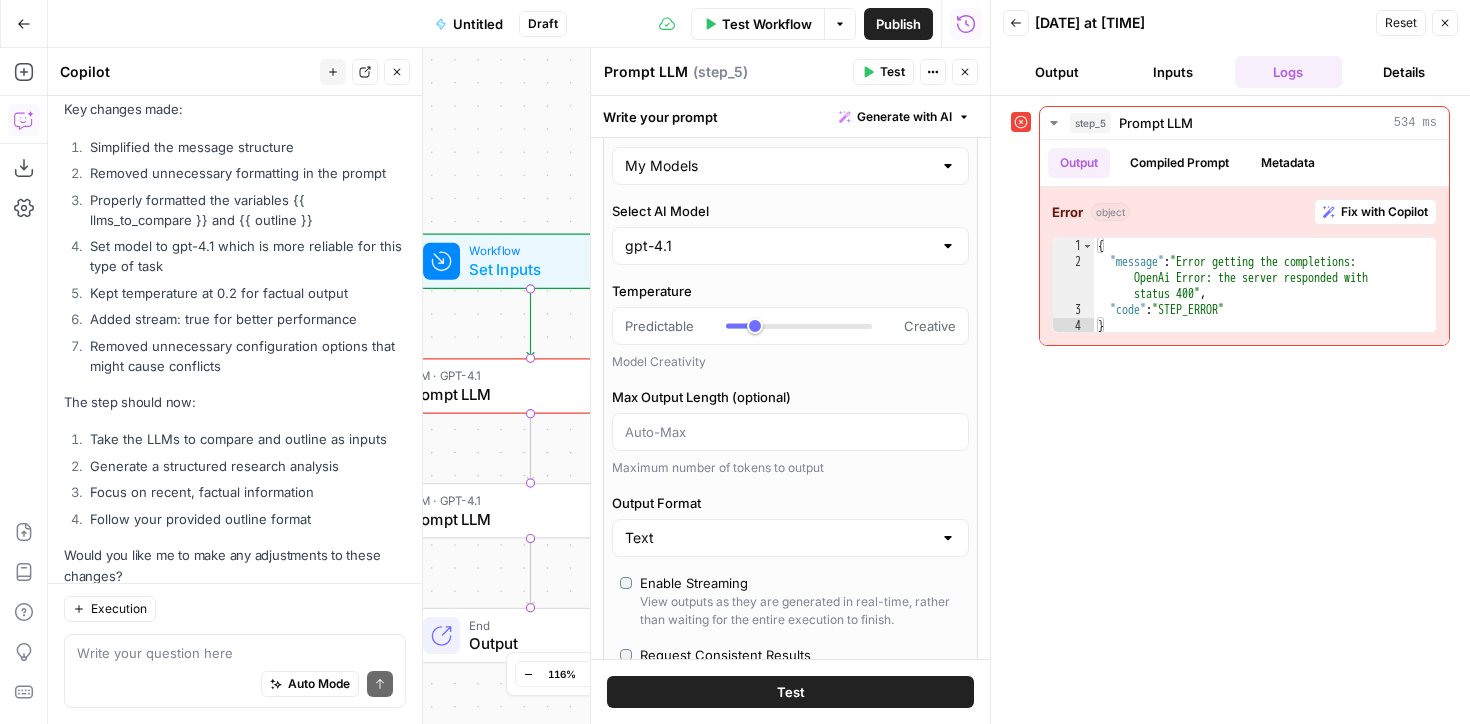 click on "Test" at bounding box center (790, 692) 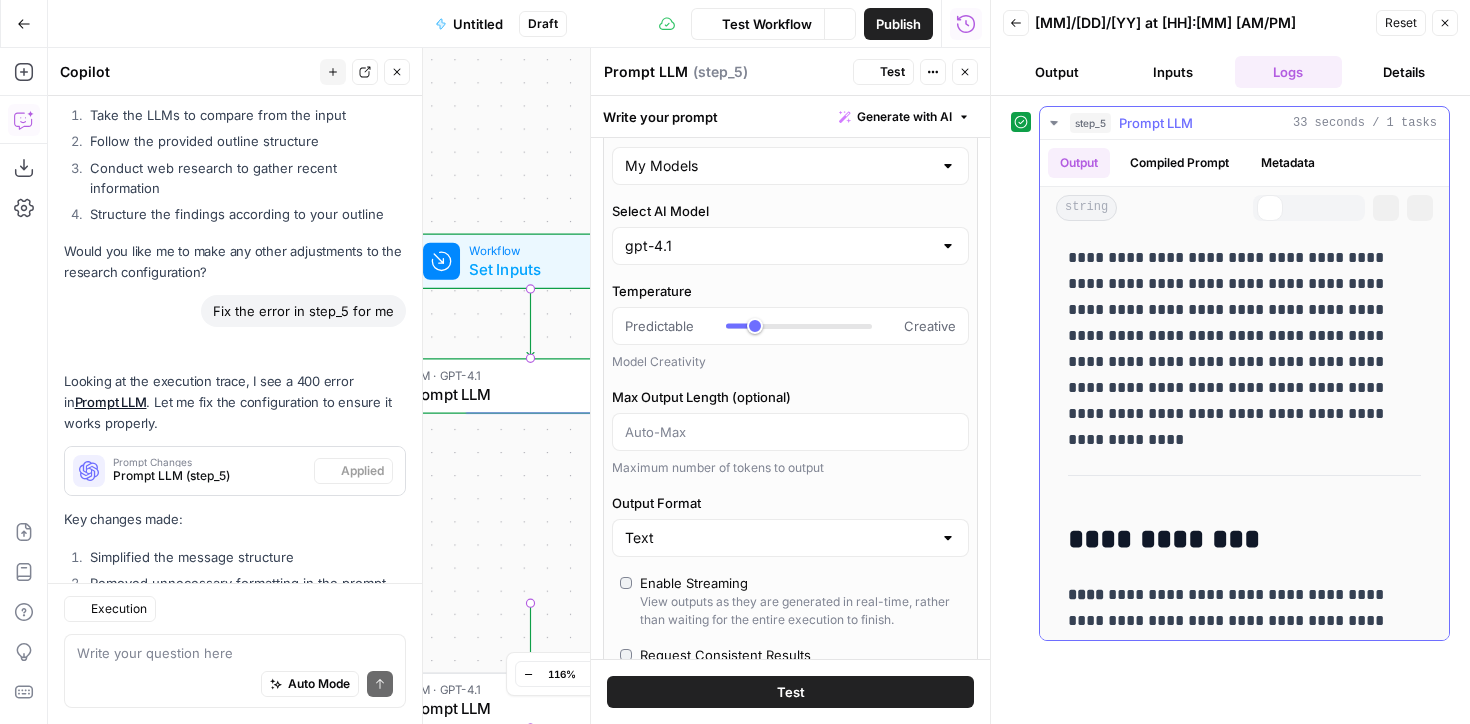 scroll, scrollTop: 10678, scrollLeft: 0, axis: vertical 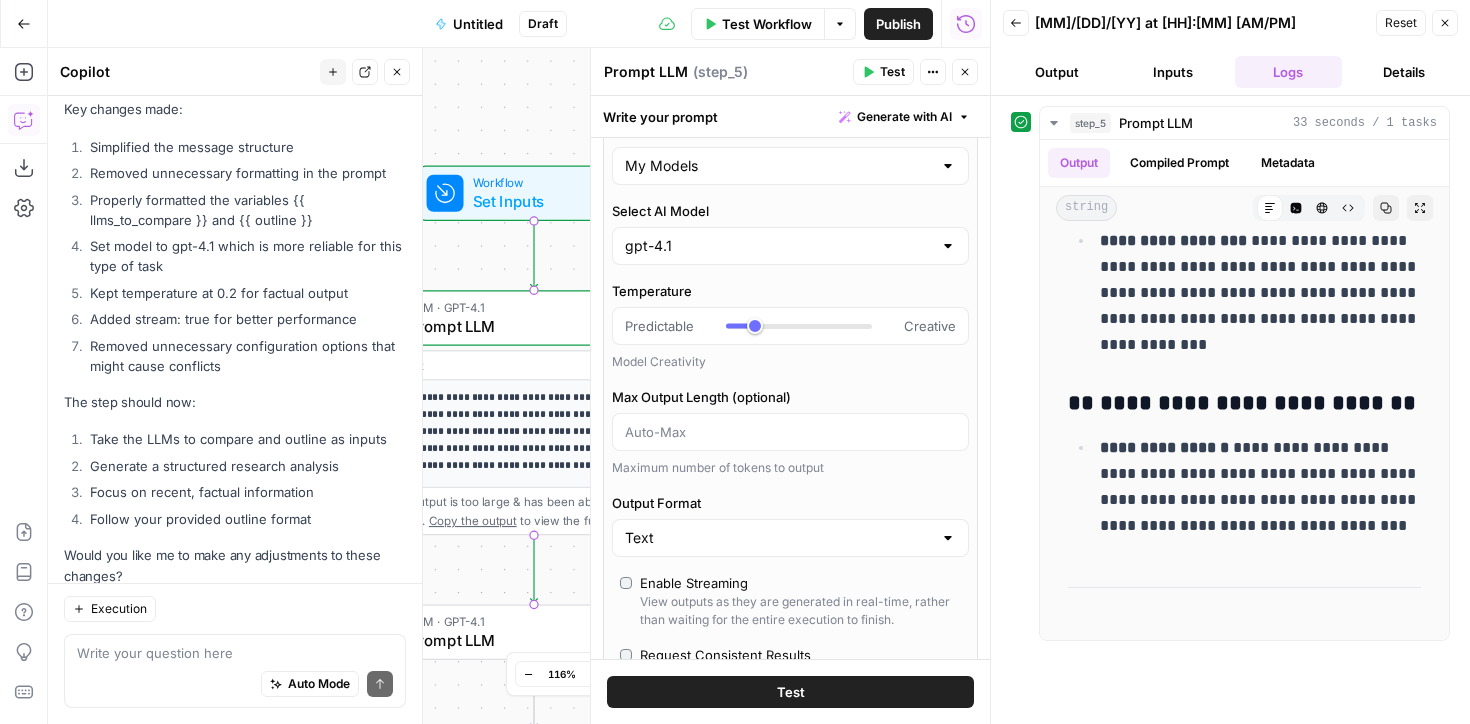 click on "Test Workflow" at bounding box center (767, 24) 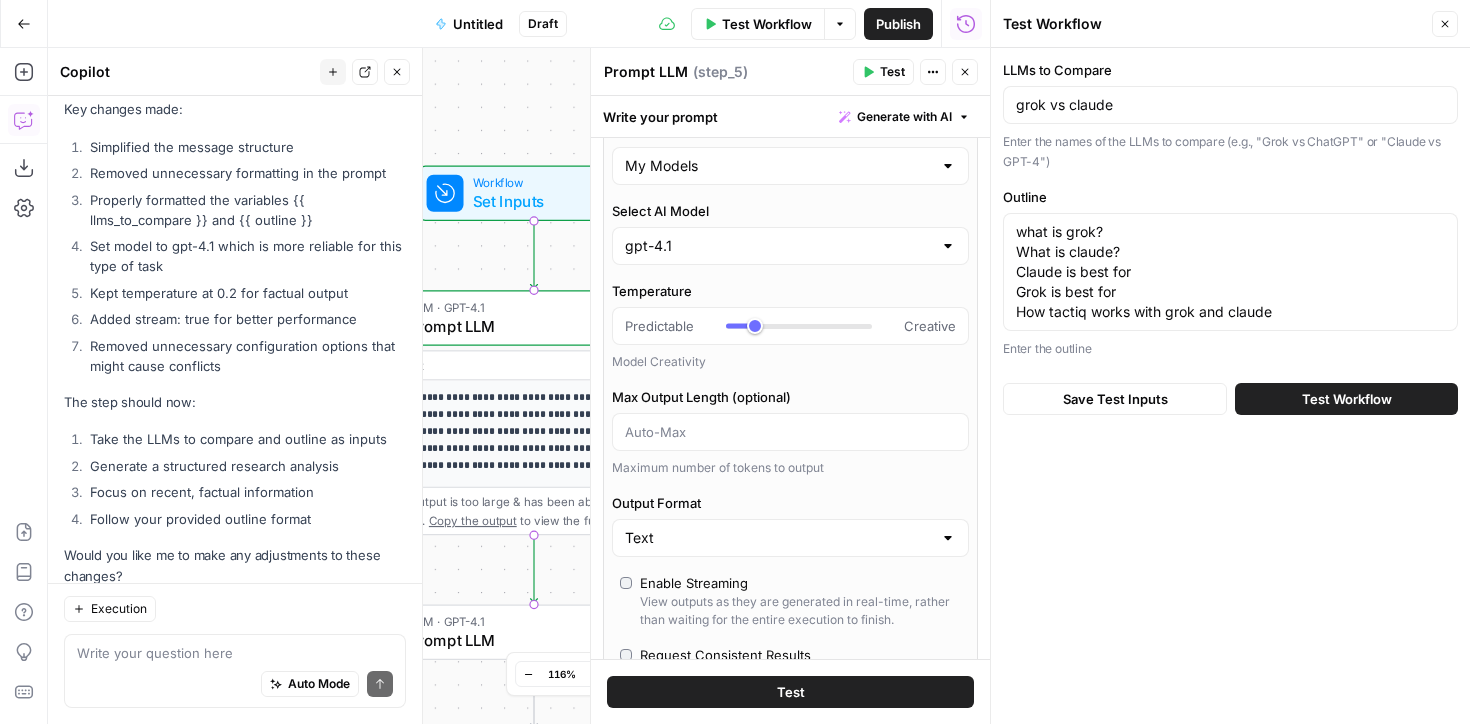 click on "Test Workflow" at bounding box center (1347, 399) 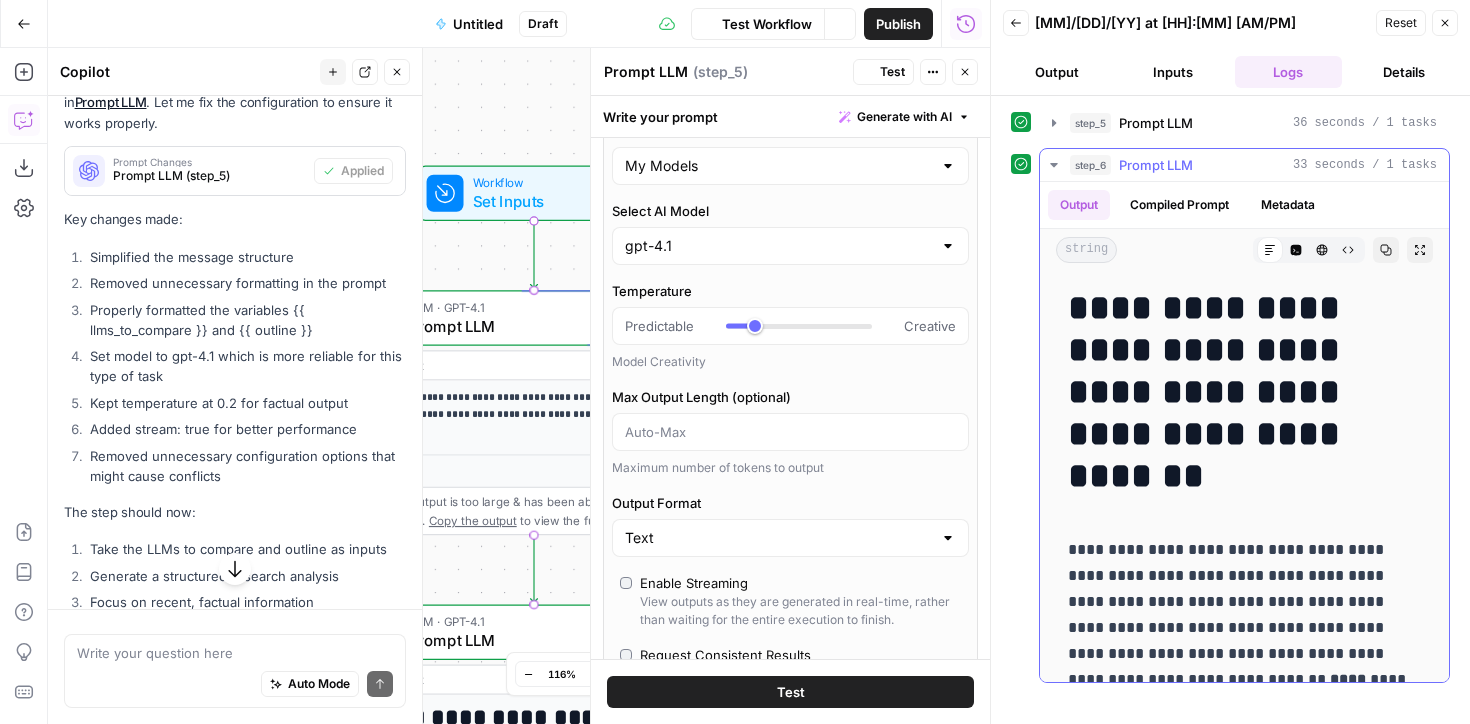 scroll, scrollTop: 10568, scrollLeft: 0, axis: vertical 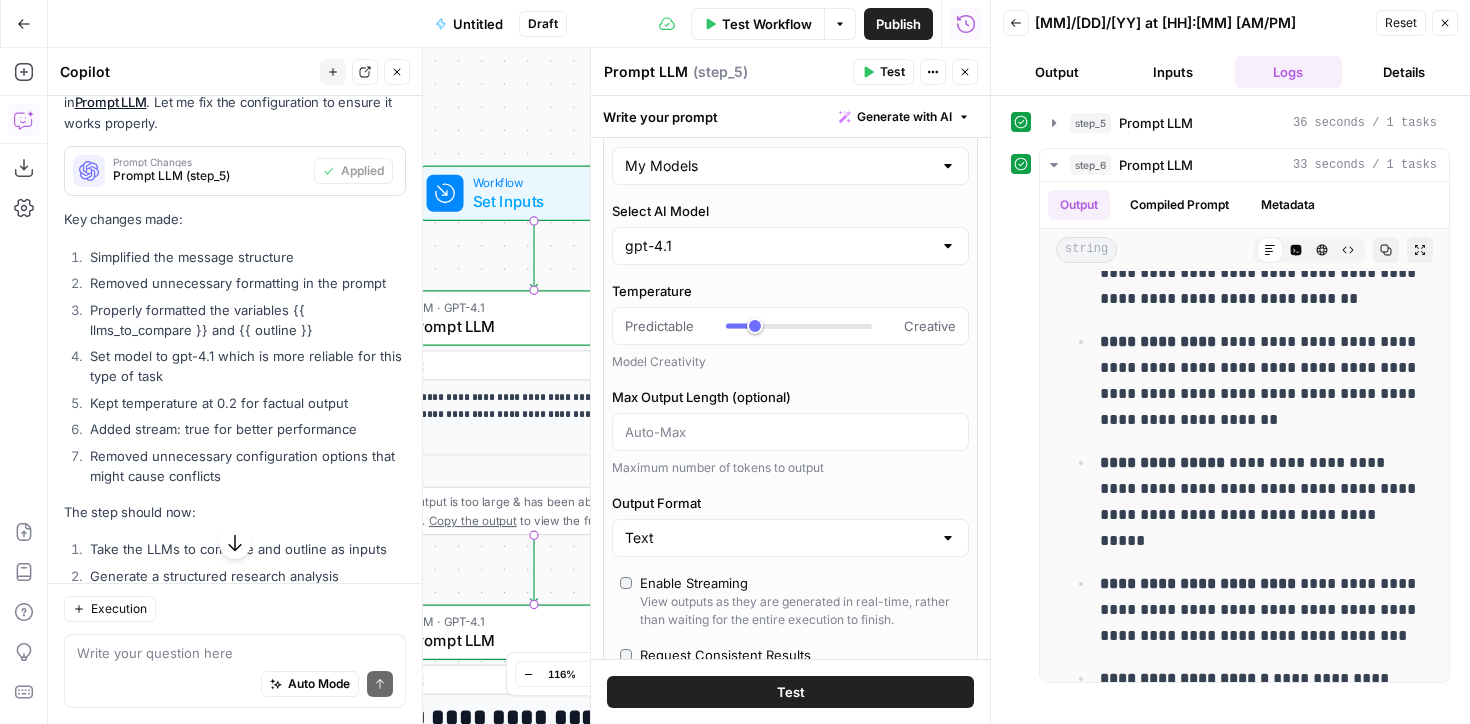 click on "Publish" at bounding box center [898, 24] 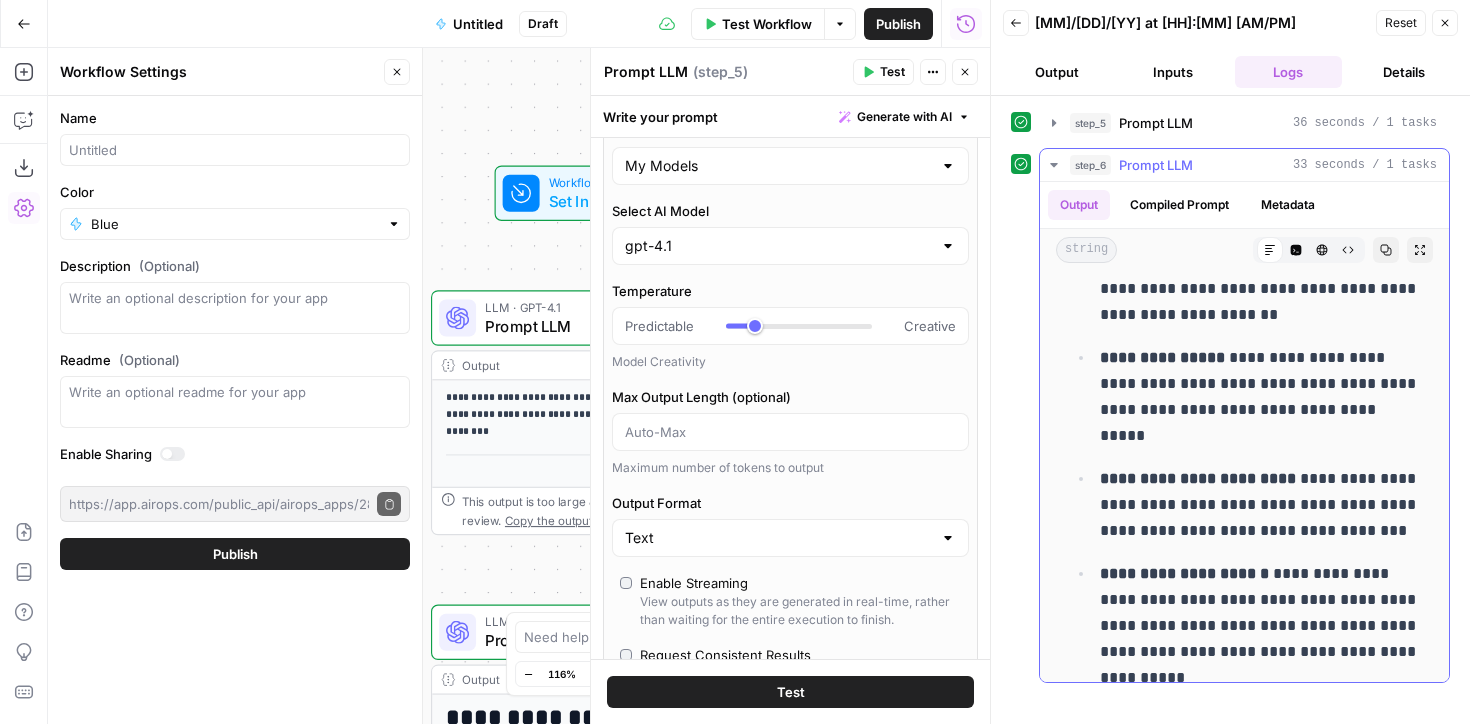 scroll, scrollTop: 1379, scrollLeft: 0, axis: vertical 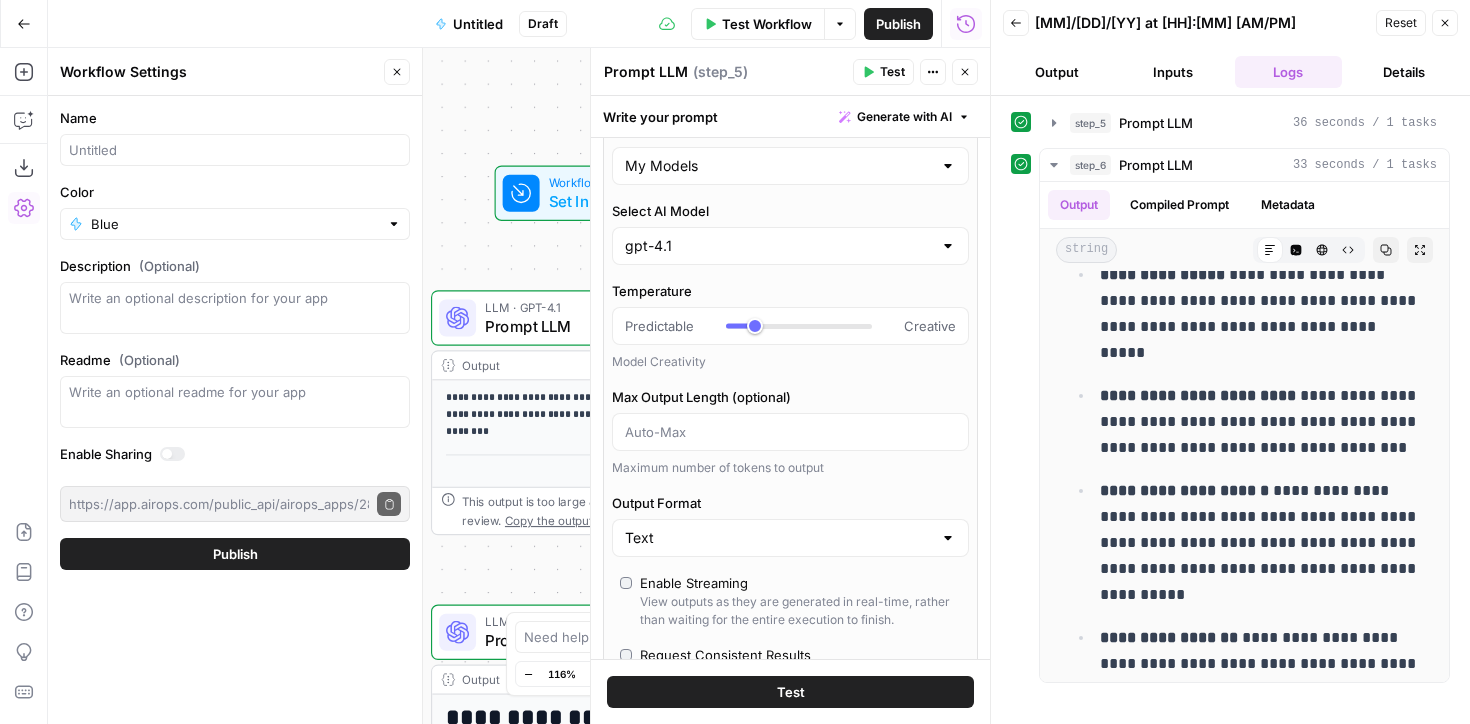 click on "Publish" at bounding box center (898, 24) 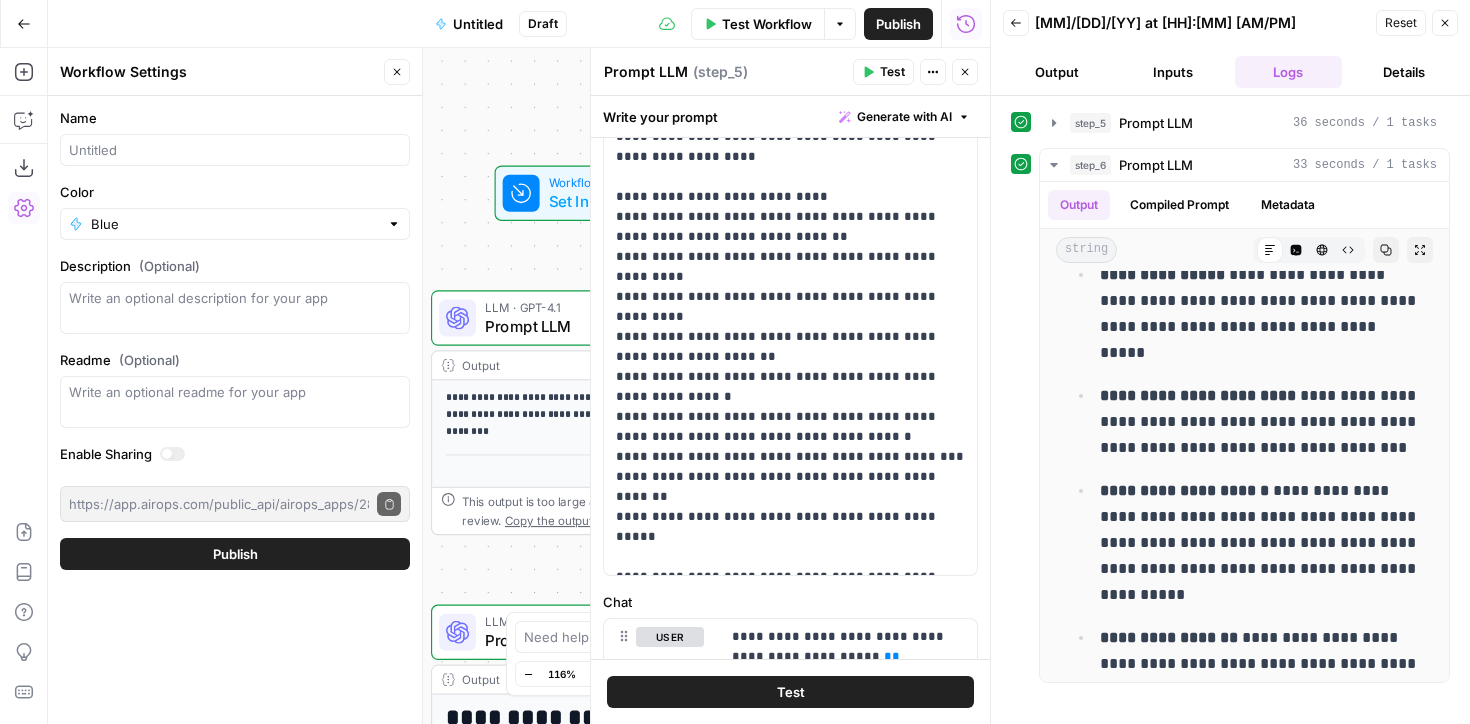 scroll, scrollTop: 1128, scrollLeft: 0, axis: vertical 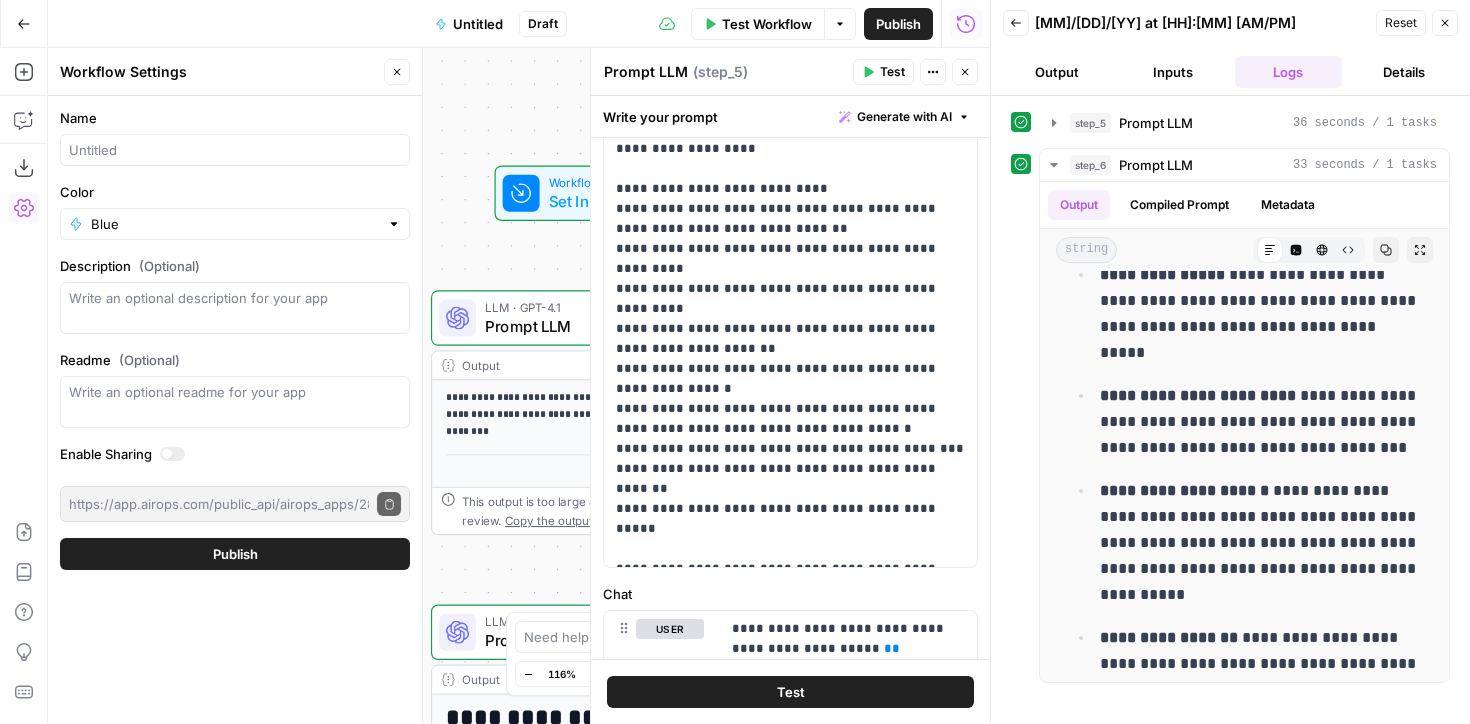 click on "Publish" at bounding box center (898, 24) 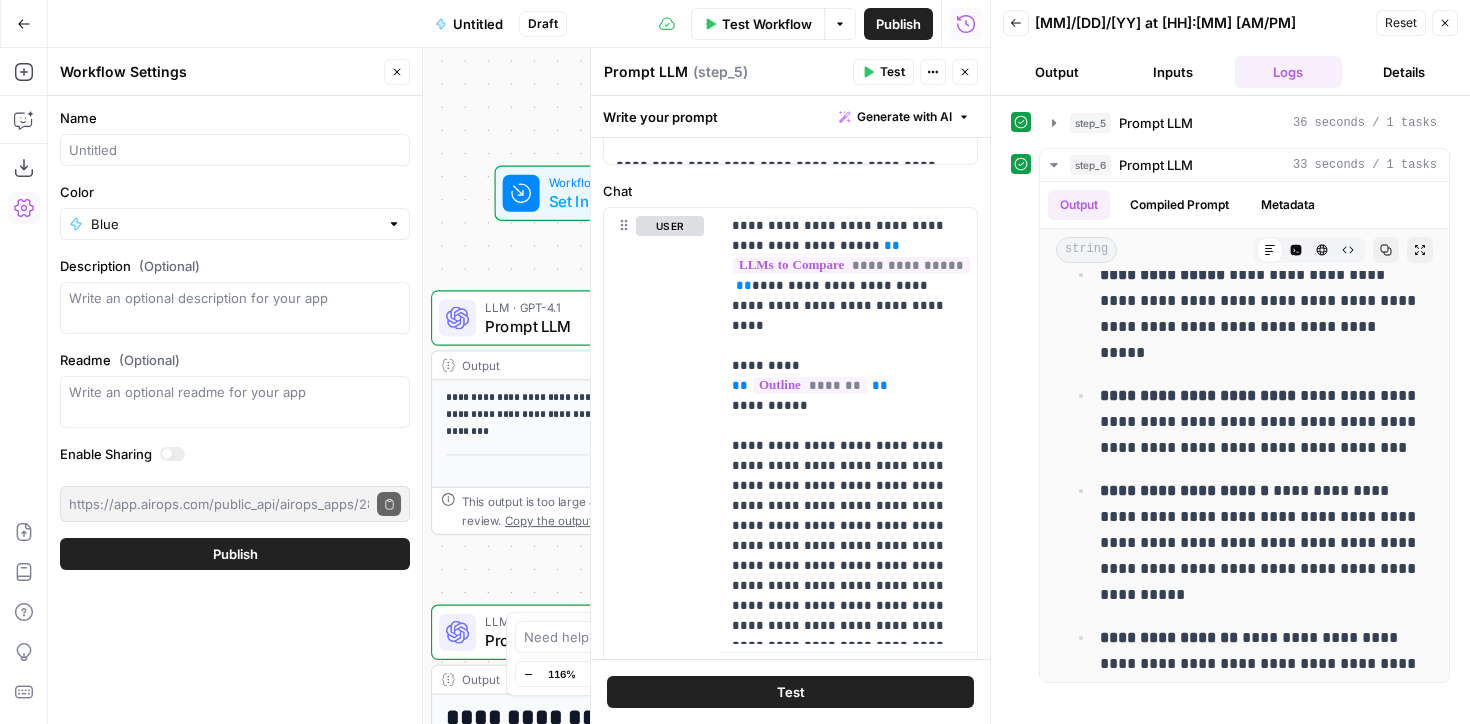 scroll, scrollTop: 1668, scrollLeft: 0, axis: vertical 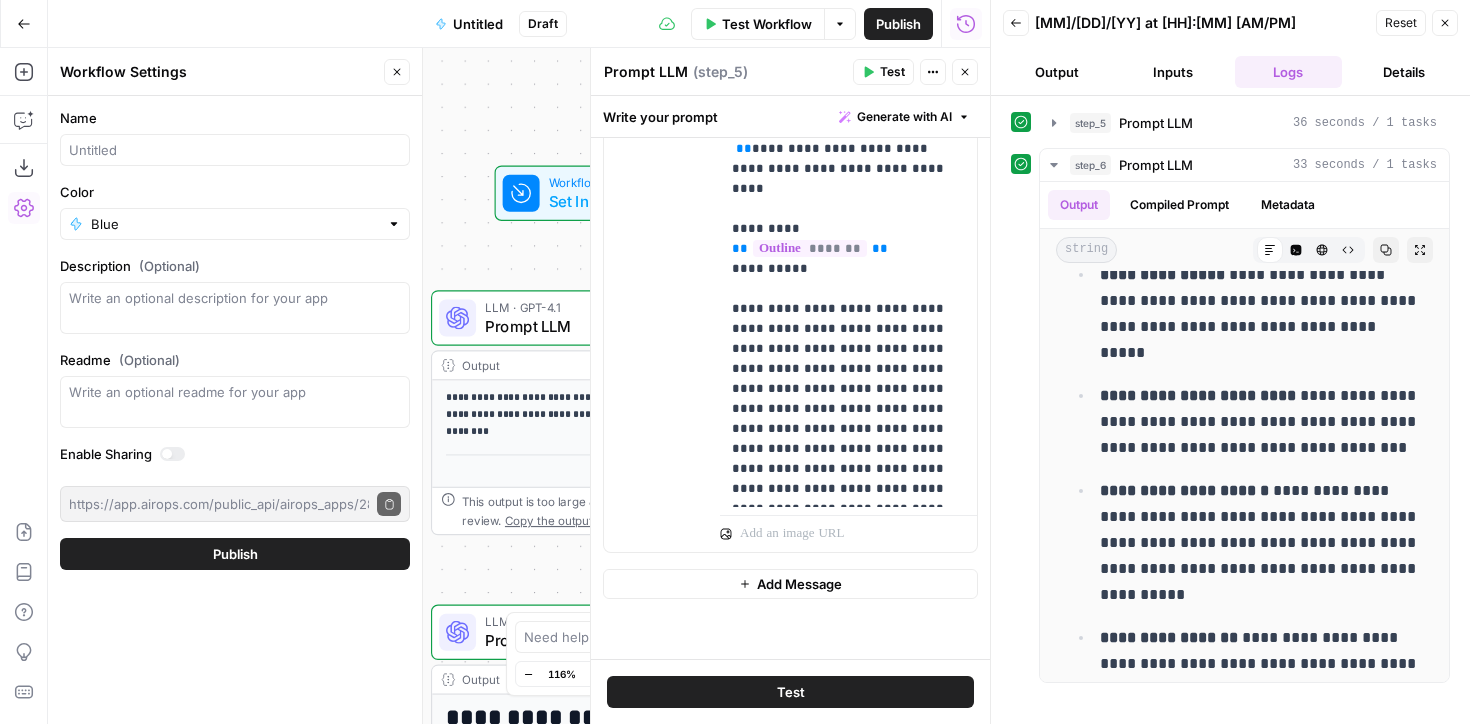 click on "Publish" at bounding box center [898, 24] 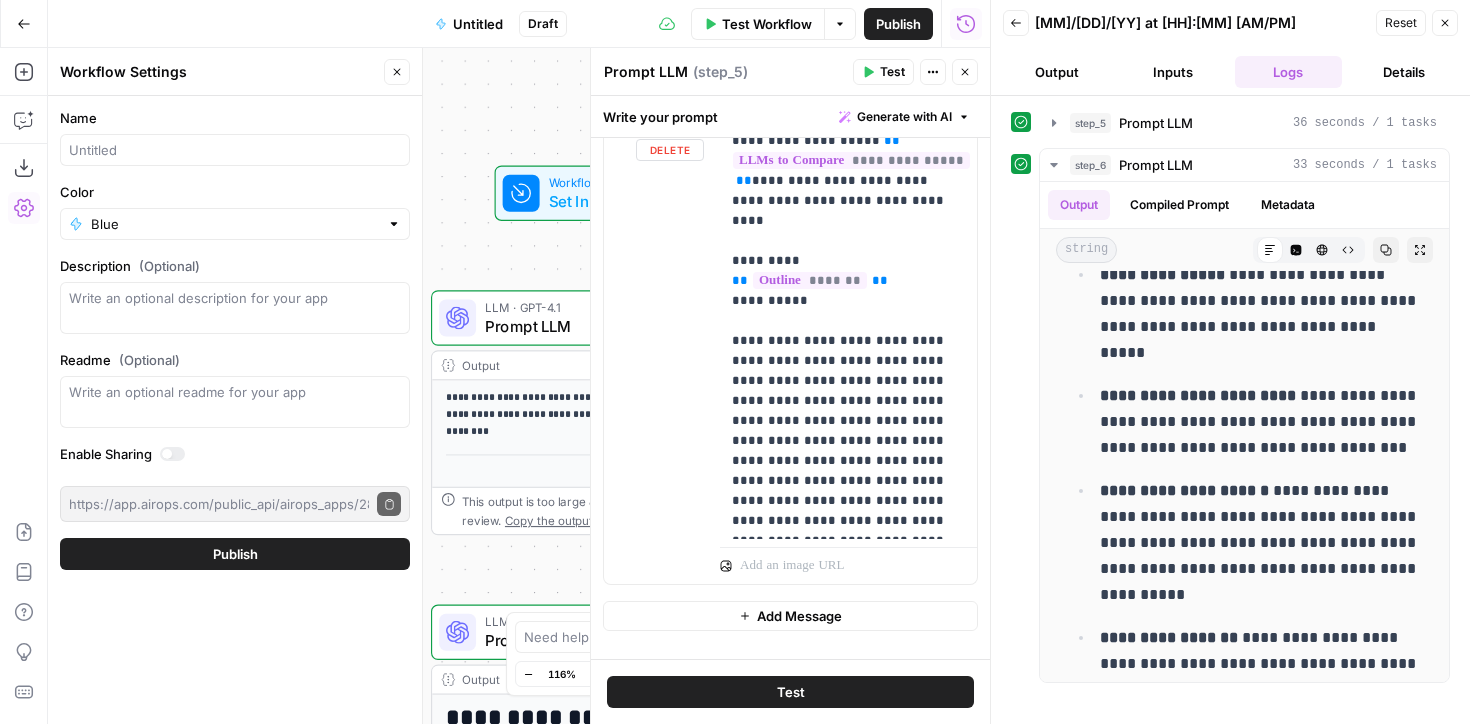 scroll, scrollTop: 1668, scrollLeft: 0, axis: vertical 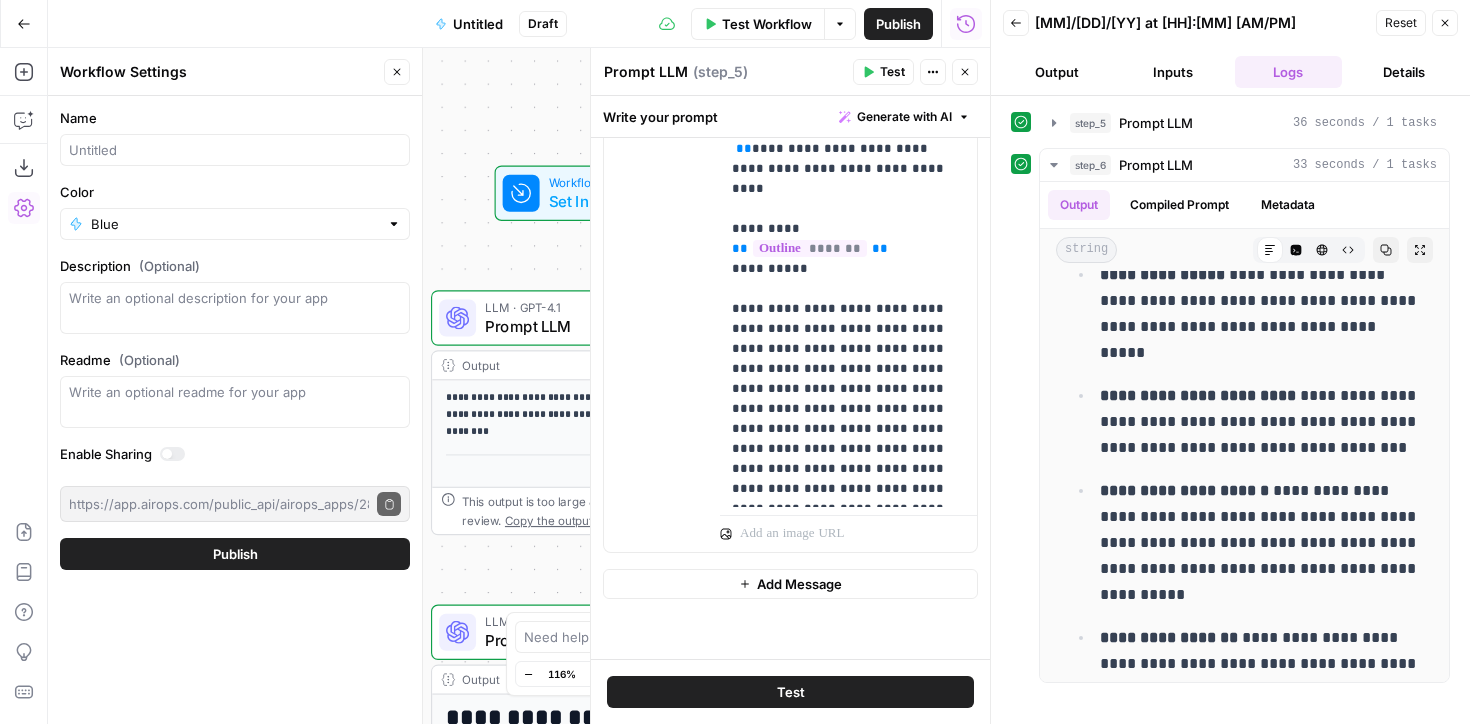 click on "Publish" at bounding box center [898, 24] 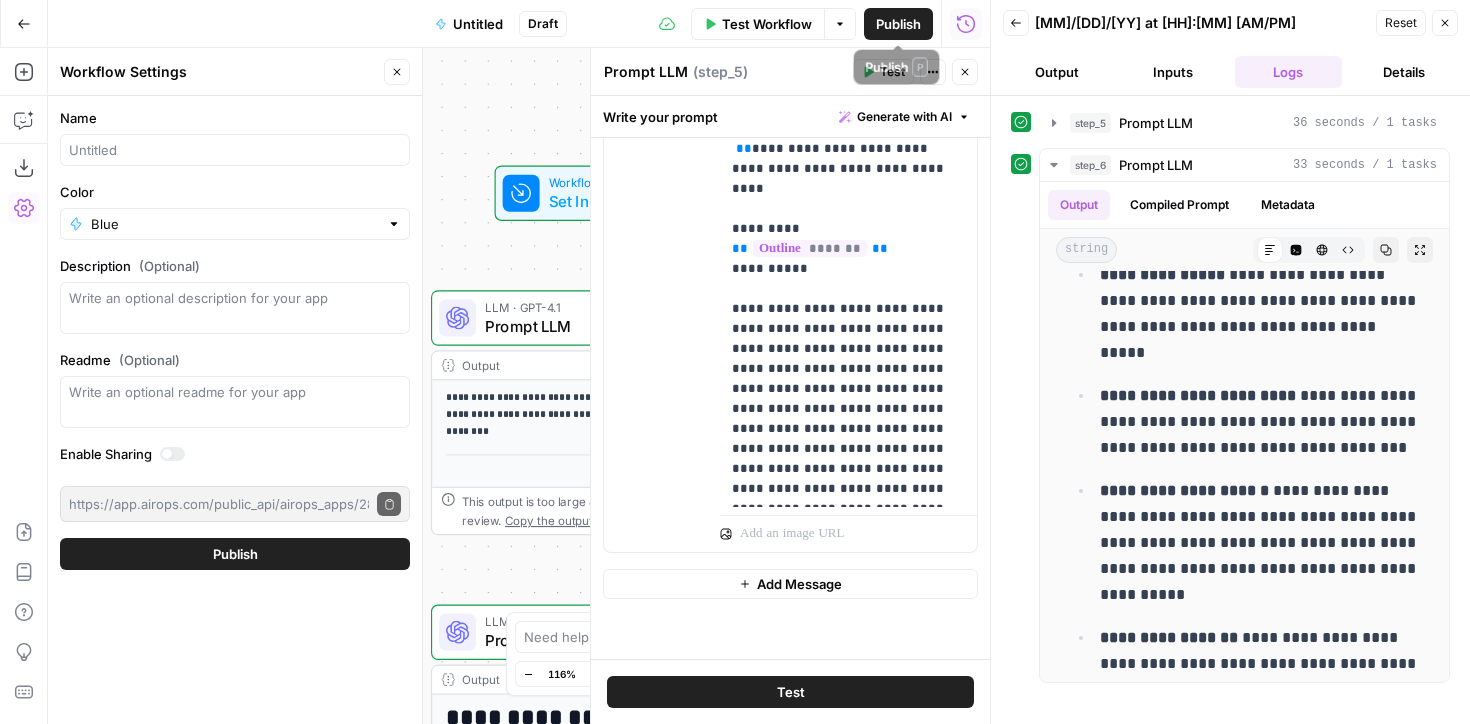 click on "Publish" at bounding box center (898, 24) 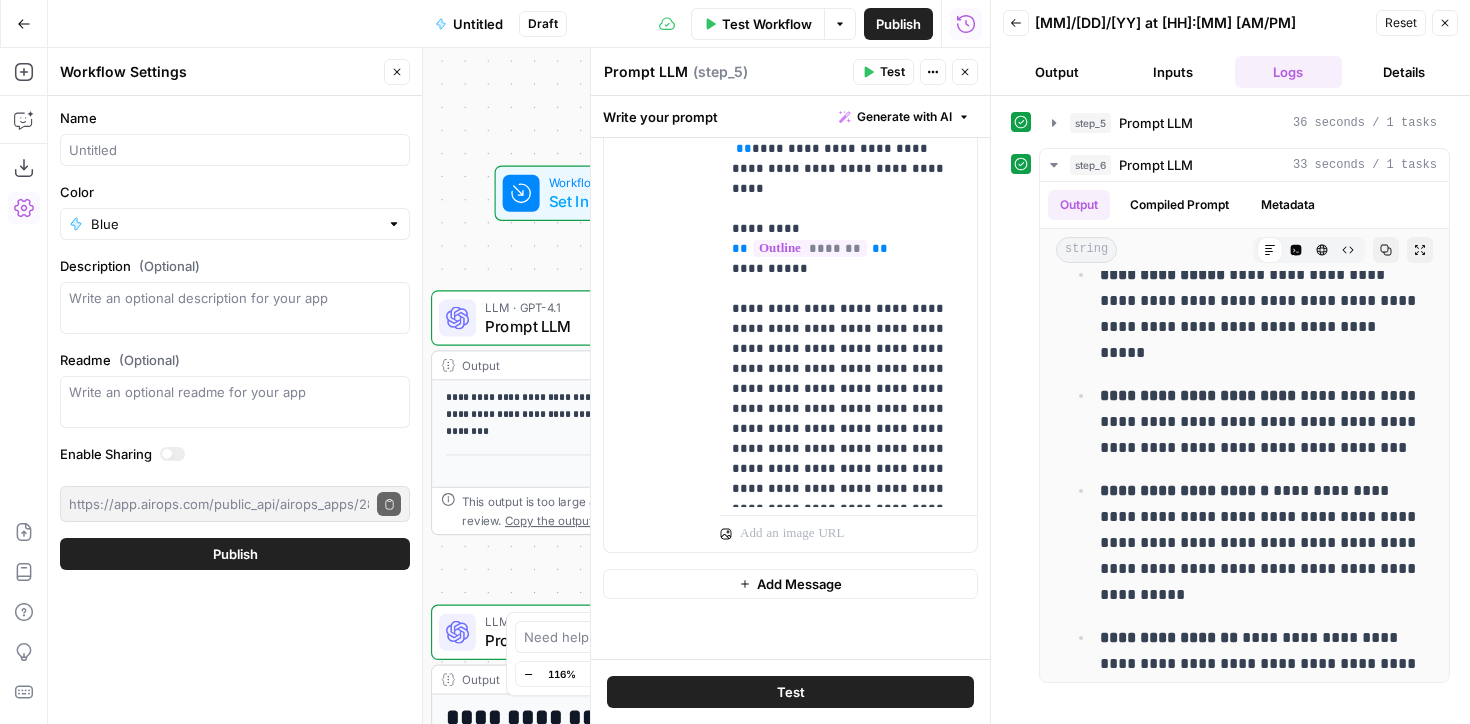 click on "Publish" at bounding box center [898, 24] 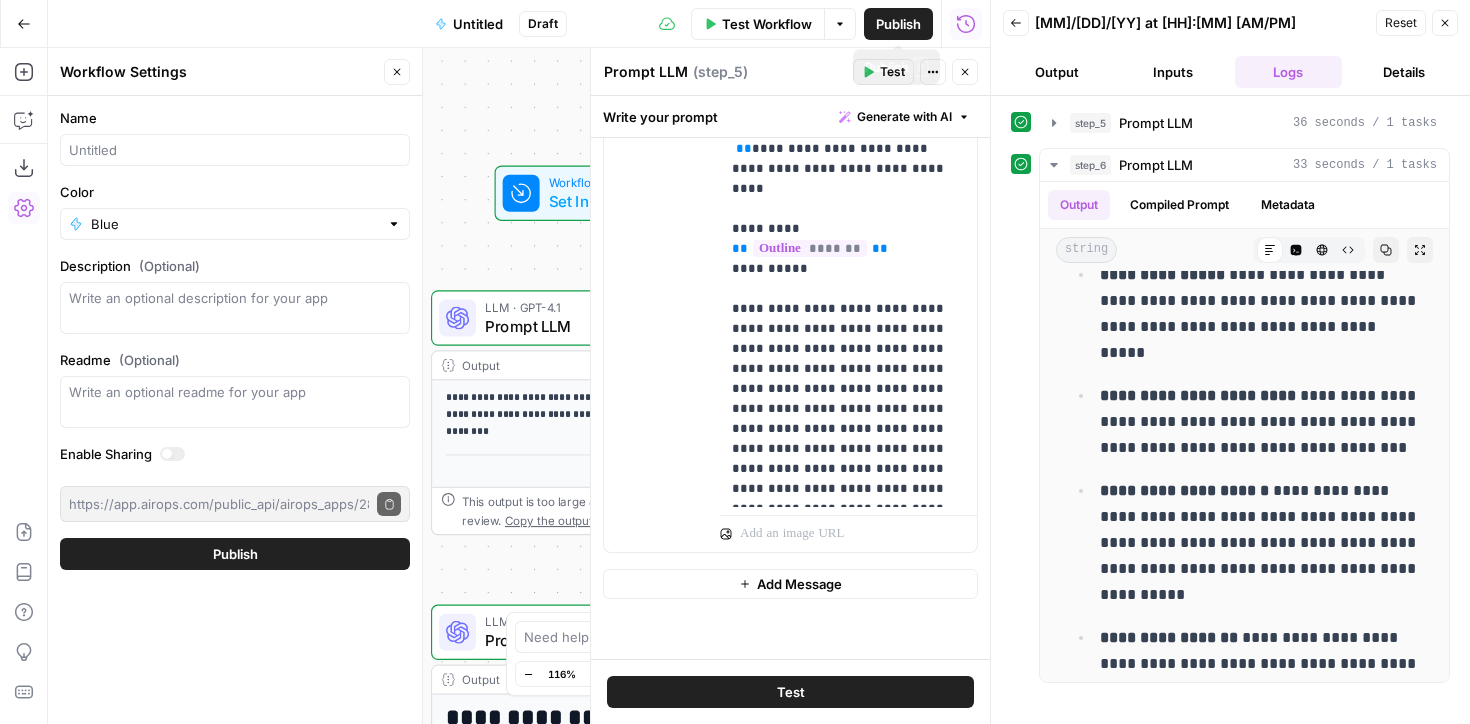 click on "Publish" at bounding box center [898, 24] 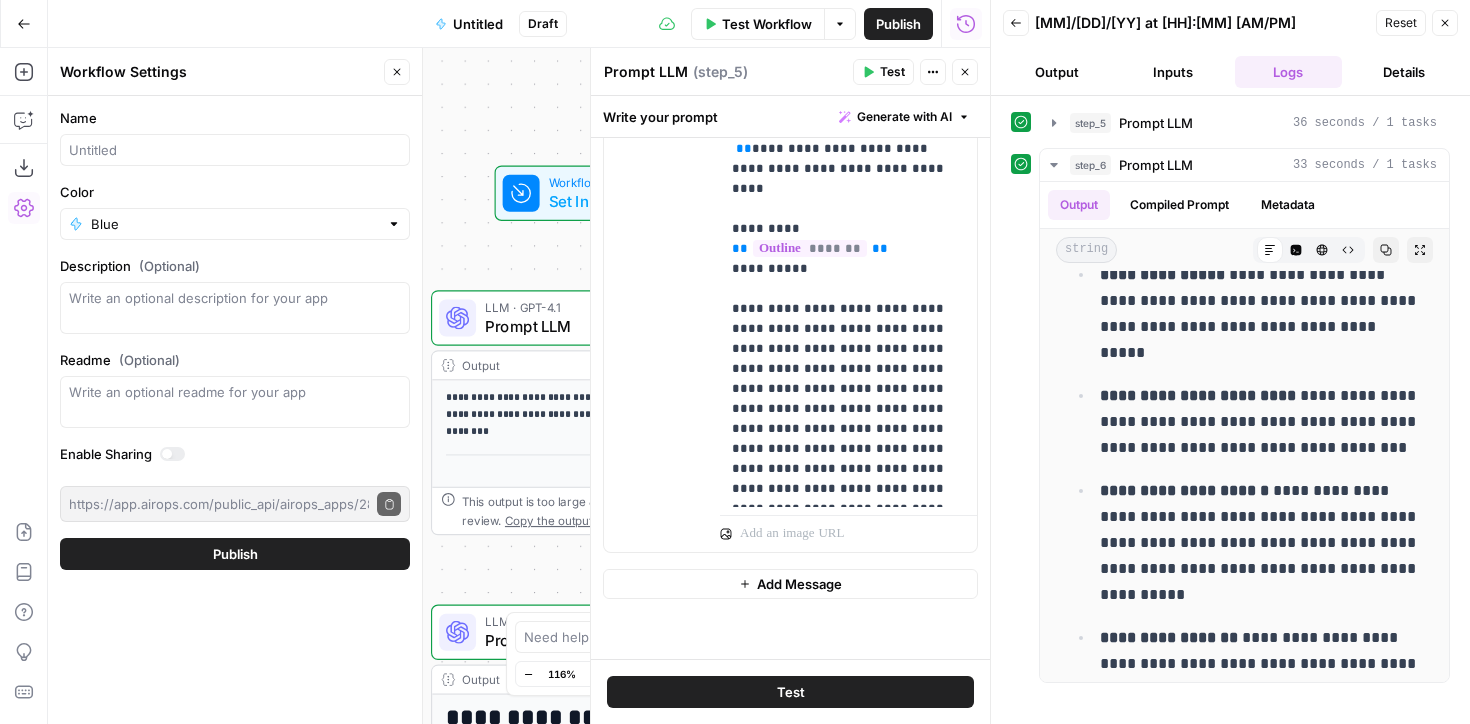 click on "Publish" at bounding box center (898, 24) 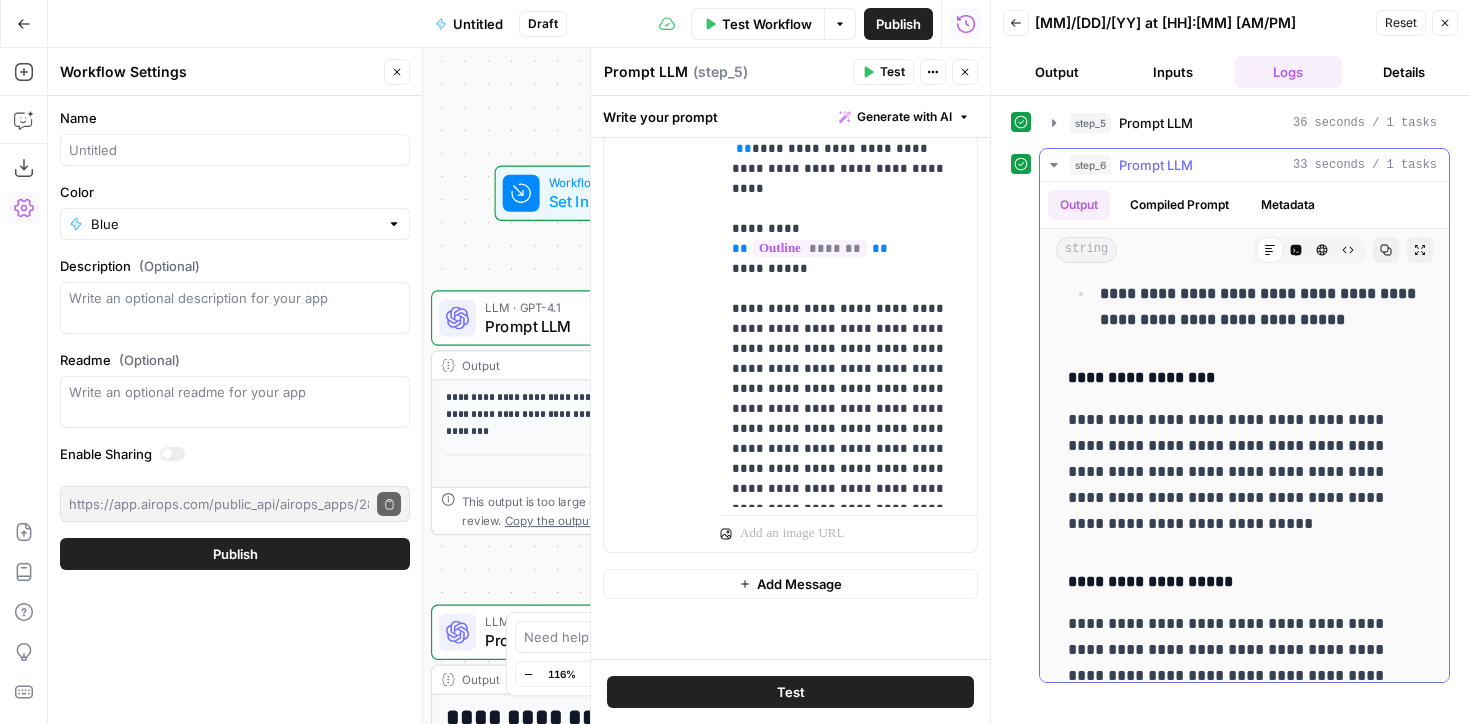 scroll, scrollTop: 2483, scrollLeft: 0, axis: vertical 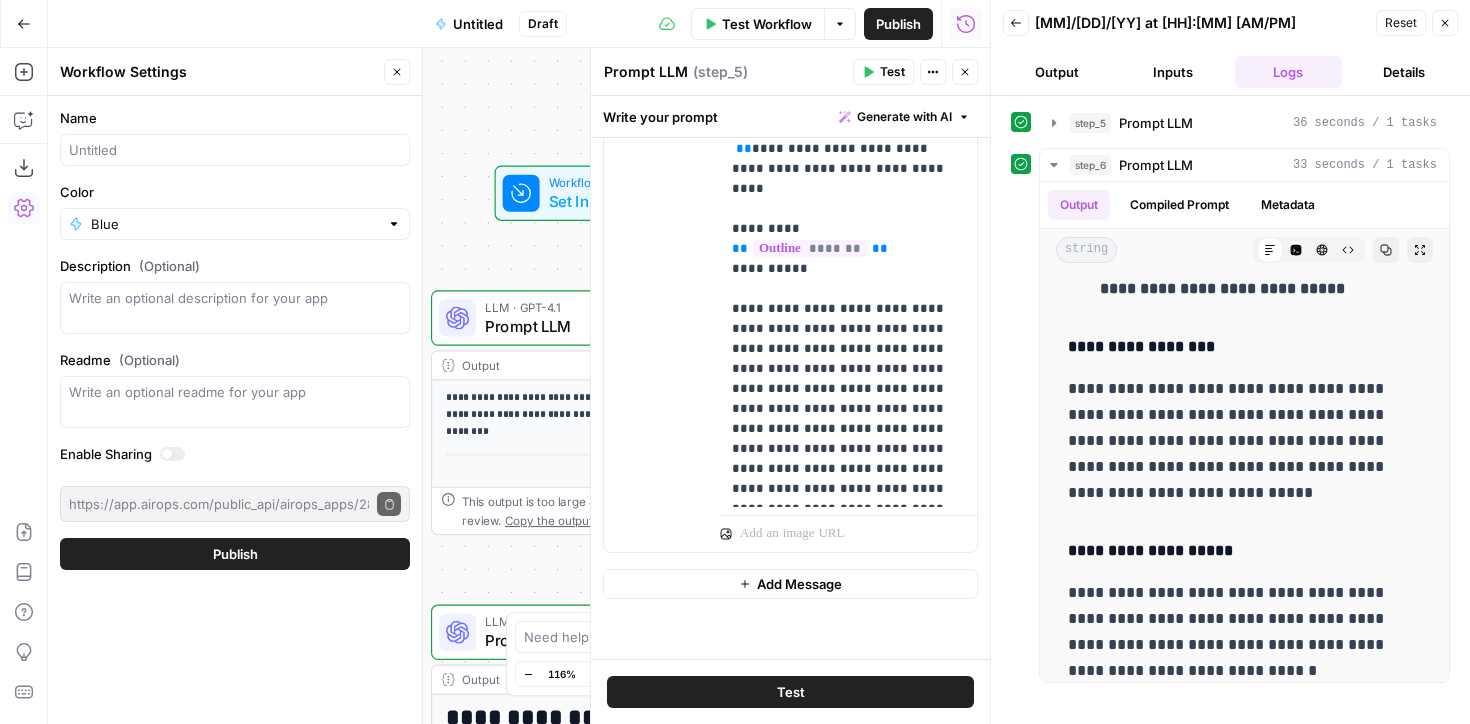 click on "Publish" at bounding box center [898, 24] 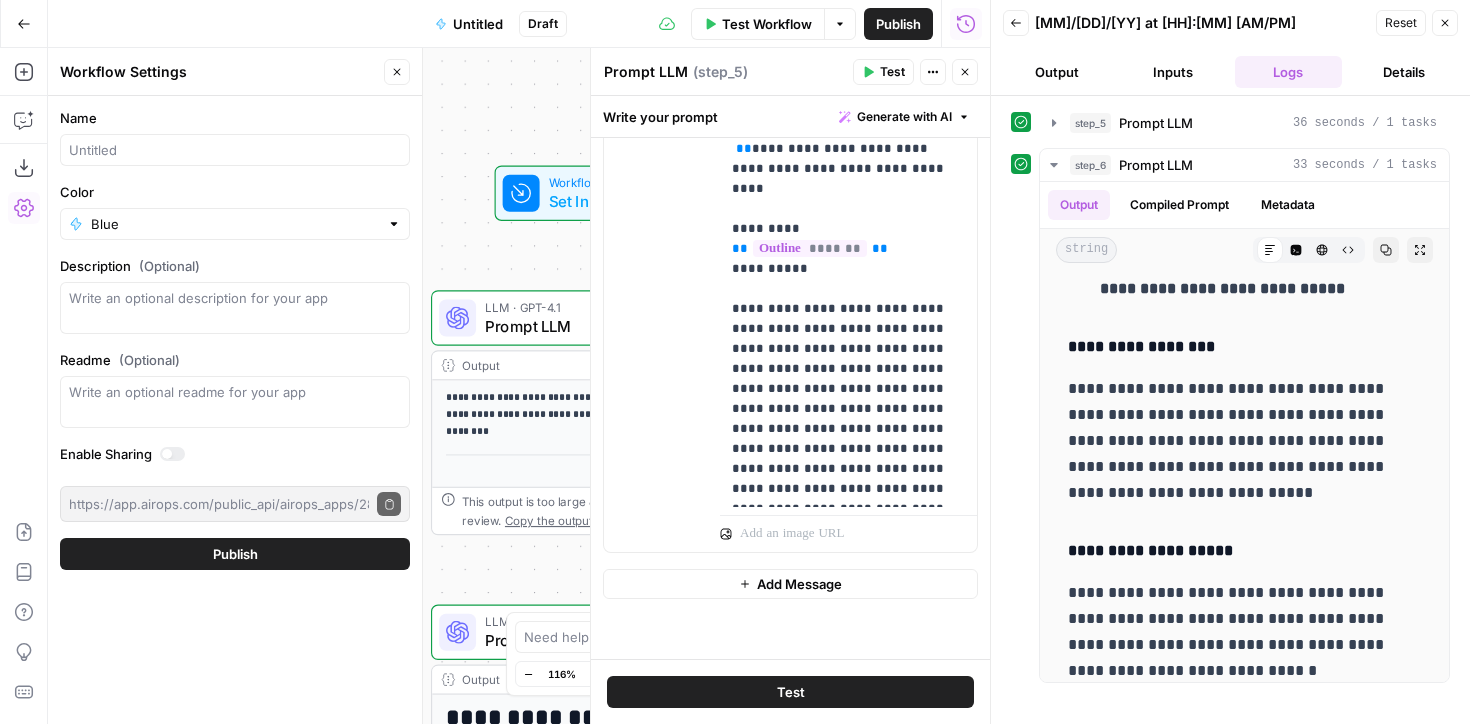 click on "Publish" at bounding box center (898, 24) 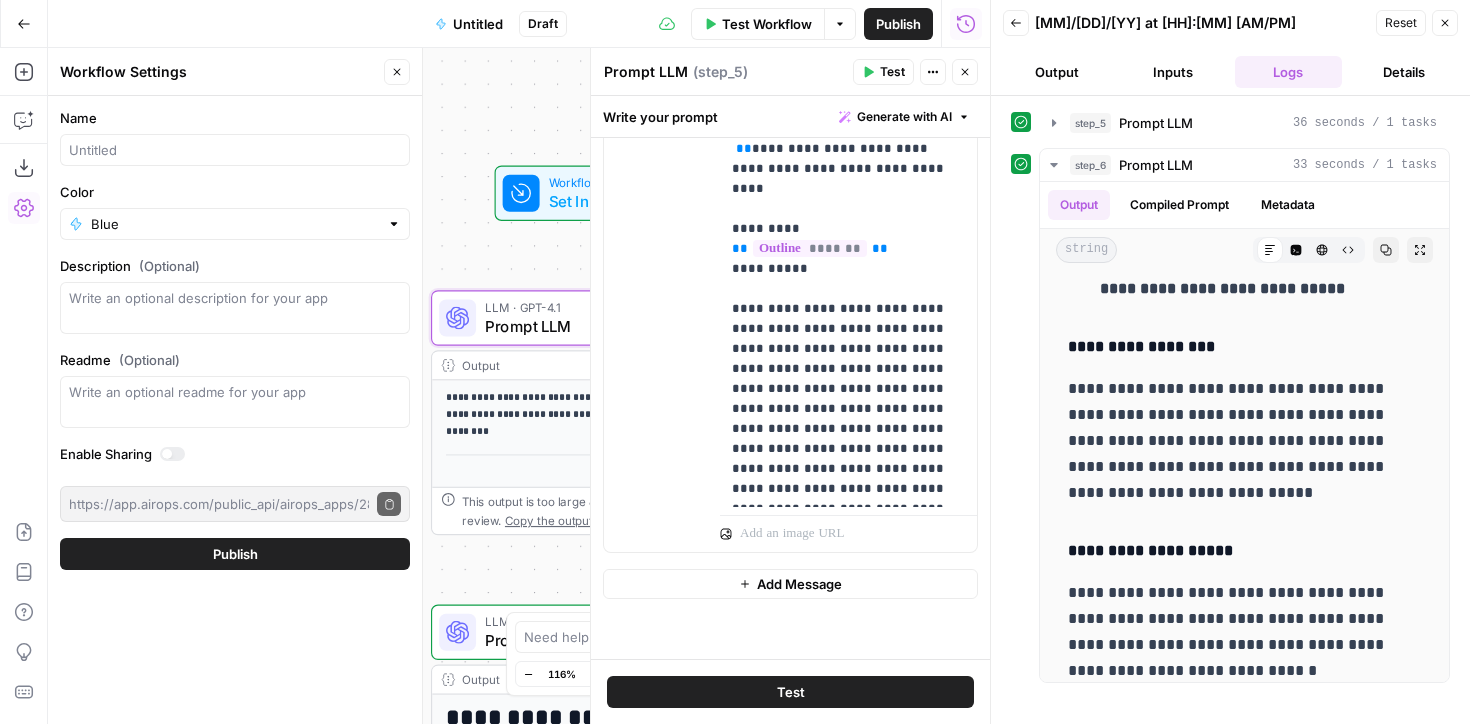 click on "Publish" at bounding box center [898, 24] 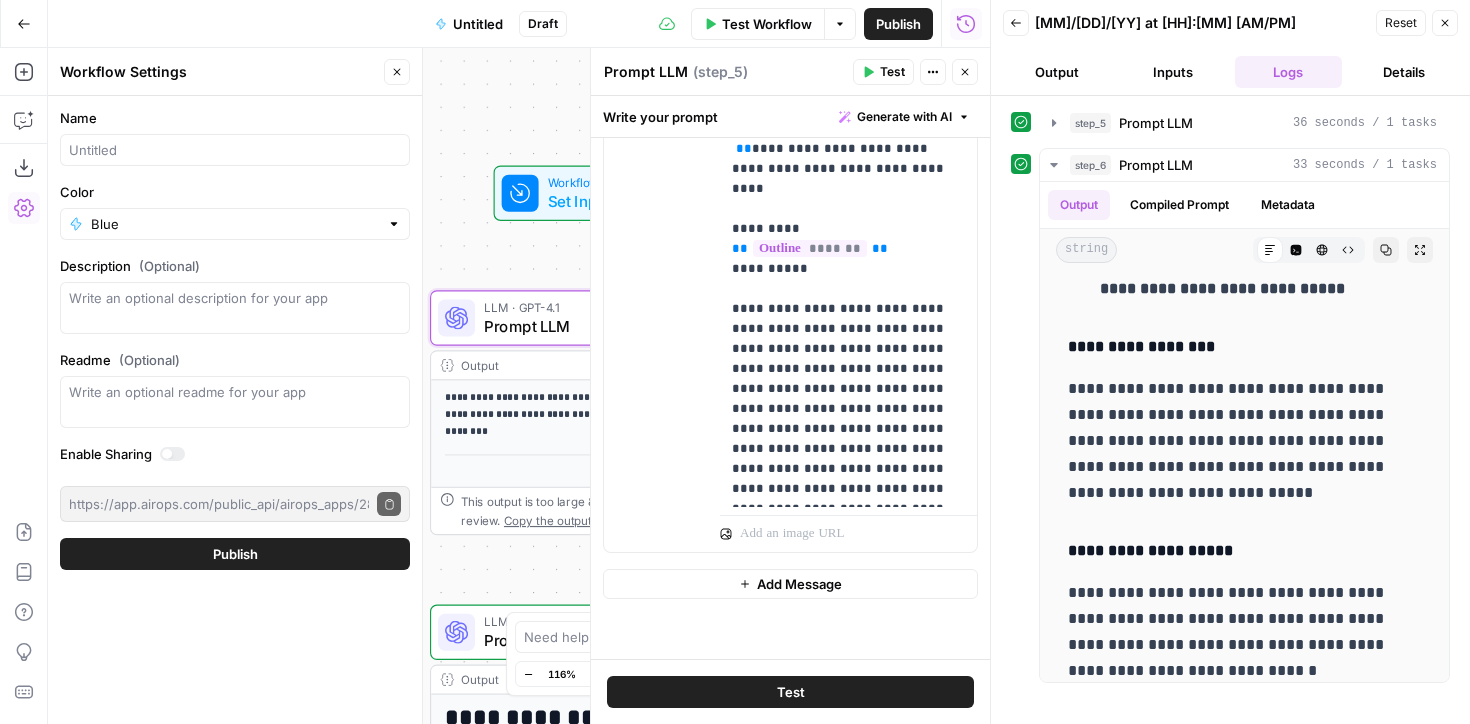 click on "**********" at bounding box center (519, 386) 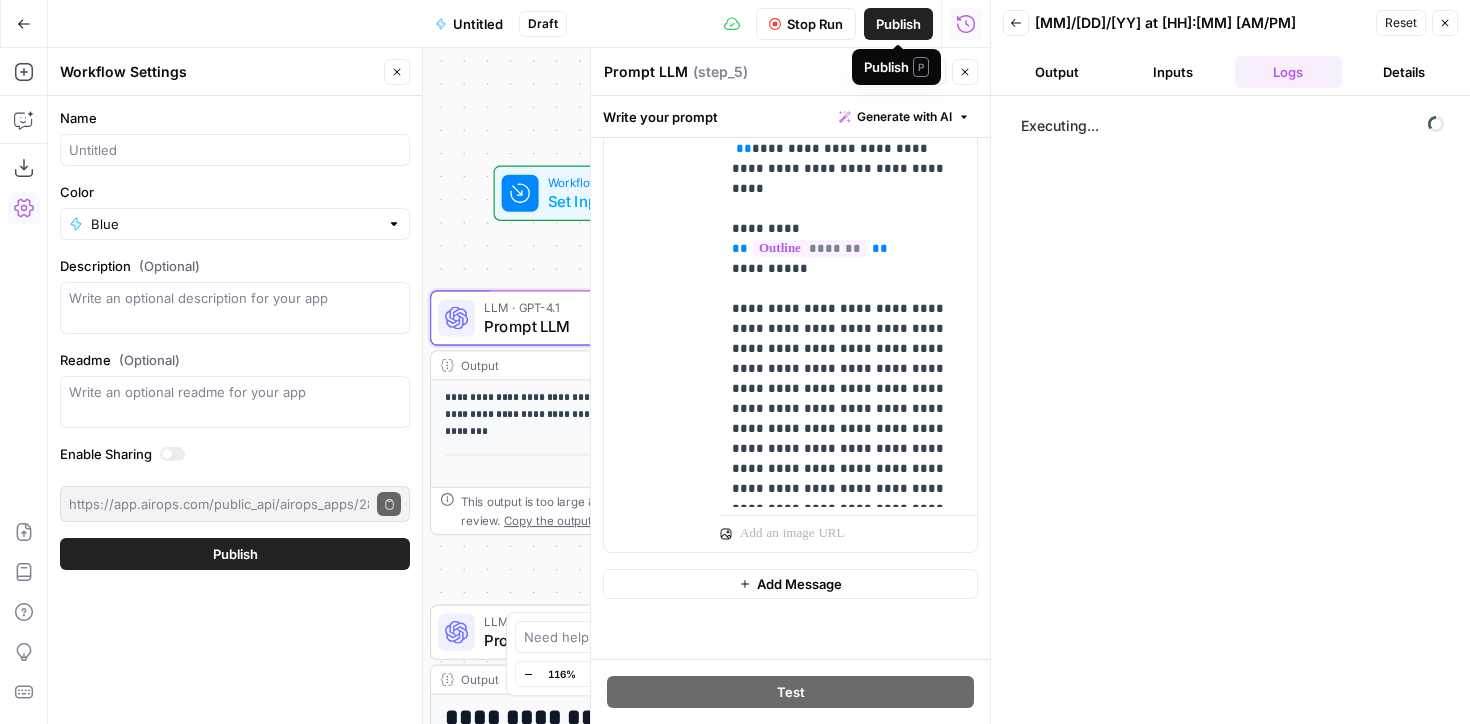 click on "Publish" at bounding box center [898, 24] 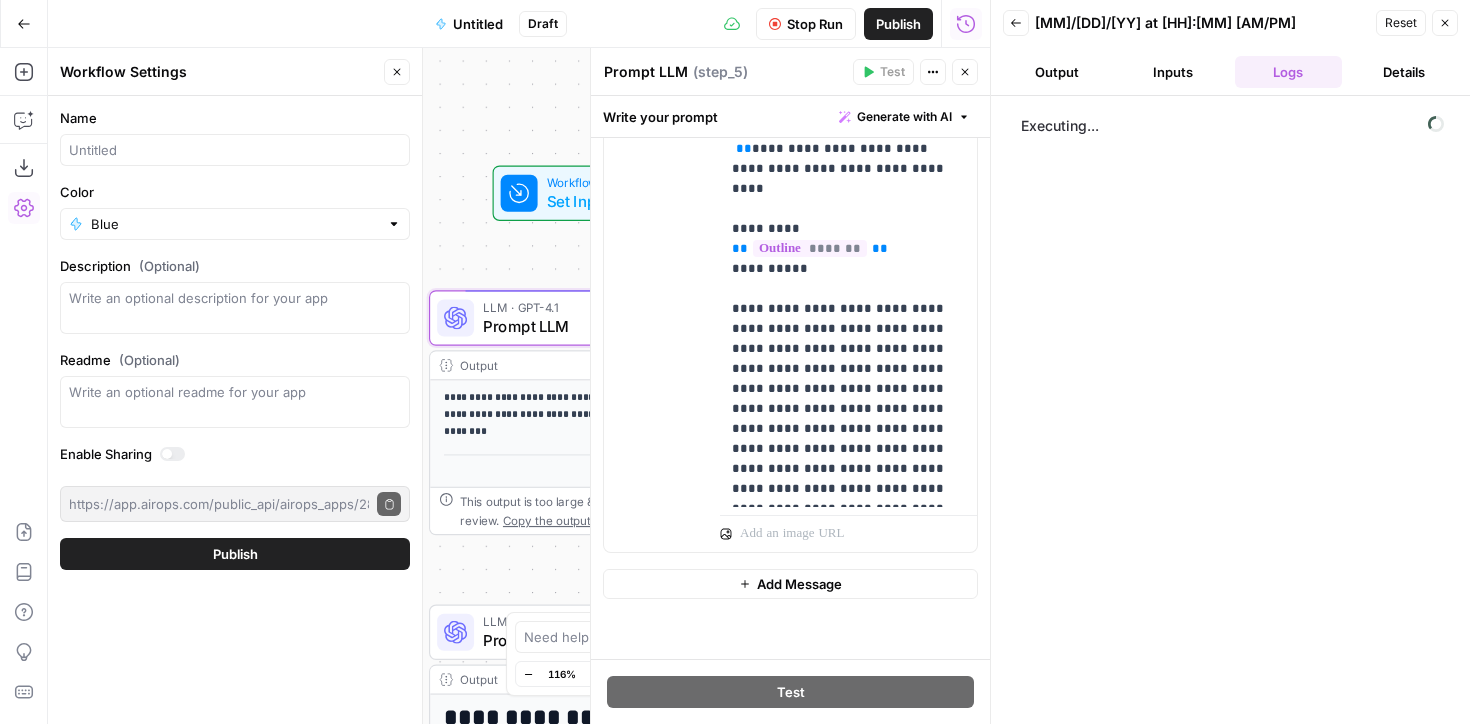 click on "**********" at bounding box center [519, 386] 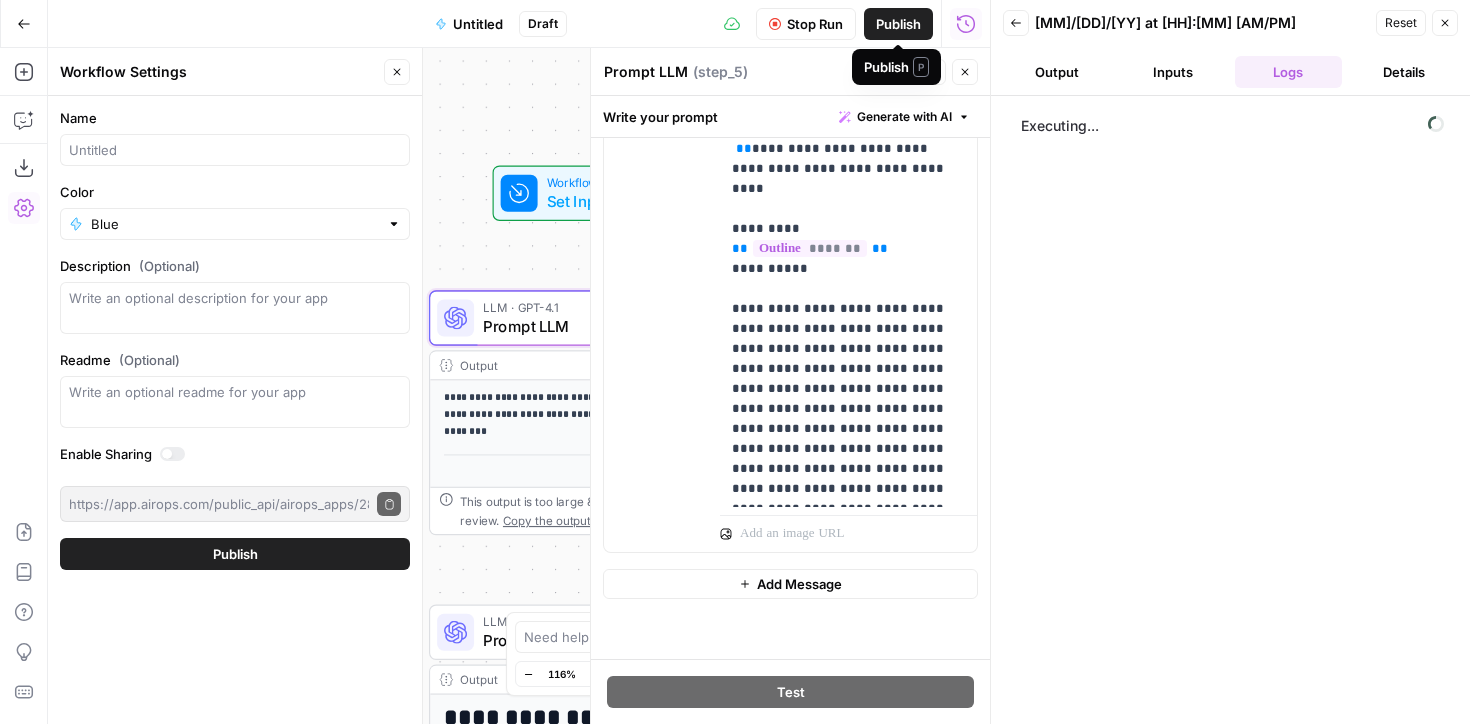 click on "Publish" at bounding box center (898, 24) 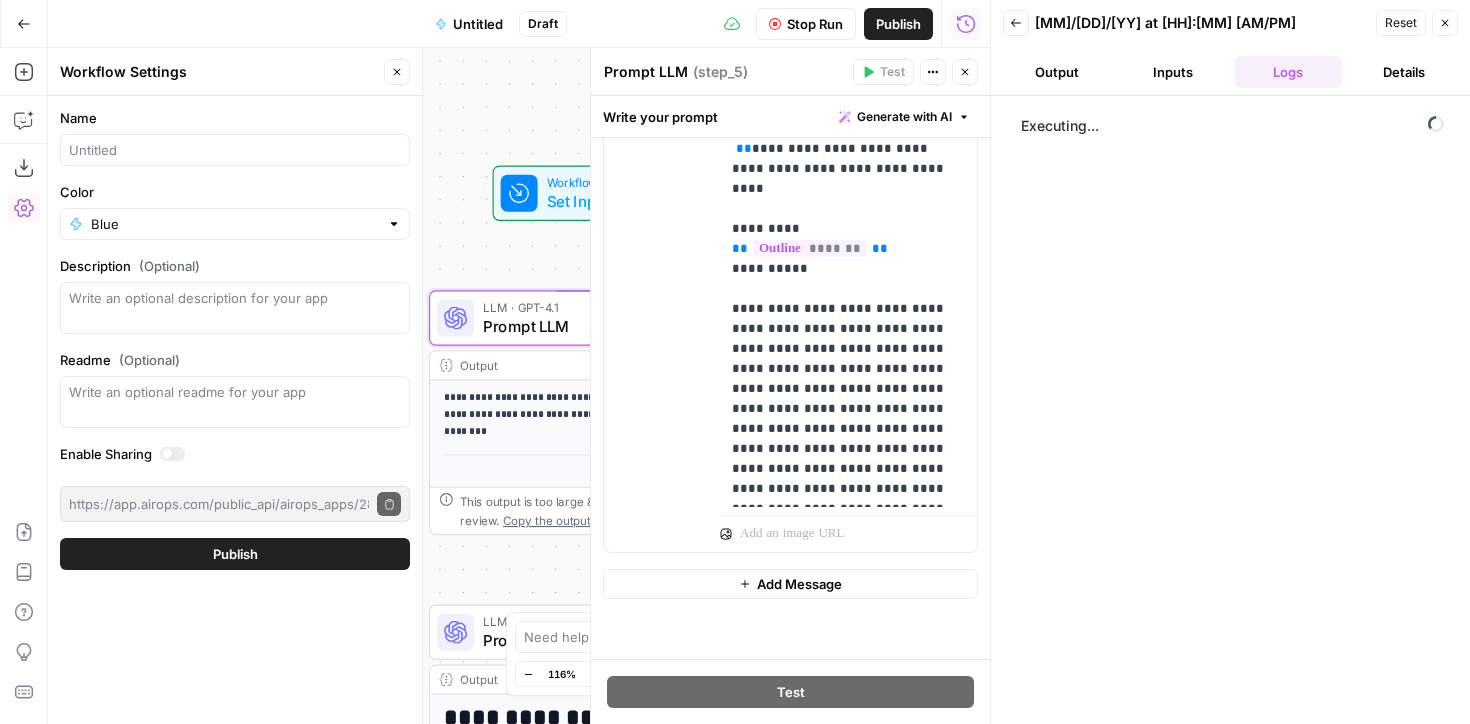 click on "**********" at bounding box center [519, 386] 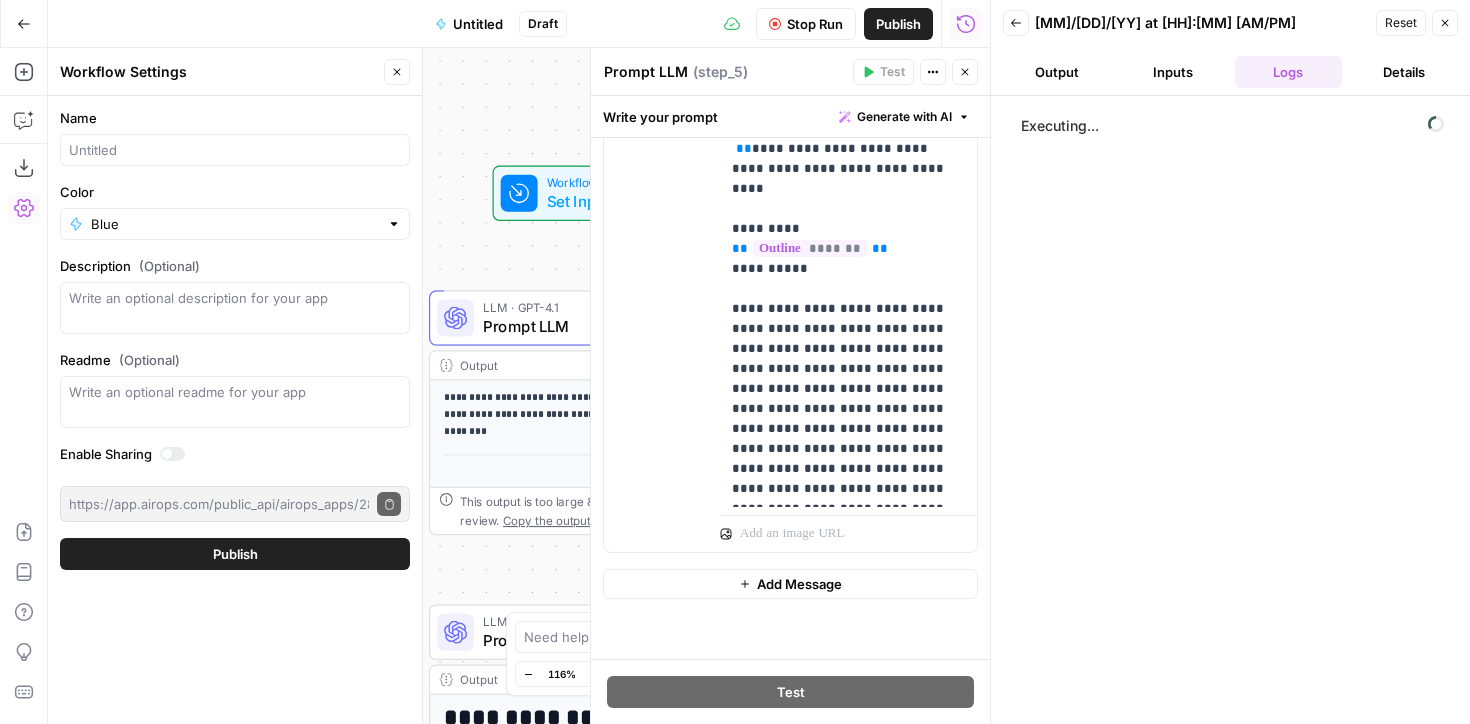 click on "Publish" at bounding box center (898, 24) 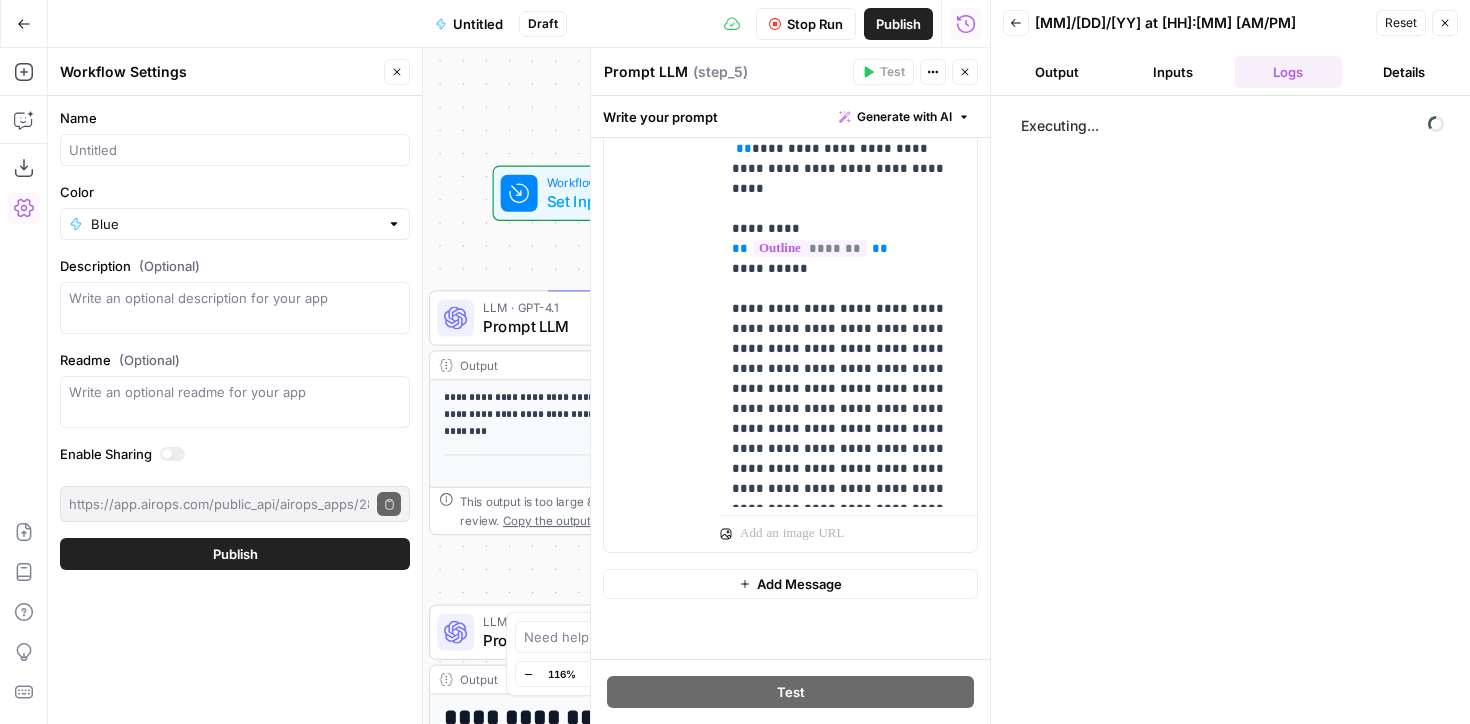 click on "Stop Run" at bounding box center [815, 24] 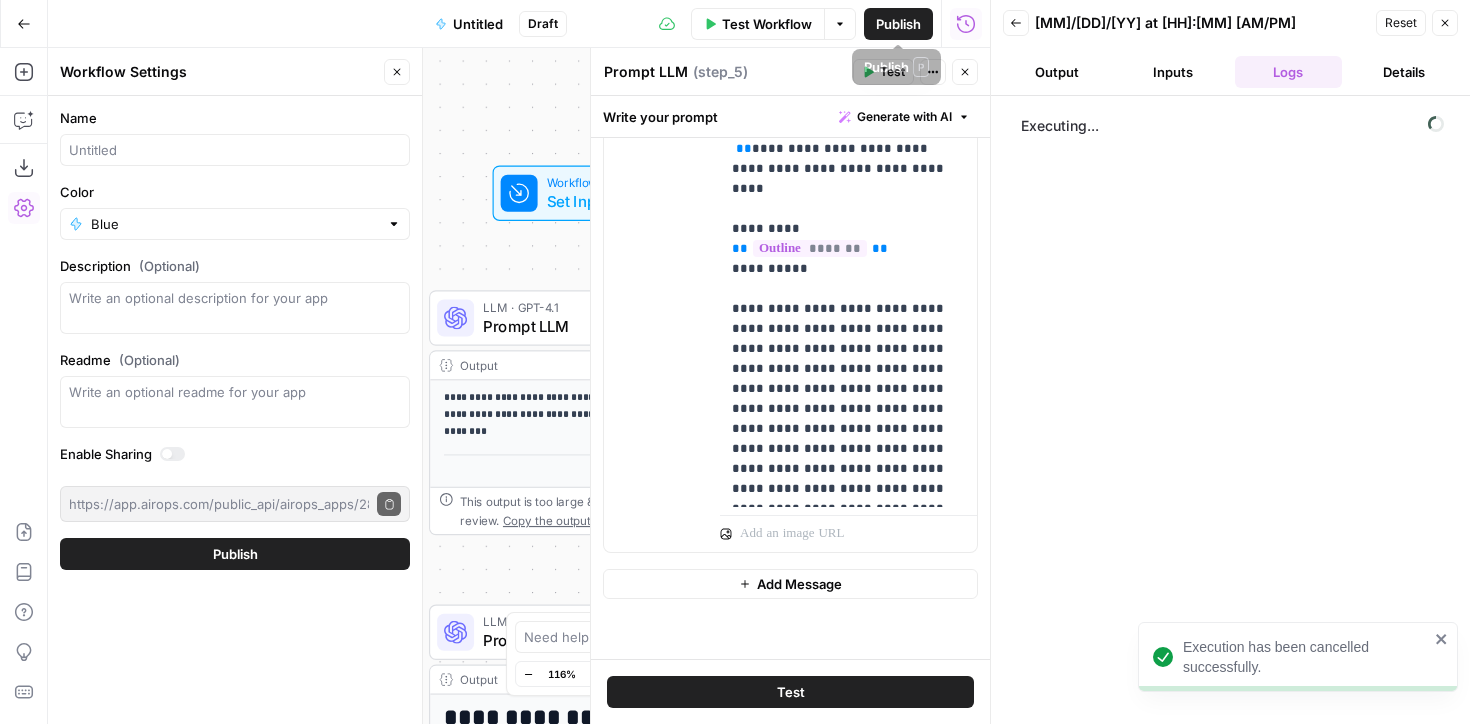 click on "Publish" at bounding box center (898, 24) 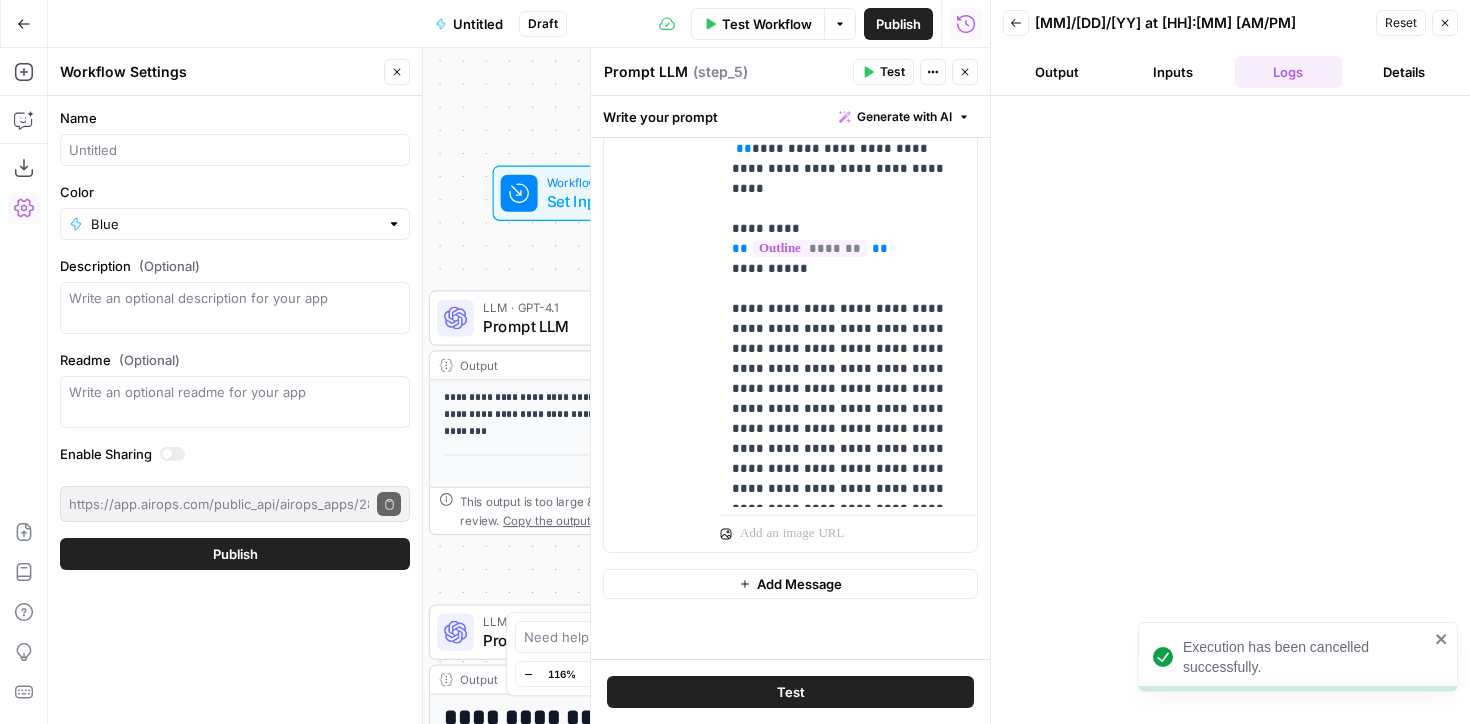click 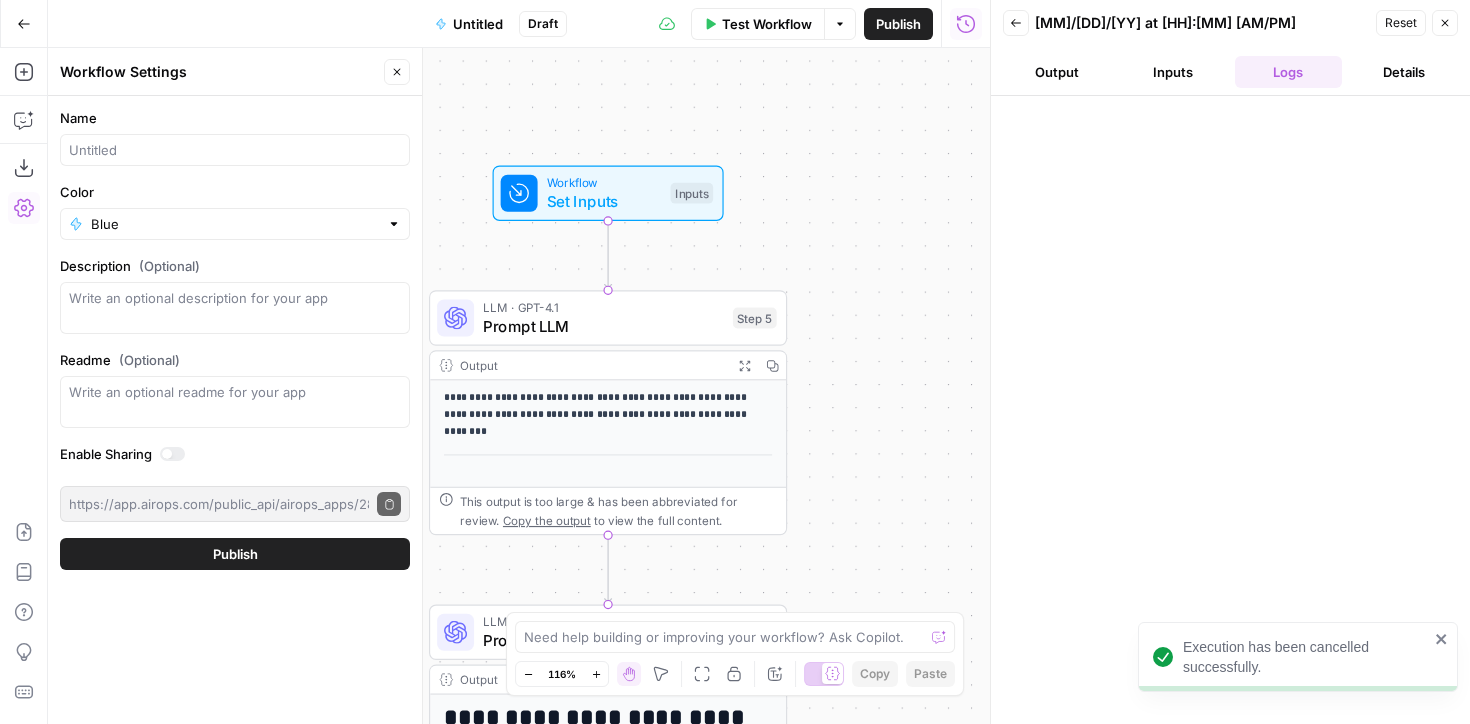 click on "Publish" at bounding box center (898, 24) 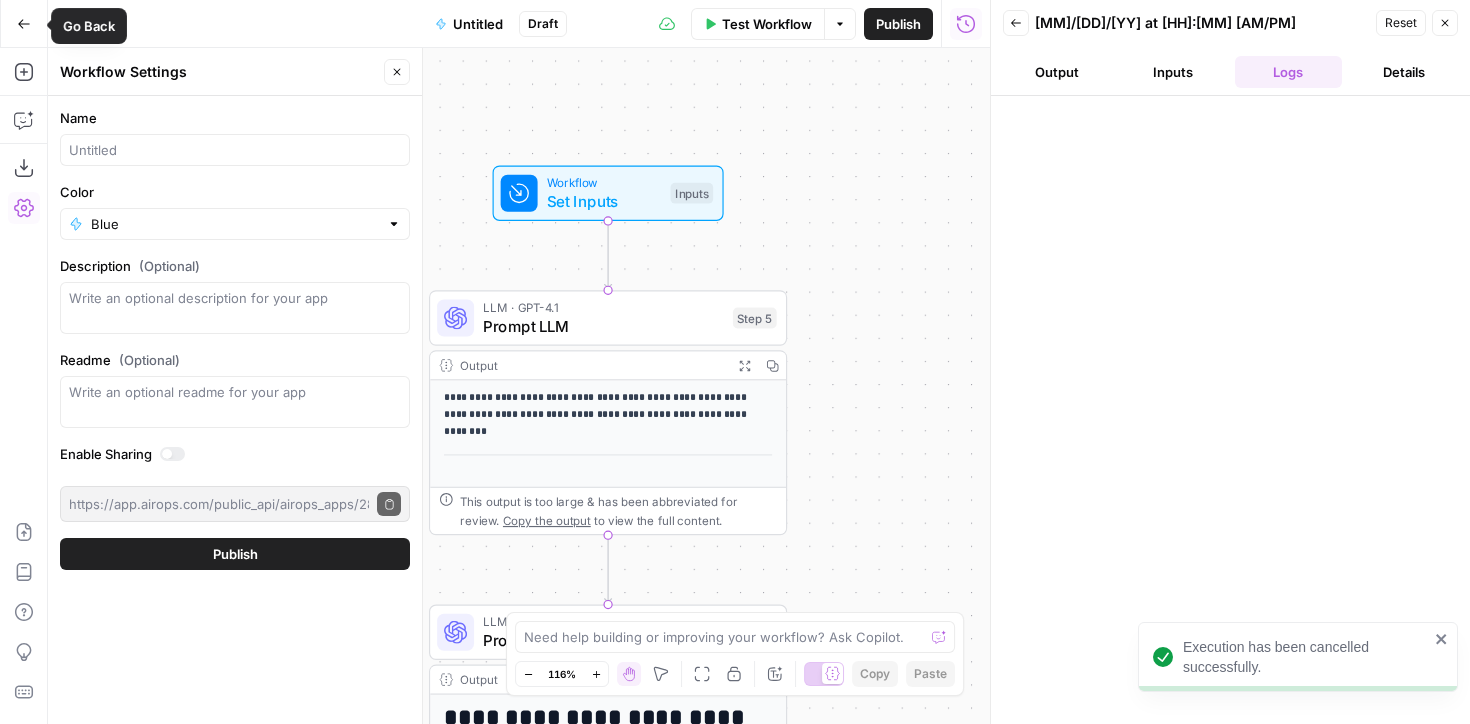 click on "Go Back" at bounding box center [24, 24] 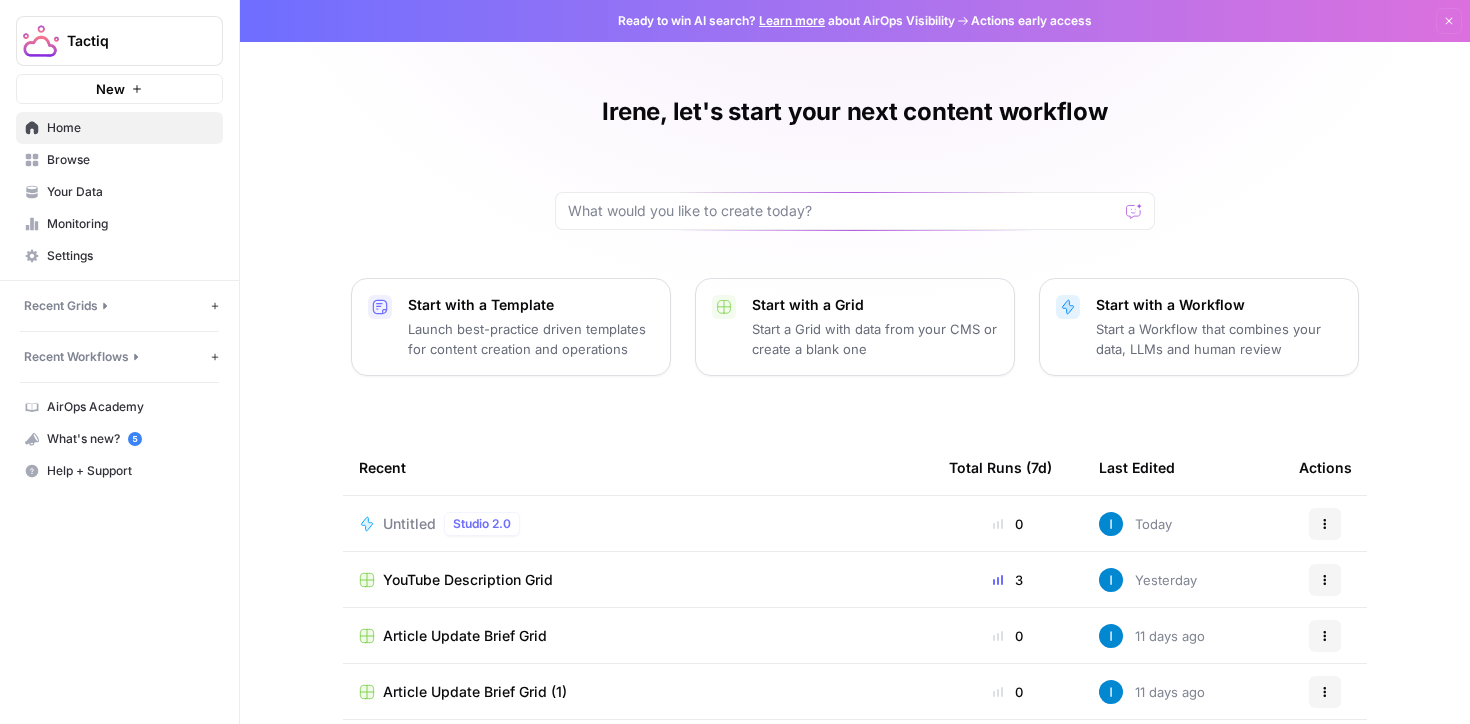 click on "Untitled Studio 2.0" at bounding box center (638, 524) 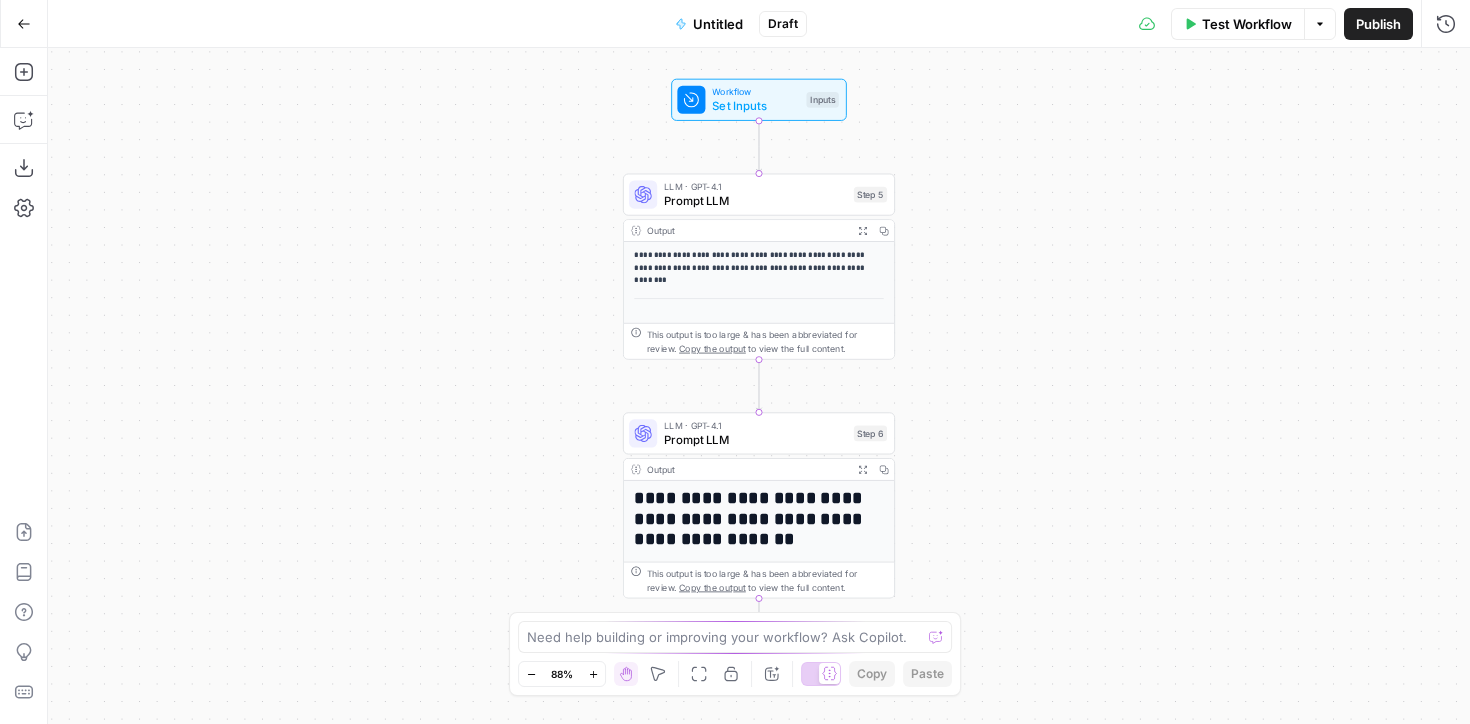 click on "Untitled" at bounding box center (718, 24) 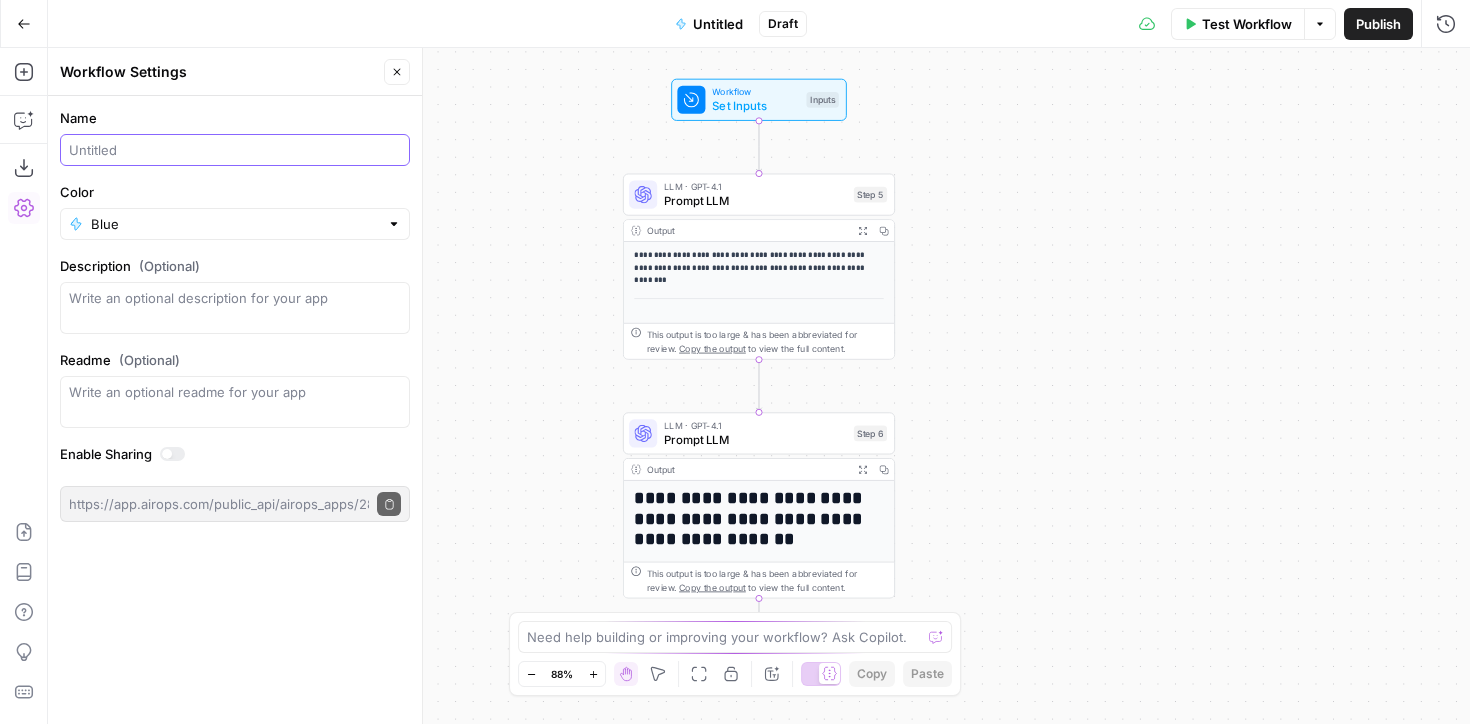 click on "Name" at bounding box center (235, 150) 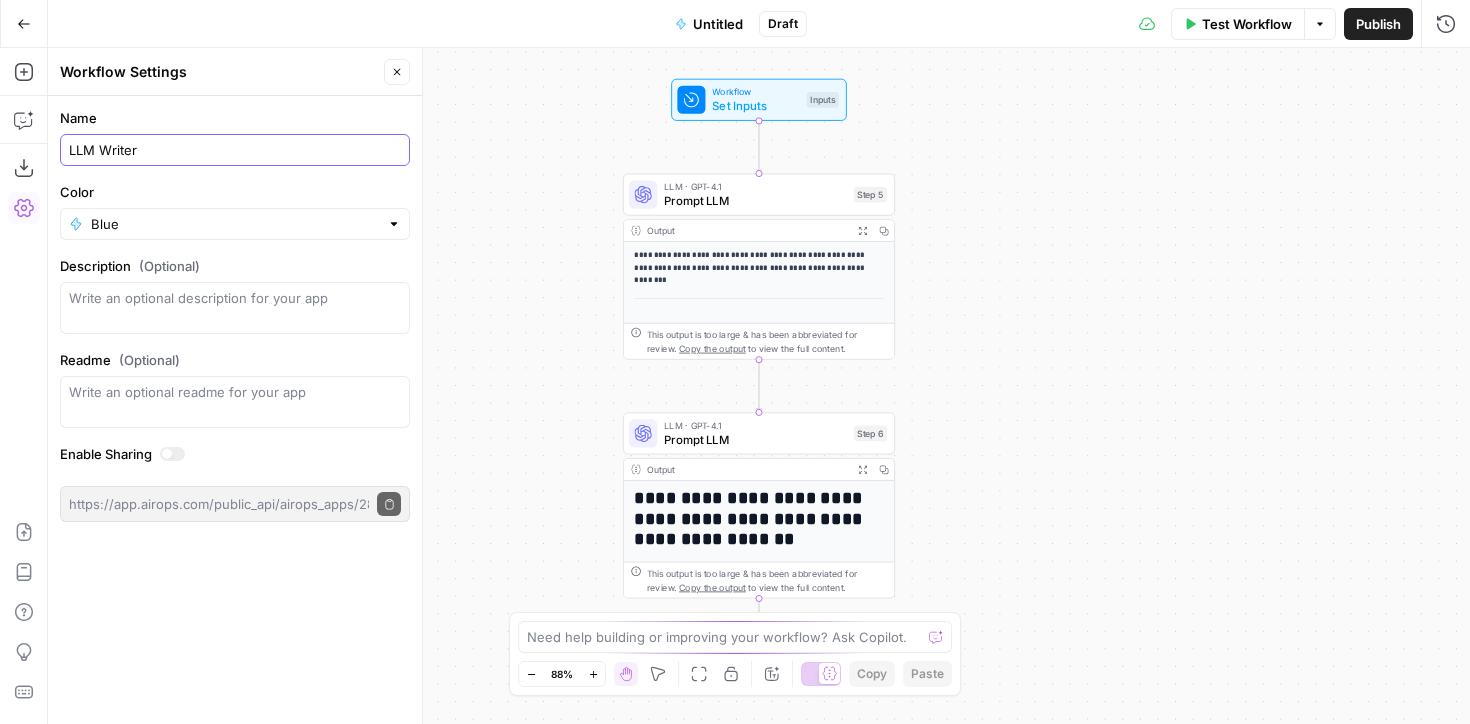 type on "LLM Writer" 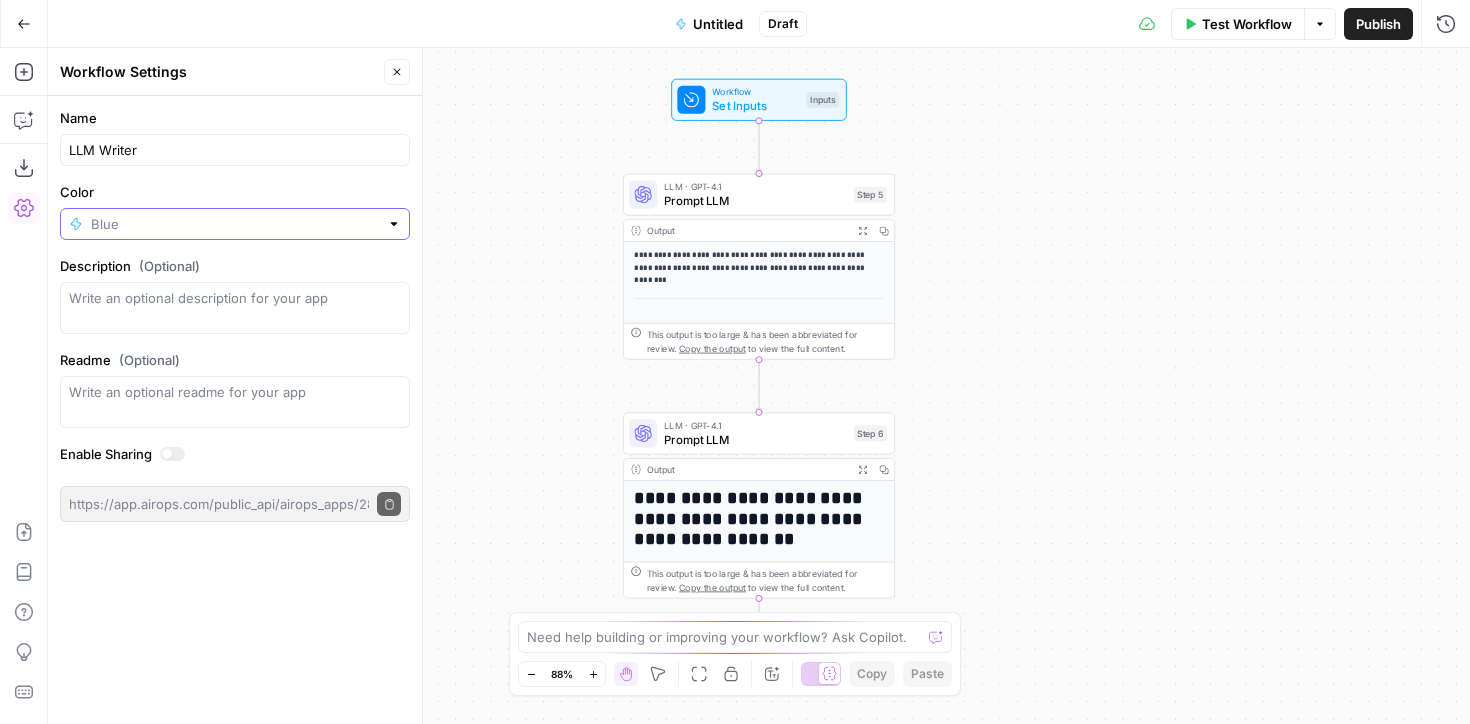 click on "Color" at bounding box center (235, 224) 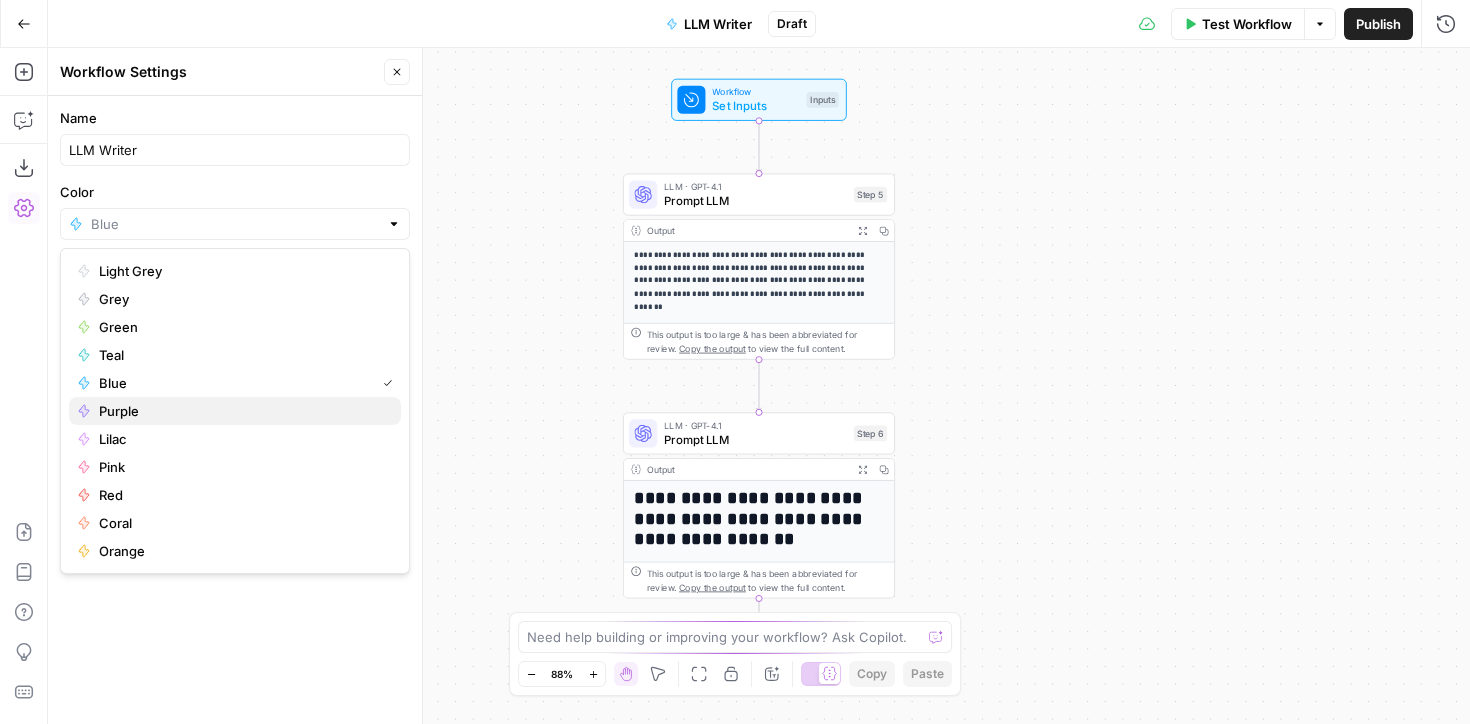 click on "Purple" at bounding box center [242, 411] 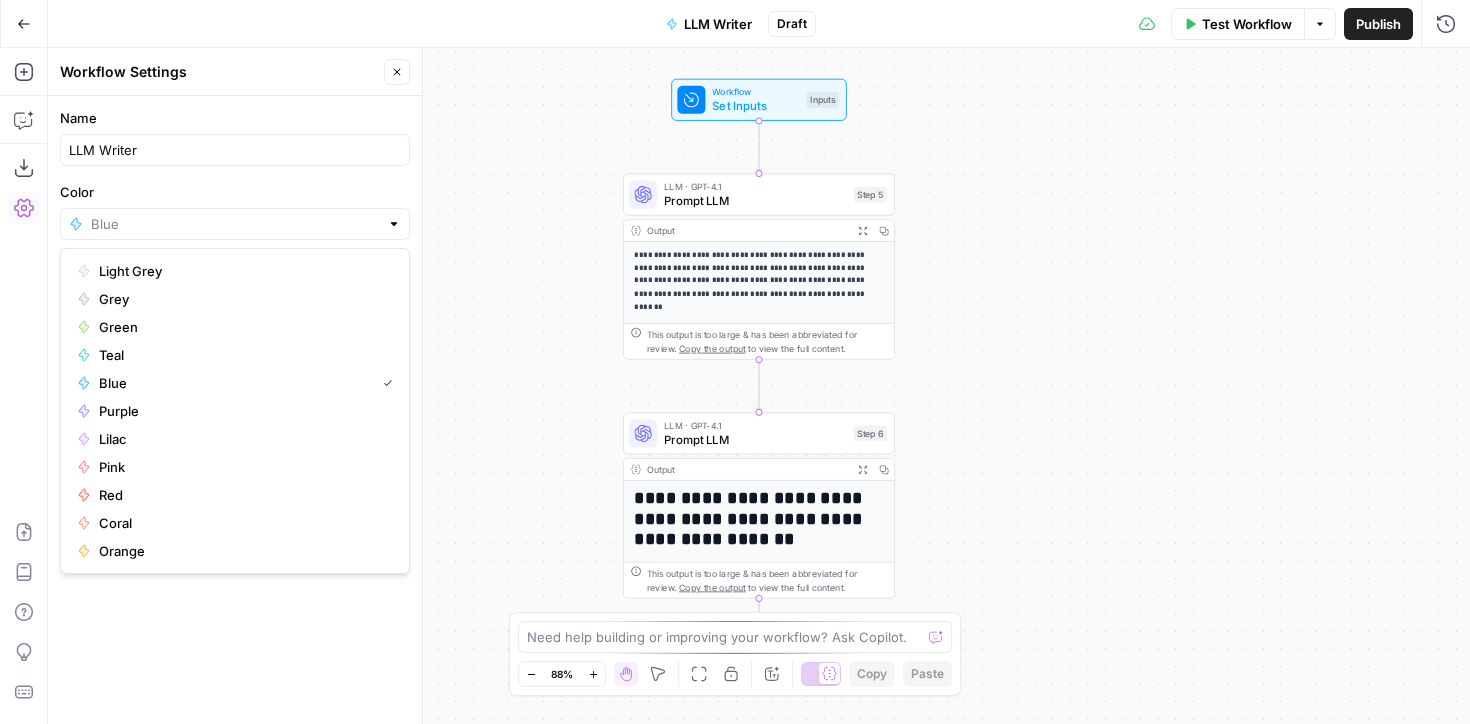 type on "Purple" 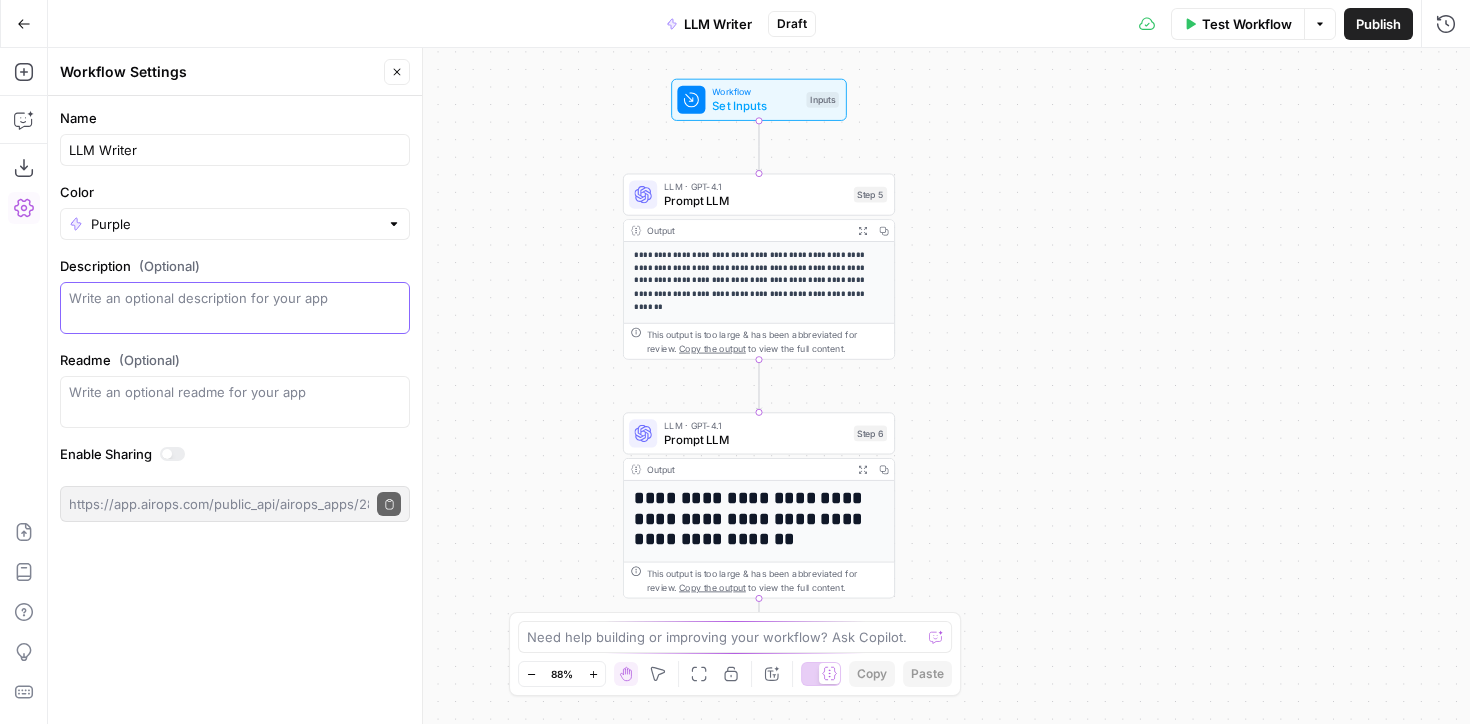 click on "Description   (Optional)" at bounding box center [235, 308] 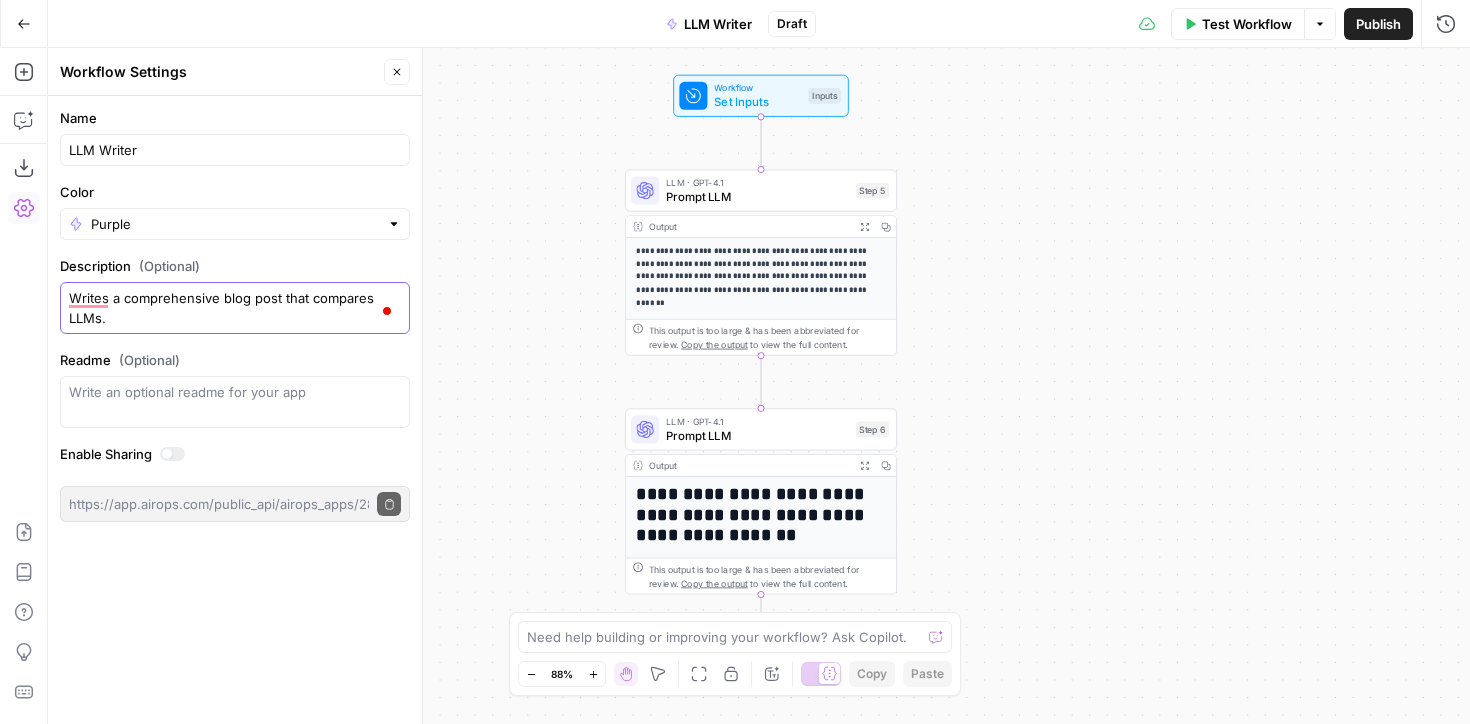 type on "Writes a comprehensive blog post that compares LLMs." 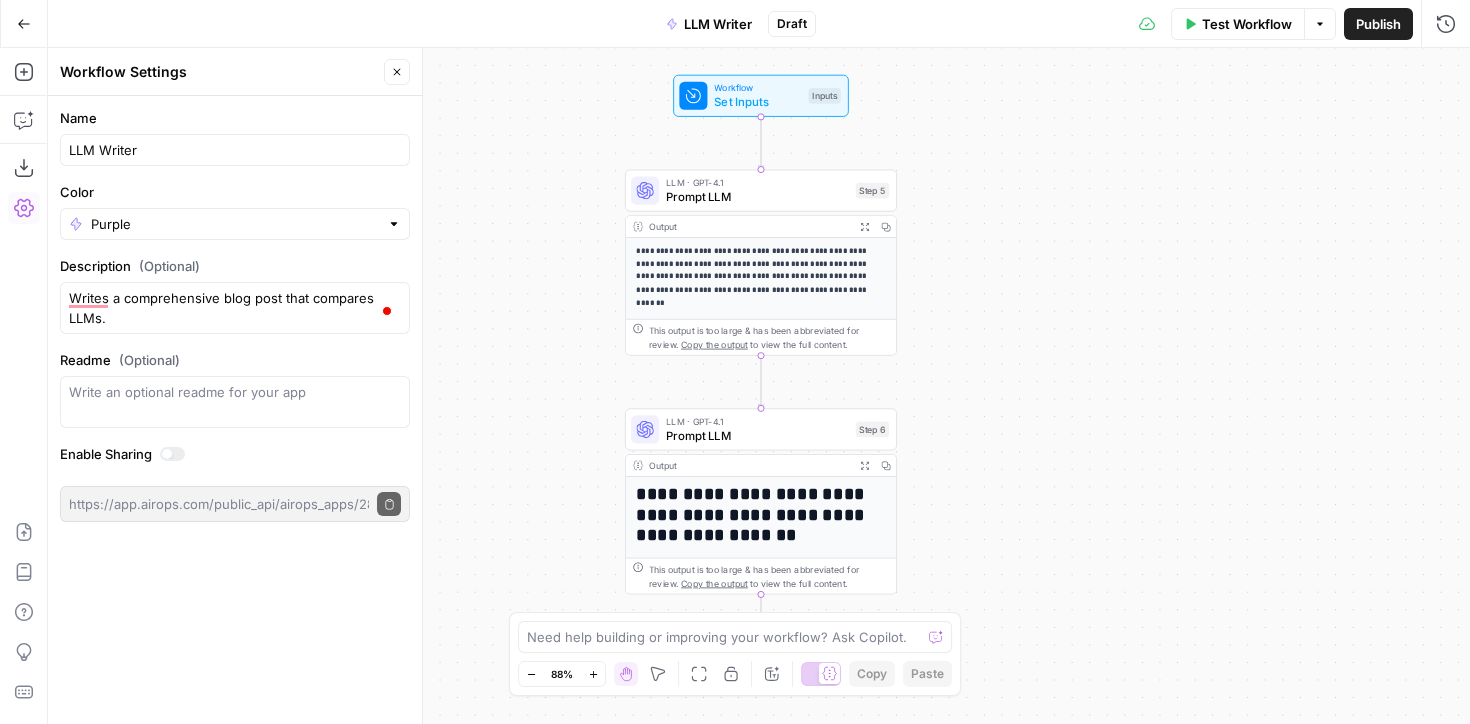 click on "Publish" at bounding box center (1378, 24) 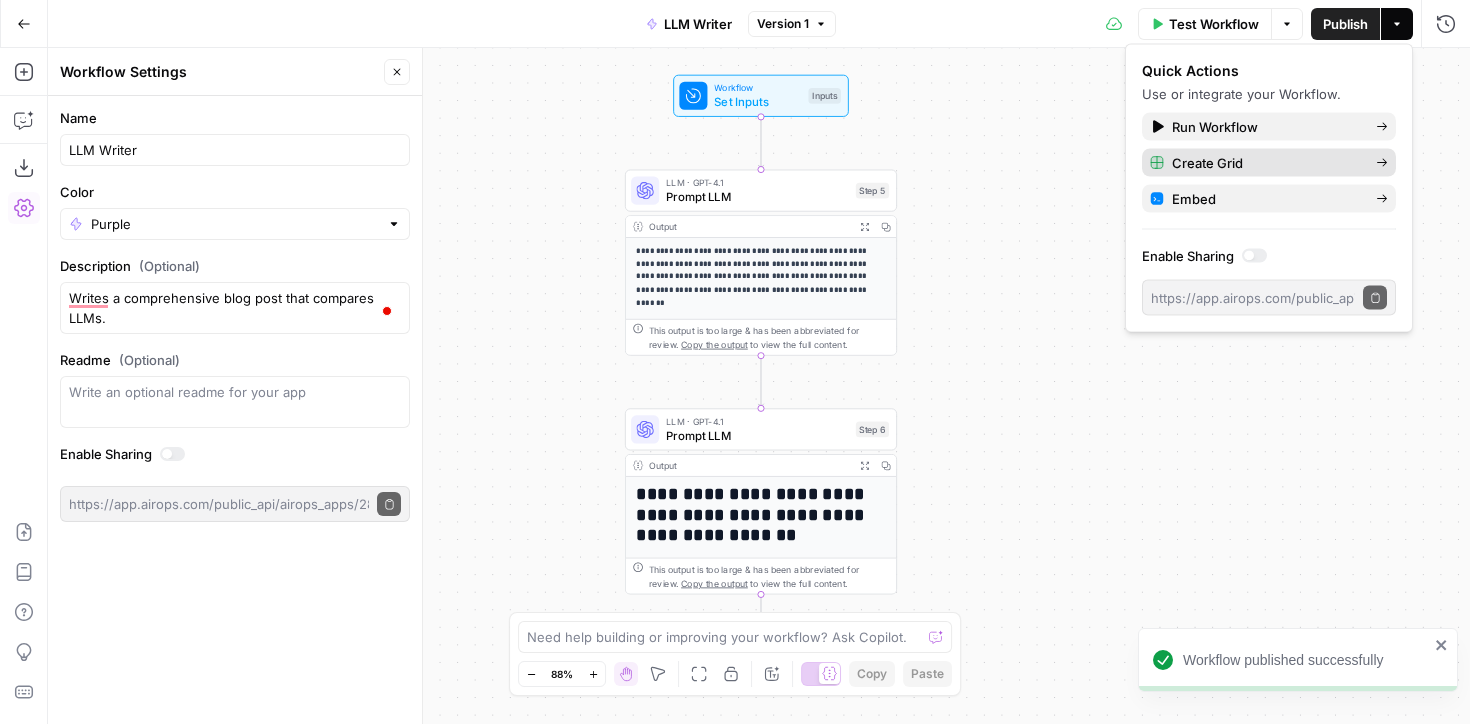 click on "Create Grid" at bounding box center [1266, 163] 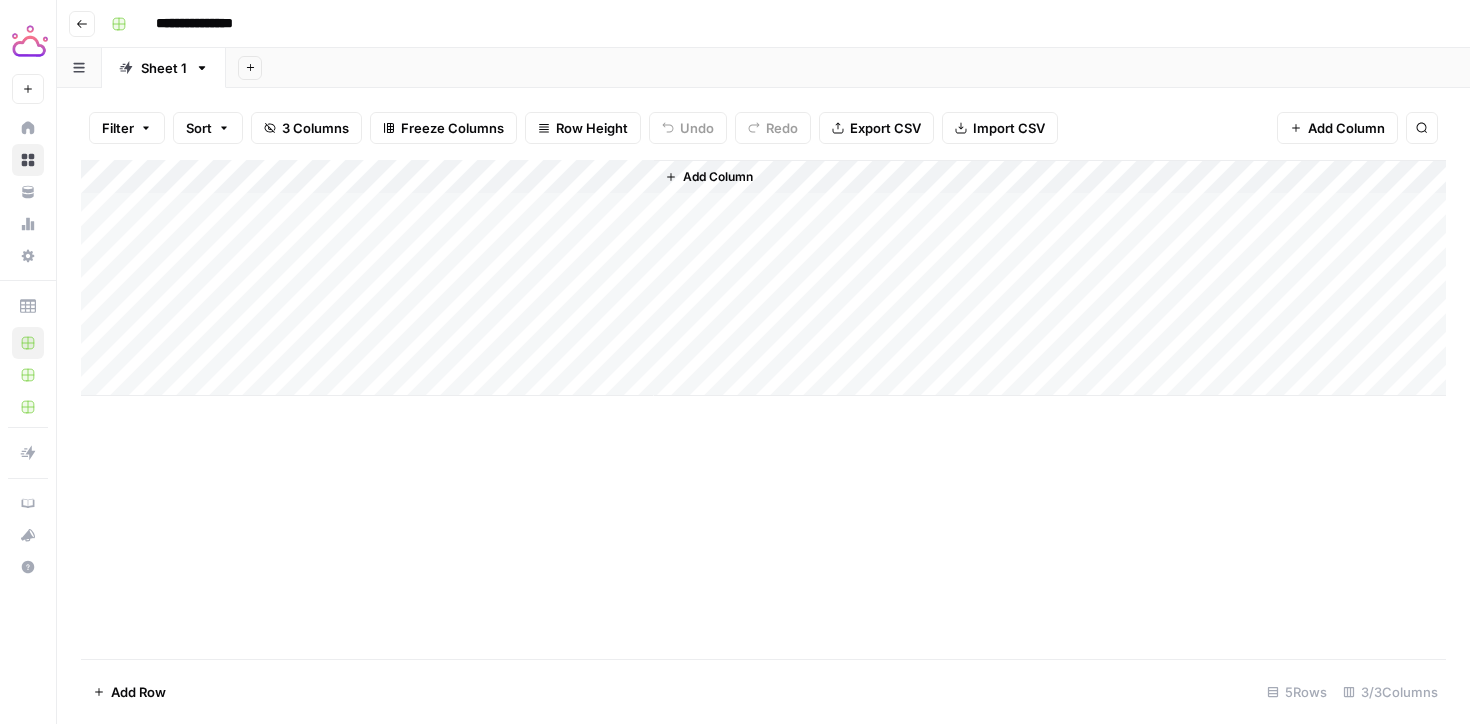 click on "Add Column" at bounding box center (763, 278) 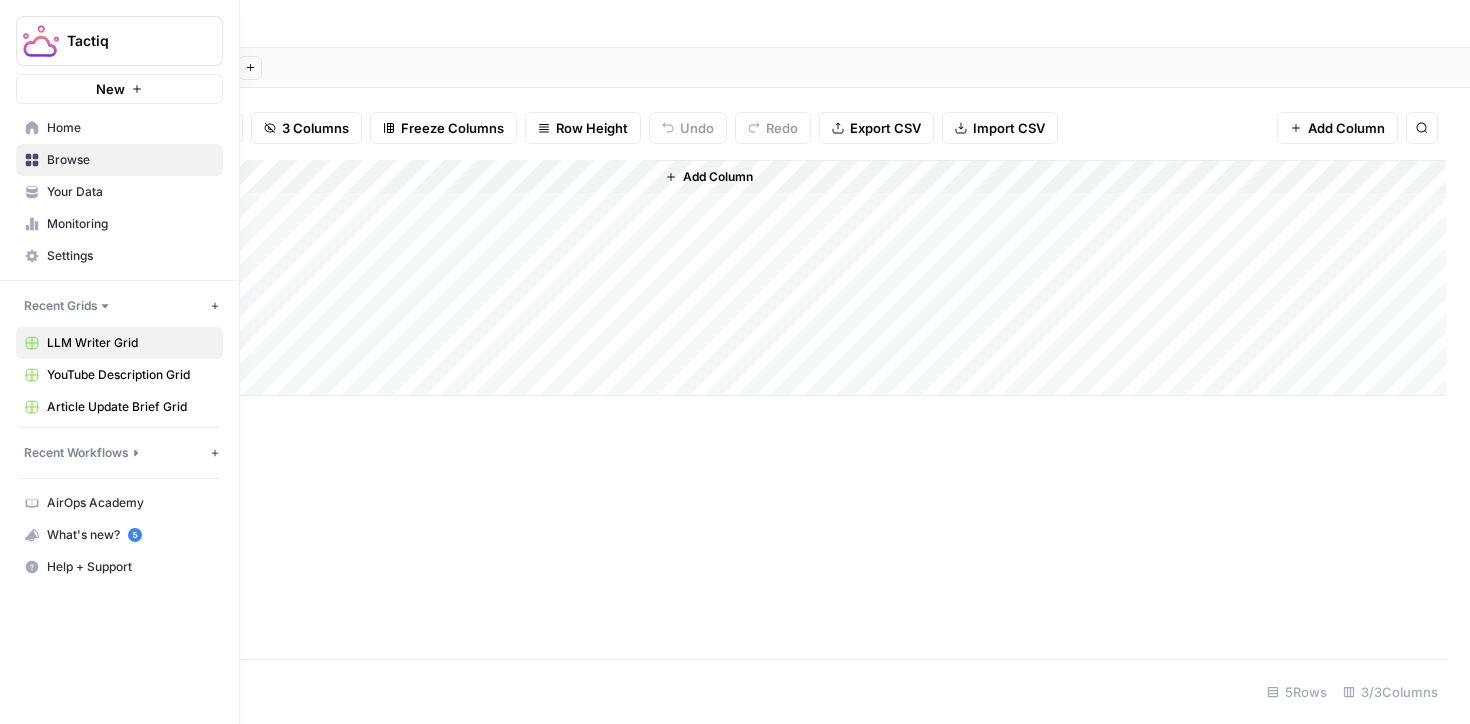 click on "Recent Workflows" at bounding box center (76, 453) 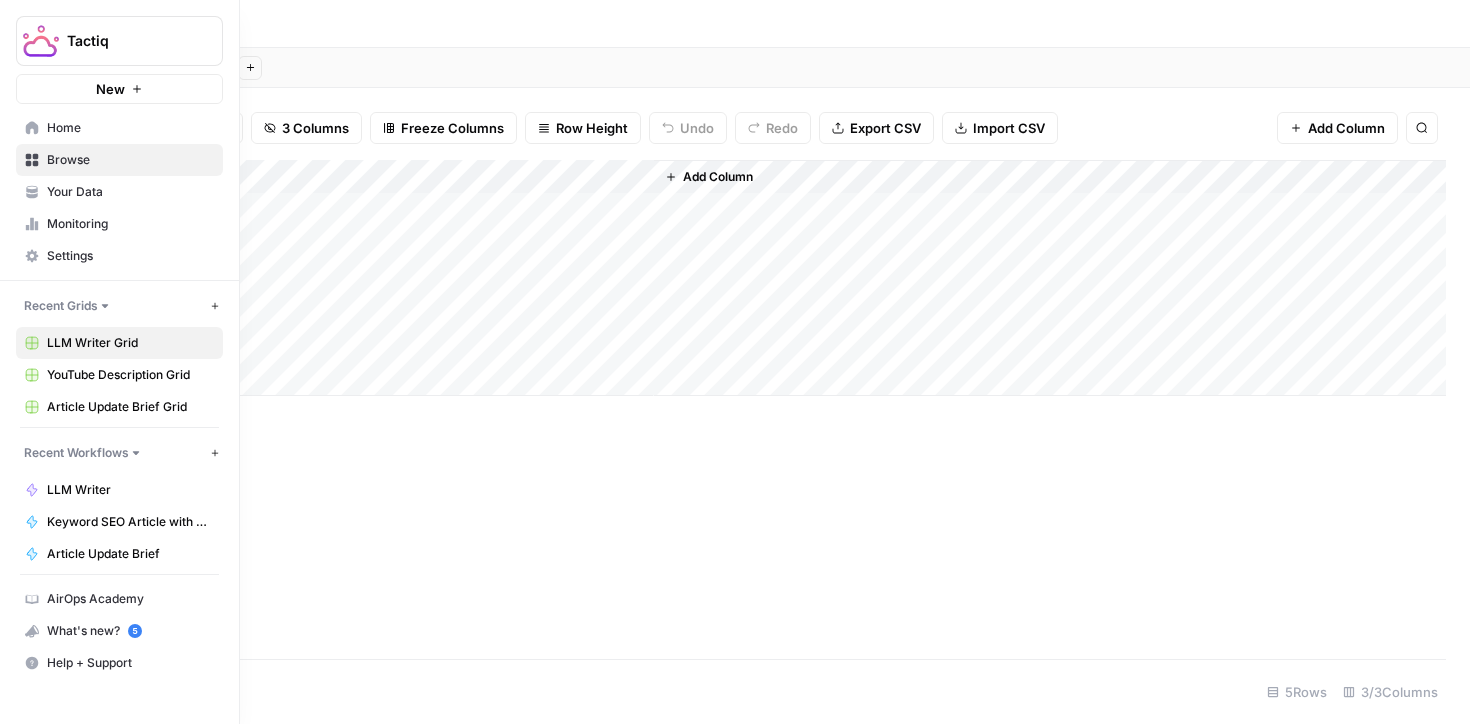click on "LLM Writer" at bounding box center [130, 490] 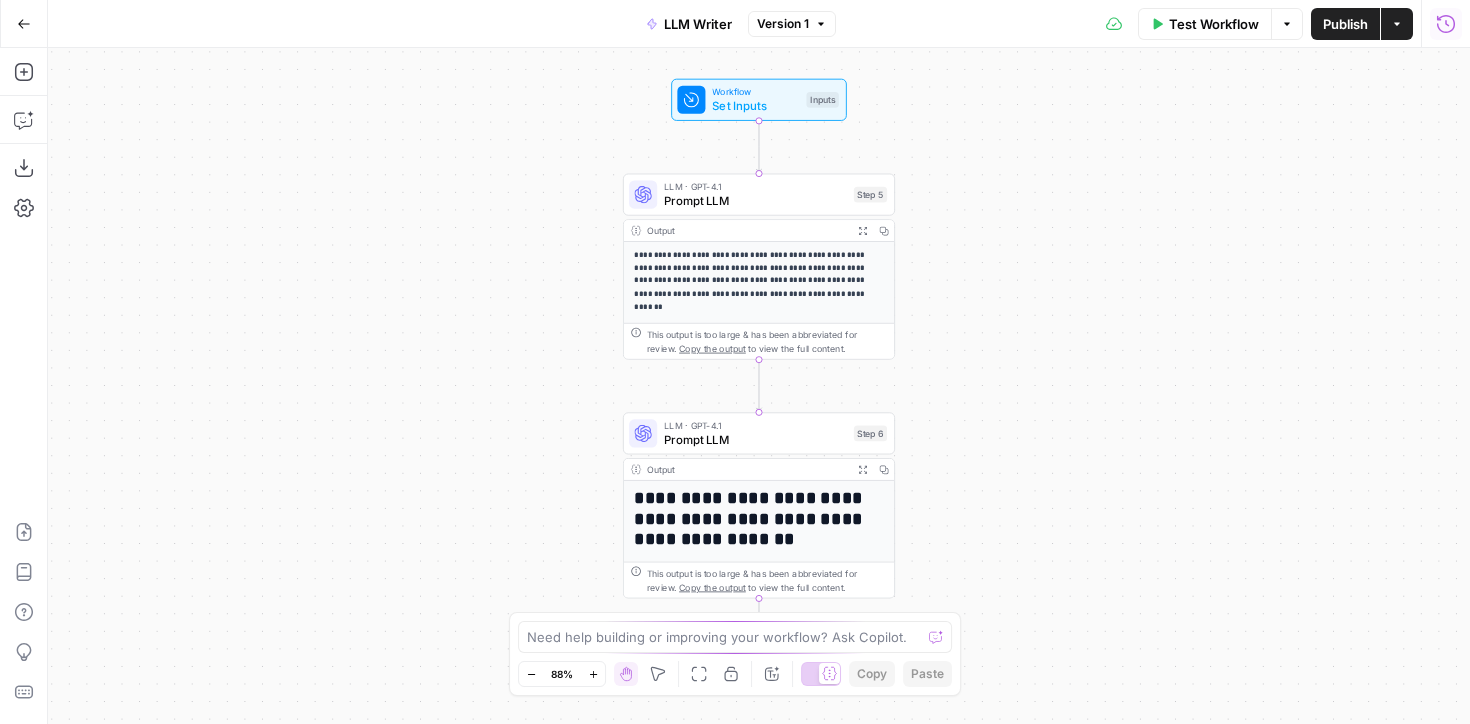click on "Run History" at bounding box center (1446, 24) 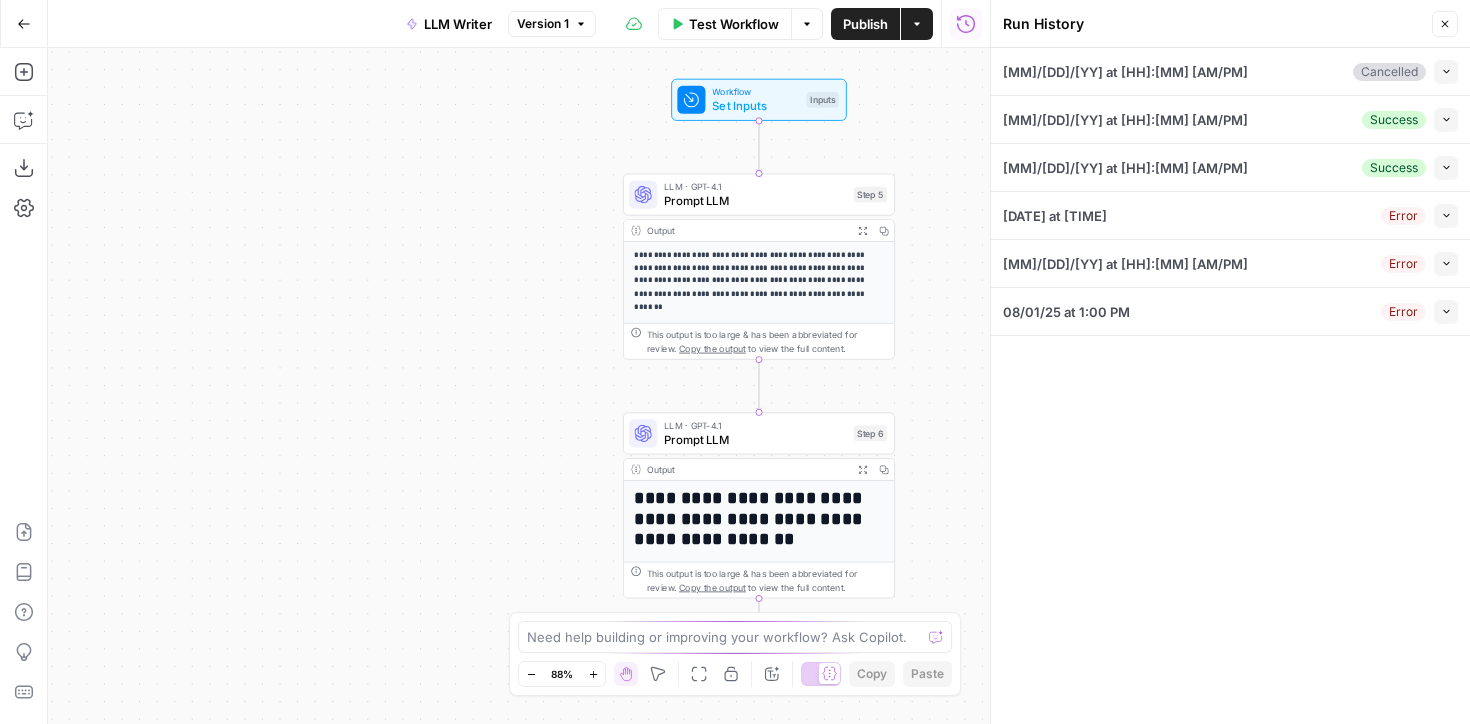 click on "Collapse" at bounding box center (1446, 168) 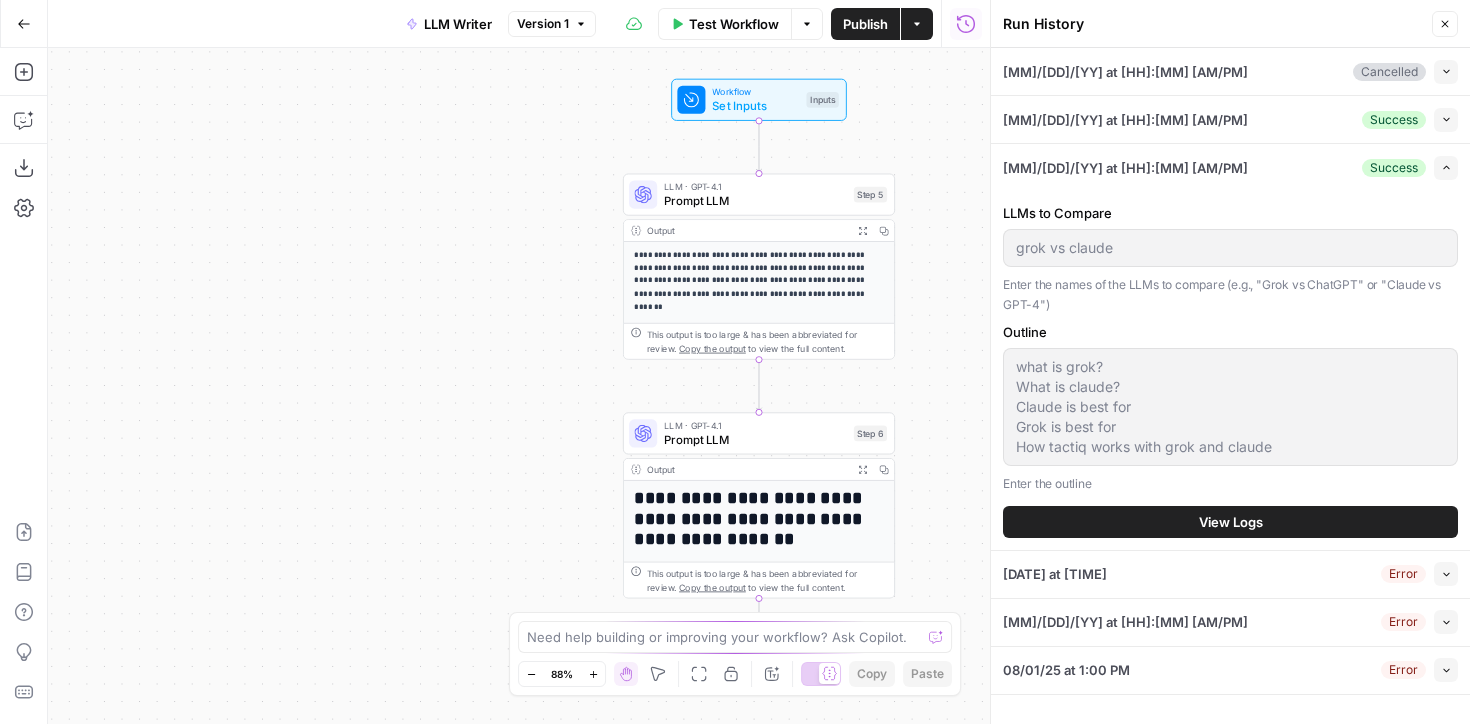 click on "08/01/25 at 1:03 PM Success Expand" at bounding box center (1230, 167) 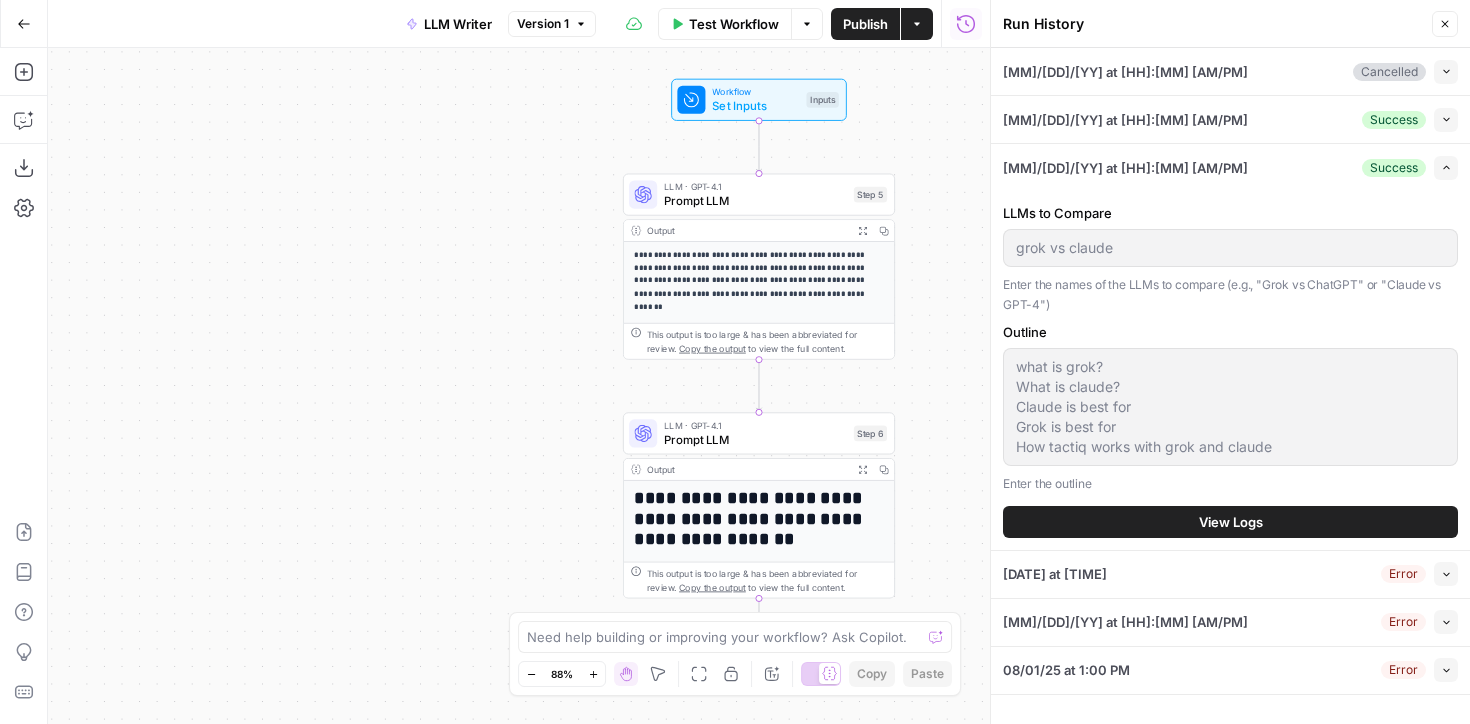click on "Enter the names of the LLMs to compare (e.g., "Grok vs ChatGPT" or "Claude vs GPT-4")" at bounding box center [1230, 294] 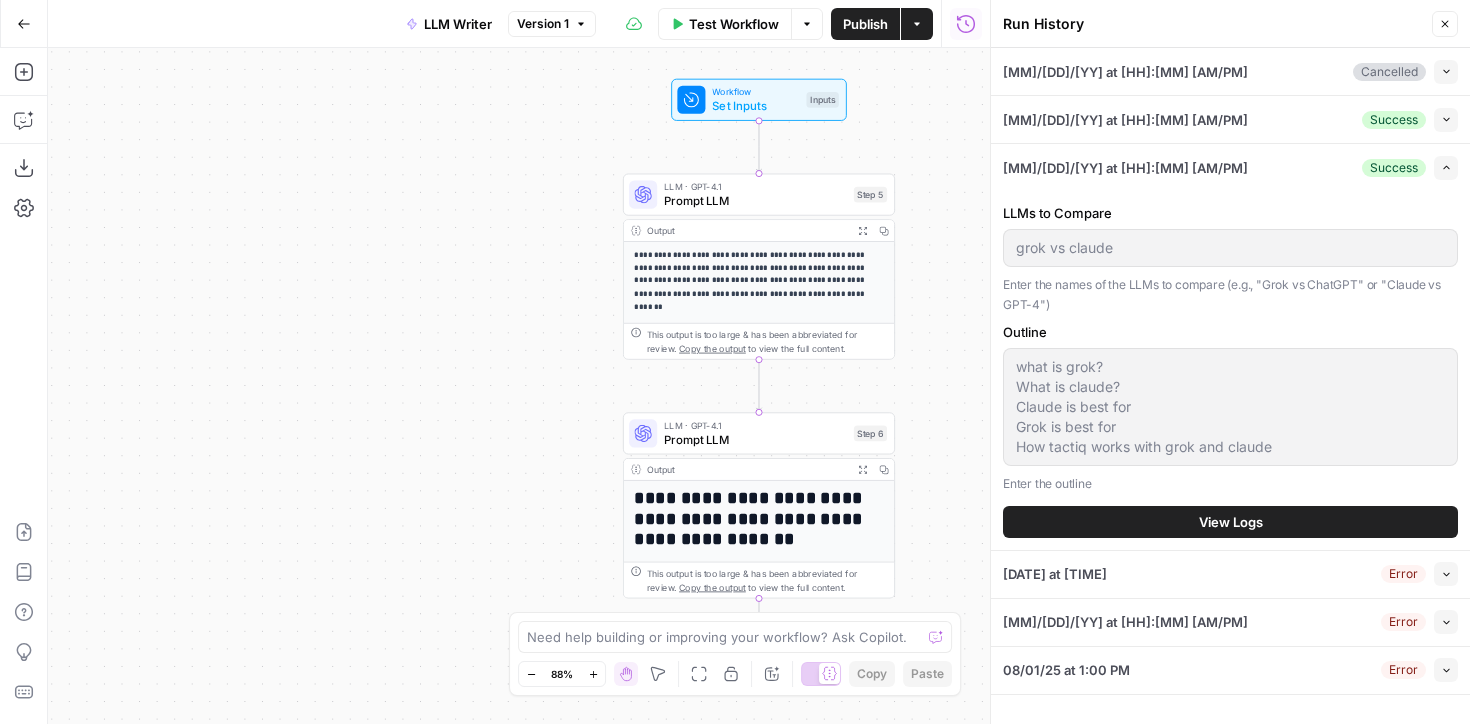click 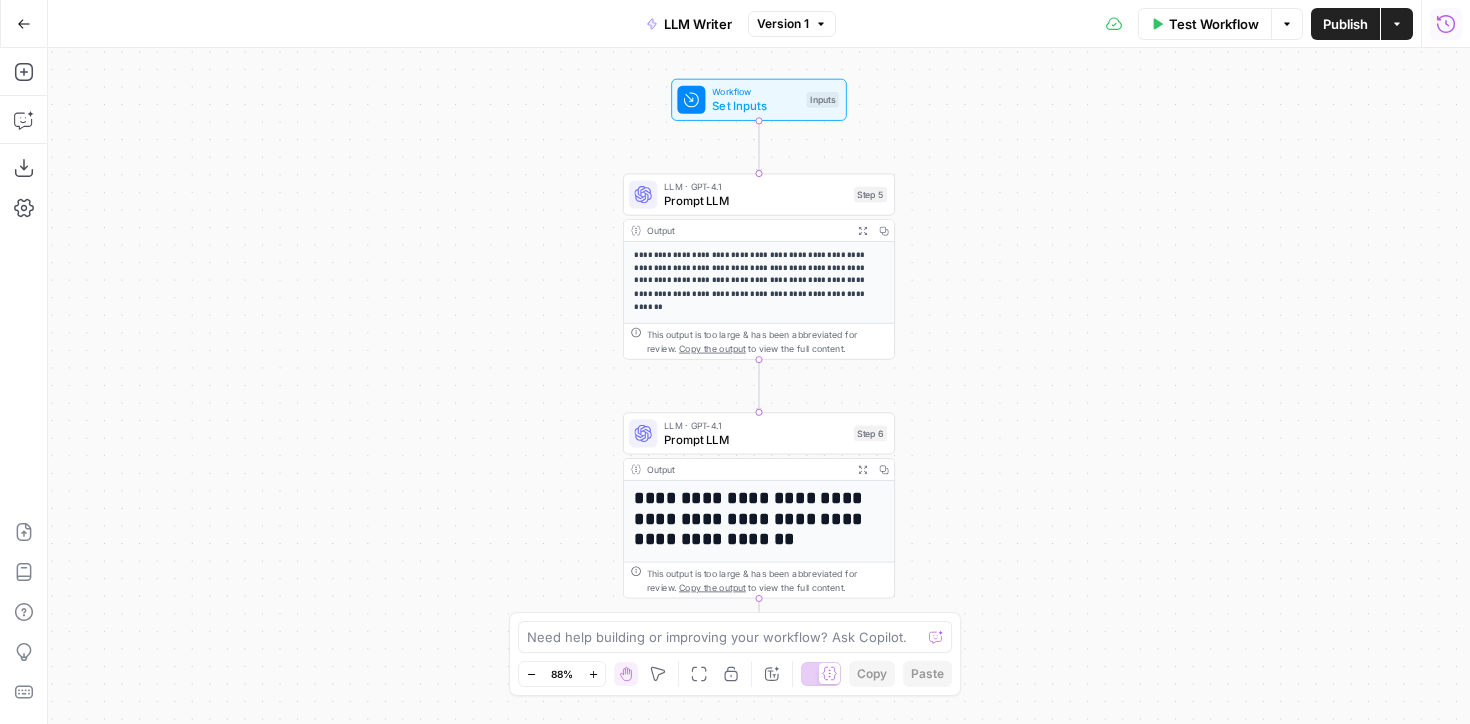 click 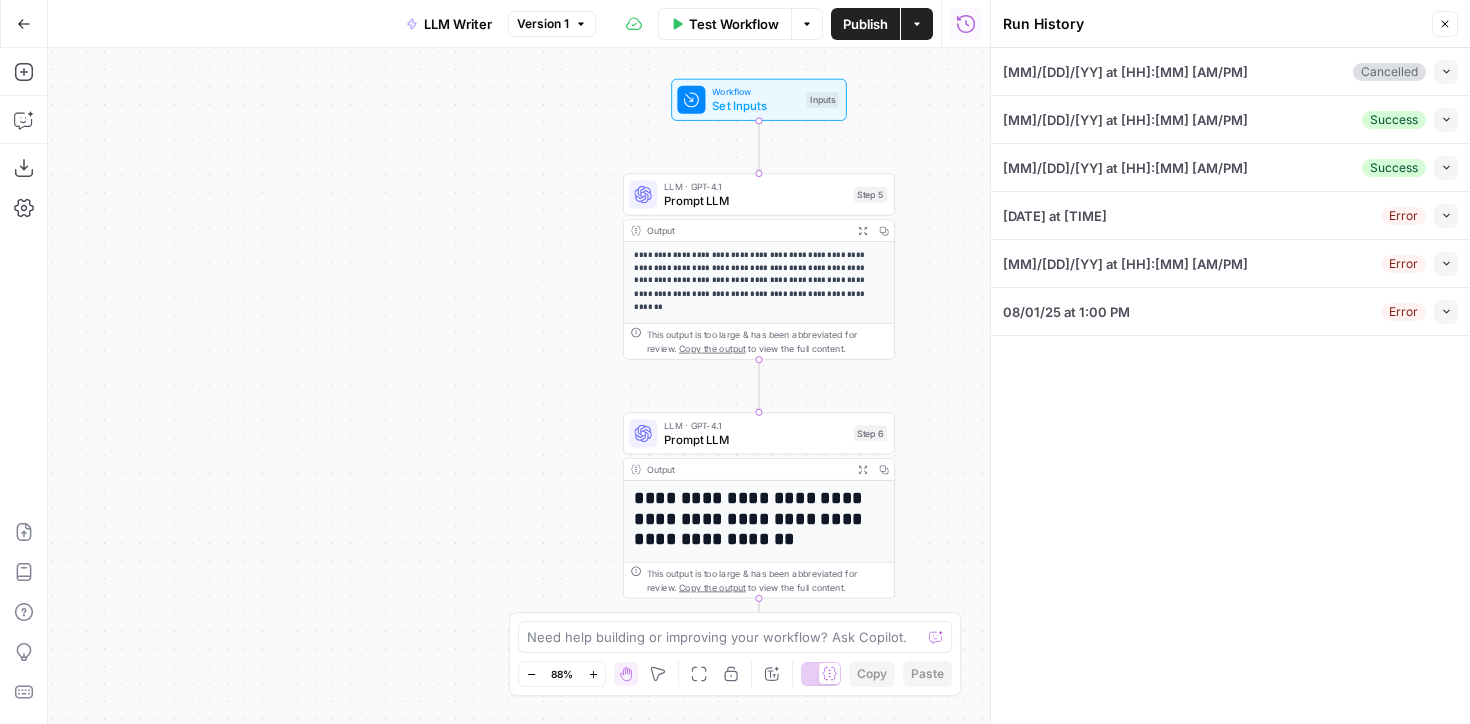 click on "**********" at bounding box center (519, 386) 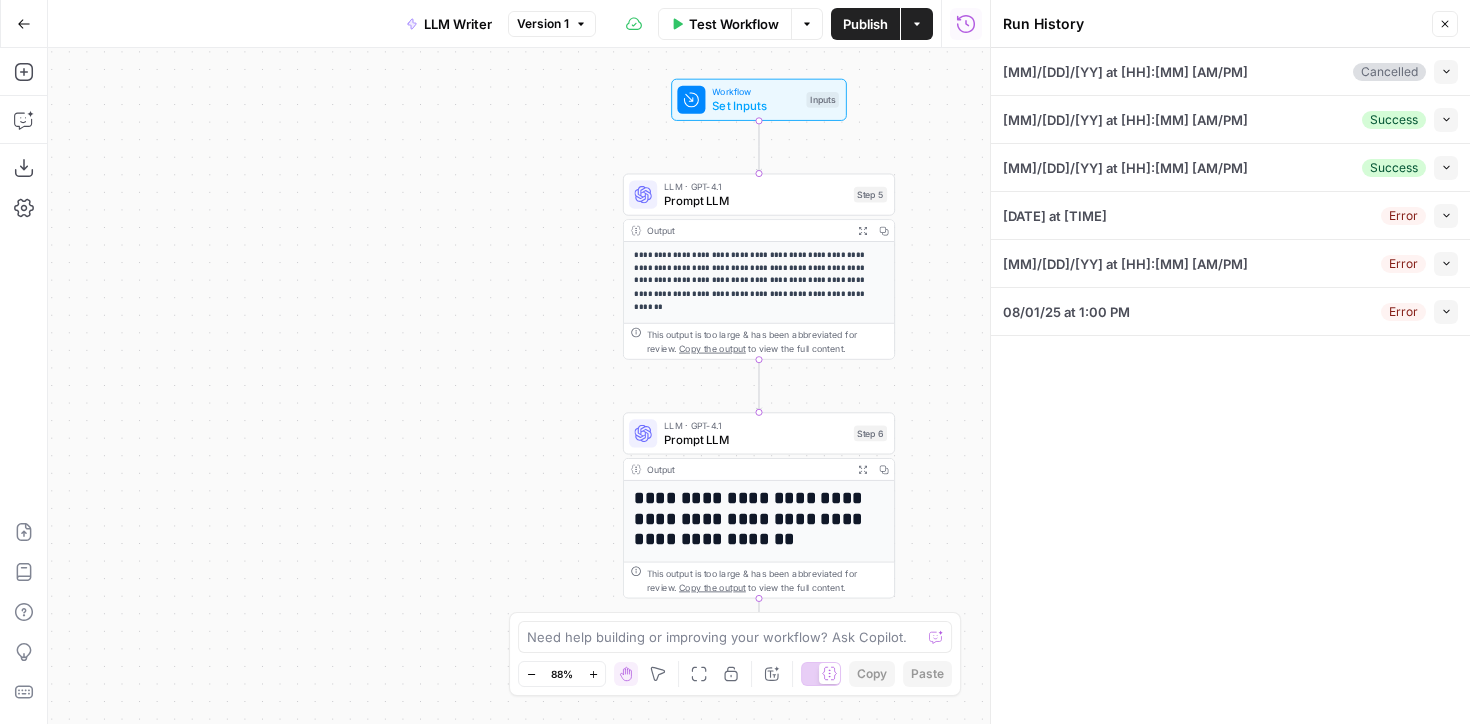 click on "Test Workflow" at bounding box center (734, 24) 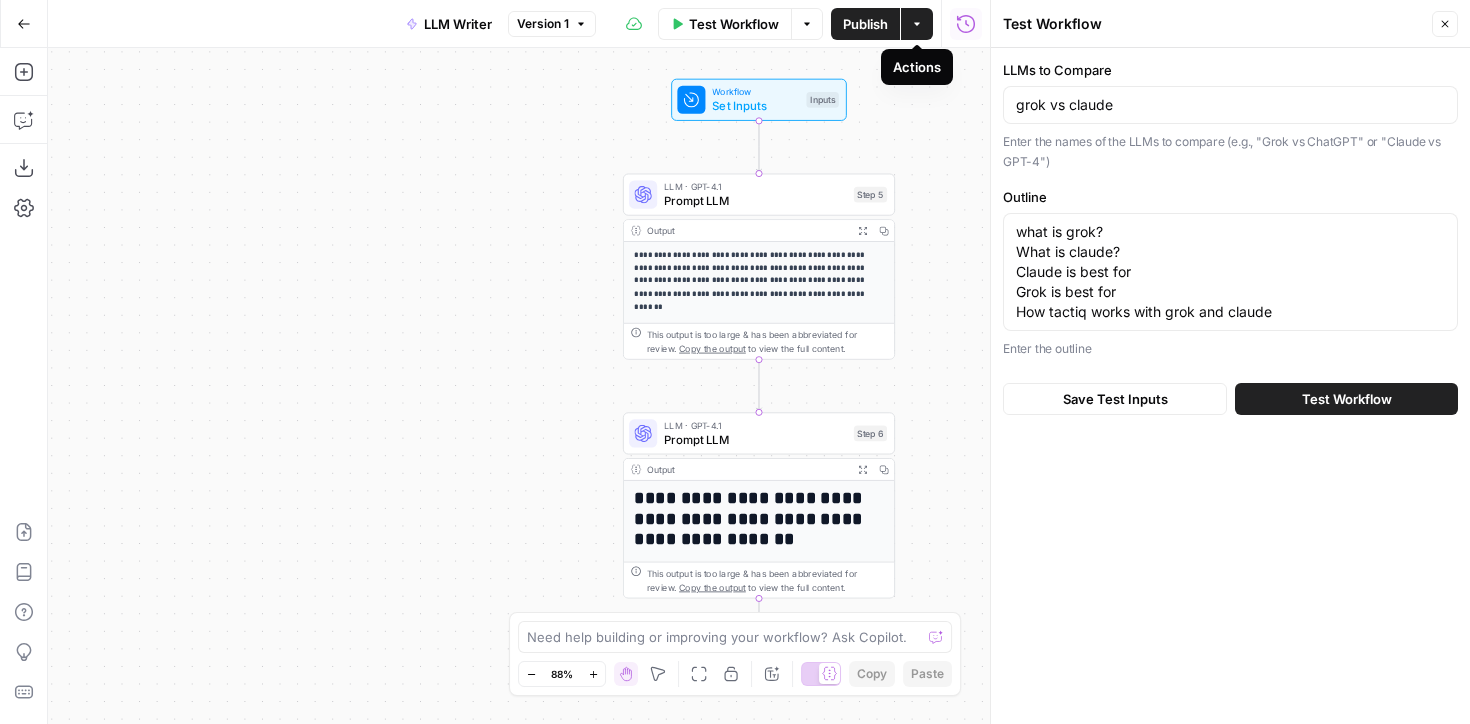 click on "Actions" at bounding box center [917, 24] 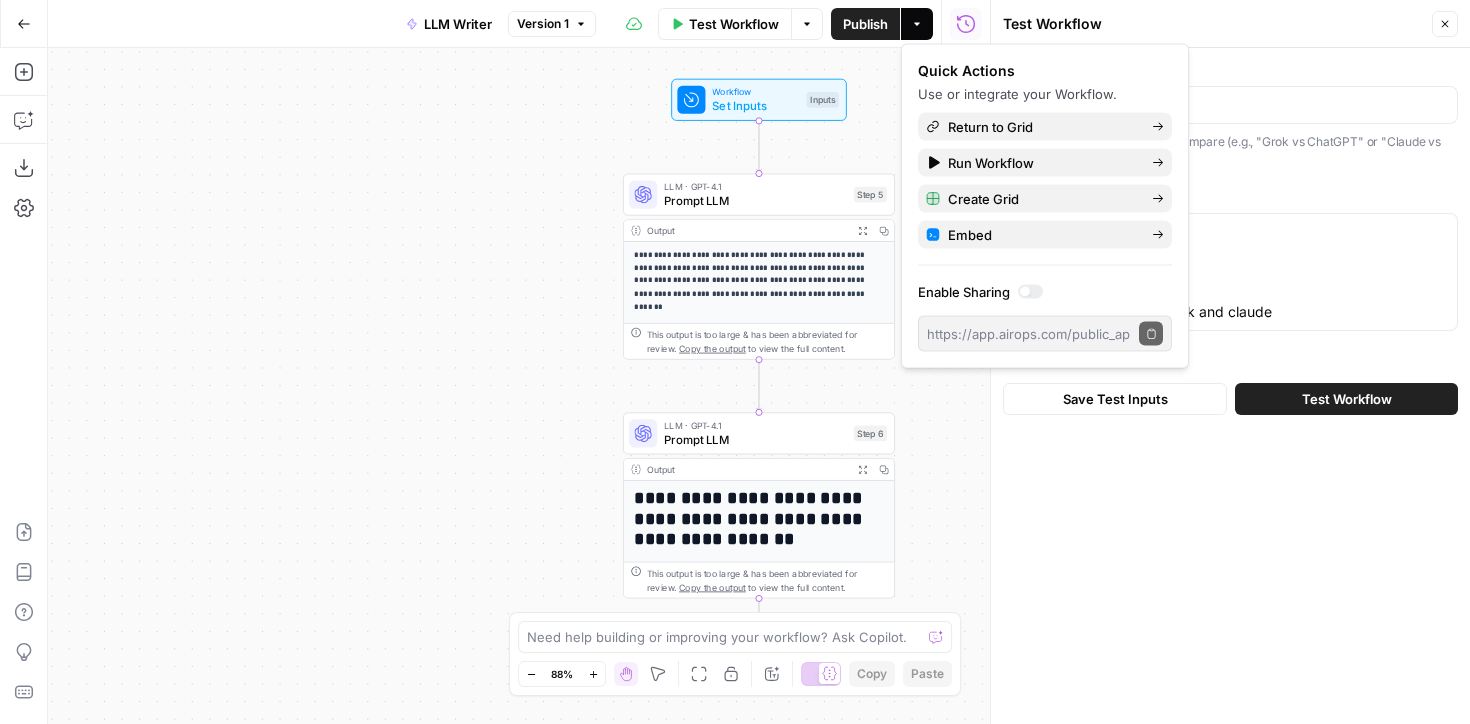 click on "**********" at bounding box center [519, 386] 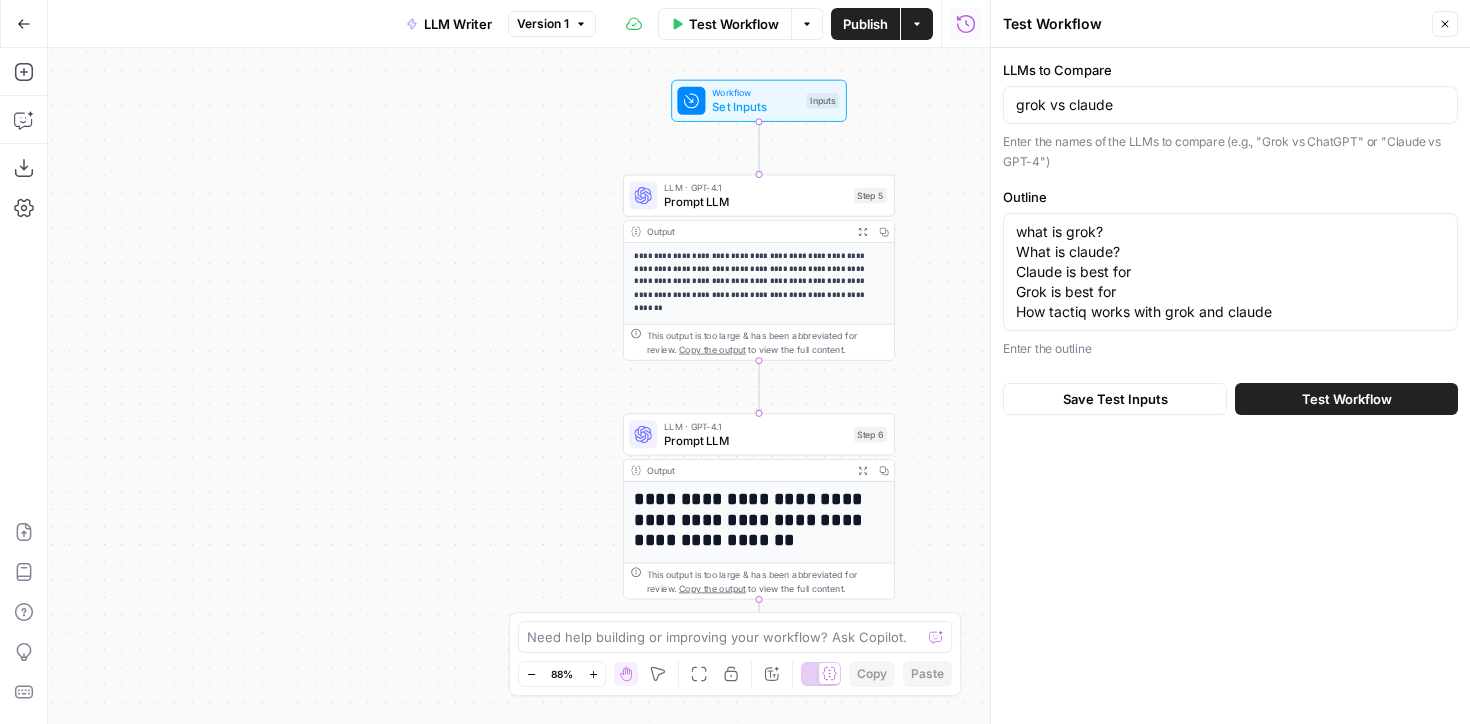 click on "Test Workflow" at bounding box center (734, 24) 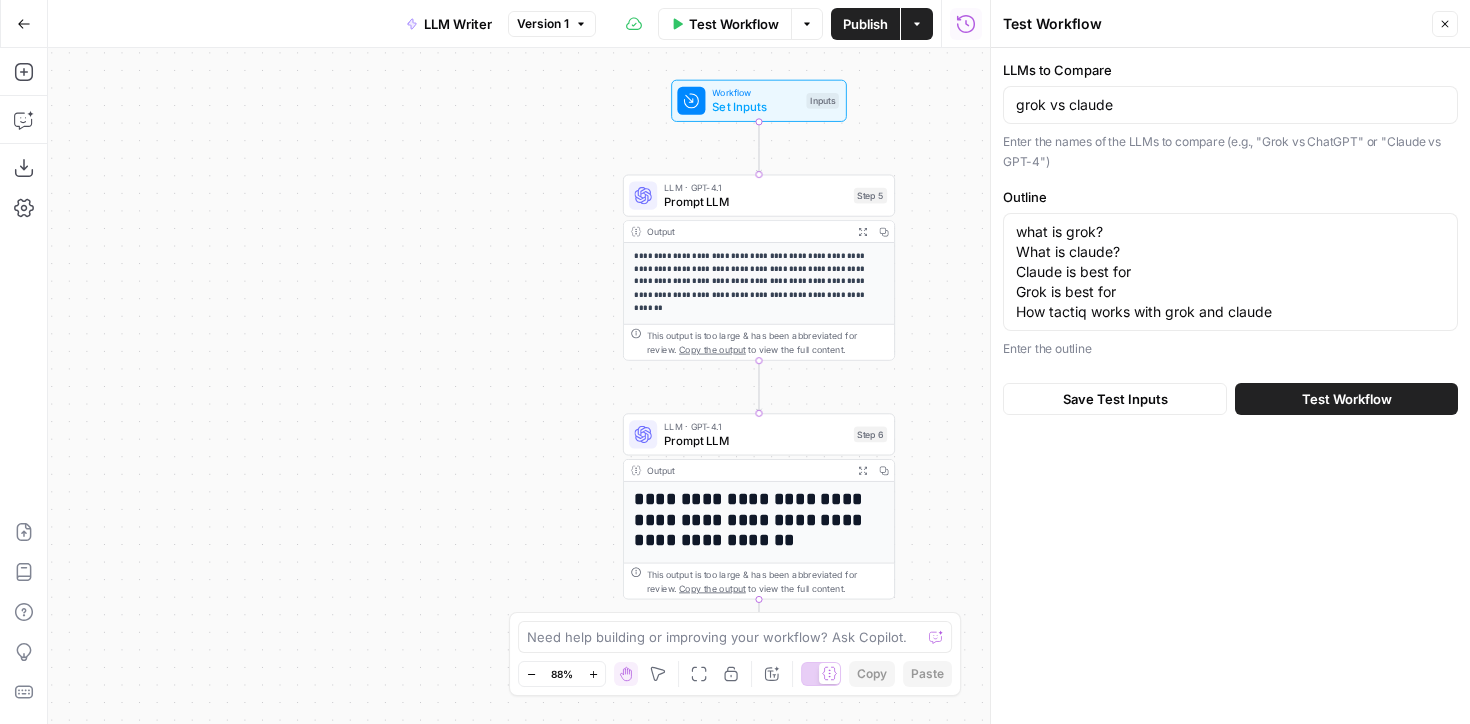 click on "**********" at bounding box center [519, 386] 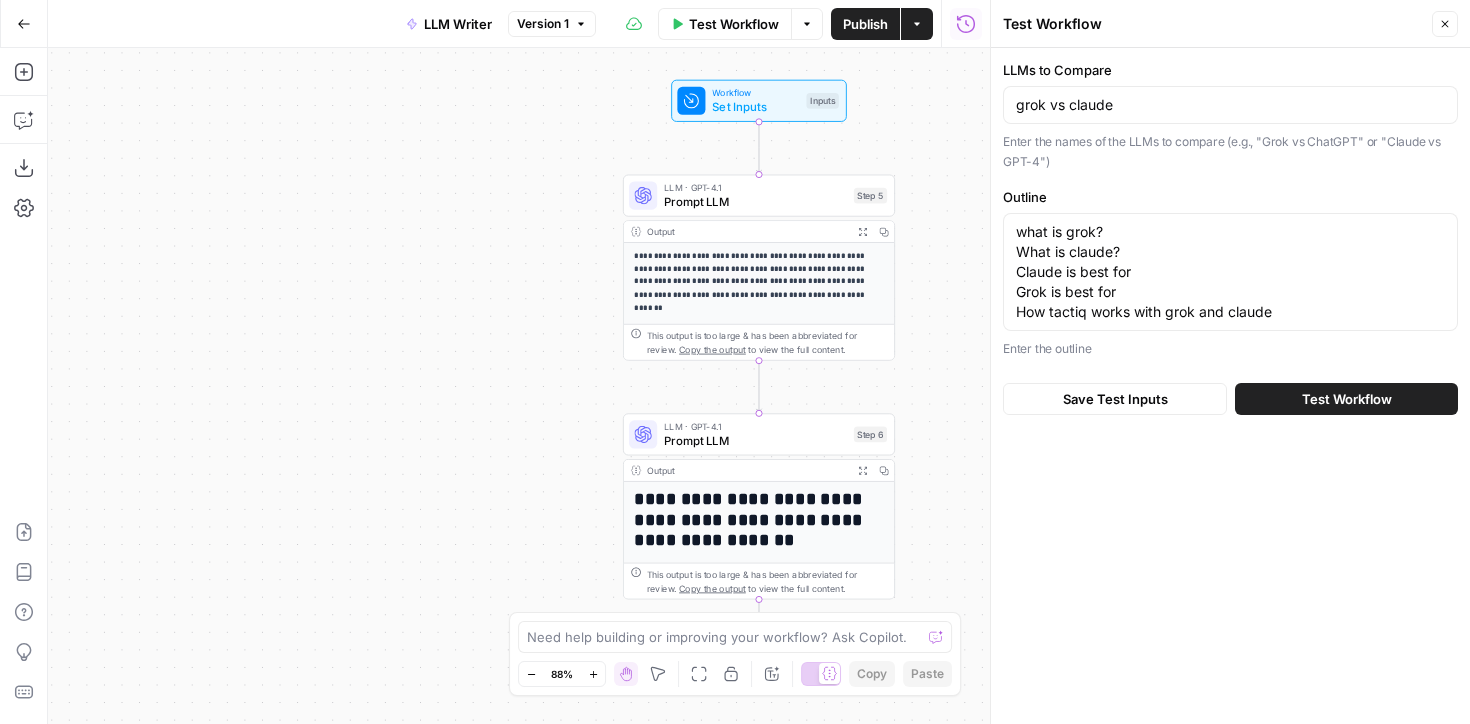 click 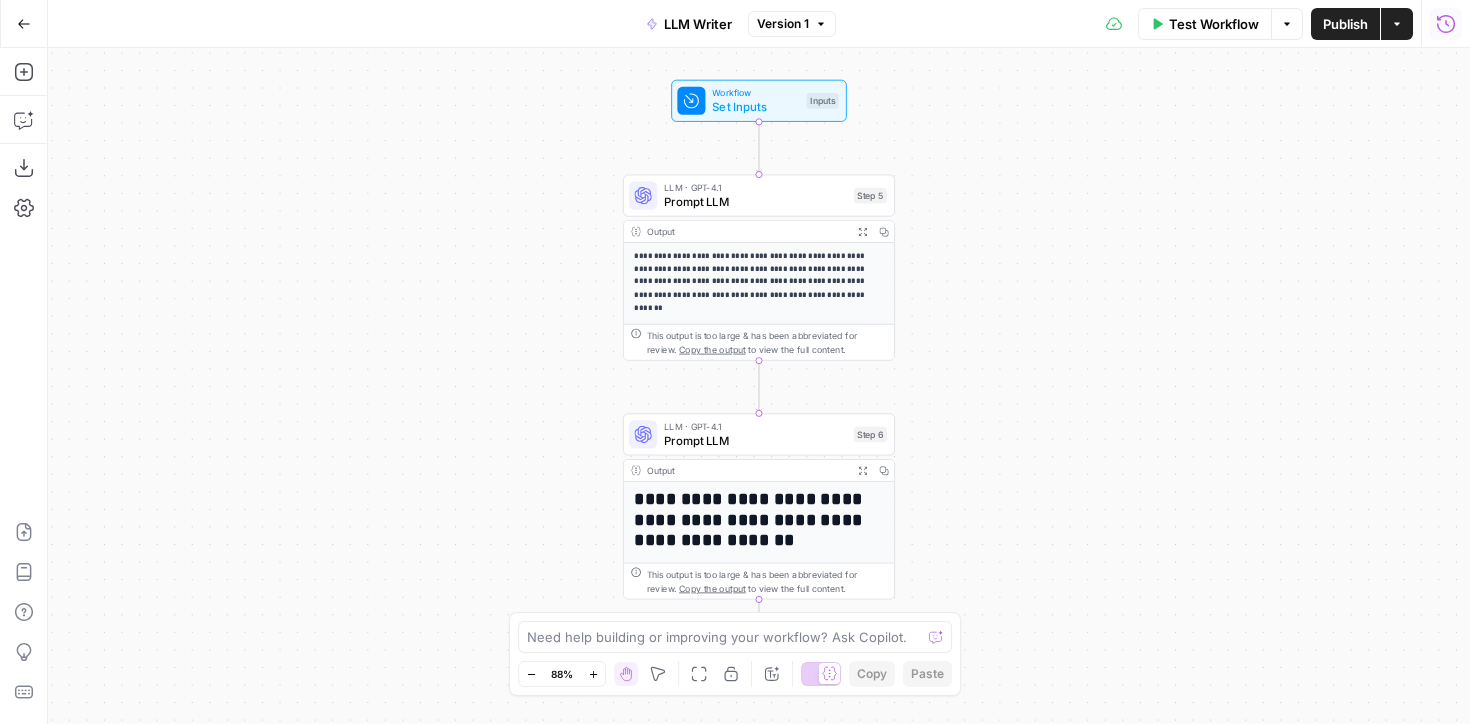 click 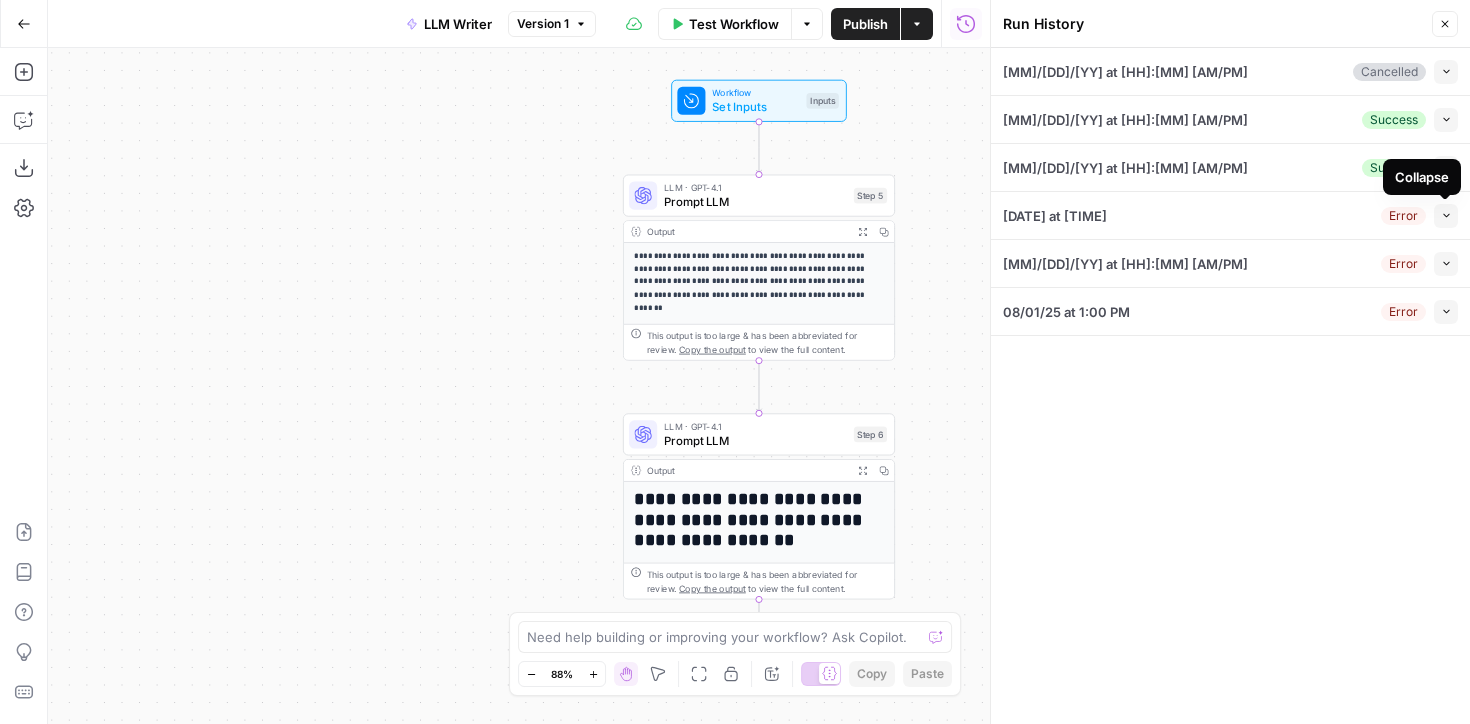 click on "Collapse" at bounding box center (1422, 177) 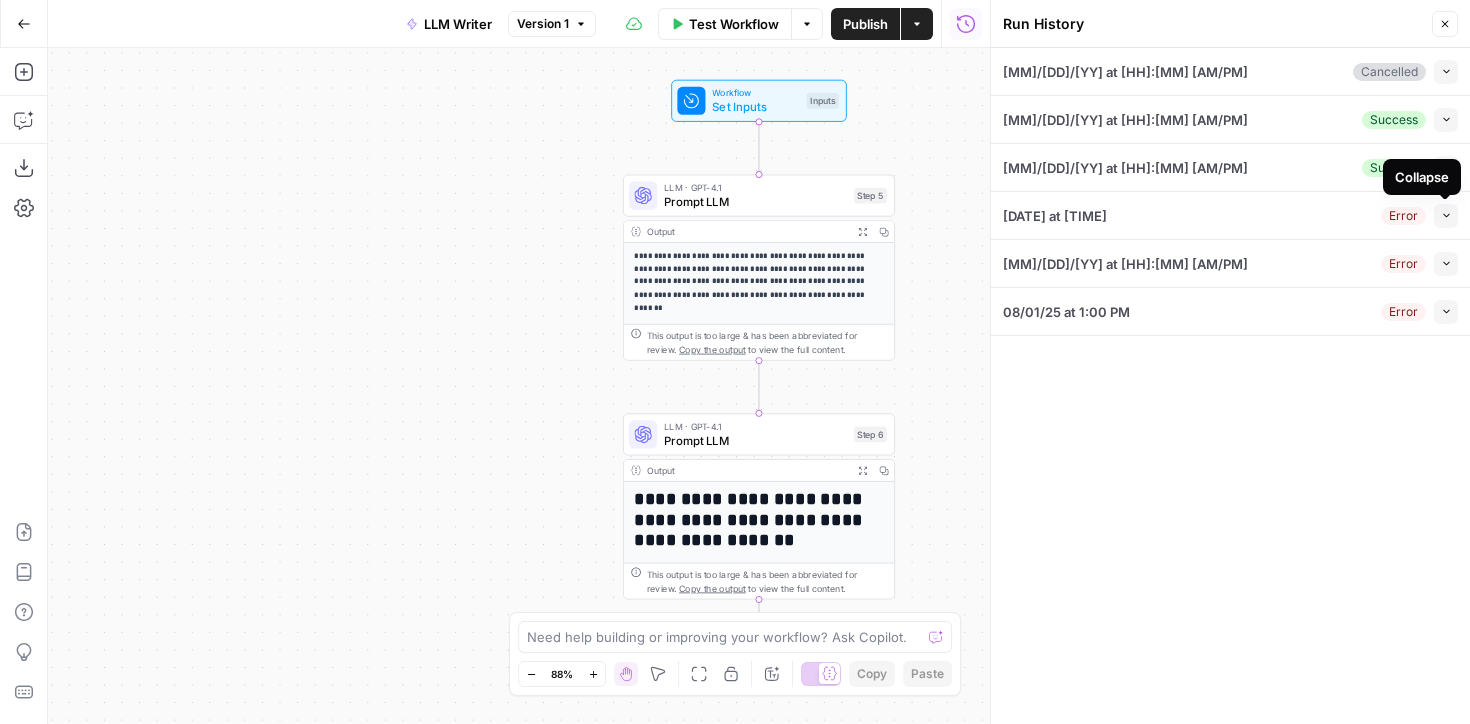 click on "Collapse" at bounding box center [1446, 168] 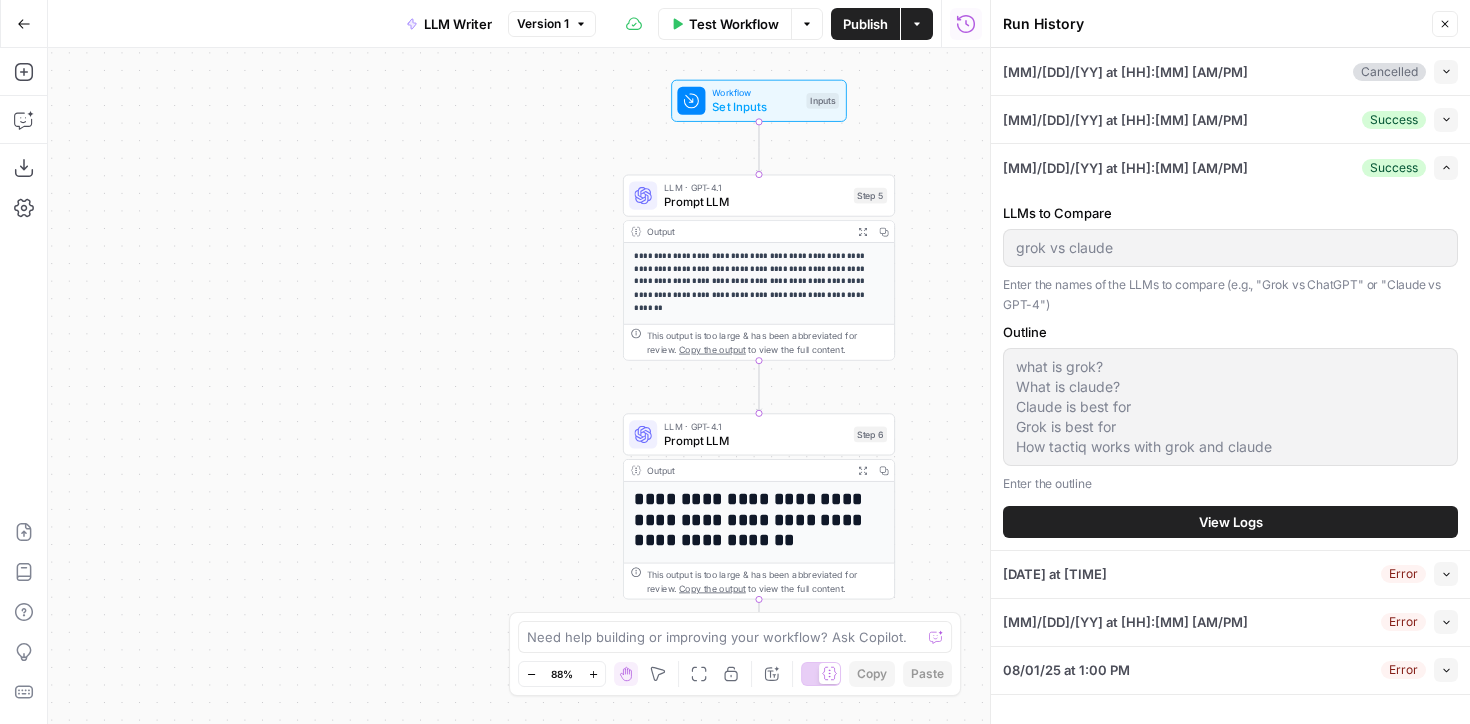 click on "**********" at bounding box center (519, 386) 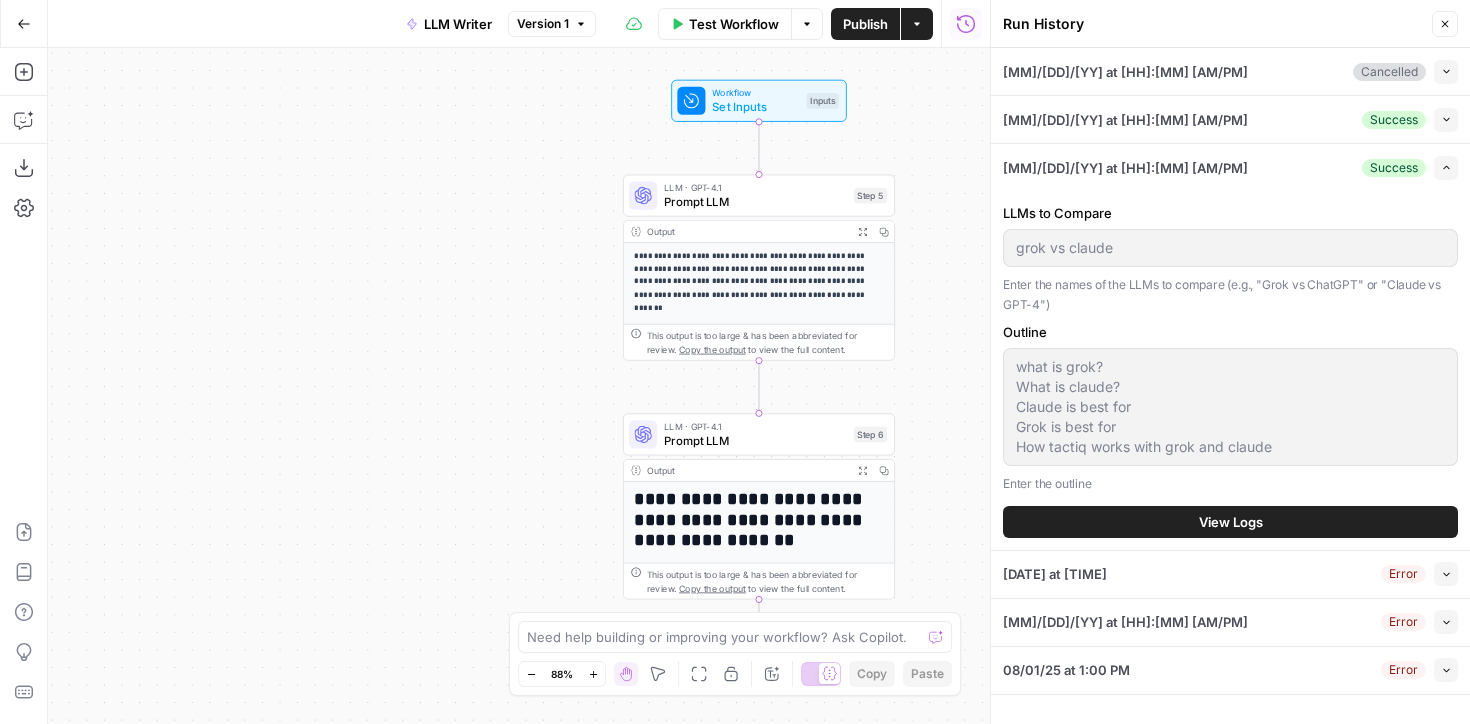 click 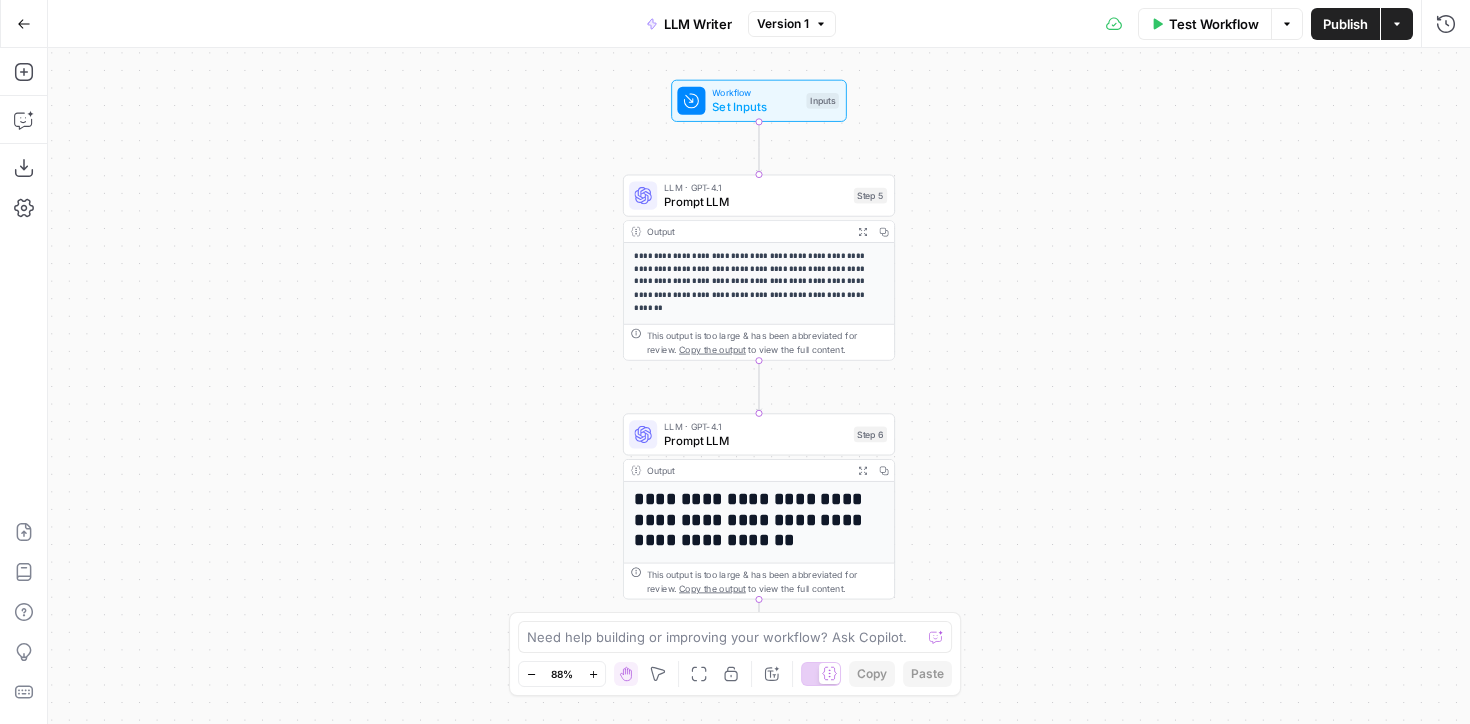 click 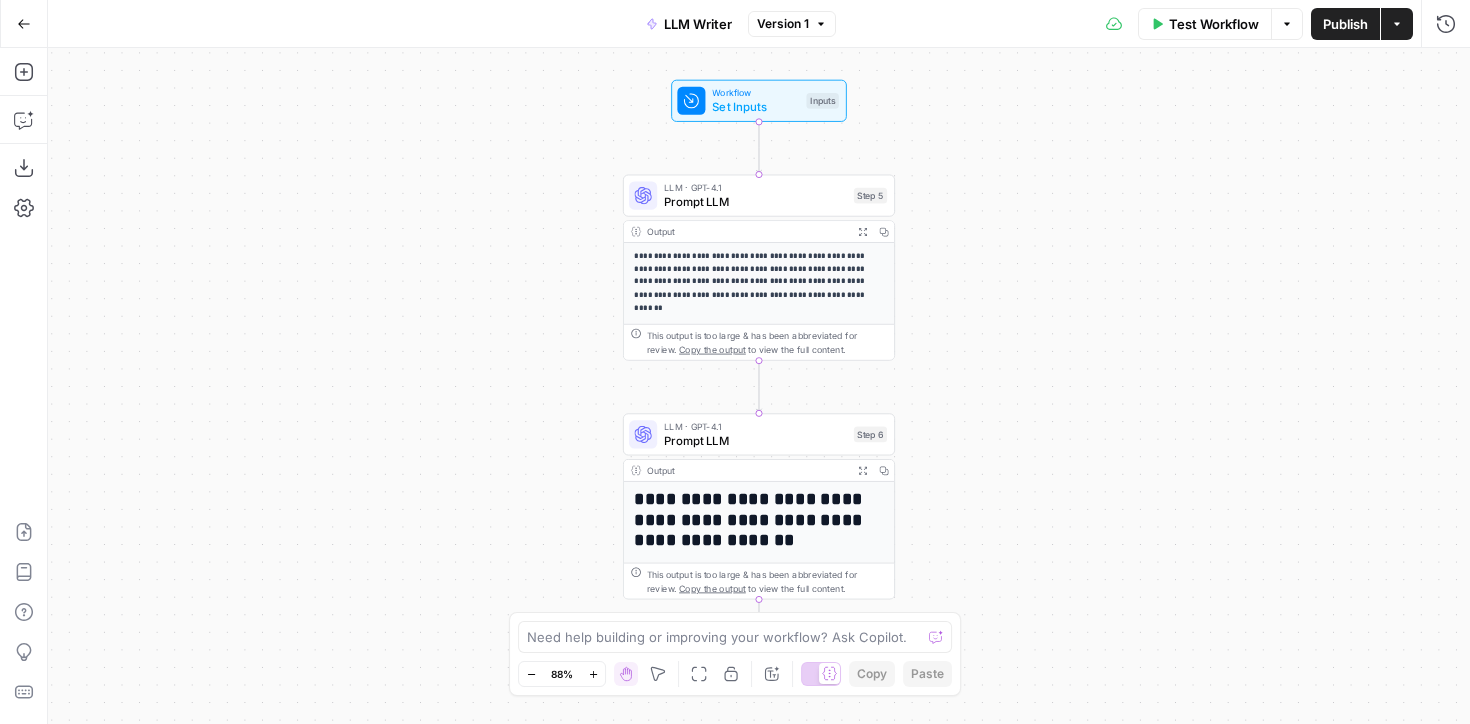 click on "Test Workflow Options Publish Actions Run History" at bounding box center [1153, 23] 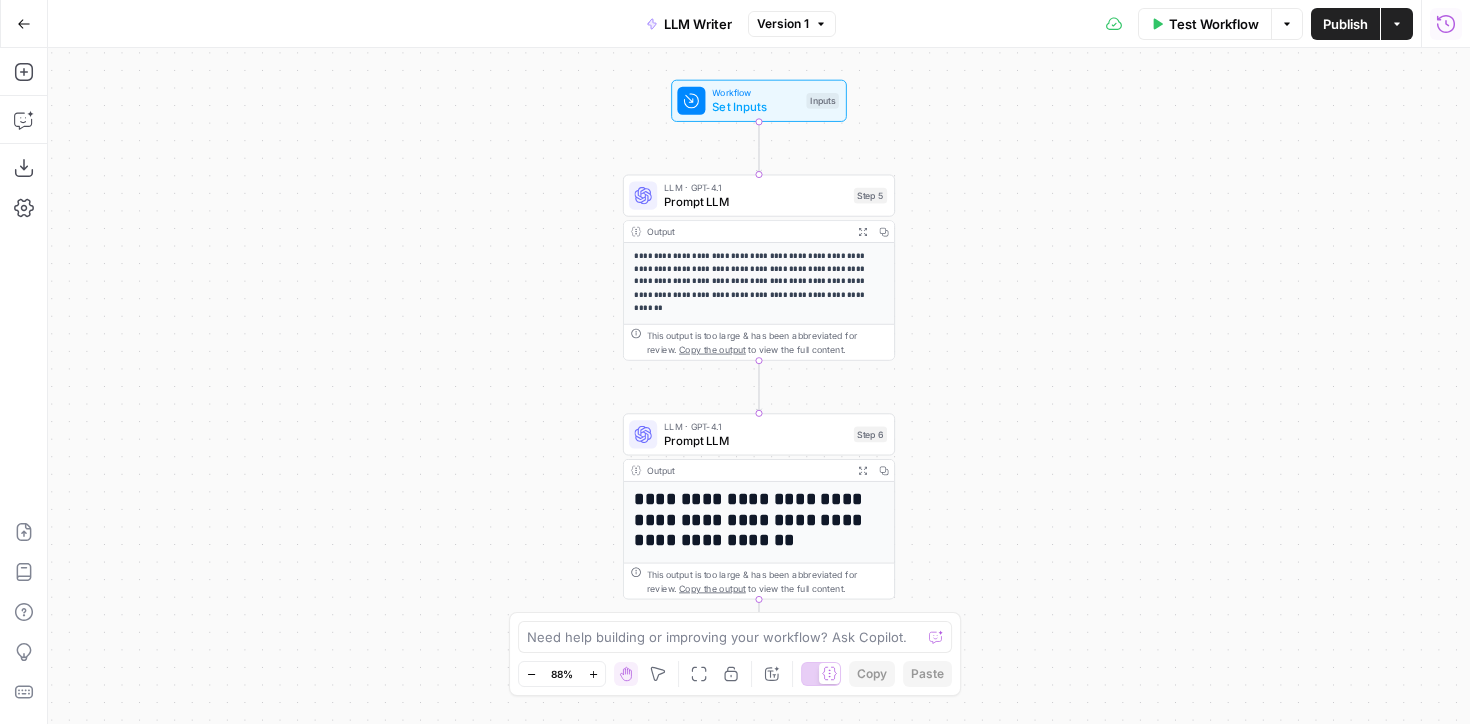 click on "Run History" at bounding box center [1446, 24] 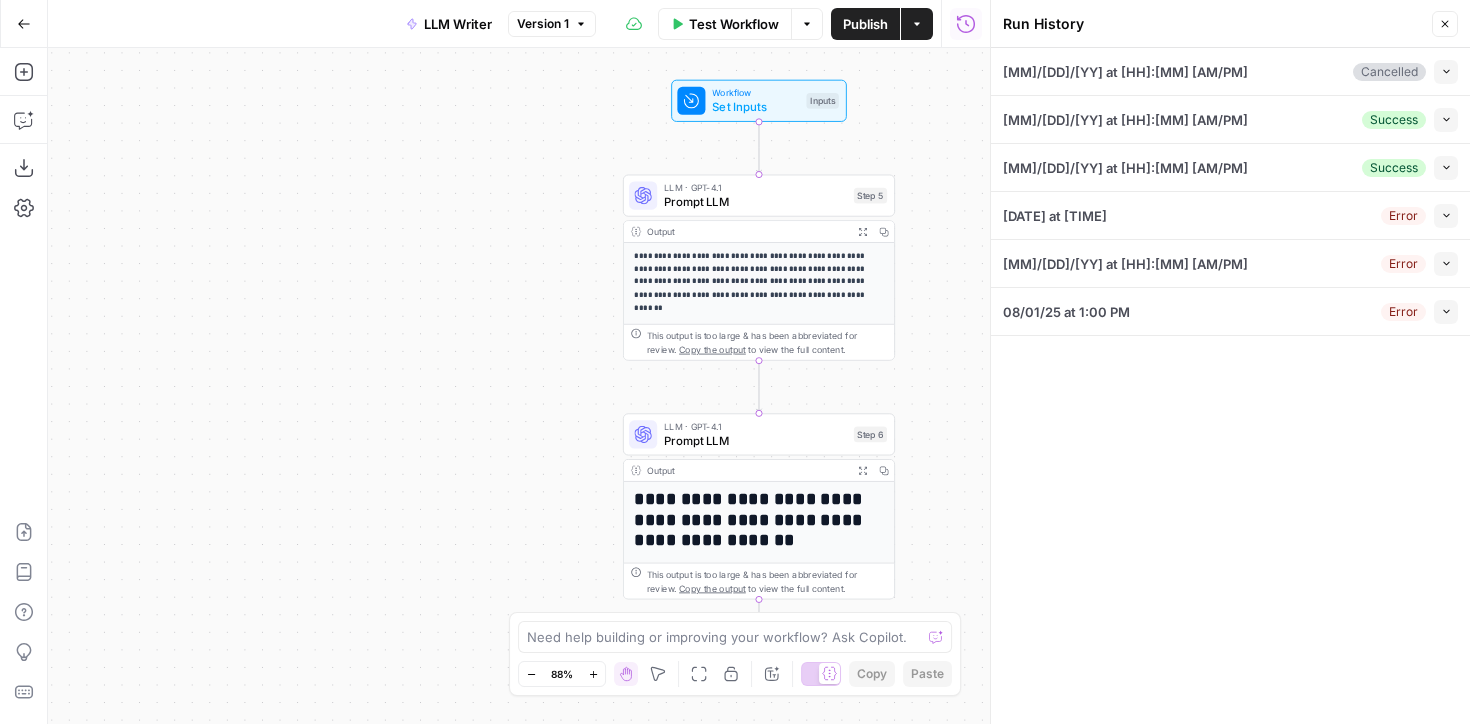 click 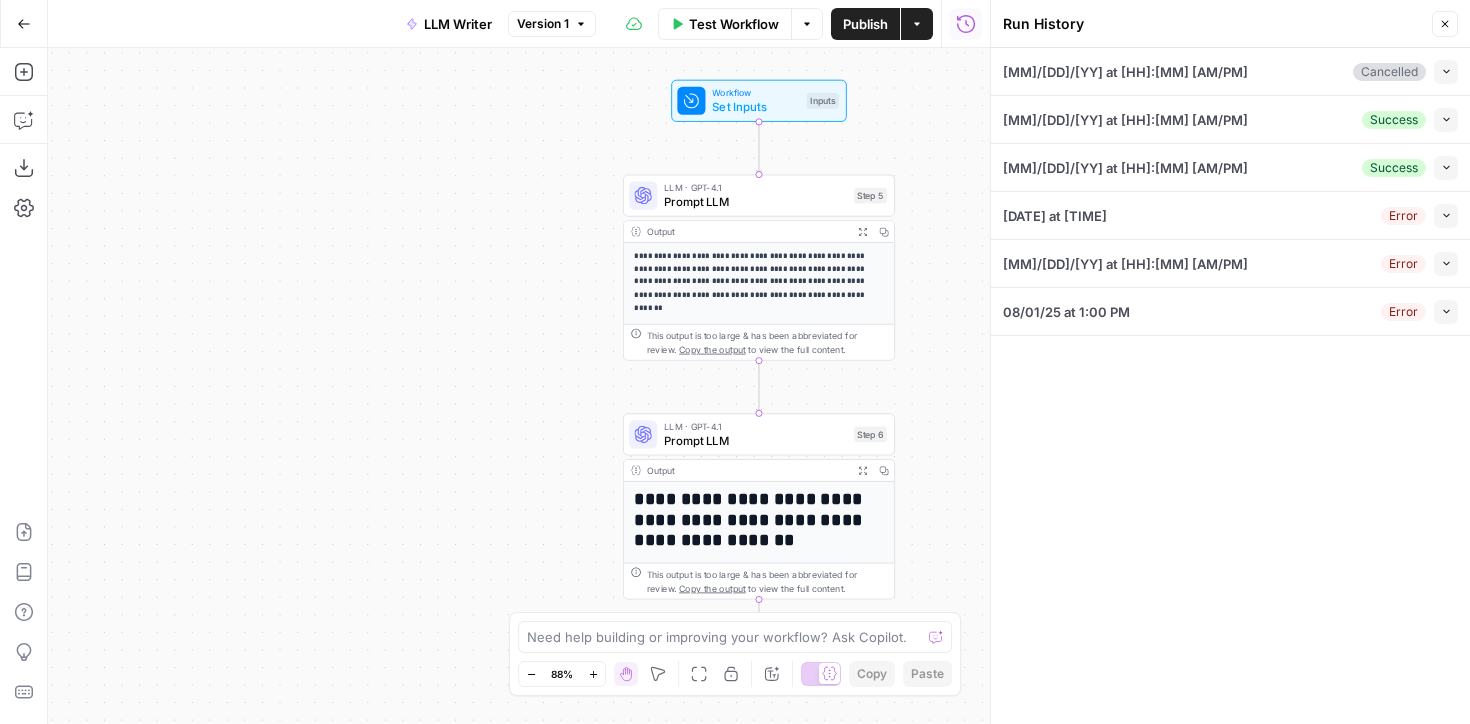 drag, startPoint x: 862, startPoint y: 21, endPoint x: 571, endPoint y: 122, distance: 308.0292 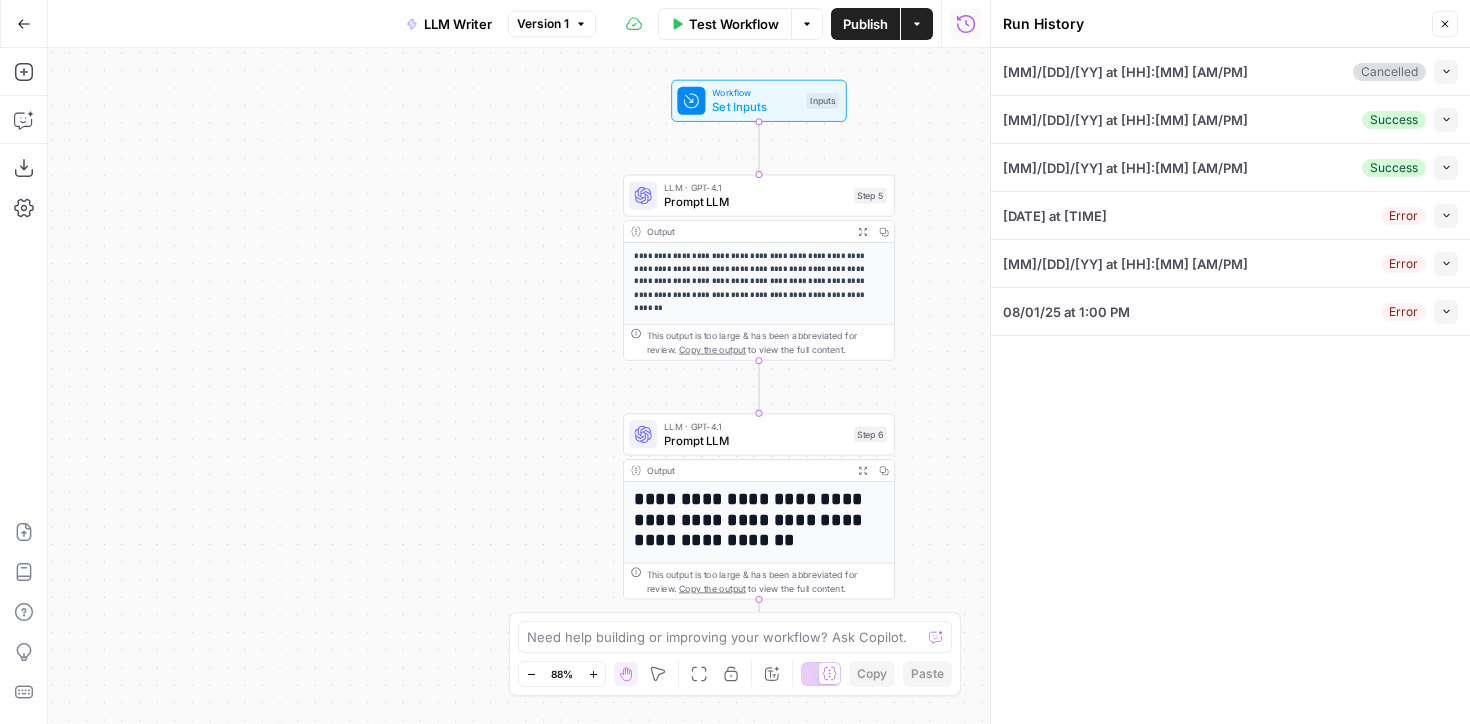 click 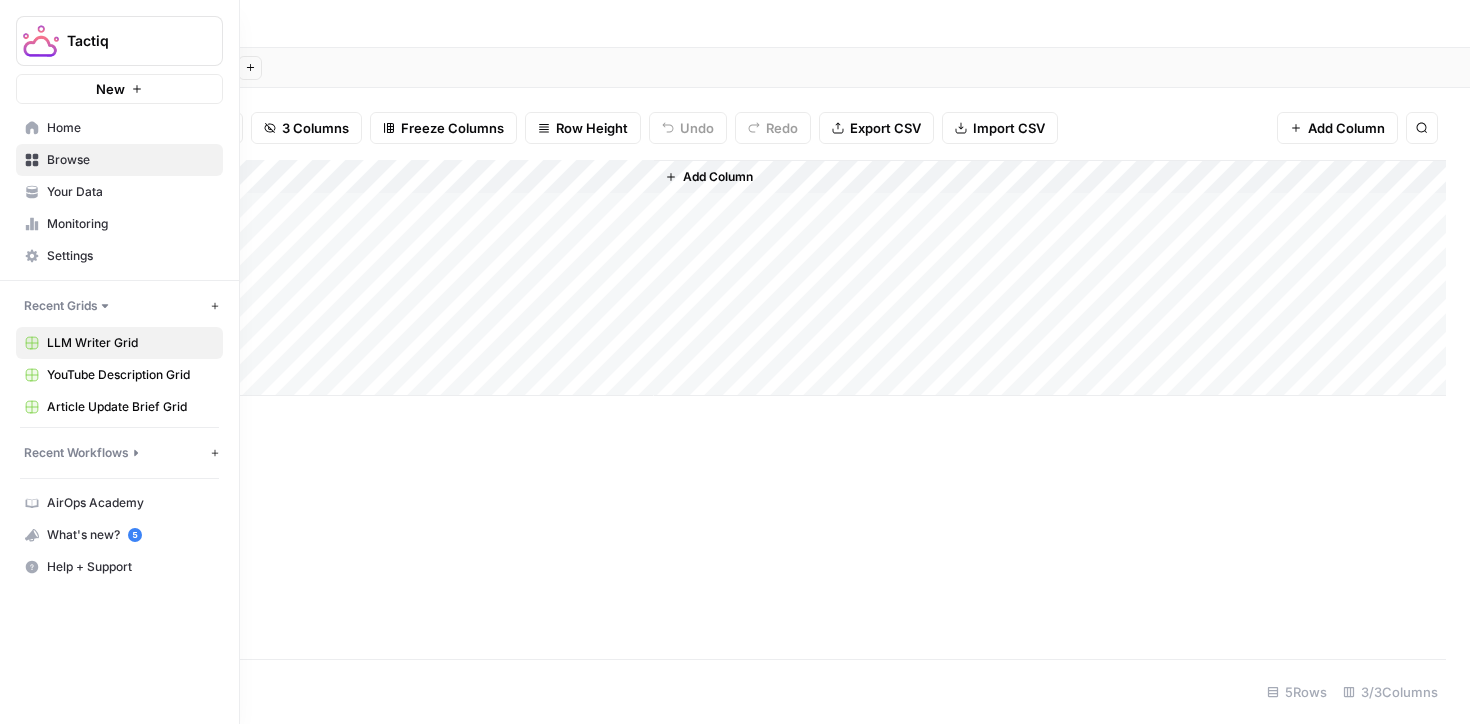 click 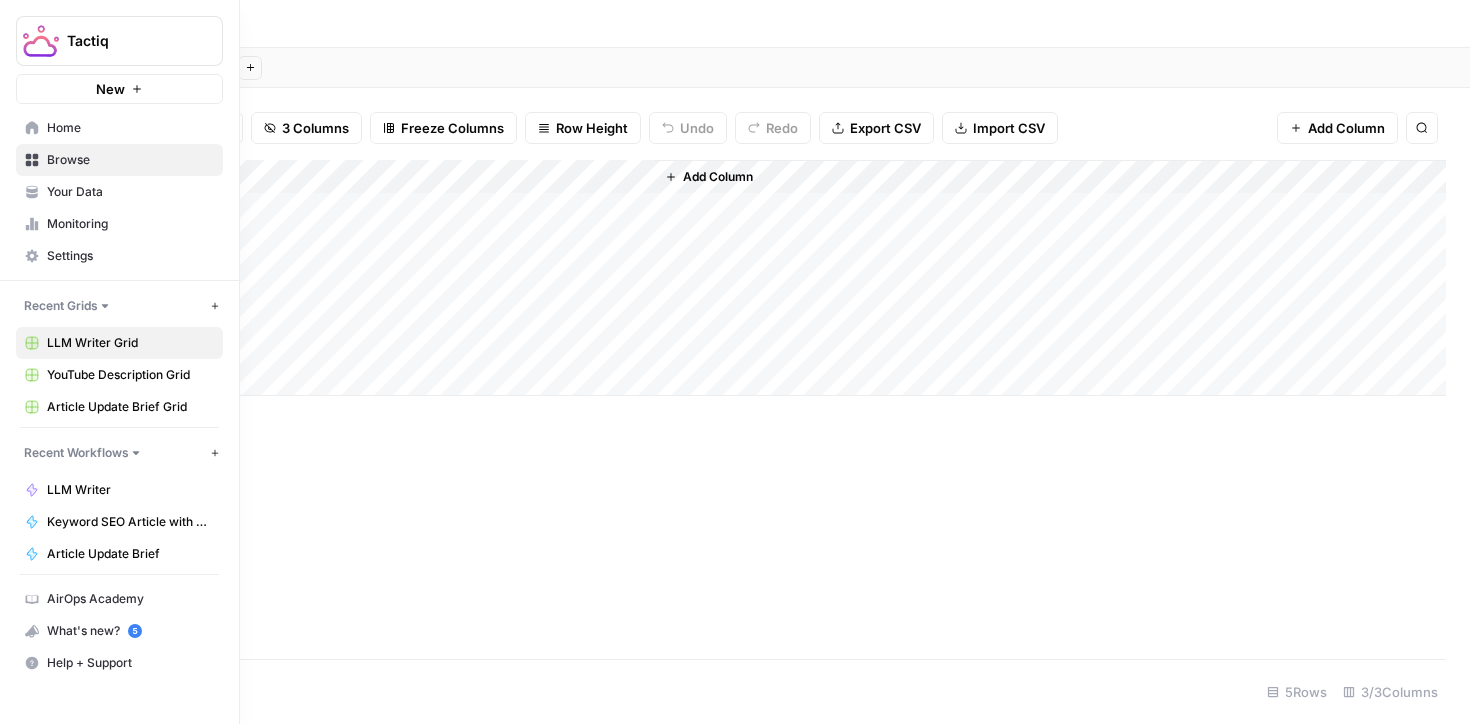 click on "LLM Writer" at bounding box center (130, 490) 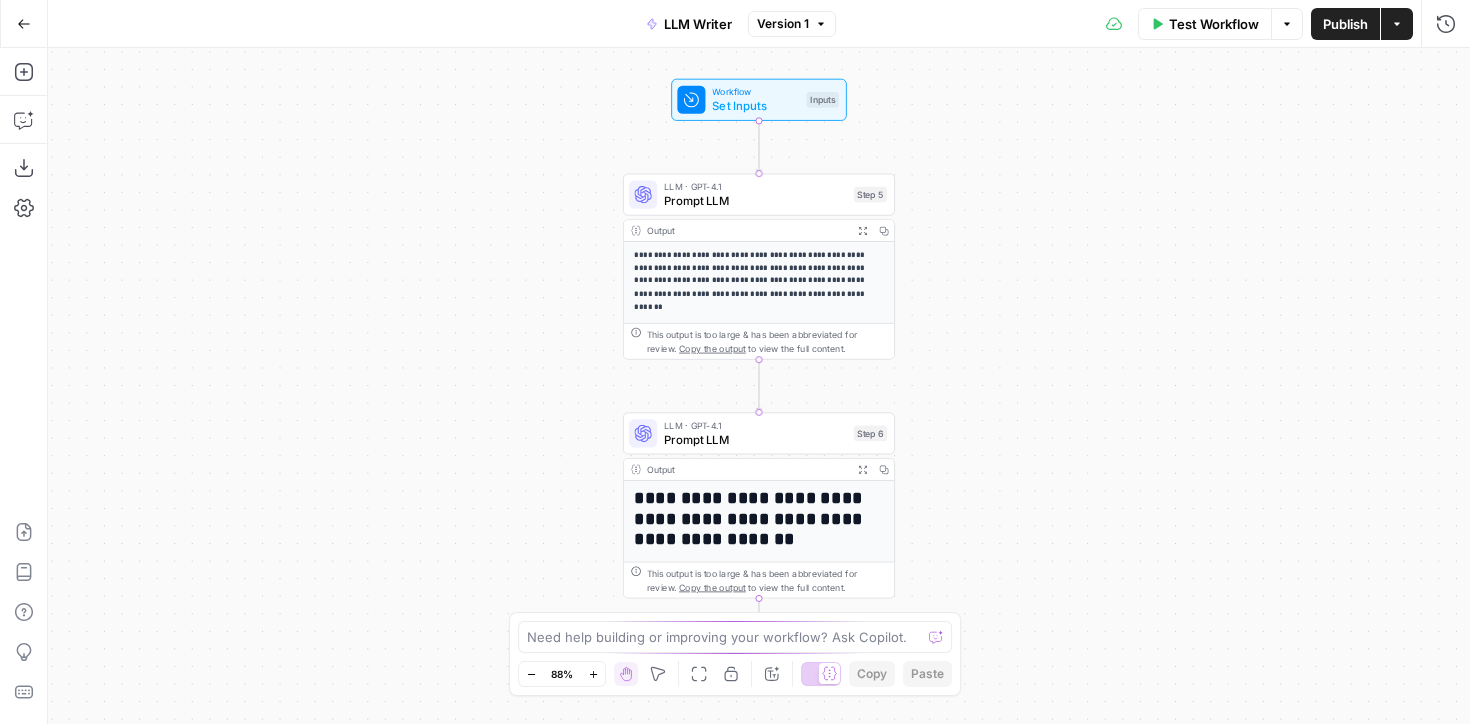 click on "Prompt LLM" at bounding box center [755, 201] 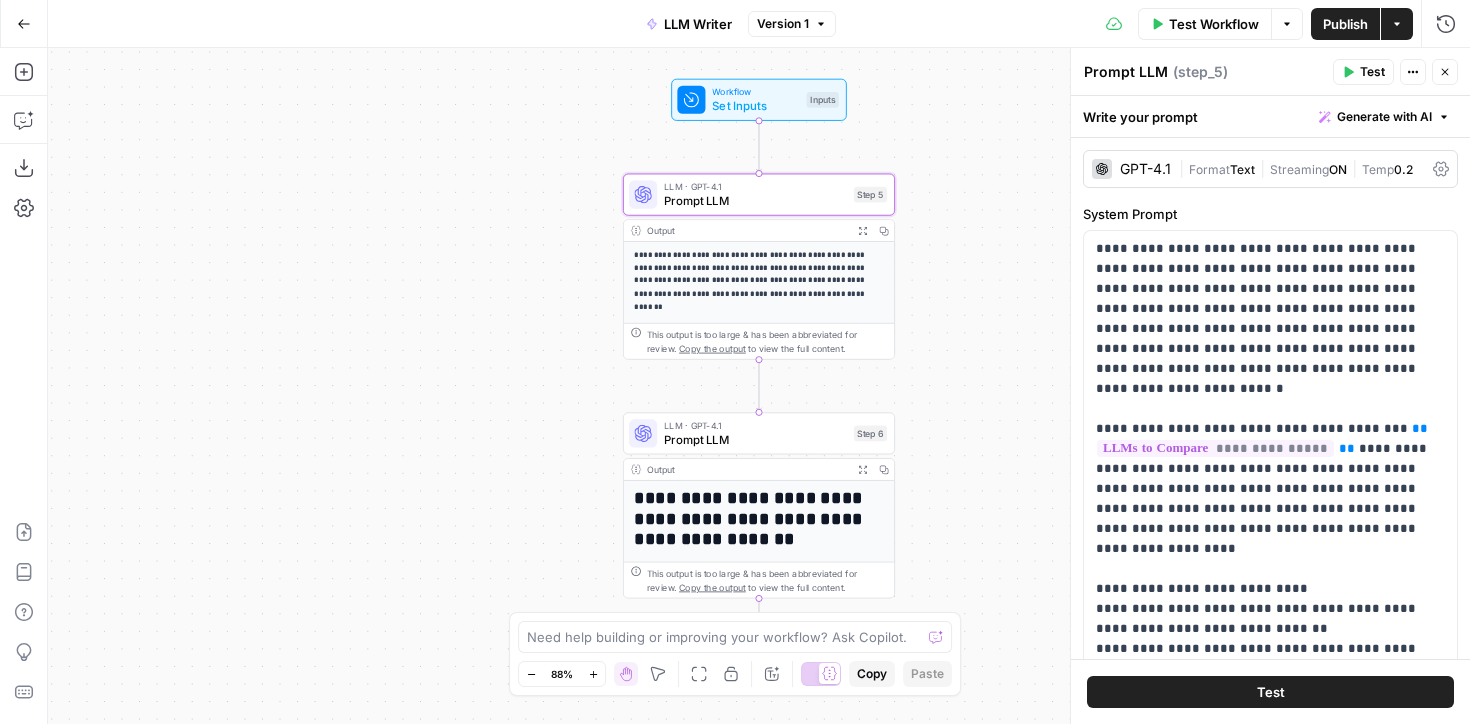 click on "GPT-4.1   |   Format  Text   |   Streaming  ON   |   Temp  0.2" at bounding box center [1270, 169] 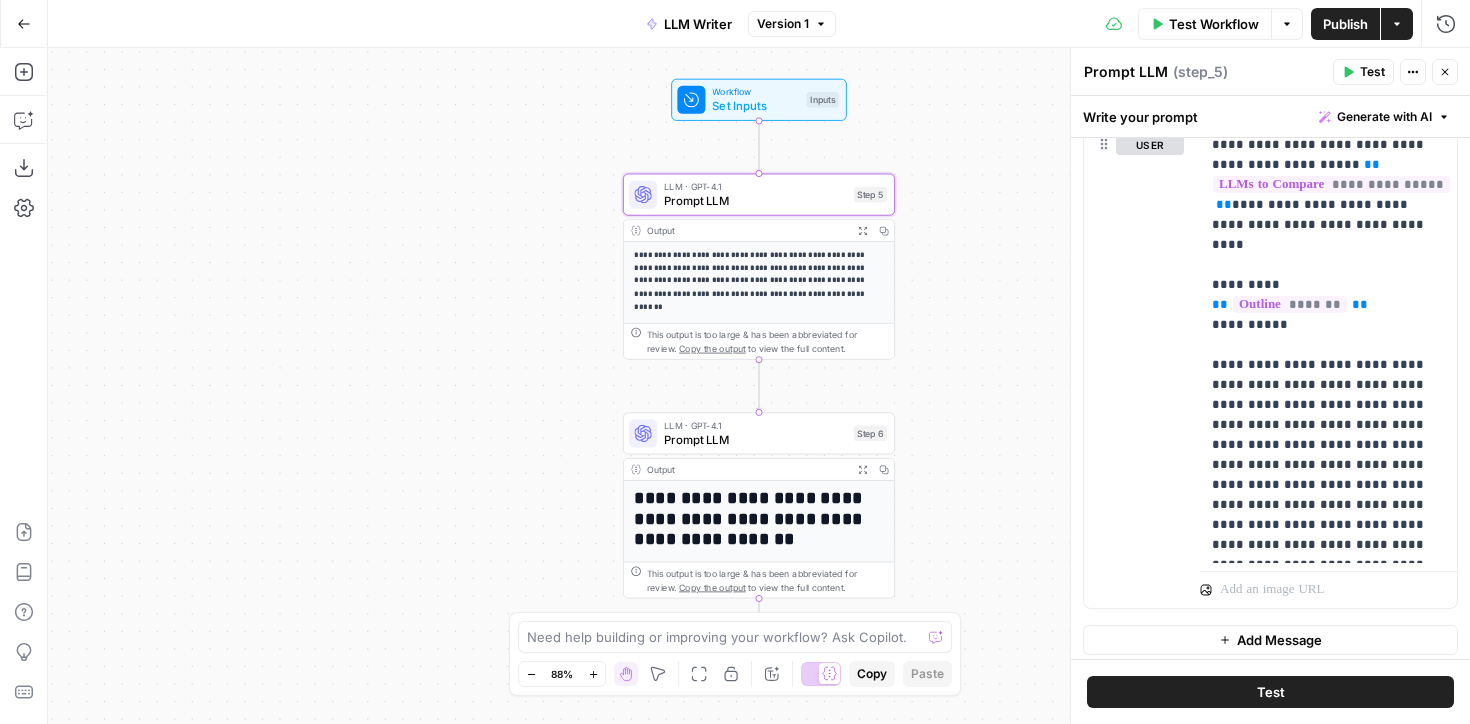 scroll, scrollTop: 1596, scrollLeft: 0, axis: vertical 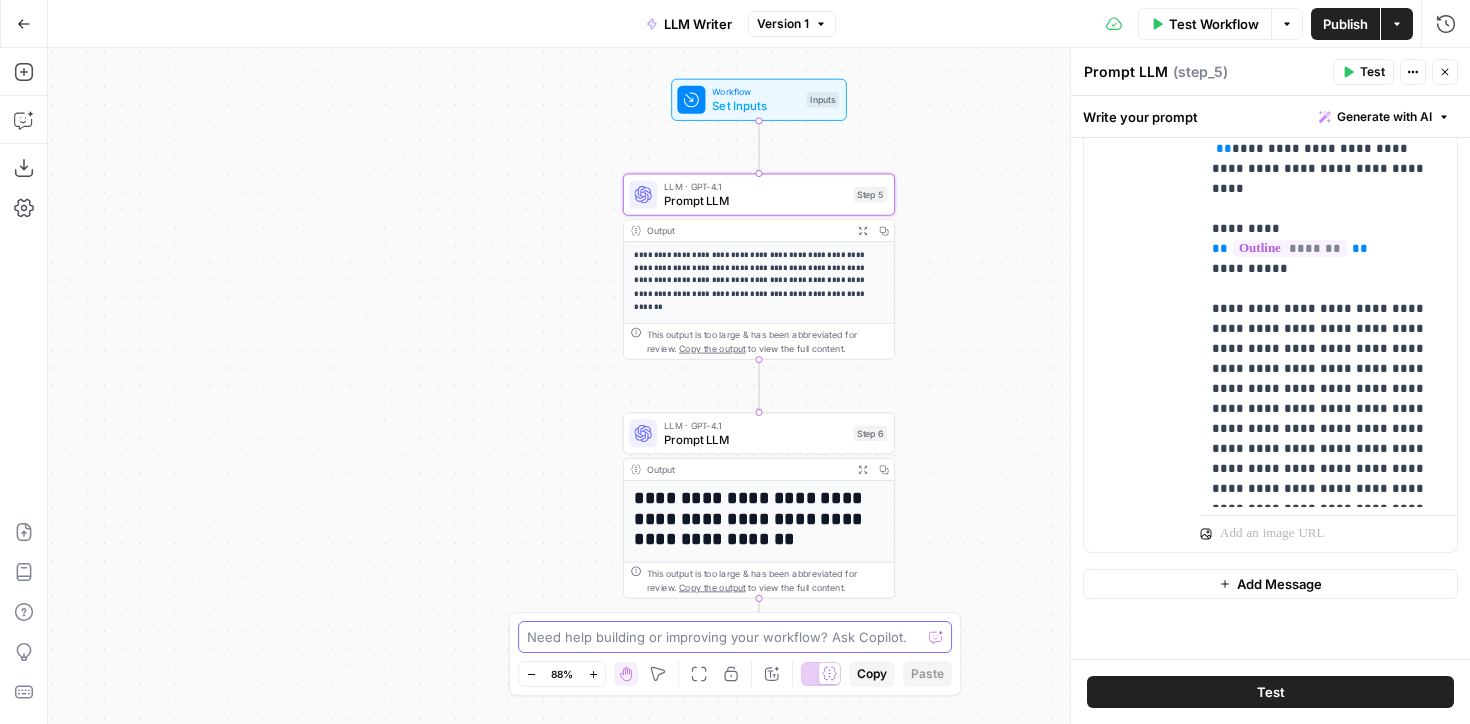 click at bounding box center [724, 637] 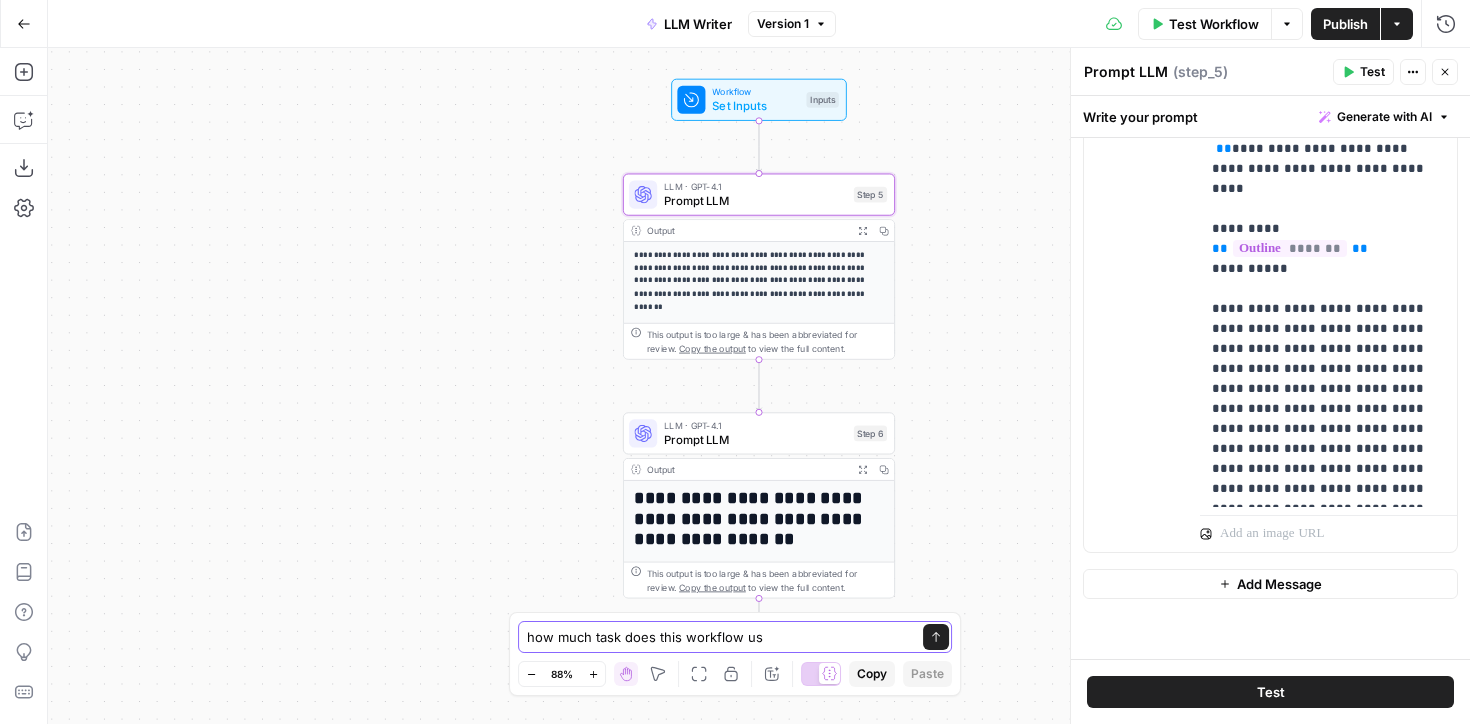 type on "how much task does this workflow use" 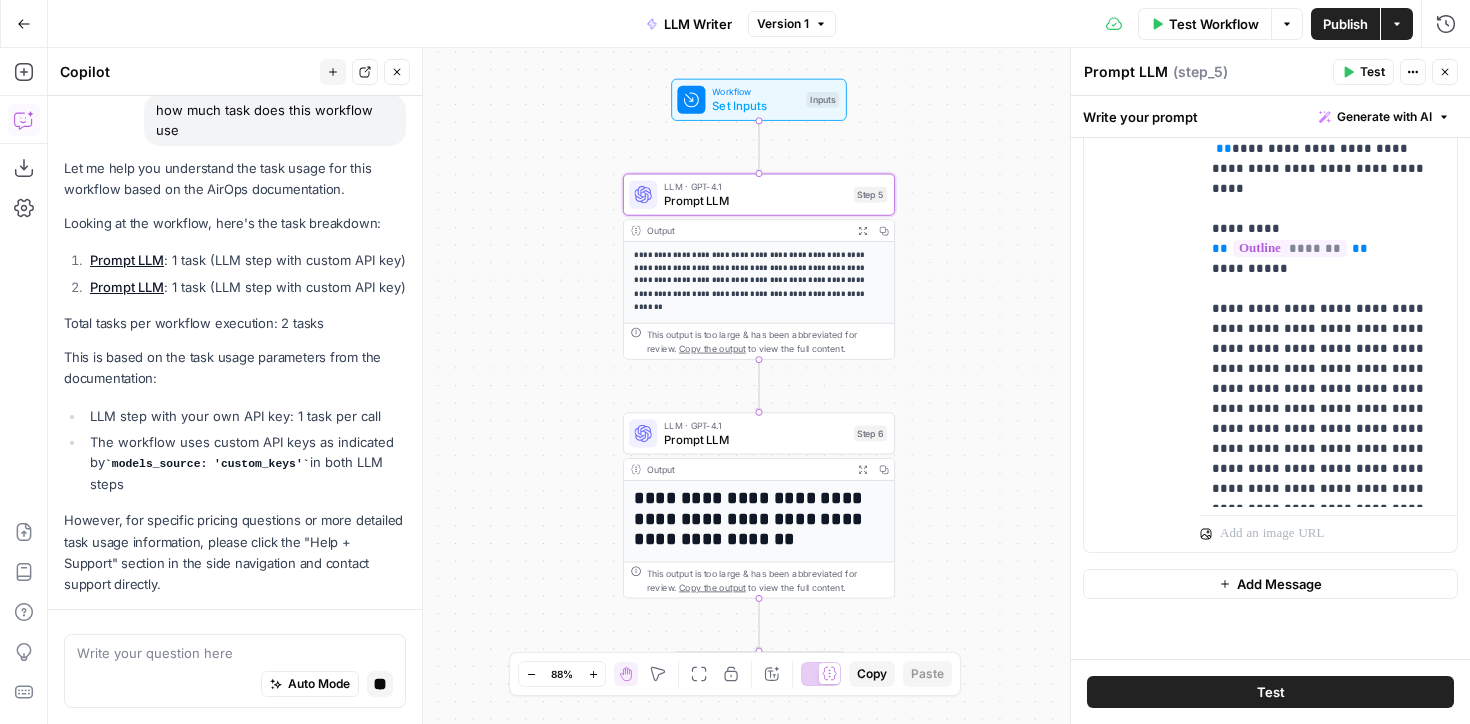 scroll, scrollTop: 220, scrollLeft: 0, axis: vertical 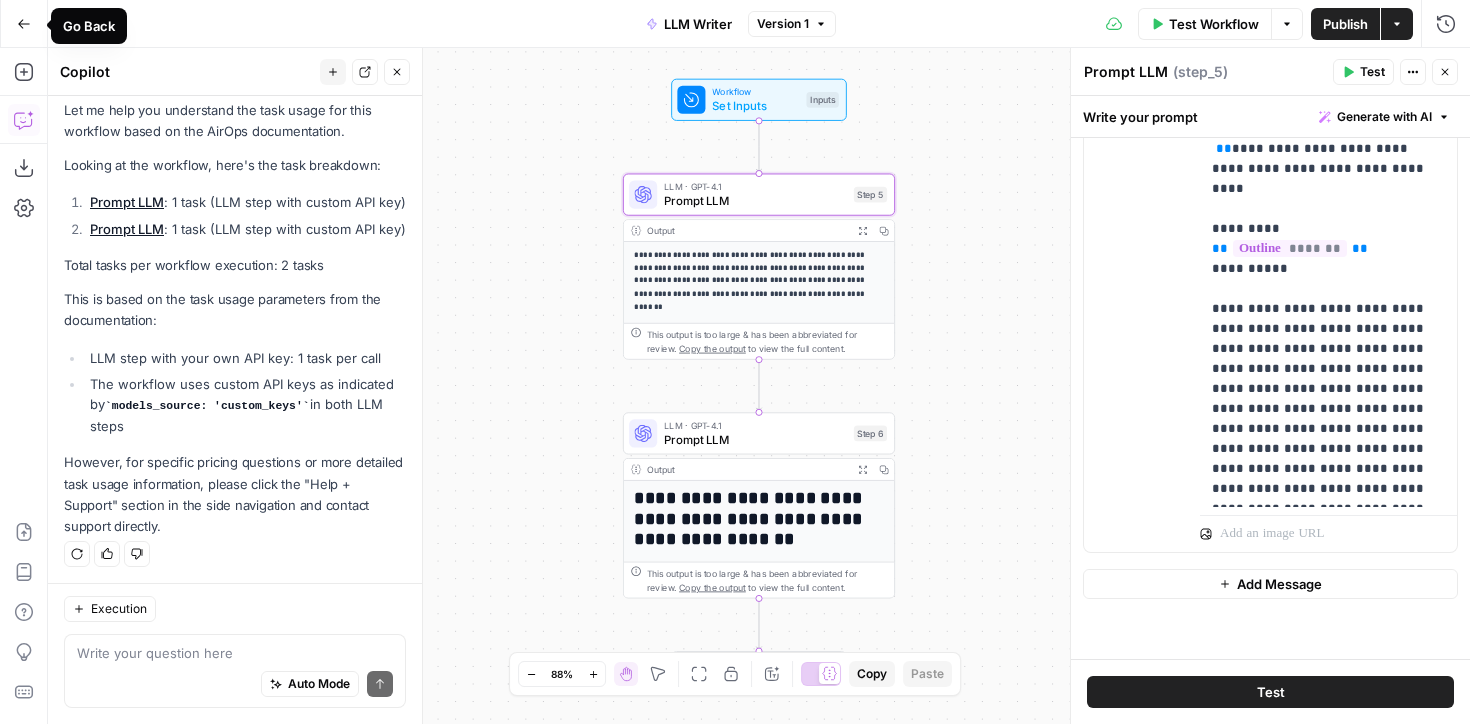 click 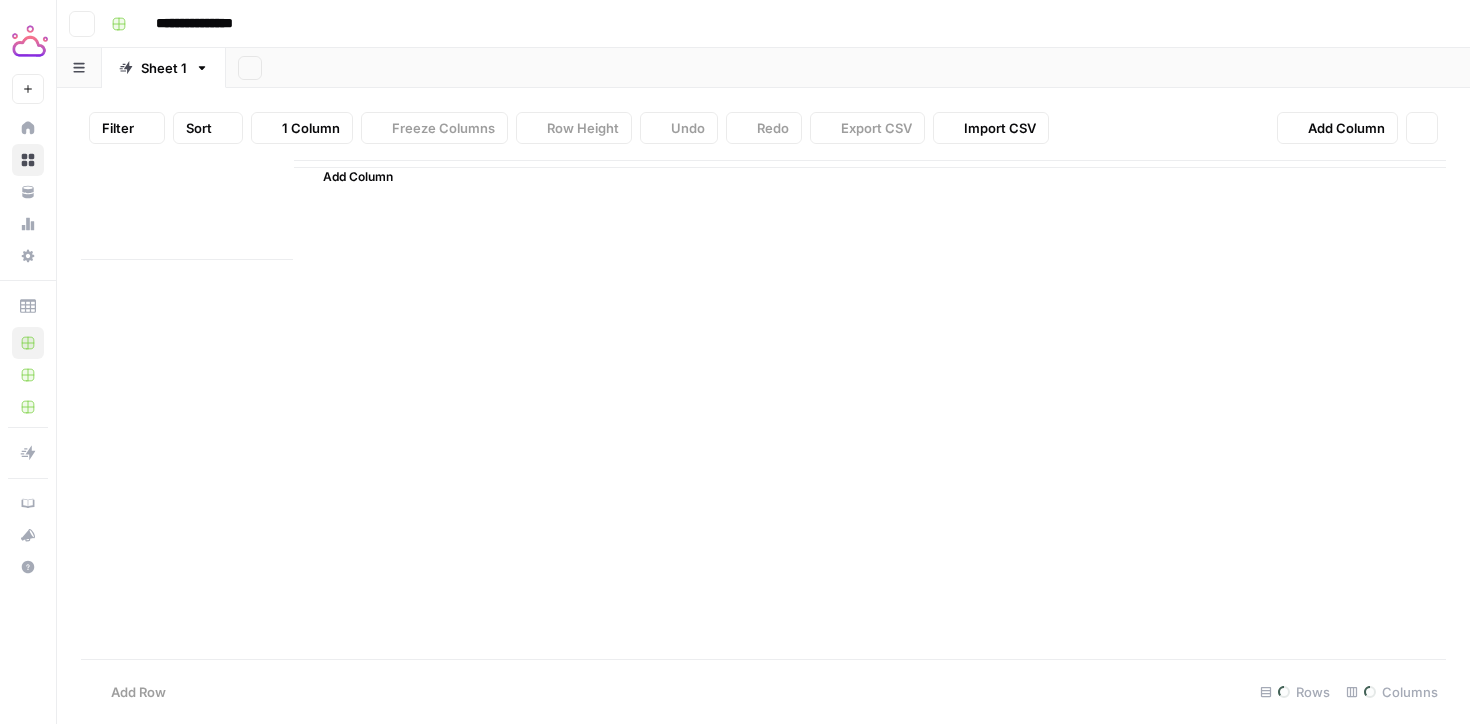 type on "**********" 